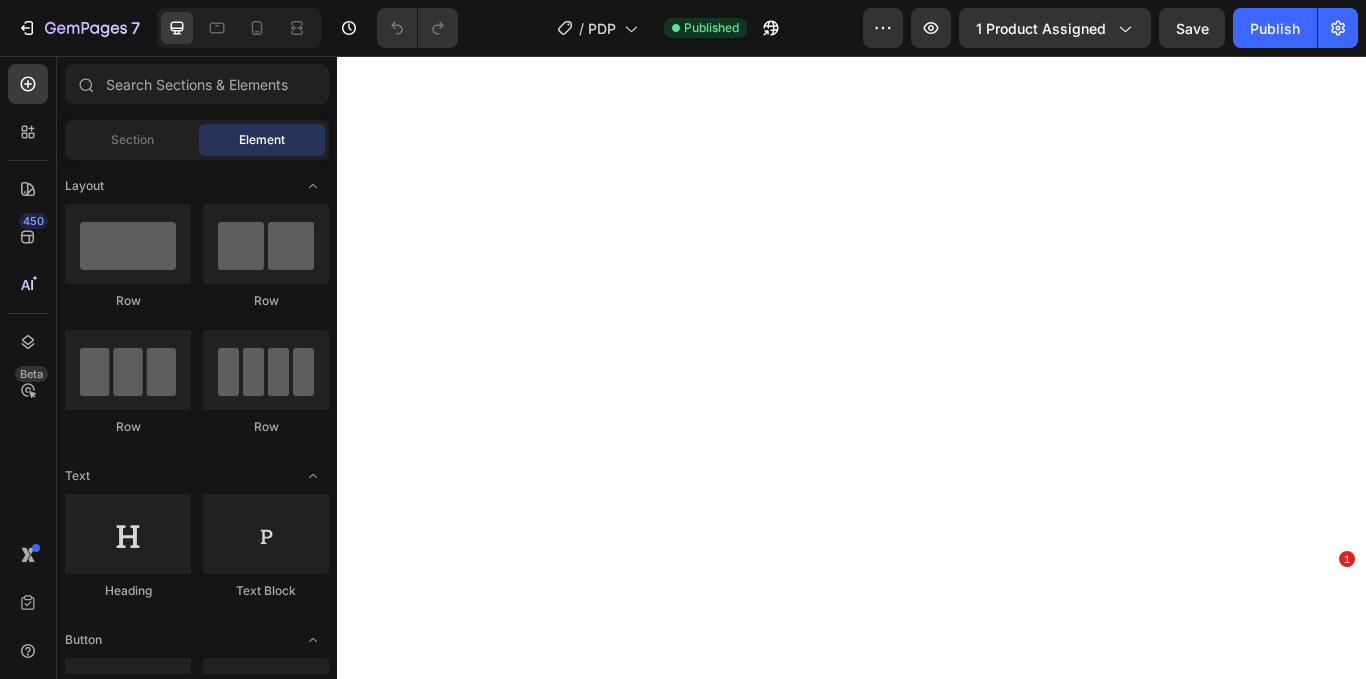 scroll, scrollTop: 0, scrollLeft: 0, axis: both 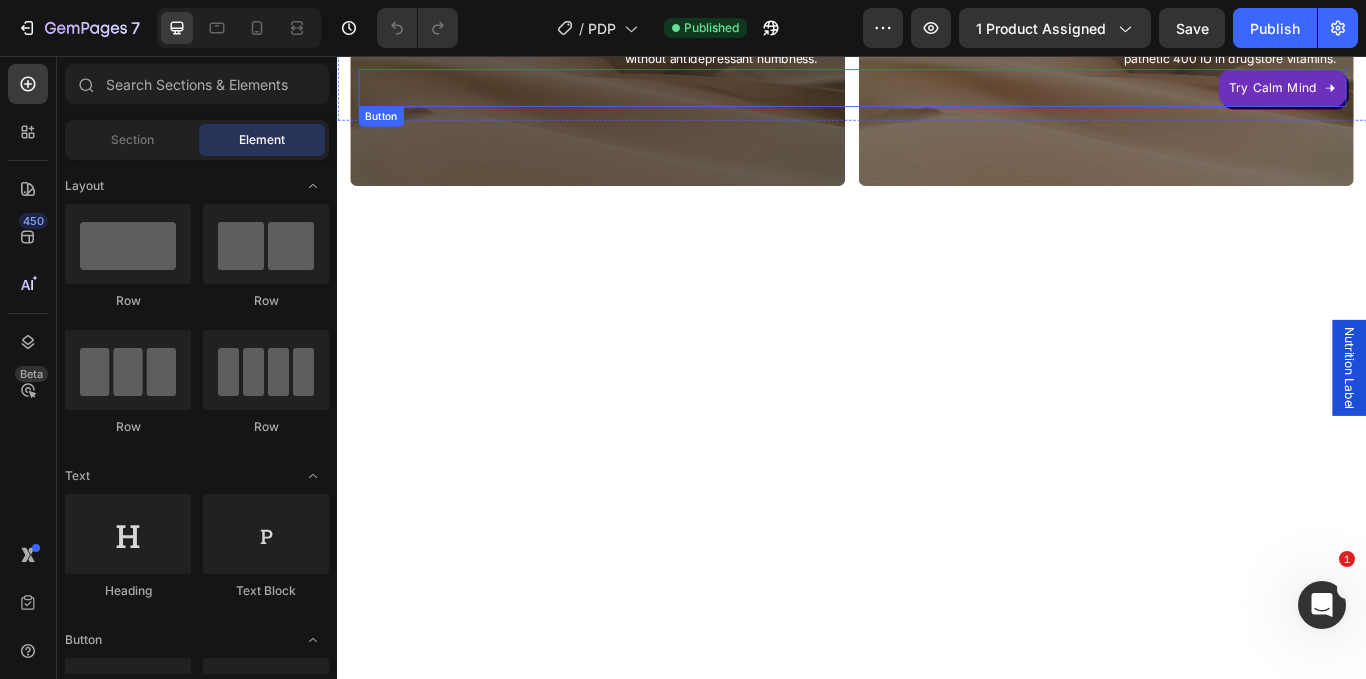 click on "Try Calm Mind" at bounding box center [1438, 94] 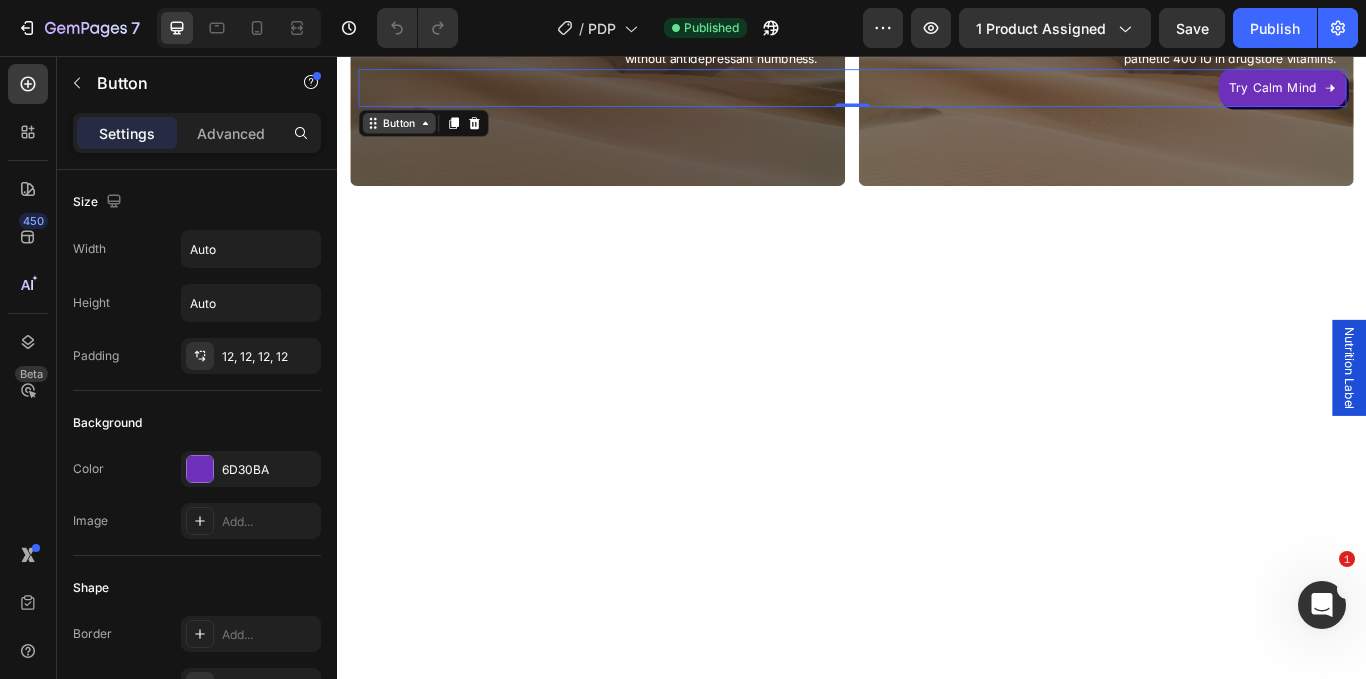 click on "Button" at bounding box center [408, 135] 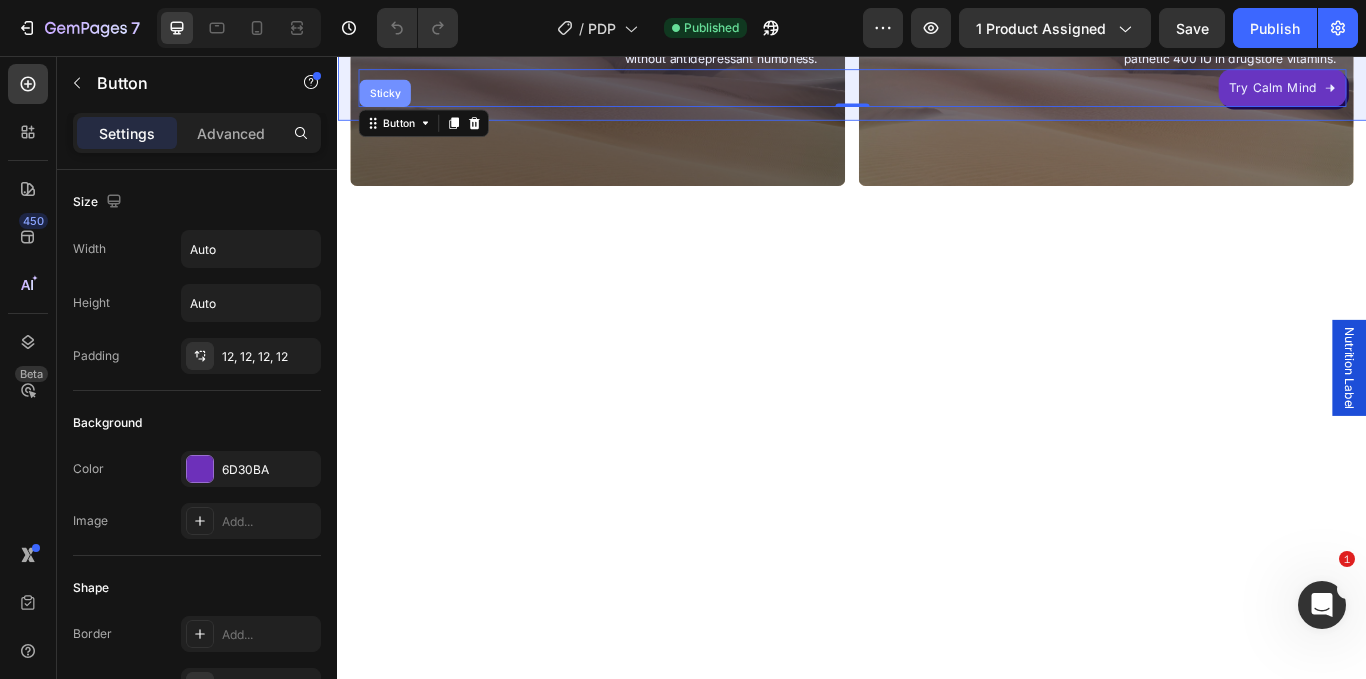 click on "Sticky" at bounding box center (392, 100) 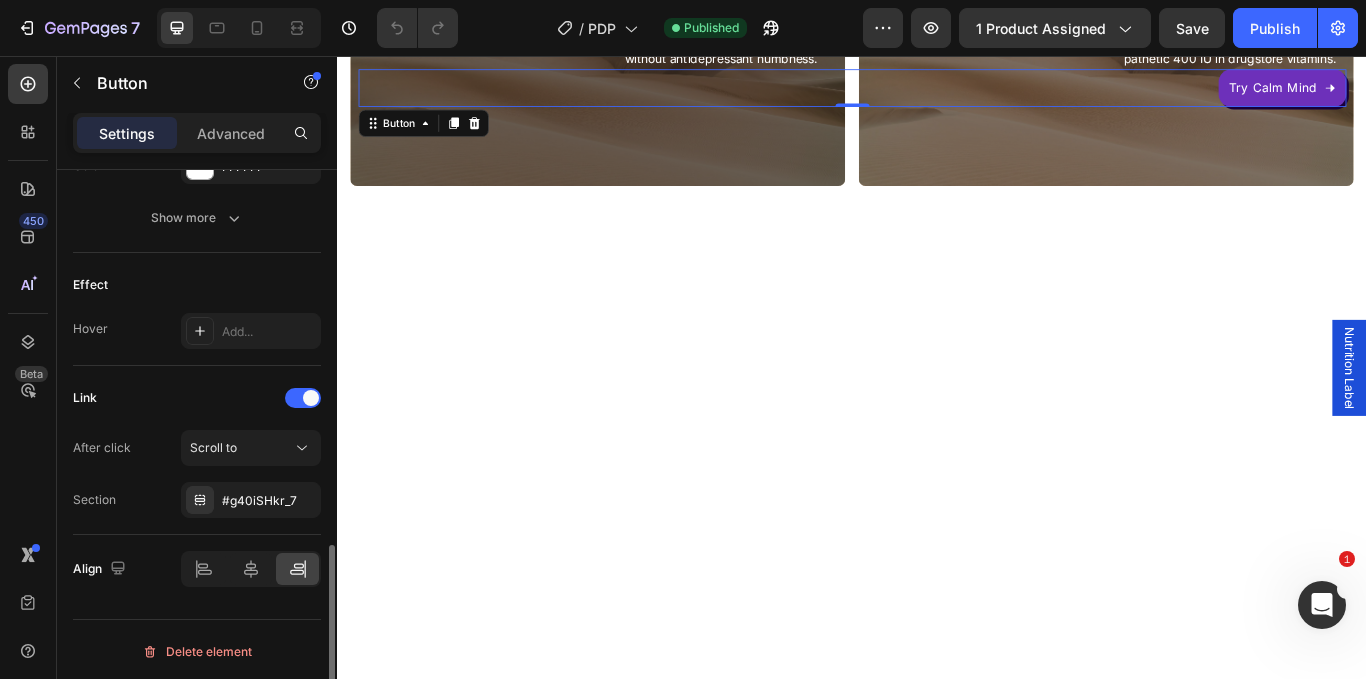 scroll, scrollTop: 1130, scrollLeft: 0, axis: vertical 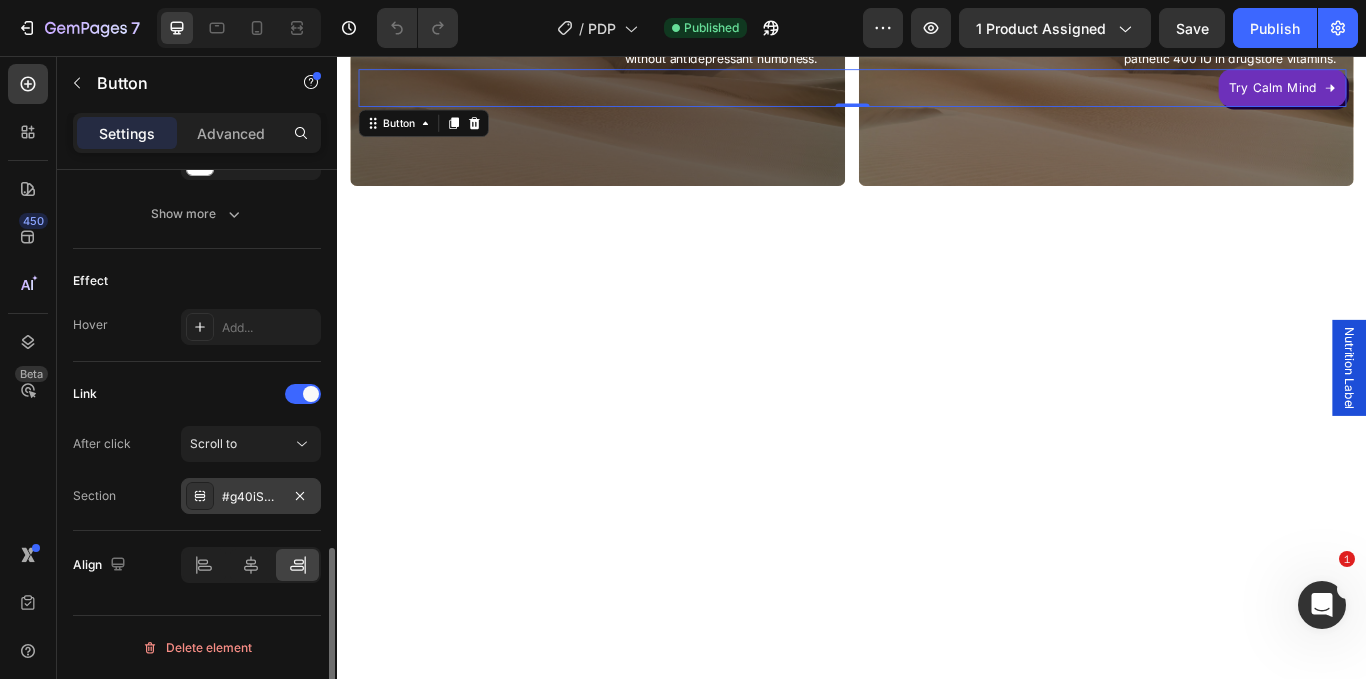 click on "#g40iSHkr_7" at bounding box center [251, 496] 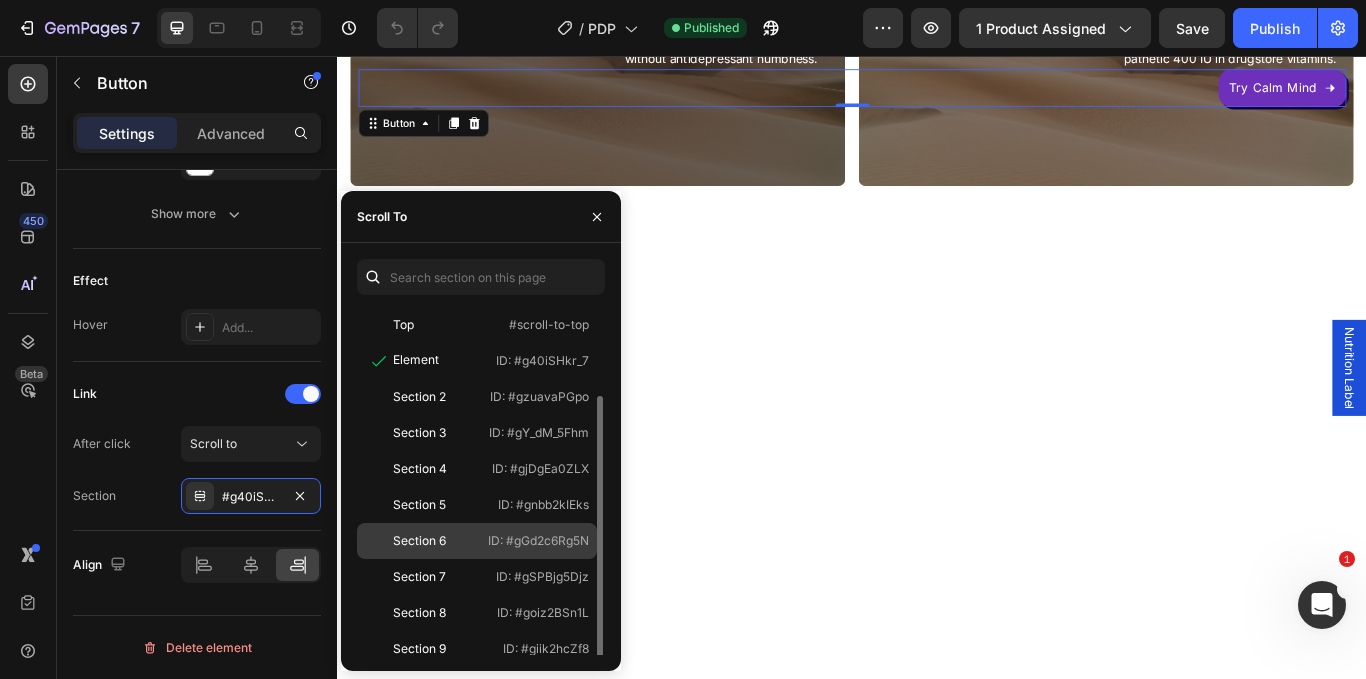 scroll, scrollTop: 48, scrollLeft: 0, axis: vertical 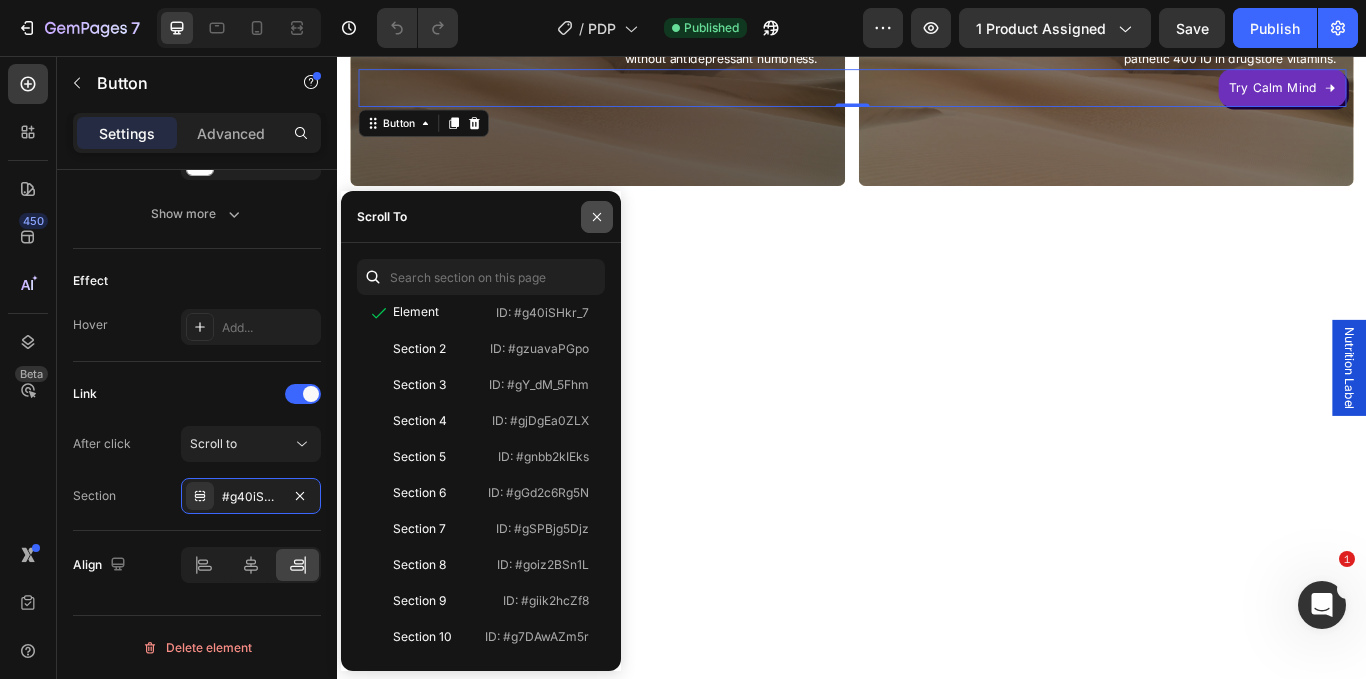 click 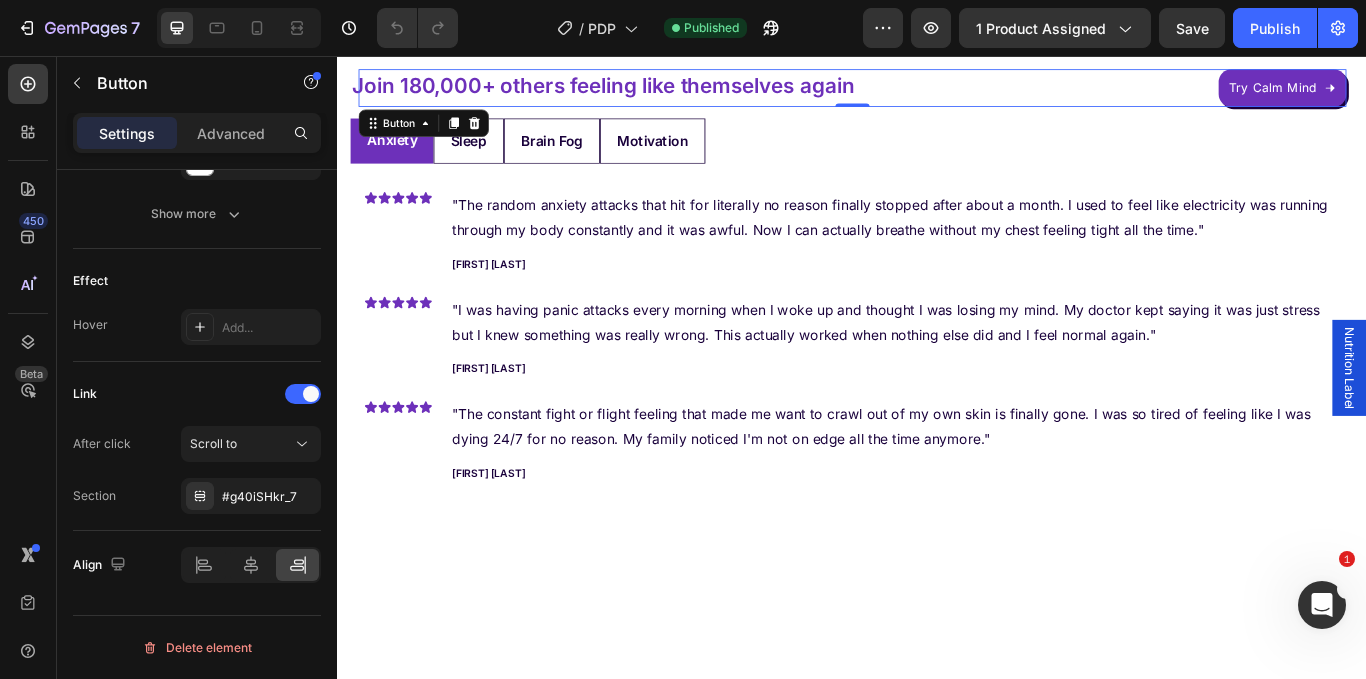 scroll, scrollTop: 8220, scrollLeft: 0, axis: vertical 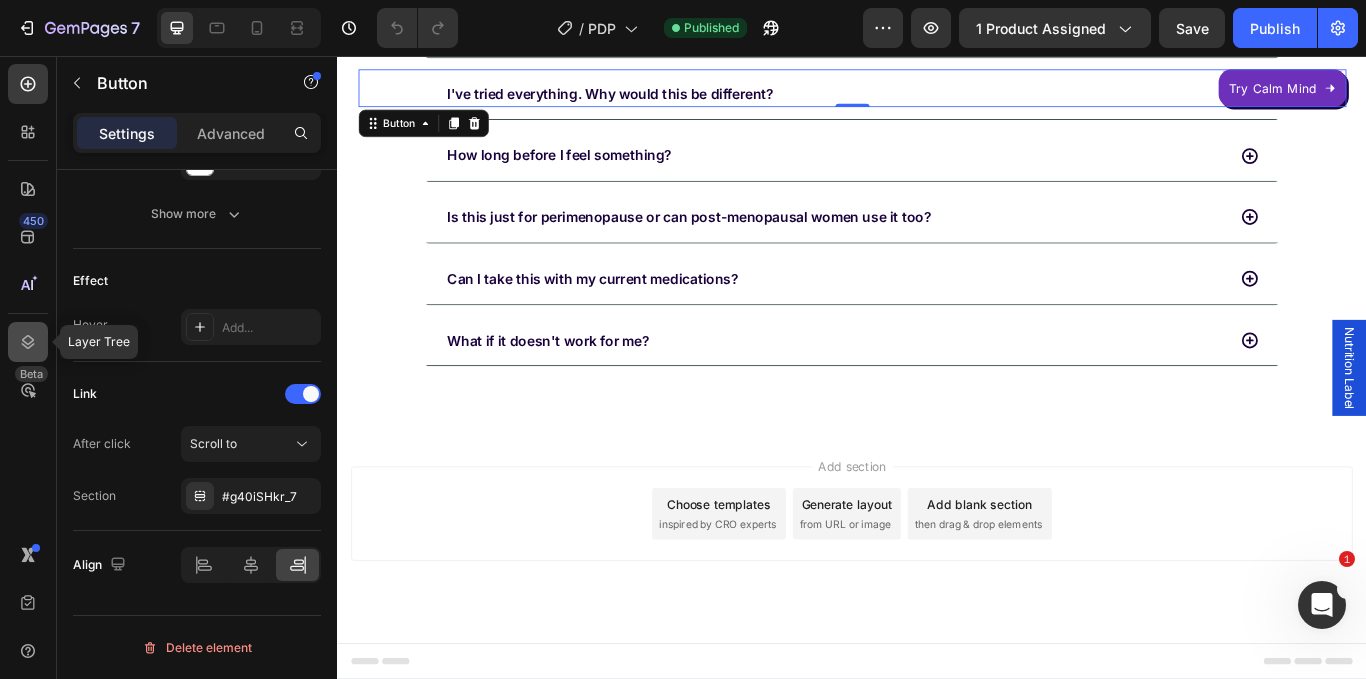 click 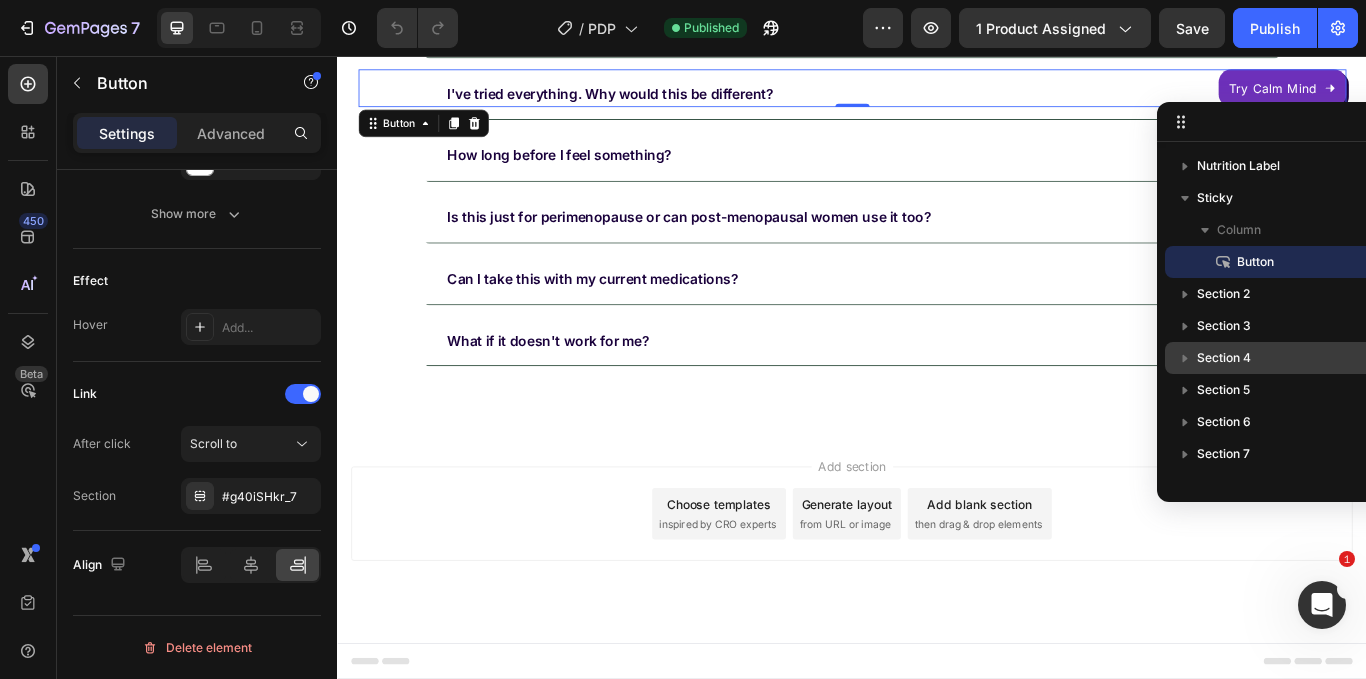scroll, scrollTop: 86, scrollLeft: 0, axis: vertical 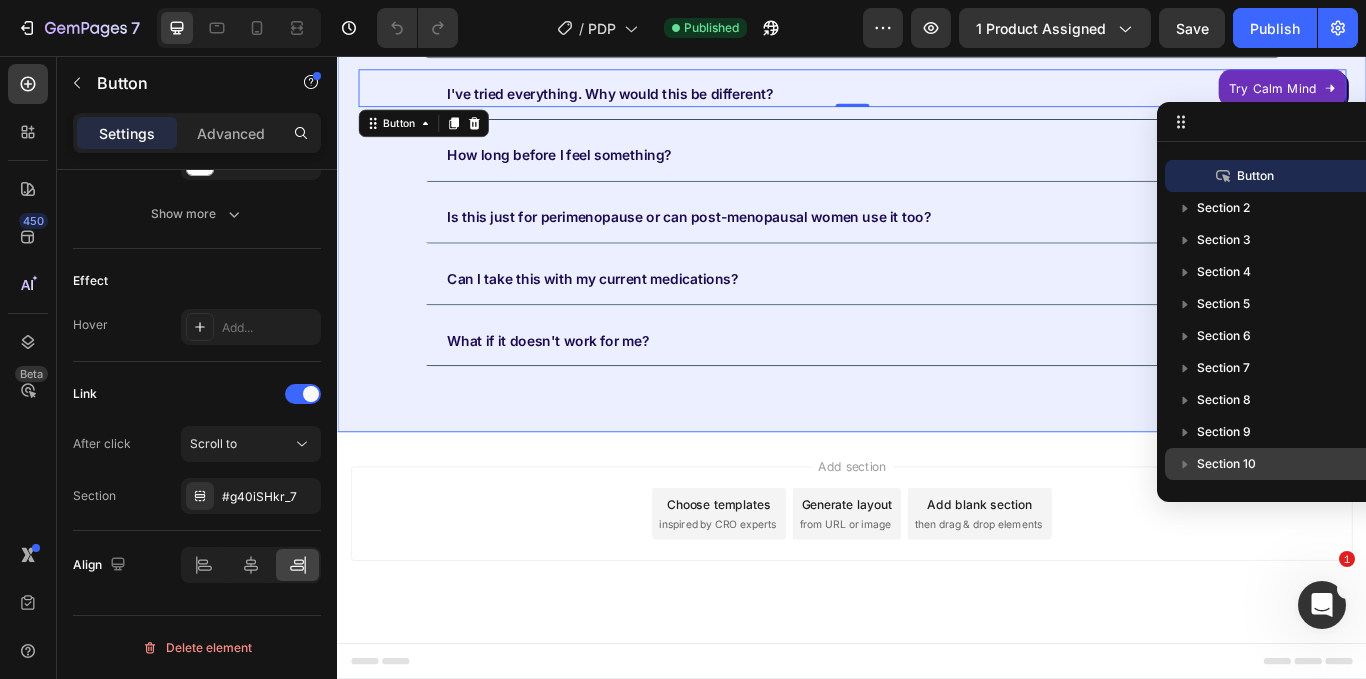 click on "Section 10" at bounding box center (1307, 464) 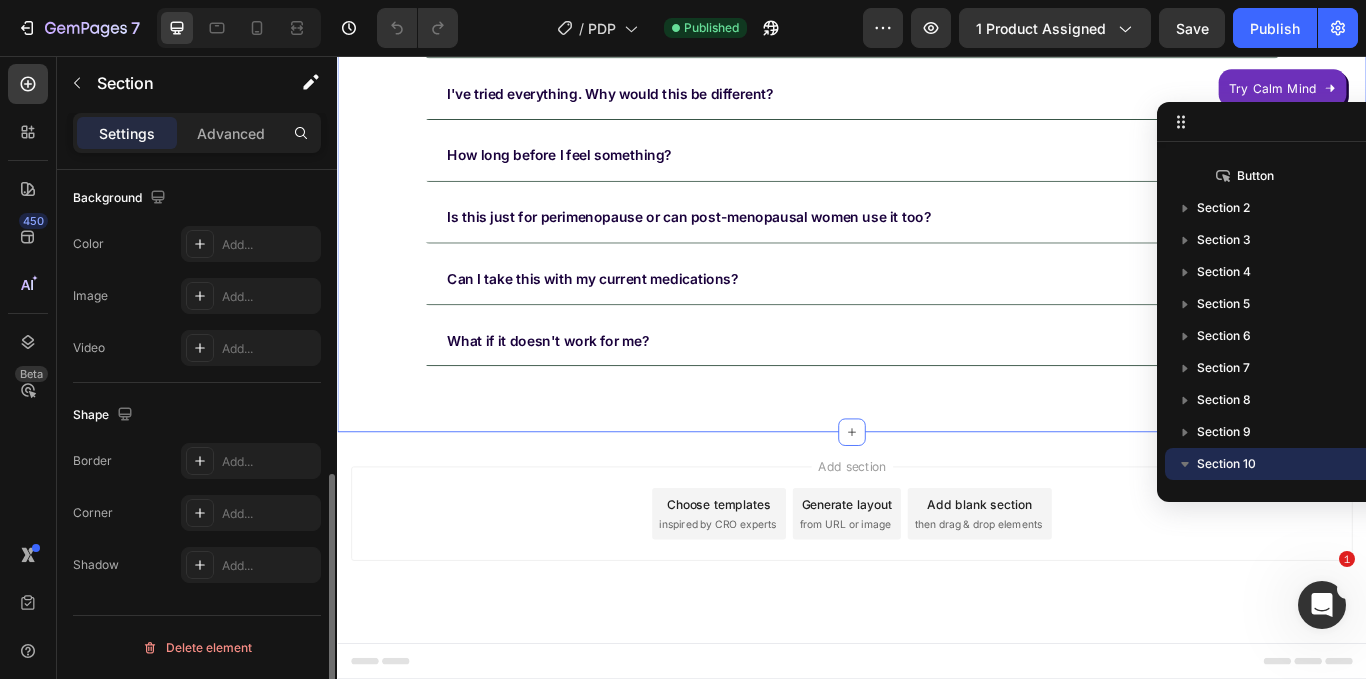 scroll, scrollTop: 0, scrollLeft: 0, axis: both 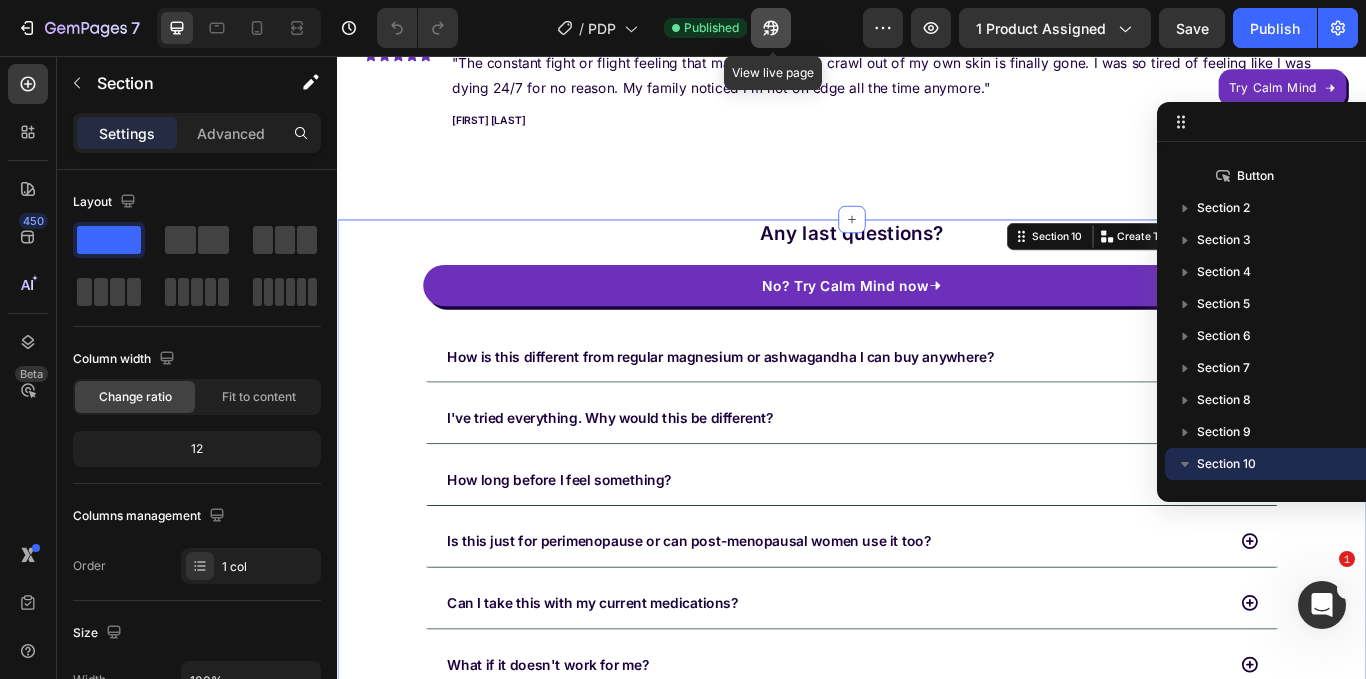 click 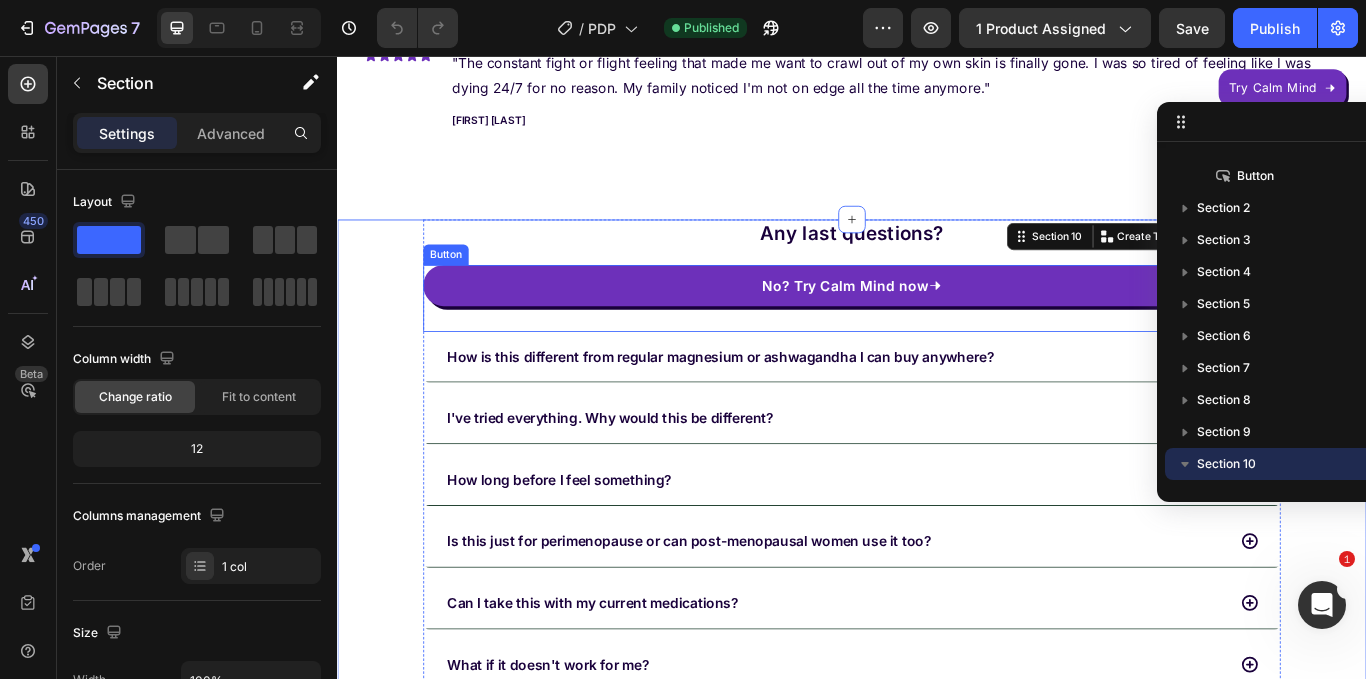 click on "No? Try Calm Mind now" at bounding box center (937, 324) 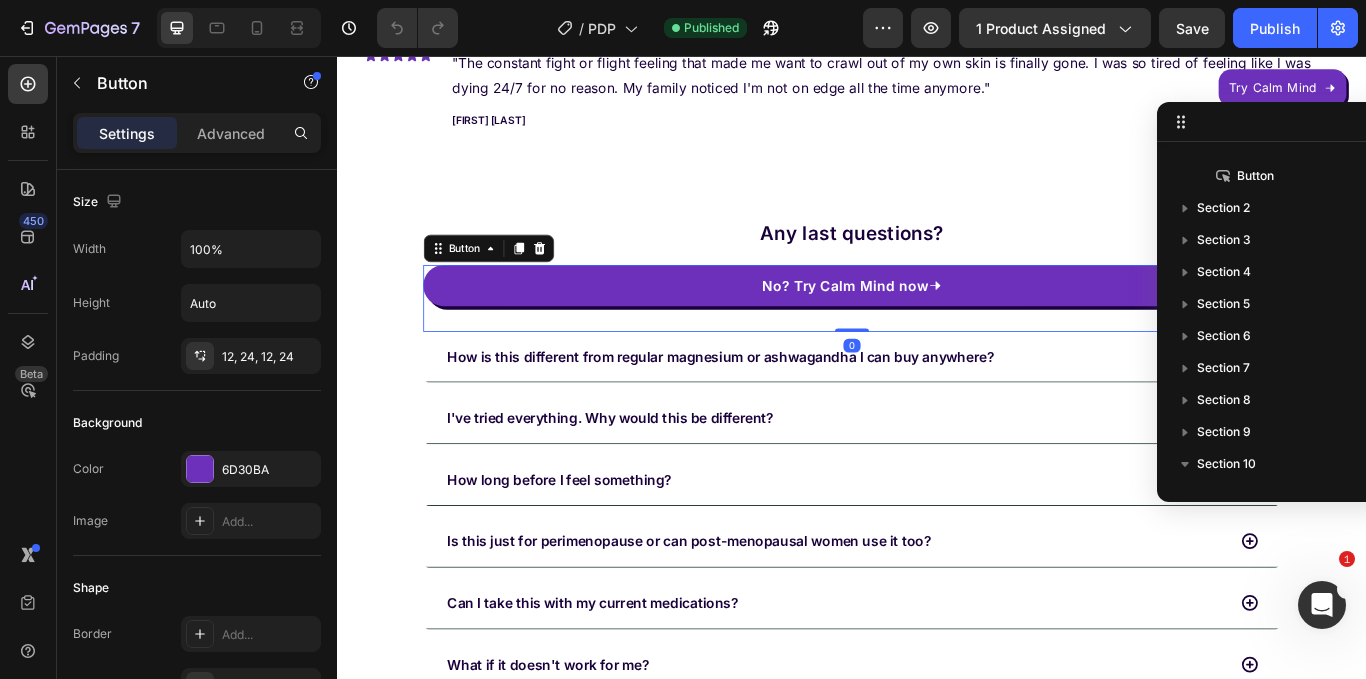 scroll, scrollTop: 278, scrollLeft: 0, axis: vertical 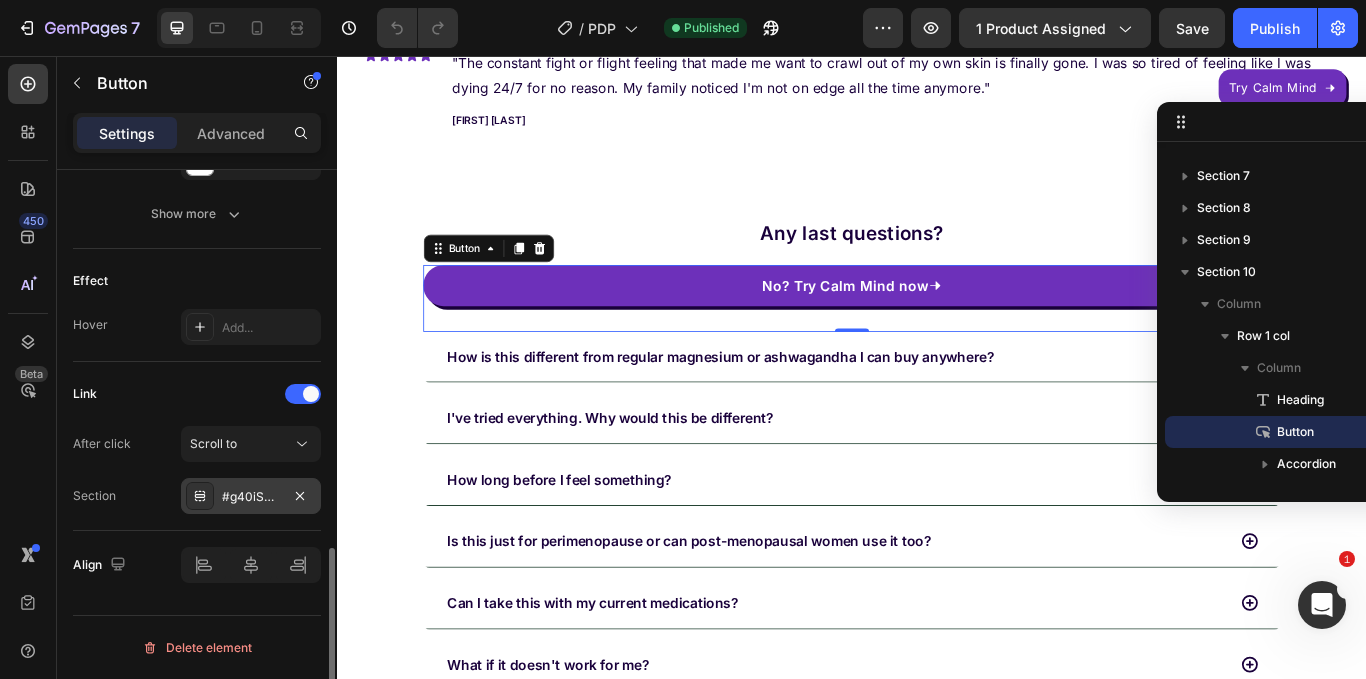 click on "#g40iSHkr_7" at bounding box center (251, 497) 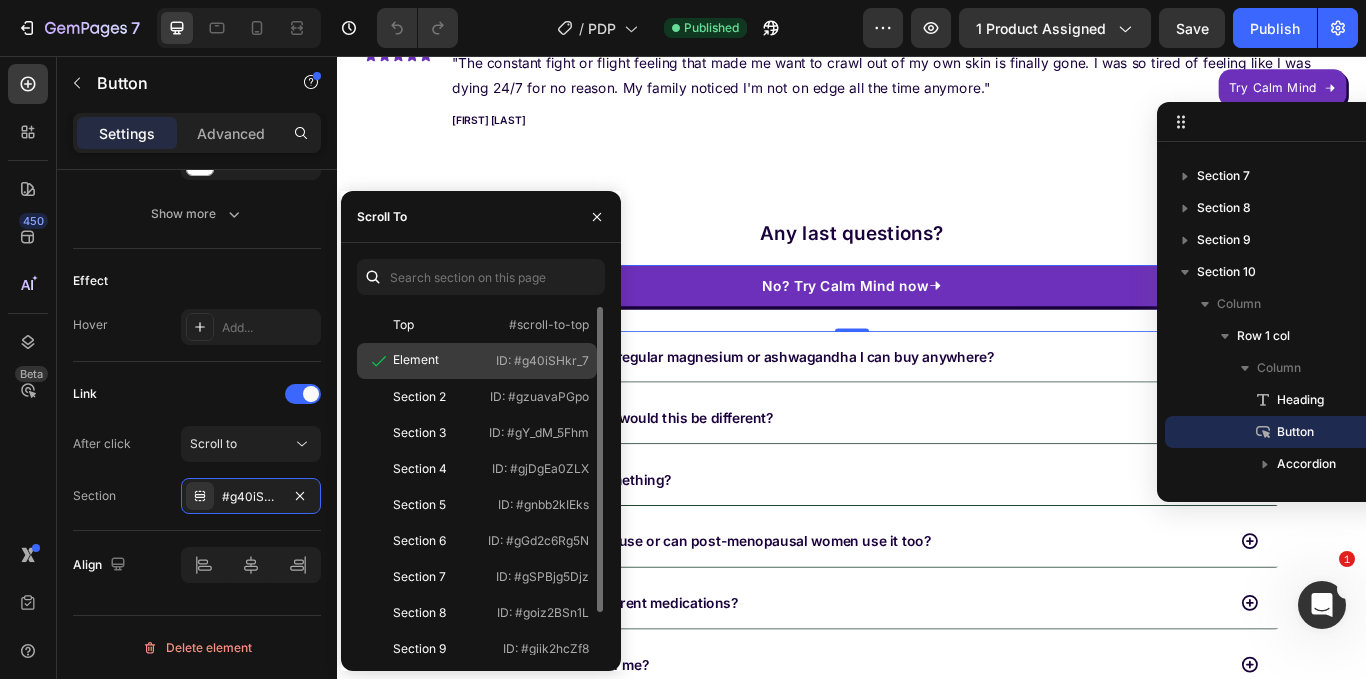 click on "Element   ID: #g40iSHkr_7" 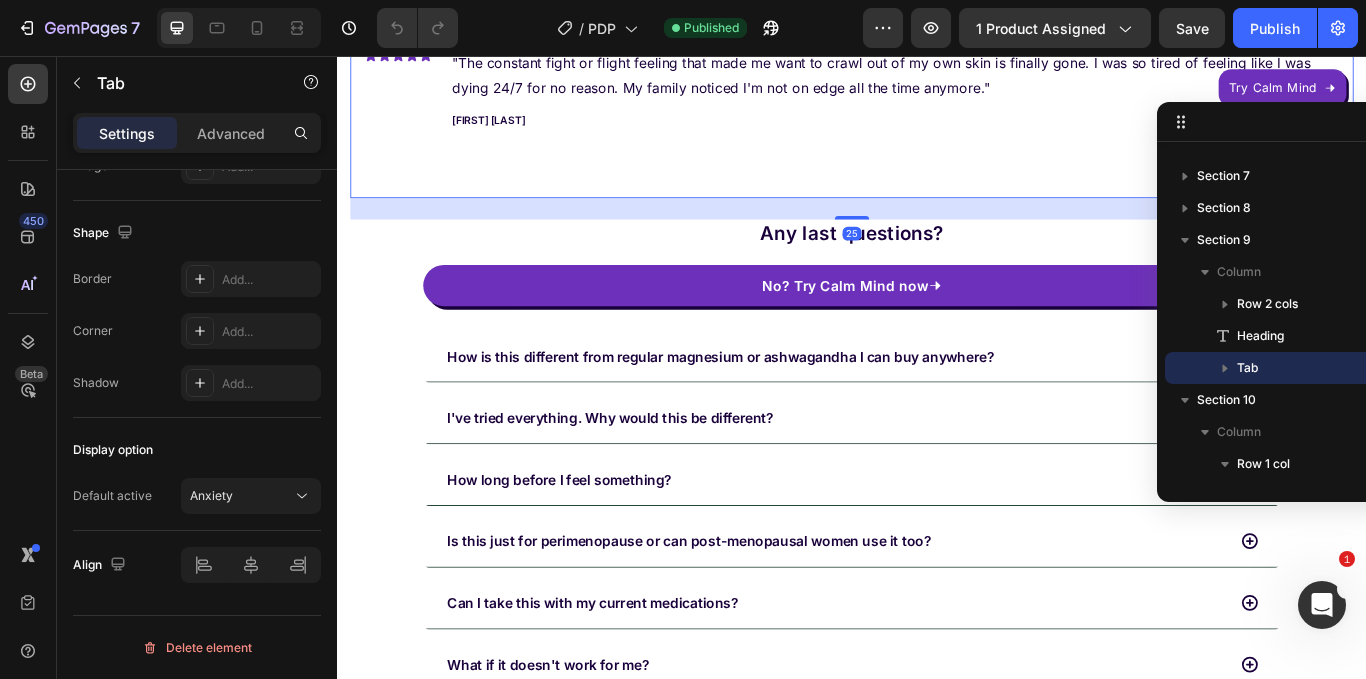 scroll, scrollTop: 0, scrollLeft: 0, axis: both 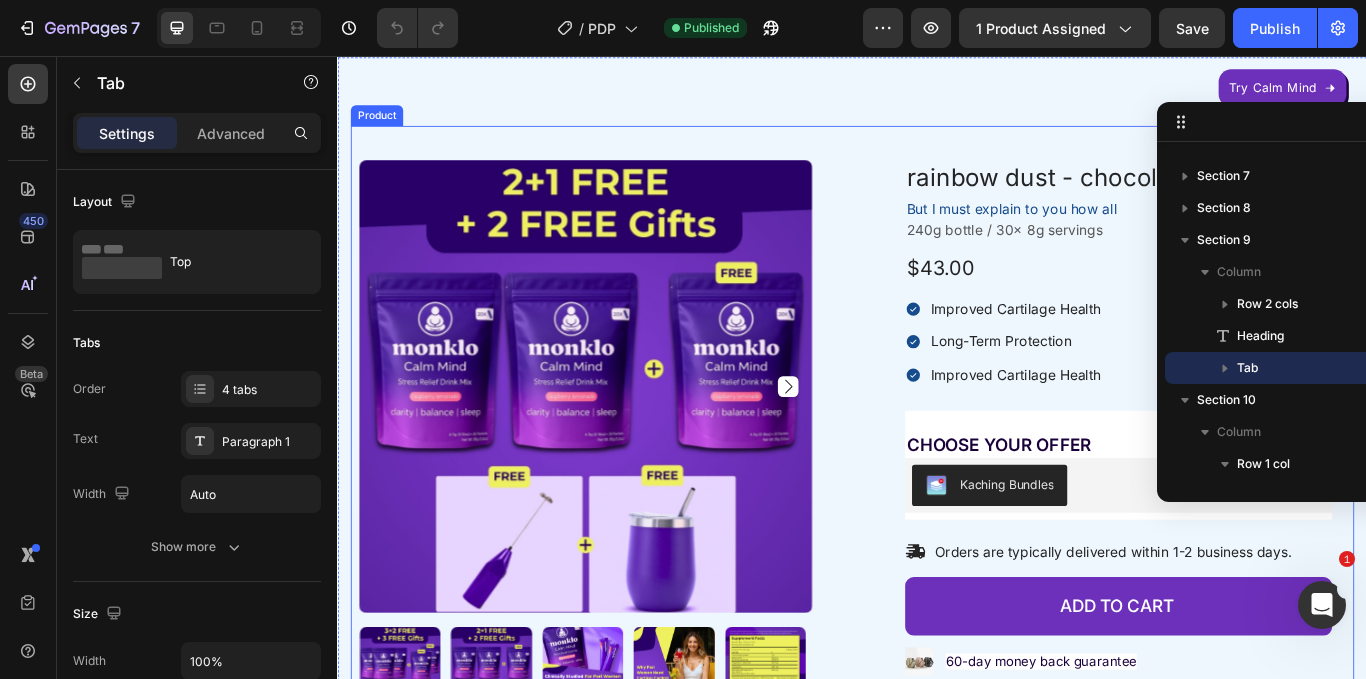 click on "Product Images View Nutrition Label Button Icon Icon Icon Icon
Icon Icon List 4.8 from  17.458   Reviews Button Row Calm Mind Heading Natural Support for Perimenopause Heading                Title Line Third Party Label Tested. Under $1 a day. Text Block Clinically-proven ingredients that calm your nervous system's panic response Text Block Stop the 3AM panic wake-ups End the rage Get your motivation back Clear the brain fog Item List Row rainbow dust - chocolate Text Block But I must explain to you how all Text Block 240g bottle / 30x 8g servings Text Block $43.00 Product Price Product Price Improved Cartilage Health Long-Term Protection Improved Cartilage Health Item List Row CHOOSE YOUR OFFER Text Block Kaching Bundles Kaching Bundles Row Row
Orders are typically delivered within 1-2 business days. Item List ADD TO CART Add to Cart Image 60-day money back guarantee Text Block Advanced List Row Image Rita Carroll Text block Verified Customer Item List Icon" at bounding box center (937, 802) 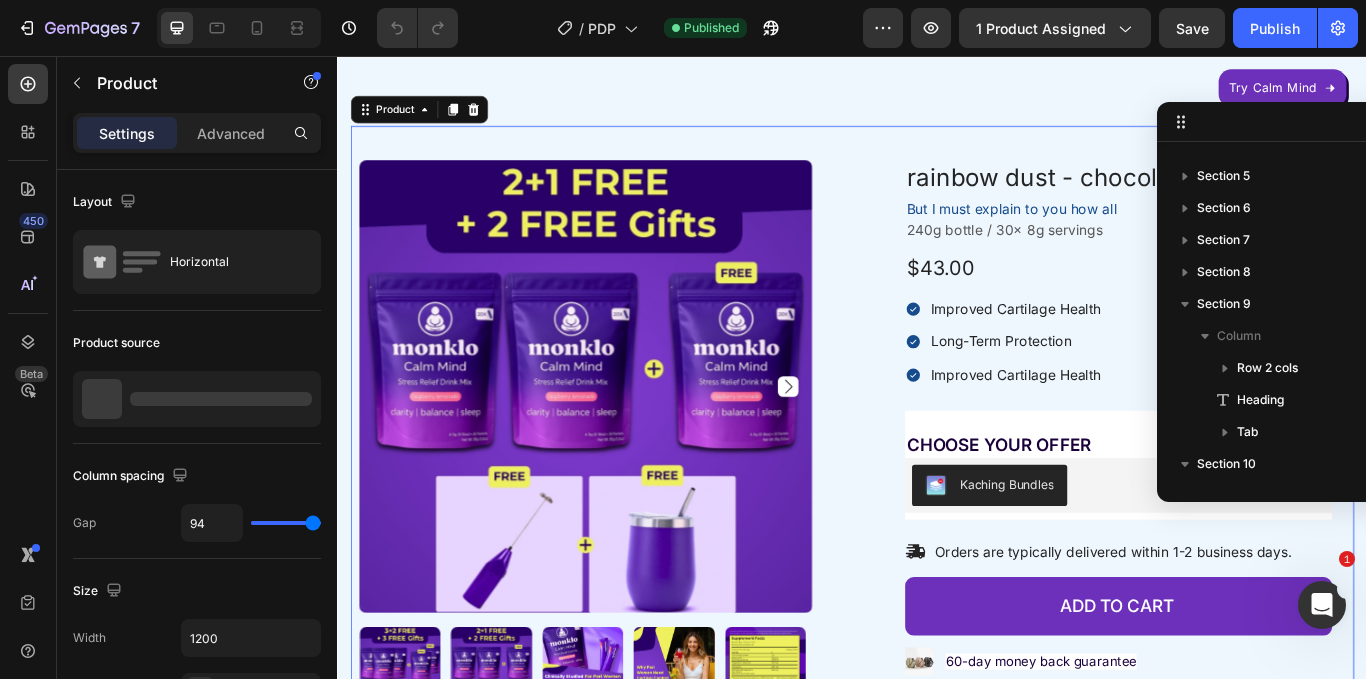 scroll, scrollTop: 91, scrollLeft: 0, axis: vertical 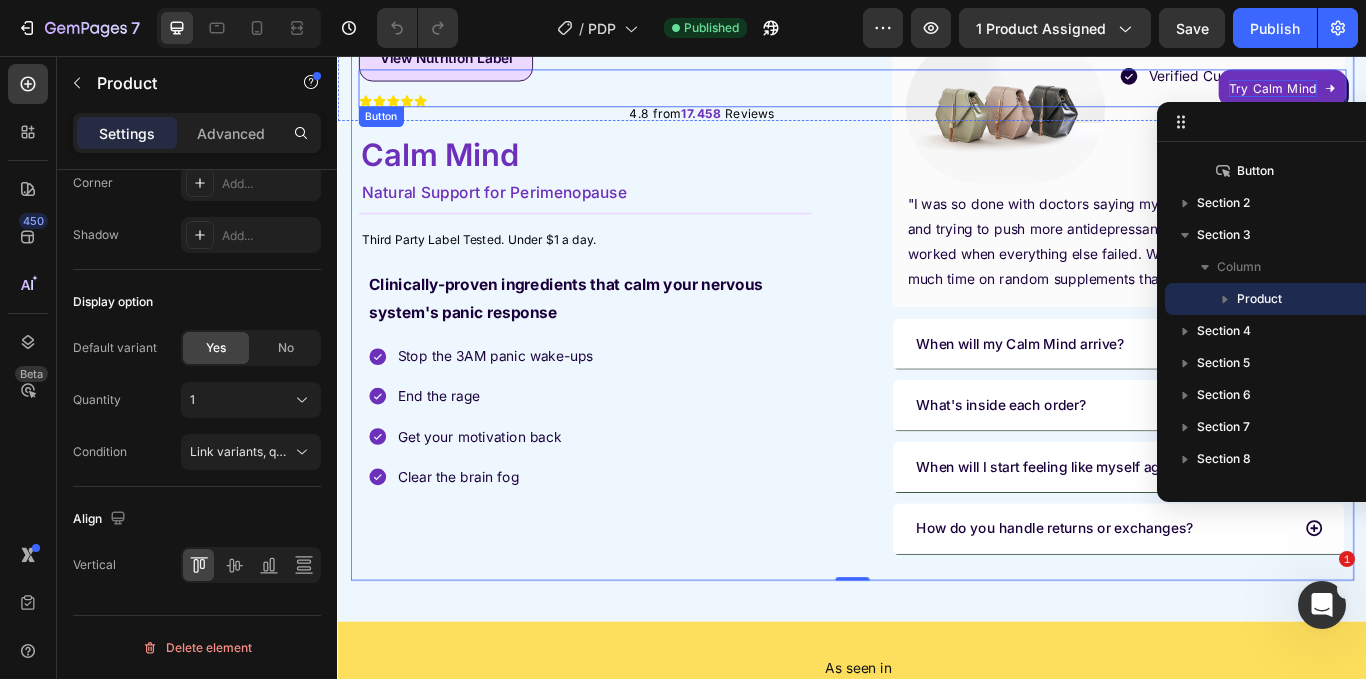 click on "Try Calm Mind" at bounding box center [1427, 94] 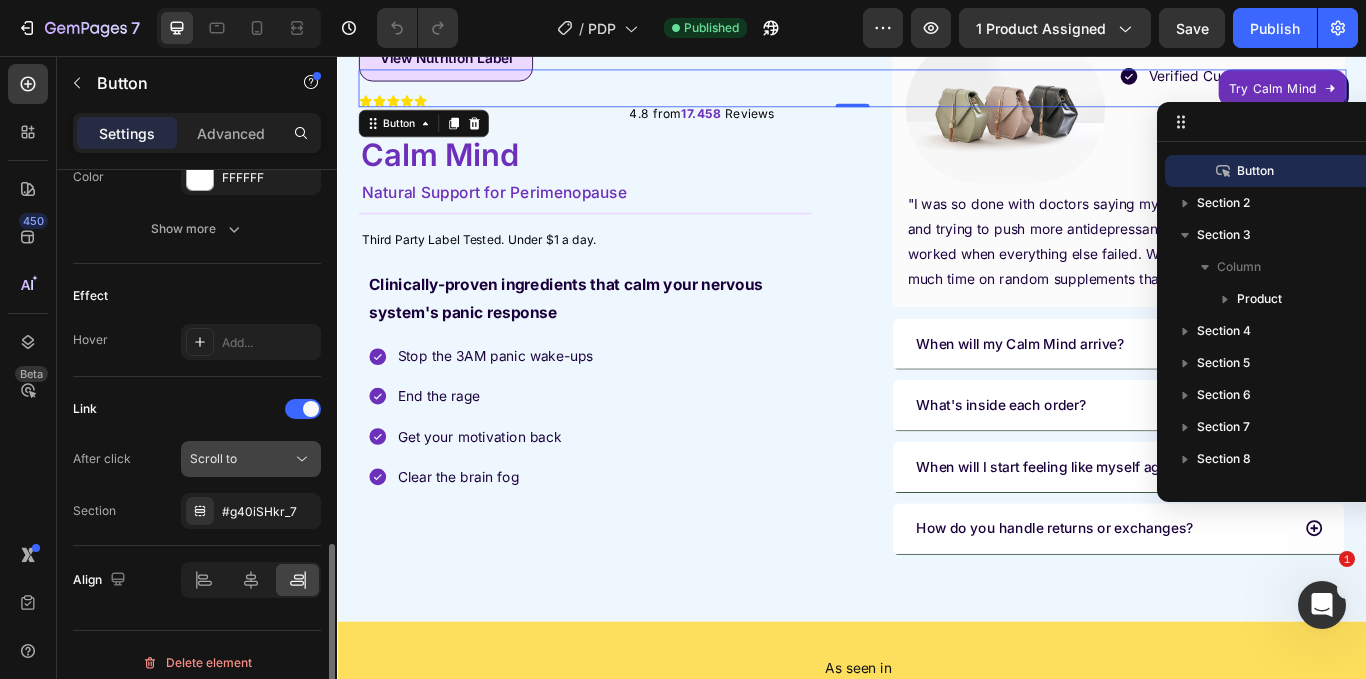 scroll, scrollTop: 1116, scrollLeft: 0, axis: vertical 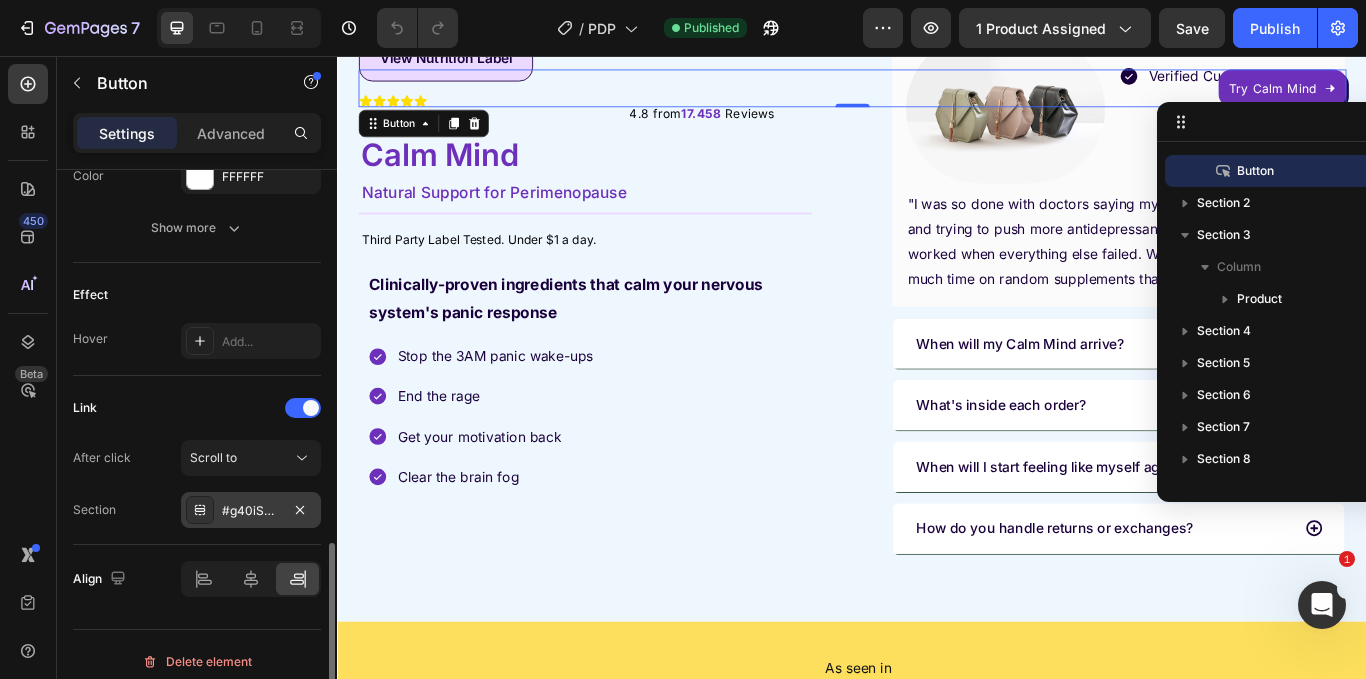 click on "#g40iSHkr_7" at bounding box center (251, 511) 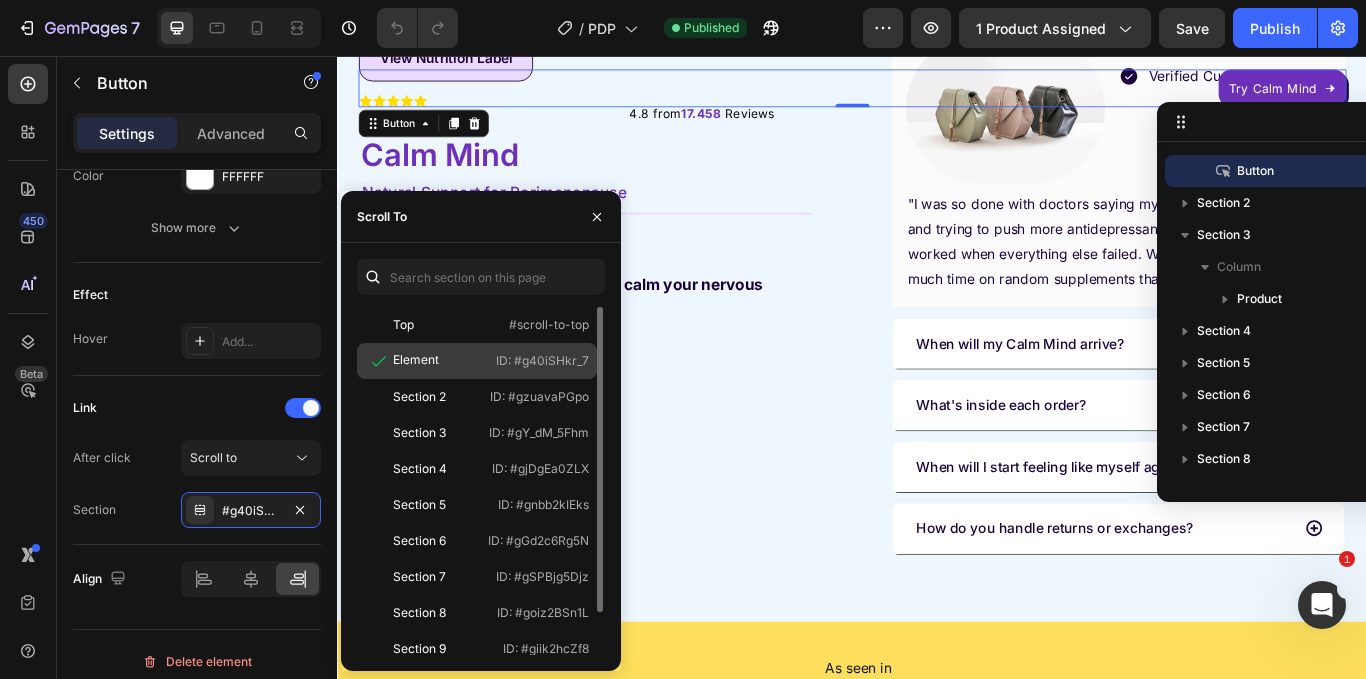 click on "ID: #g40iSHkr_7" at bounding box center [542, 361] 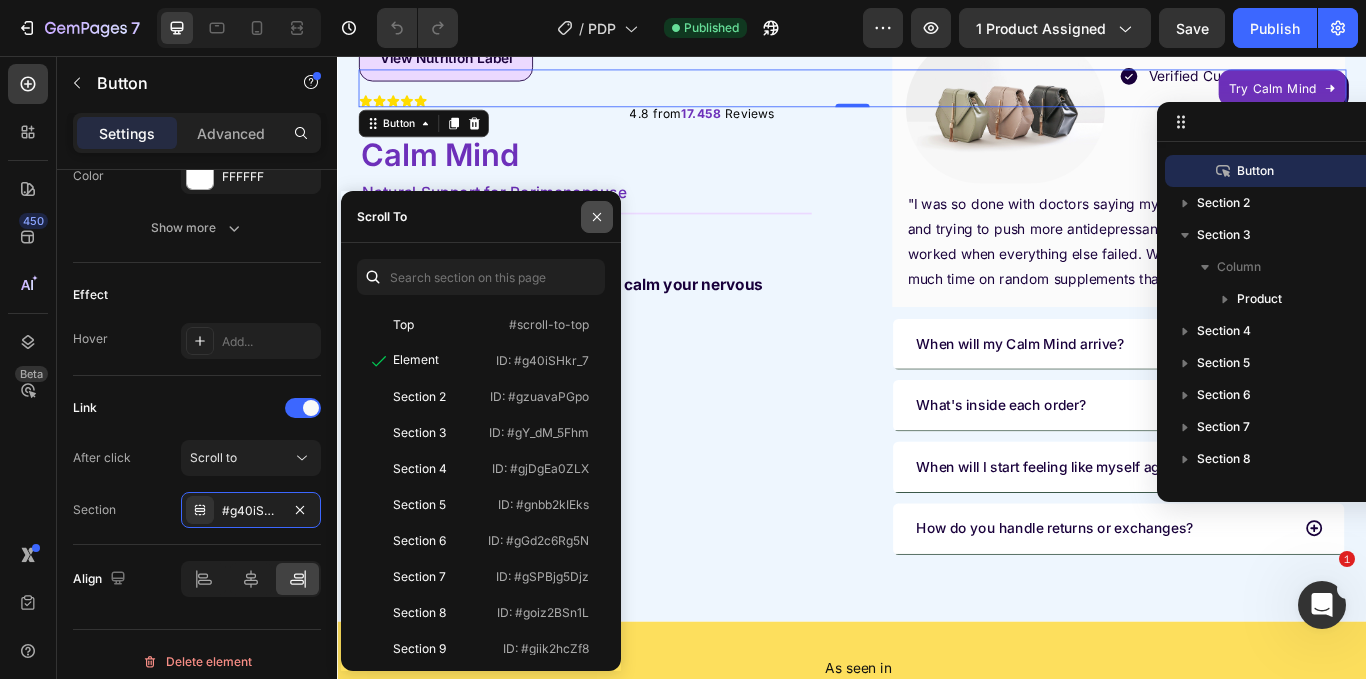 click at bounding box center [597, 217] 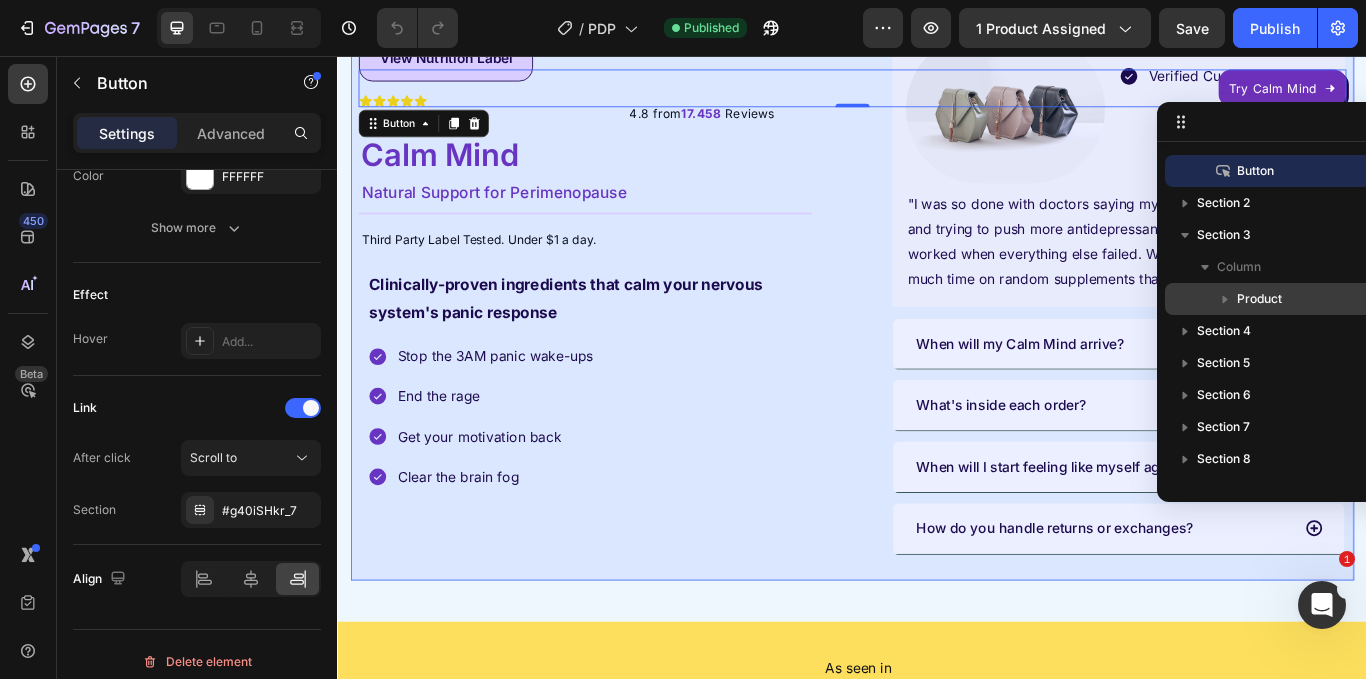 click 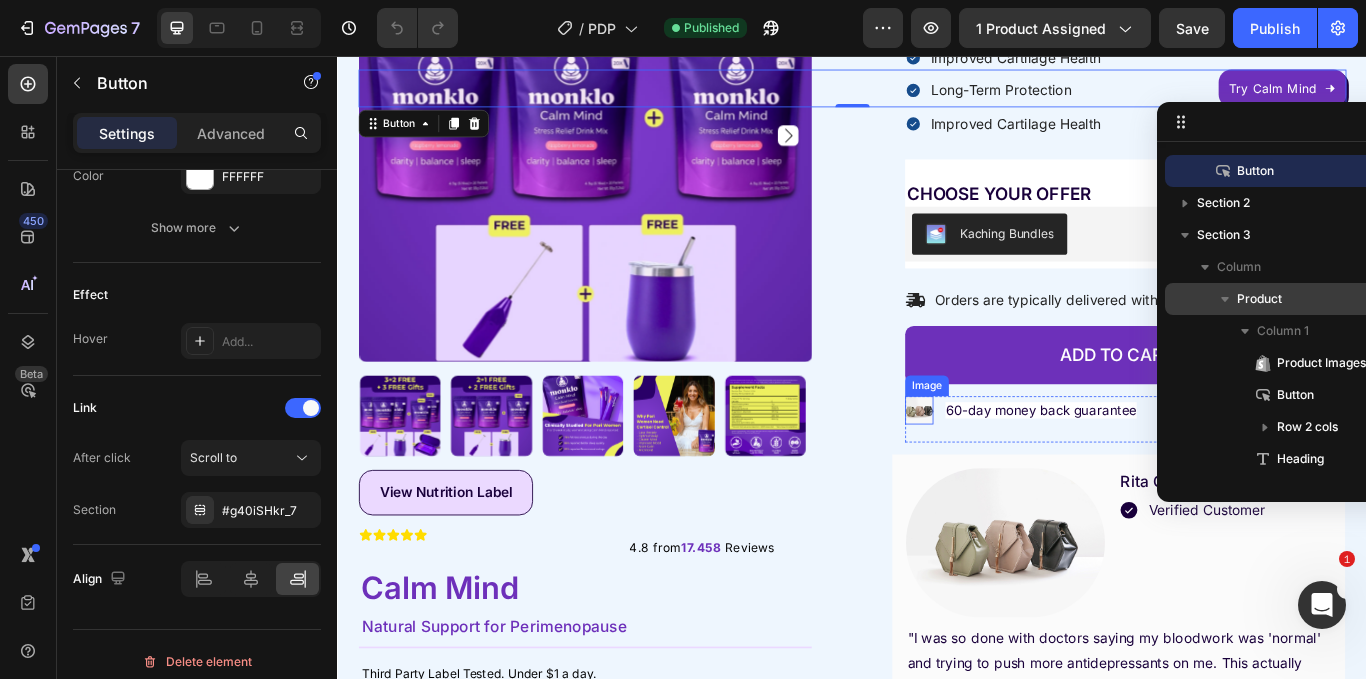 scroll, scrollTop: 1242, scrollLeft: 0, axis: vertical 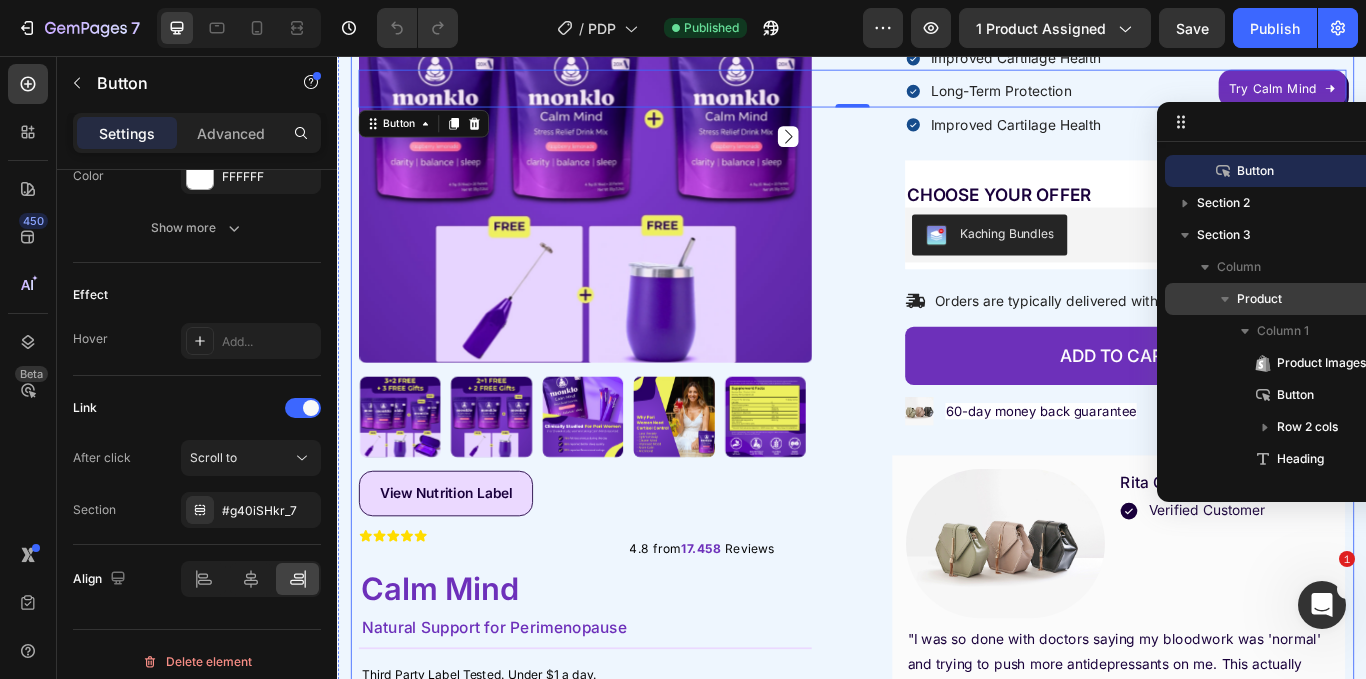 click on "Product Images View Nutrition Label Button Icon Icon Icon Icon
Icon Icon List 4.8 from  17.458   Reviews Button Row Calm Mind Heading Natural Support for Perimenopause Heading                Title Line Third Party Label Tested. Under $1 a day. Text Block Clinically-proven ingredients that calm your nervous system's panic response Text Block Stop the 3AM panic wake-ups End the rage Get your motivation back Clear the brain fog Item List Row rainbow dust - chocolate Text Block But I must explain to you how all Text Block 240g bottle / 30x 8g servings Text Block $43.00 Product Price Product Price Improved Cartilage Health Long-Term Protection Improved Cartilage Health Item List Row CHOOSE YOUR OFFER Text Block Kaching Bundles Kaching Bundles Row Row
Orders are typically delivered within 1-2 business days. Item List ADD TO CART Add to Cart Image 60-day money back guarantee Text Block Advanced List Row Image Rita Carroll Text block Verified Customer Item List Icon" at bounding box center (937, 510) 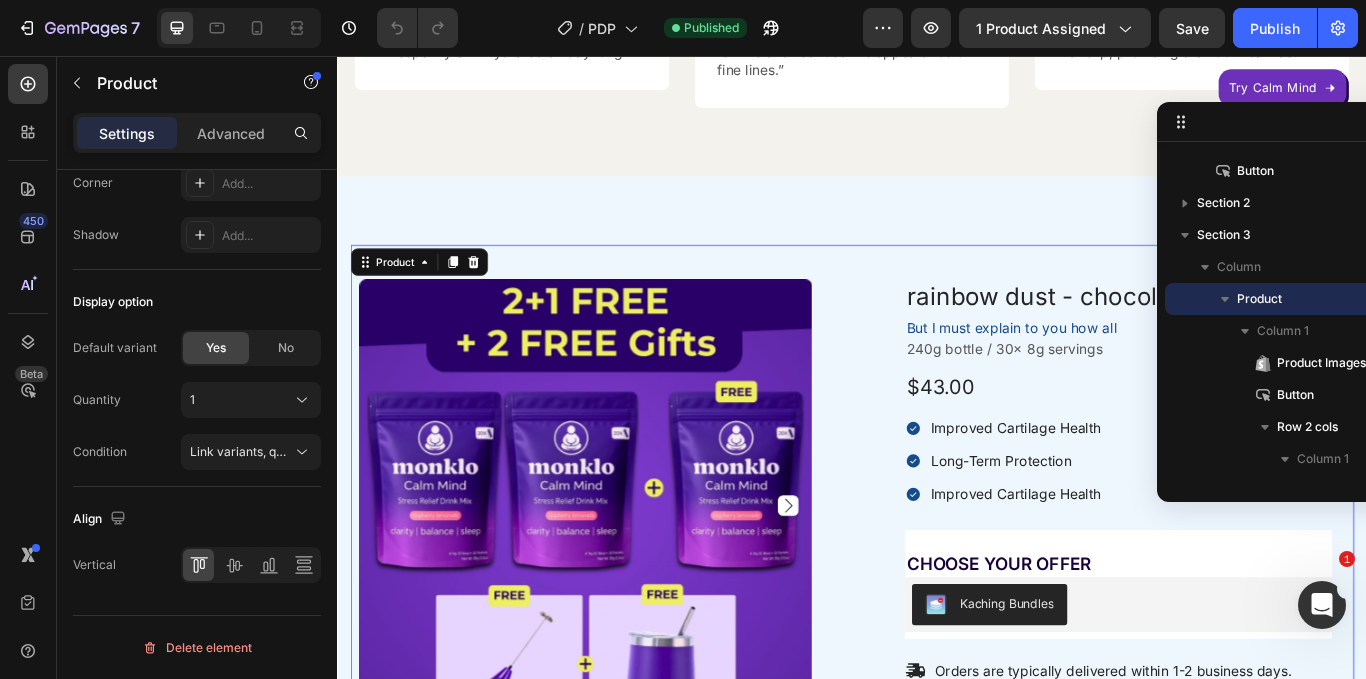 scroll, scrollTop: 0, scrollLeft: 0, axis: both 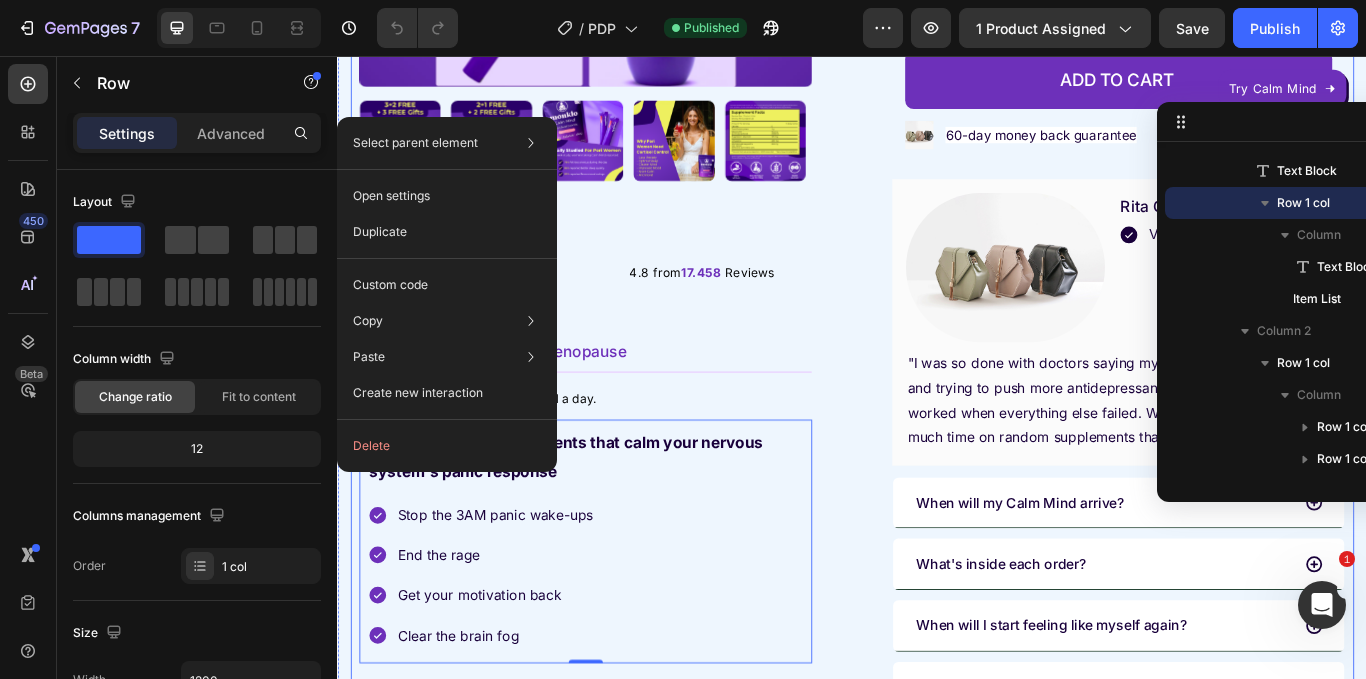 click on "Product Images View Nutrition Label Button Icon Icon Icon Icon
Icon Icon List 4.8 from  17.458   Reviews Button Row Calm Mind Heading Natural Support for Perimenopause Heading                Title Line Third Party Label Tested. Under $1 a day. Text Block Clinically-proven ingredients that calm your nervous system's panic response Text Block Stop the 3AM panic wake-ups End the rage Get your motivation back Clear the brain fog Item List Row   0 rainbow dust - chocolate Text Block But I must explain to you how all Text Block 240g bottle / 30x 8g servings Text Block $43.00 Product Price Product Price Improved Cartilage Health Long-Term Protection Improved Cartilage Health Item List Row CHOOSE YOUR OFFER Text Block Kaching Bundles Kaching Bundles Row Row
Orders are typically delivered within 1-2 business days. Item List ADD TO CART Add to Cart Image 60-day money back guarantee Text Block Advanced List Row Image Rita Carroll Text block Verified Customer Item List" at bounding box center (937, 188) 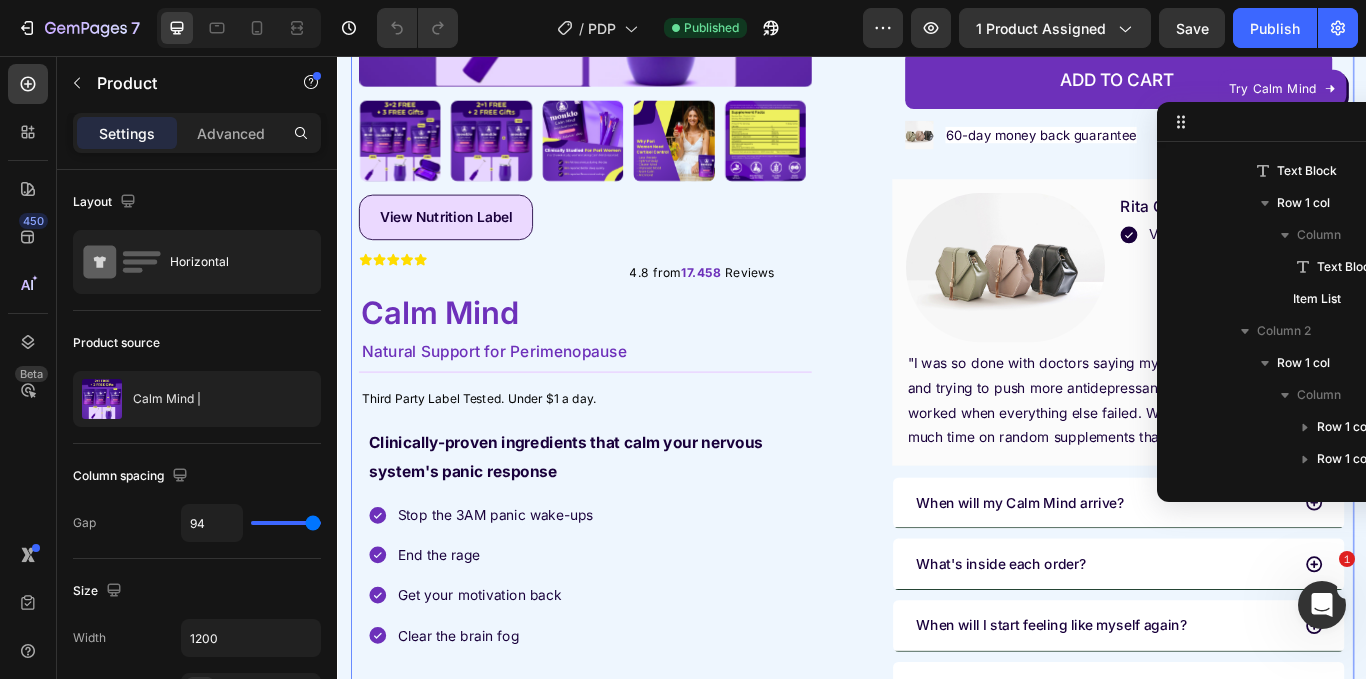 scroll, scrollTop: 91, scrollLeft: 0, axis: vertical 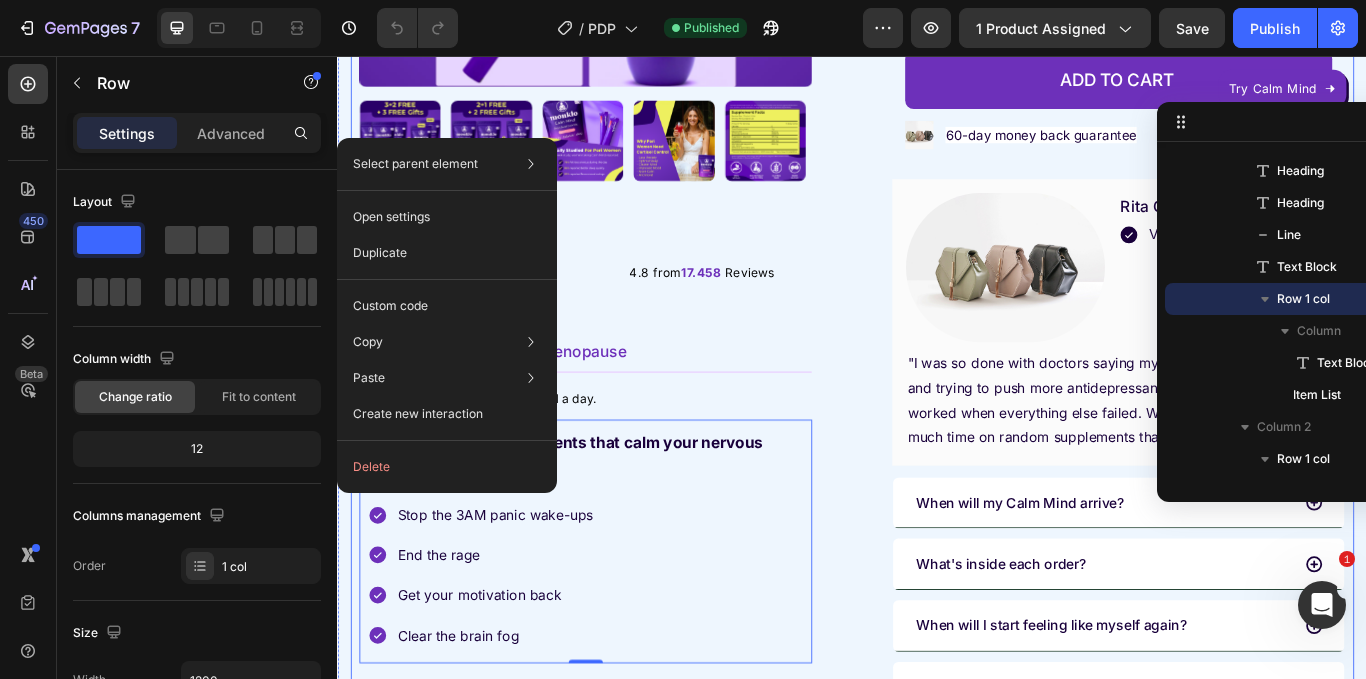 click on "Product Images View Nutrition Label Button Icon Icon Icon Icon
Icon Icon List 4.8 from  17.458   Reviews Button Row Calm Mind Heading Natural Support for Perimenopause Heading                Title Line Third Party Label Tested. Under $1 a day. Text Block Clinically-proven ingredients that calm your nervous system's panic response Text Block Stop the 3AM panic wake-ups End the rage Get your motivation back Clear the brain fog Item List Row   0 rainbow dust - chocolate Text Block But I must explain to you how all Text Block 240g bottle / 30x 8g servings Text Block $43.00 Product Price Product Price Improved Cartilage Health Long-Term Protection Improved Cartilage Health Item List Row CHOOSE YOUR OFFER Text Block Kaching Bundles Kaching Bundles Row Row
Orders are typically delivered within 1-2 business days. Item List ADD TO CART Add to Cart Image 60-day money back guarantee Text Block Advanced List Row Image Rita Carroll Text block Verified Customer Item List" at bounding box center (937, 188) 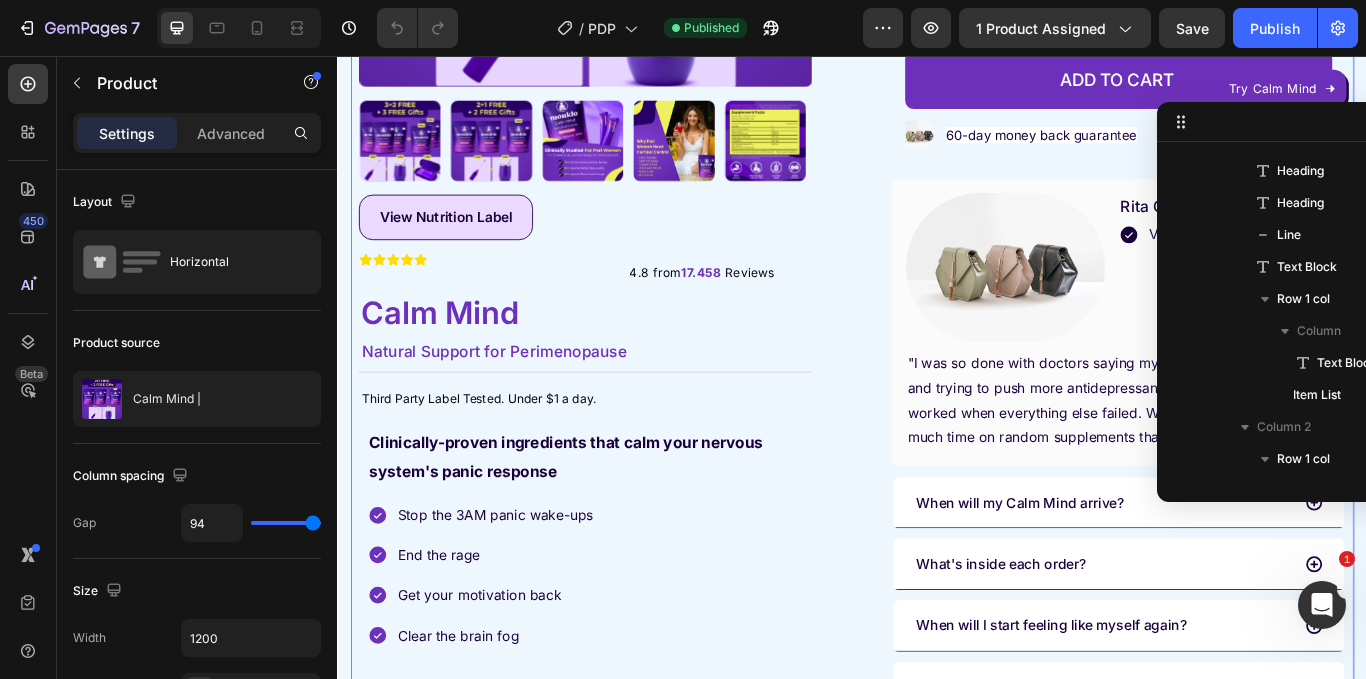 scroll, scrollTop: 91, scrollLeft: 0, axis: vertical 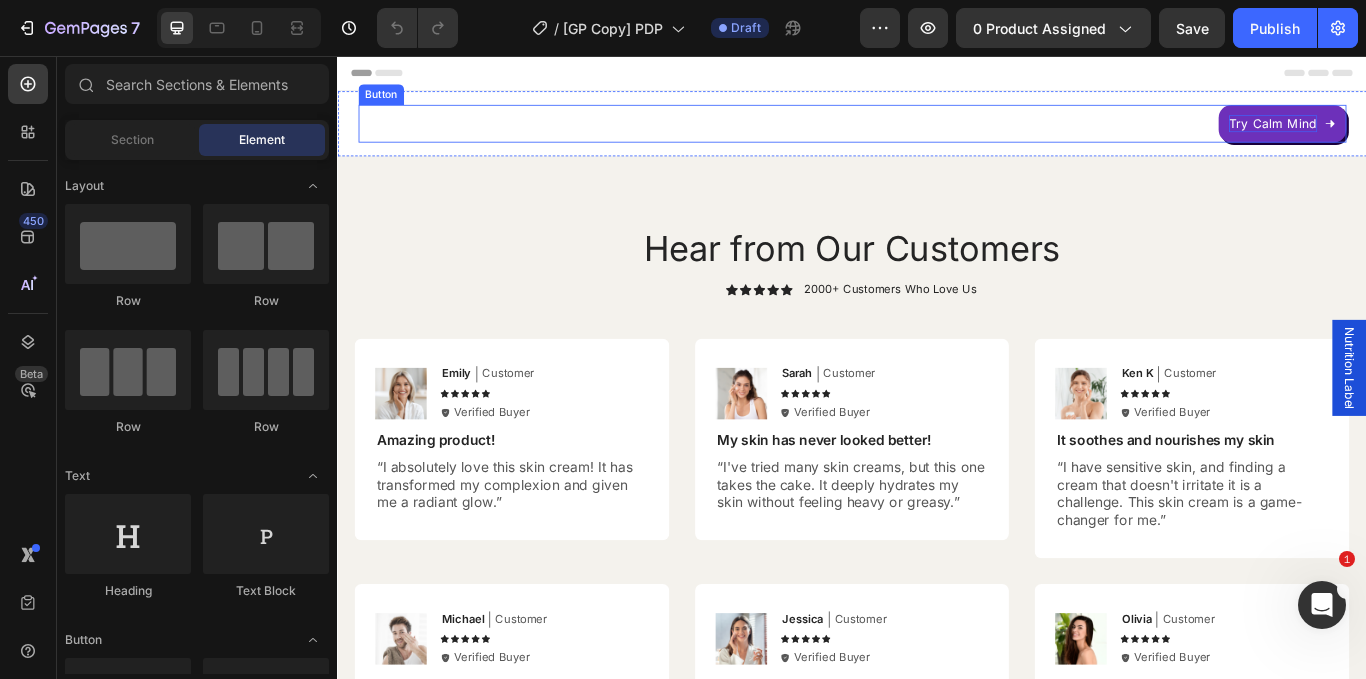 click on "Try Calm Mind" at bounding box center (1427, 135) 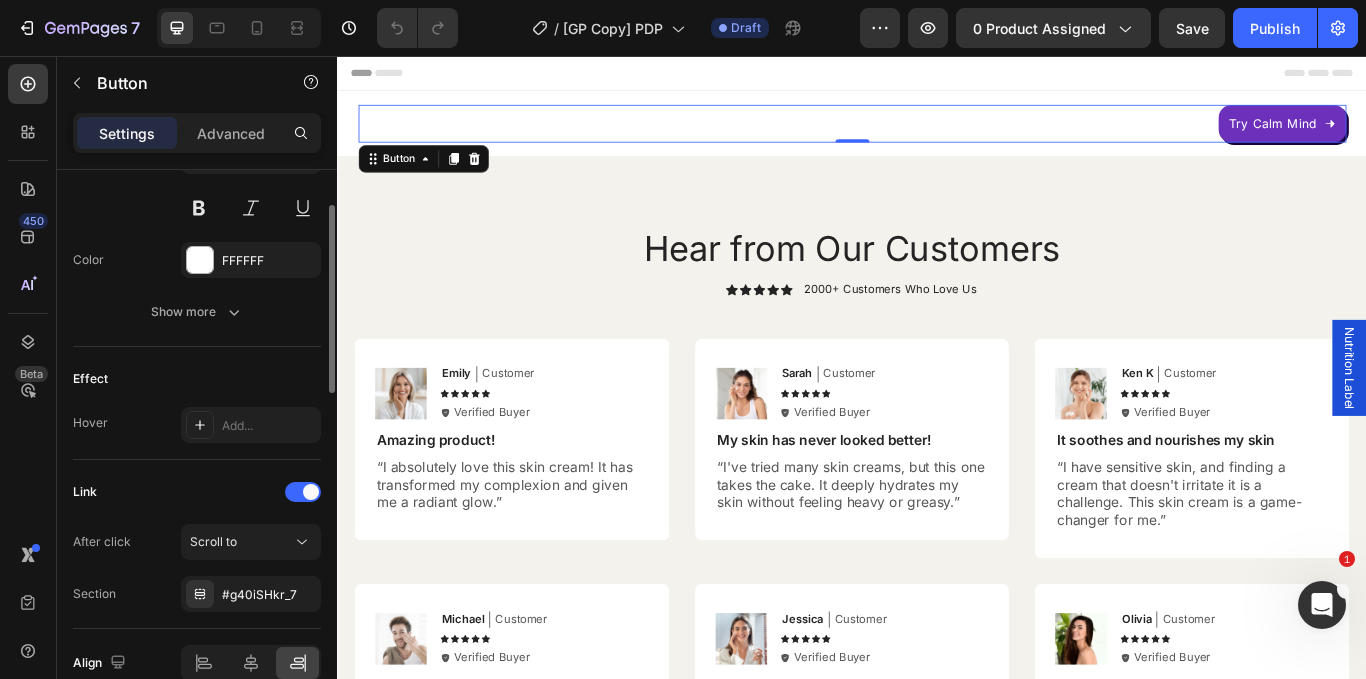 scroll, scrollTop: 1130, scrollLeft: 0, axis: vertical 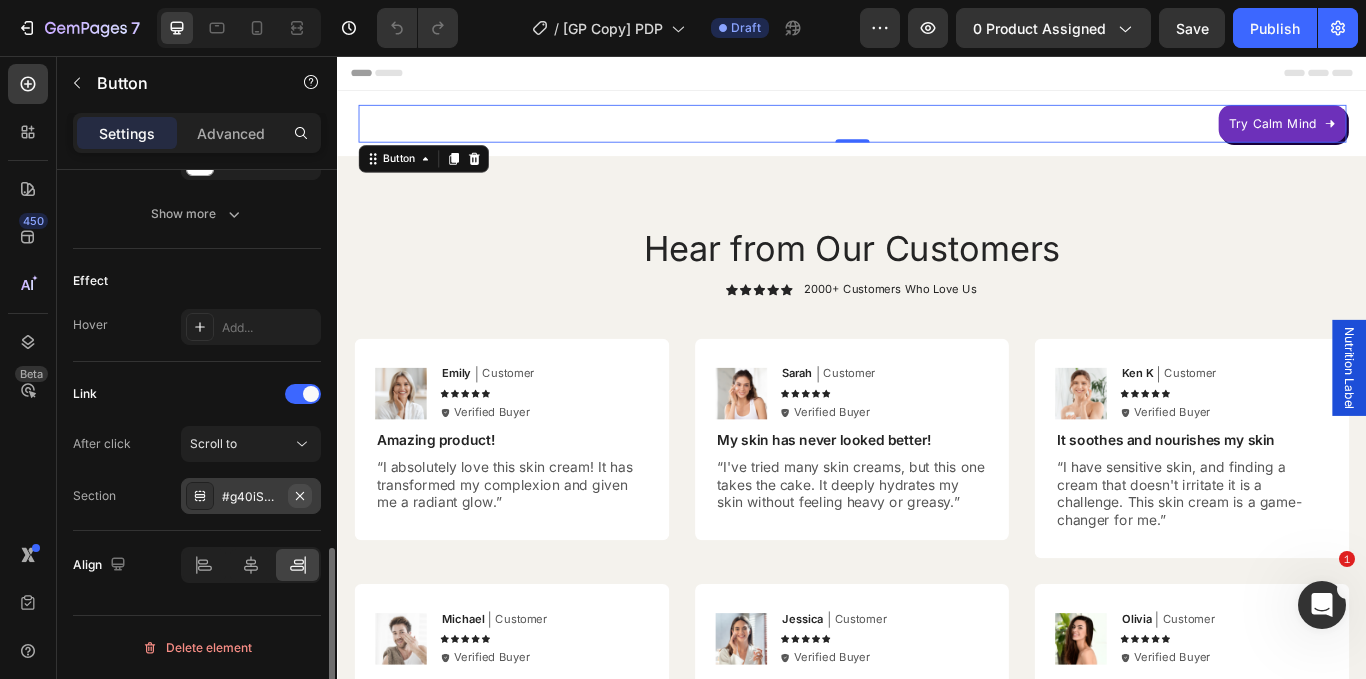 click 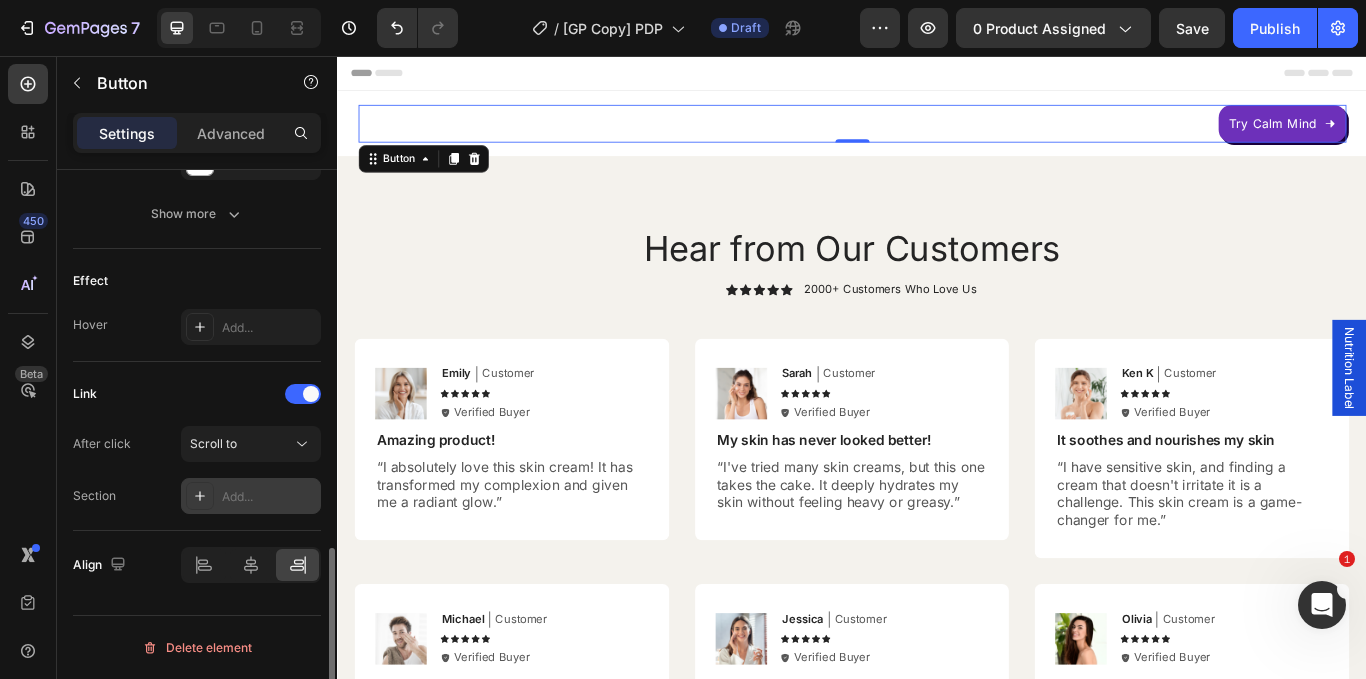 click on "Add..." at bounding box center [269, 497] 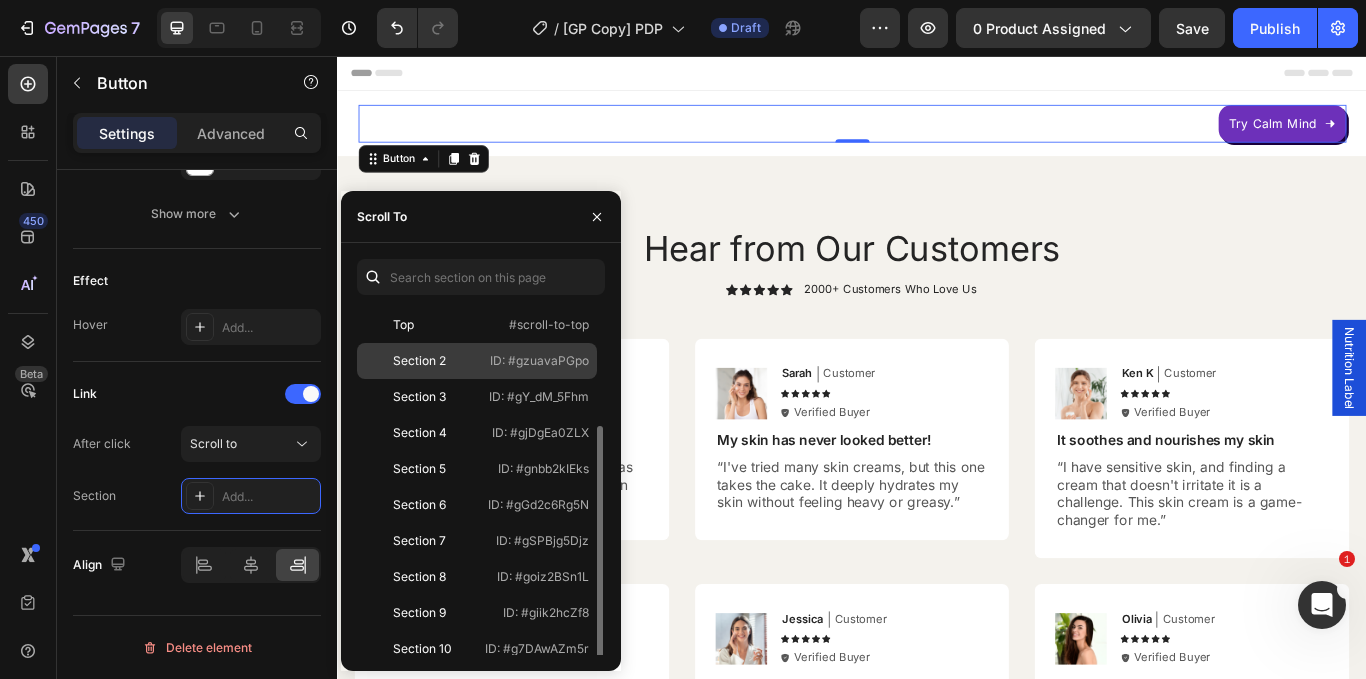 scroll, scrollTop: 64, scrollLeft: 0, axis: vertical 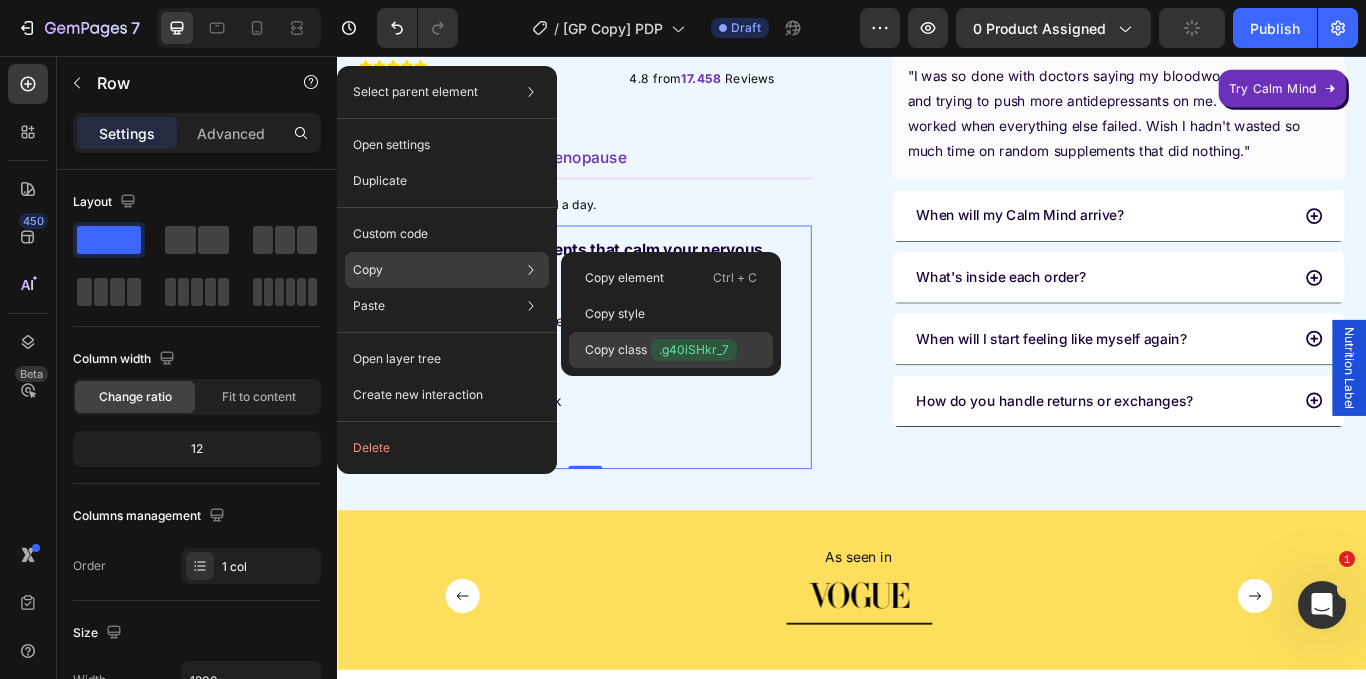 click on "Copy class  .g40iSHkr_7" at bounding box center [661, 350] 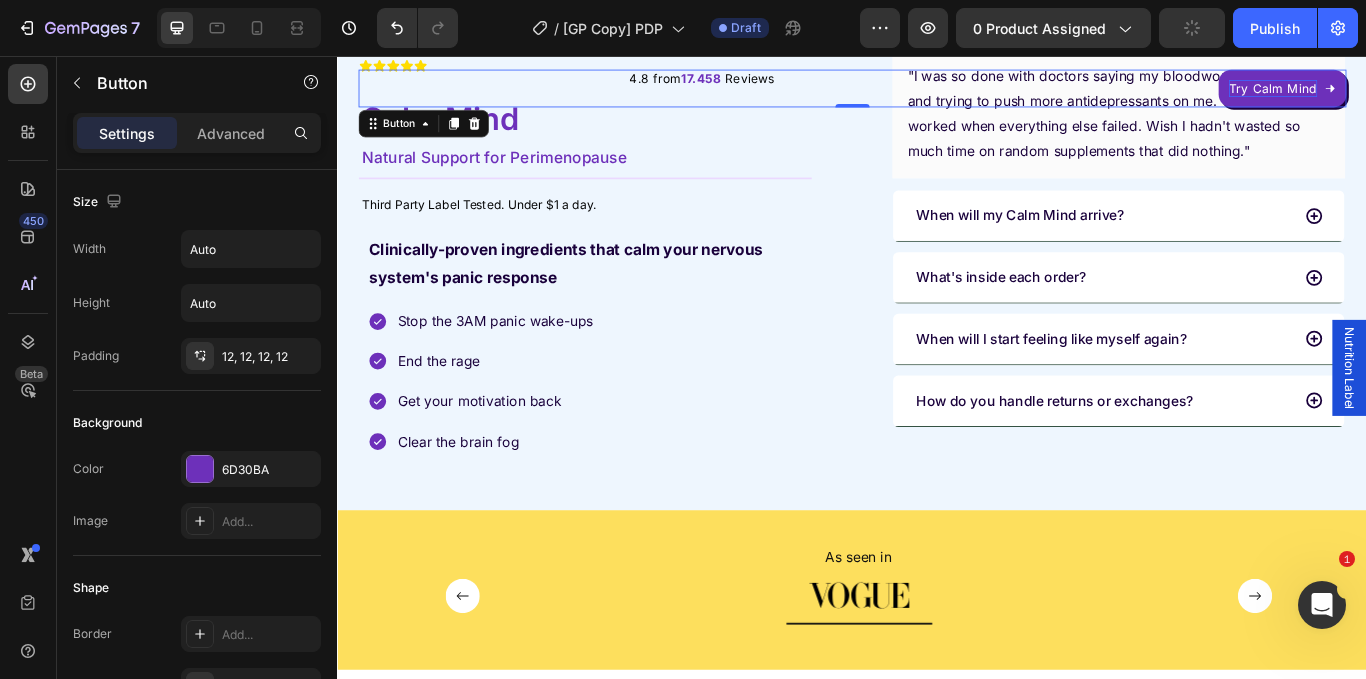 click on "Try Calm Mind" at bounding box center (1427, 94) 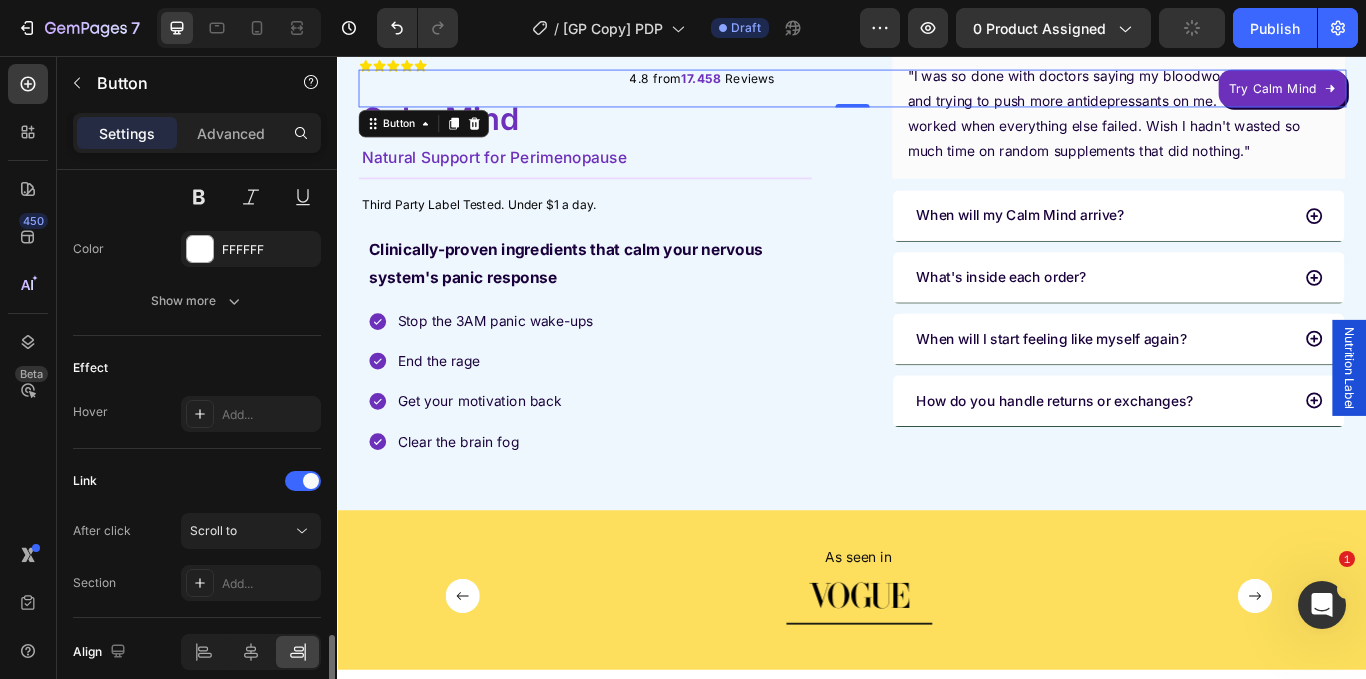 scroll, scrollTop: 1130, scrollLeft: 0, axis: vertical 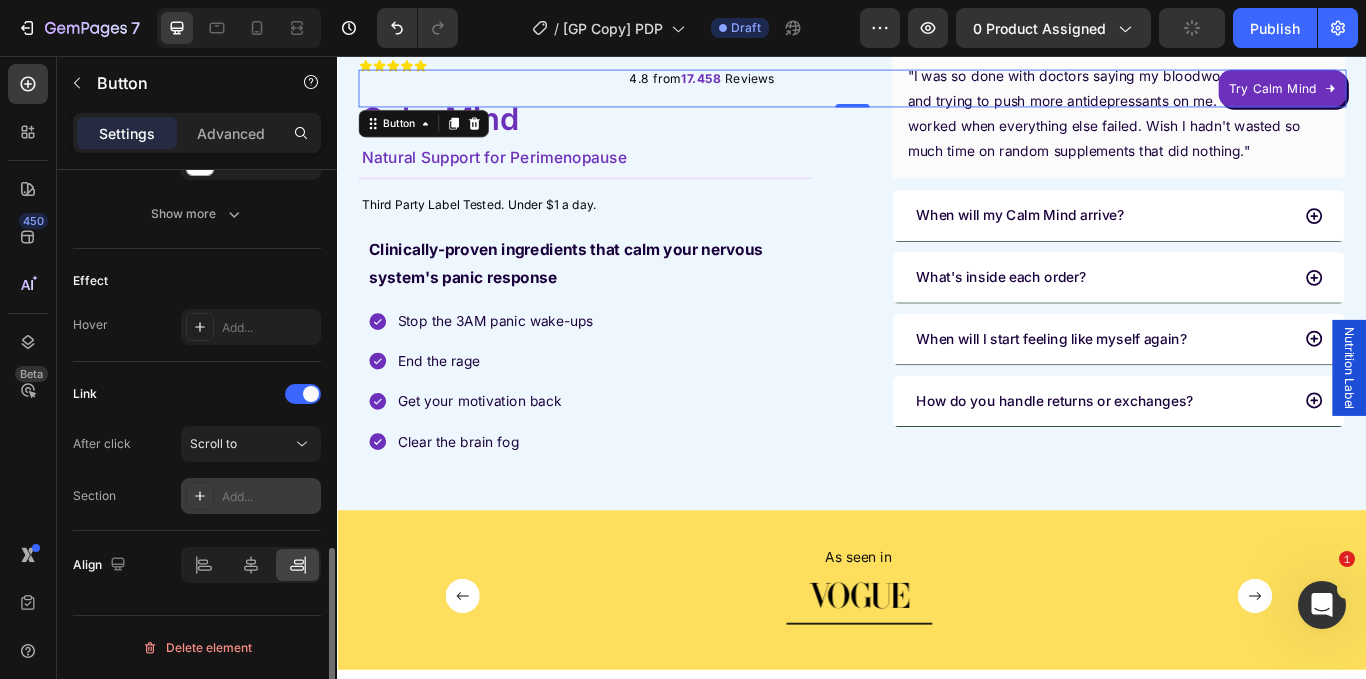 click on "Add..." at bounding box center [269, 497] 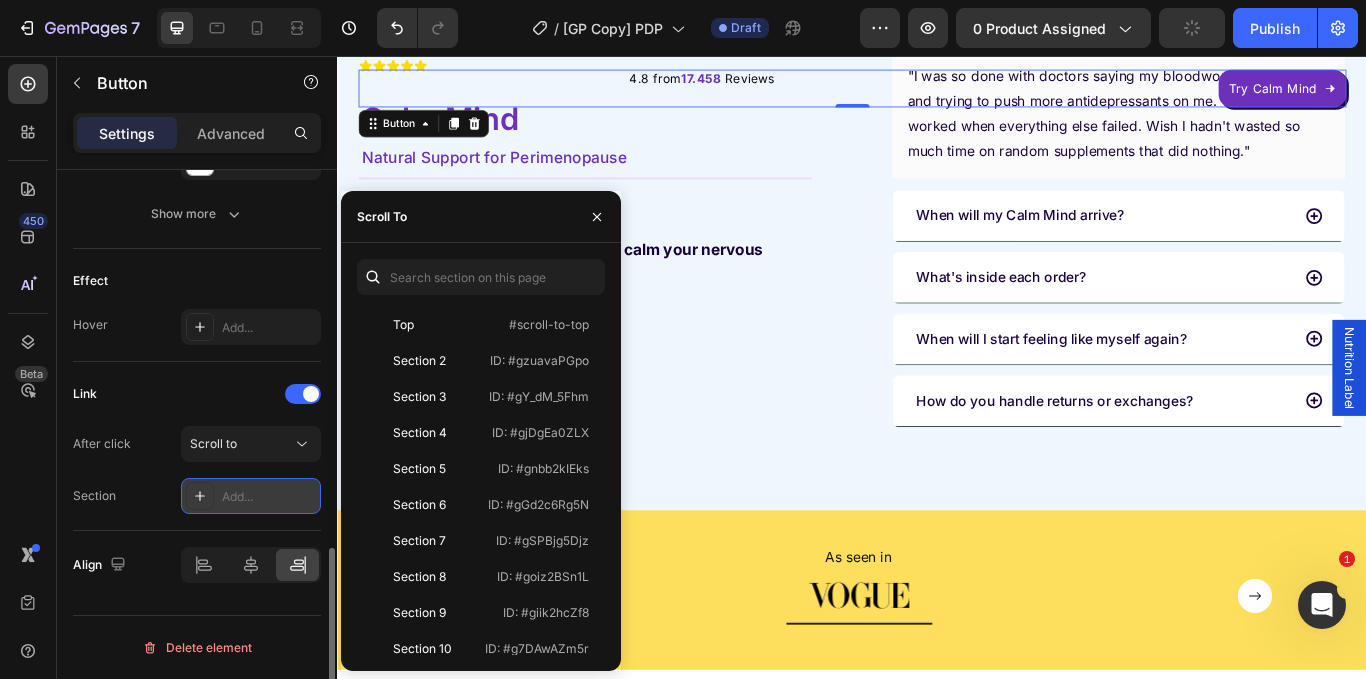 click on "Add..." at bounding box center (269, 497) 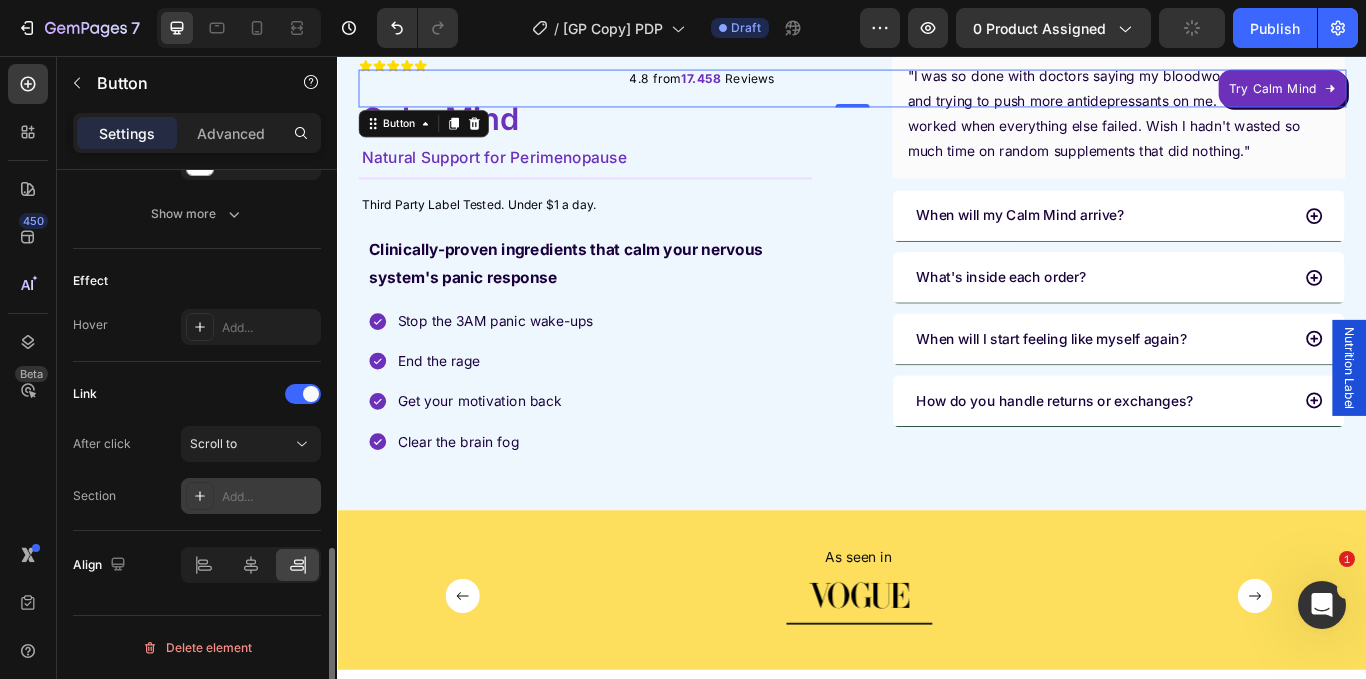 click on "Add..." at bounding box center (269, 497) 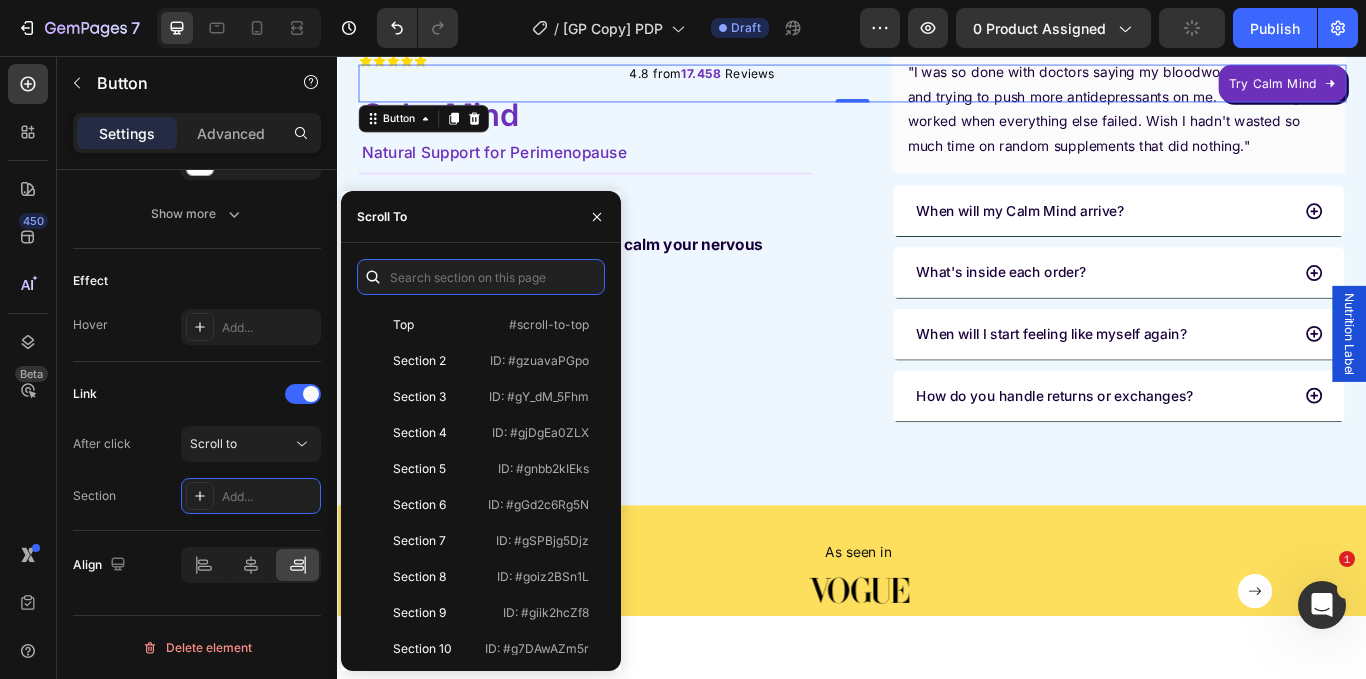 paste on ".g40iSHkr_7" 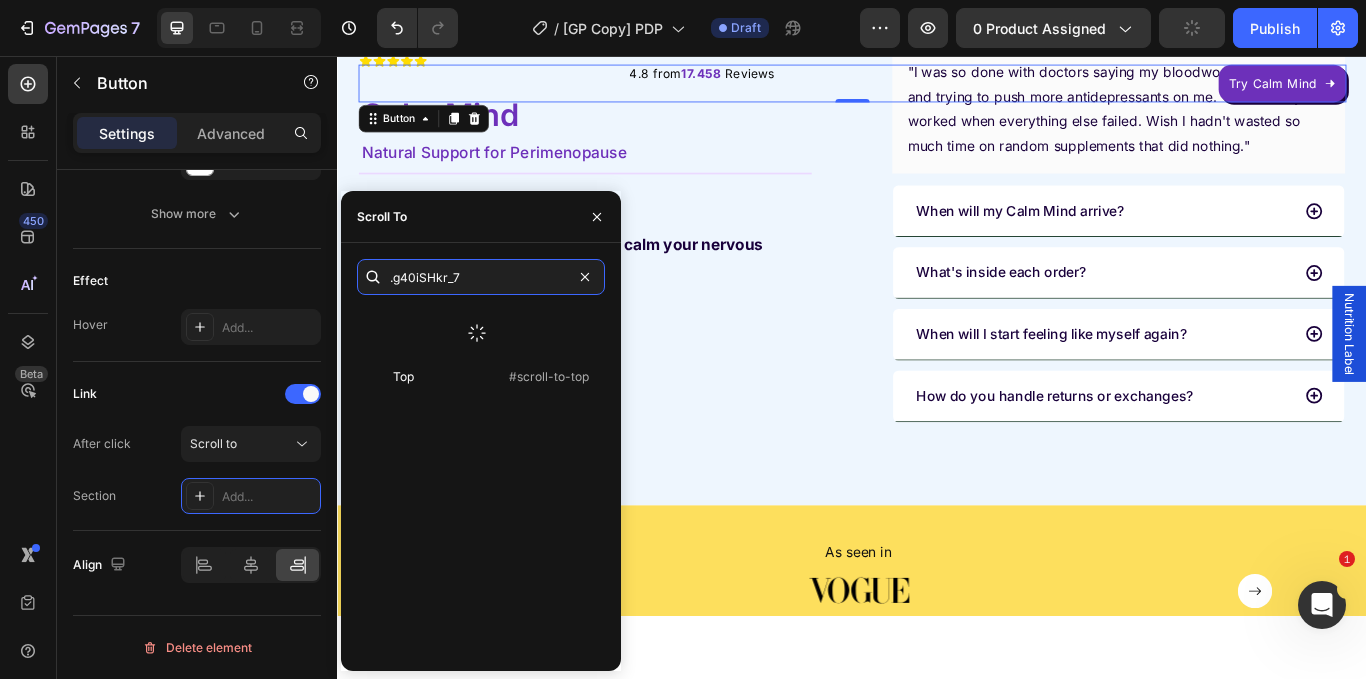 drag, startPoint x: 394, startPoint y: 279, endPoint x: 496, endPoint y: 314, distance: 107.837845 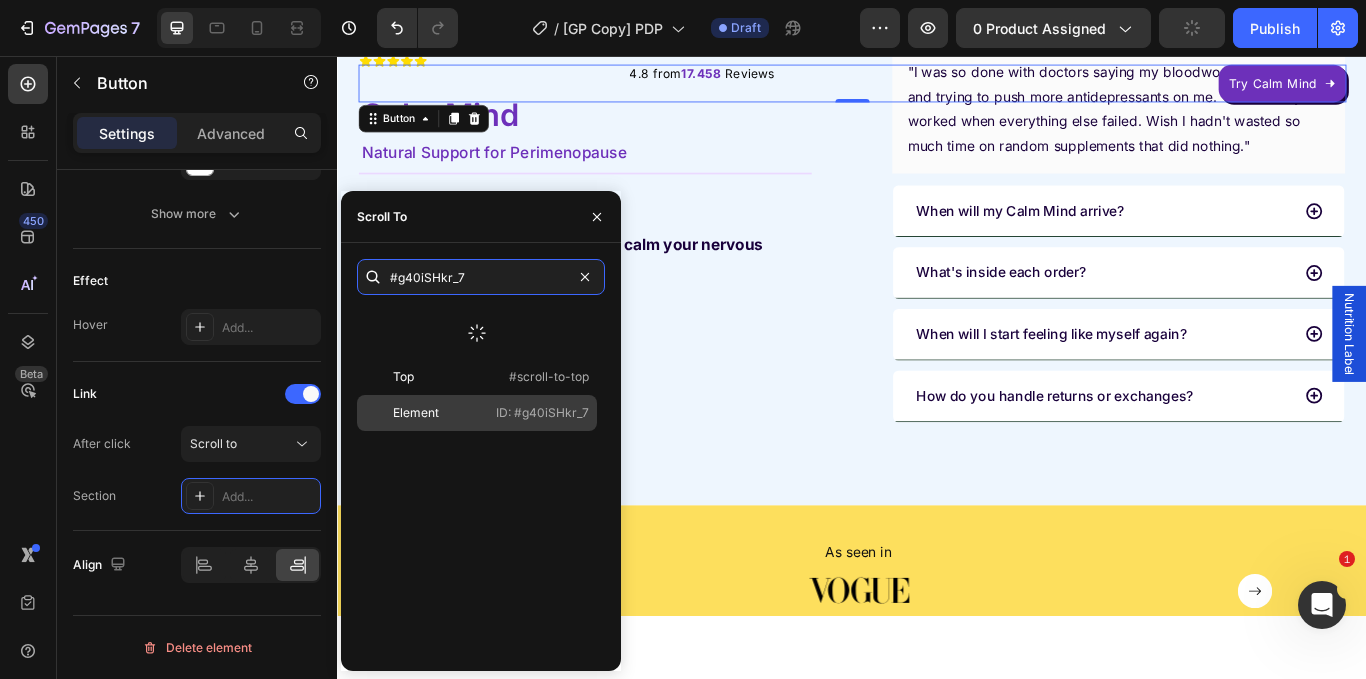 type on "#g40iSHkr_7" 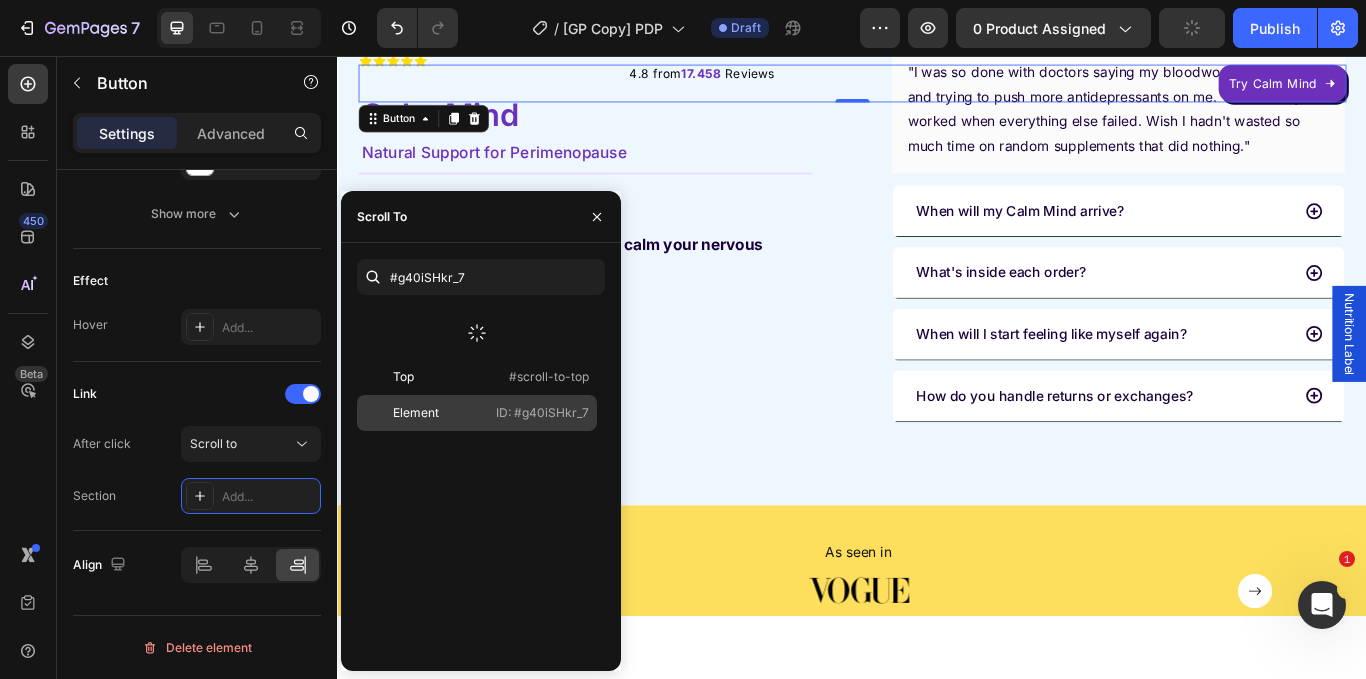 click on "Element" at bounding box center (423, 413) 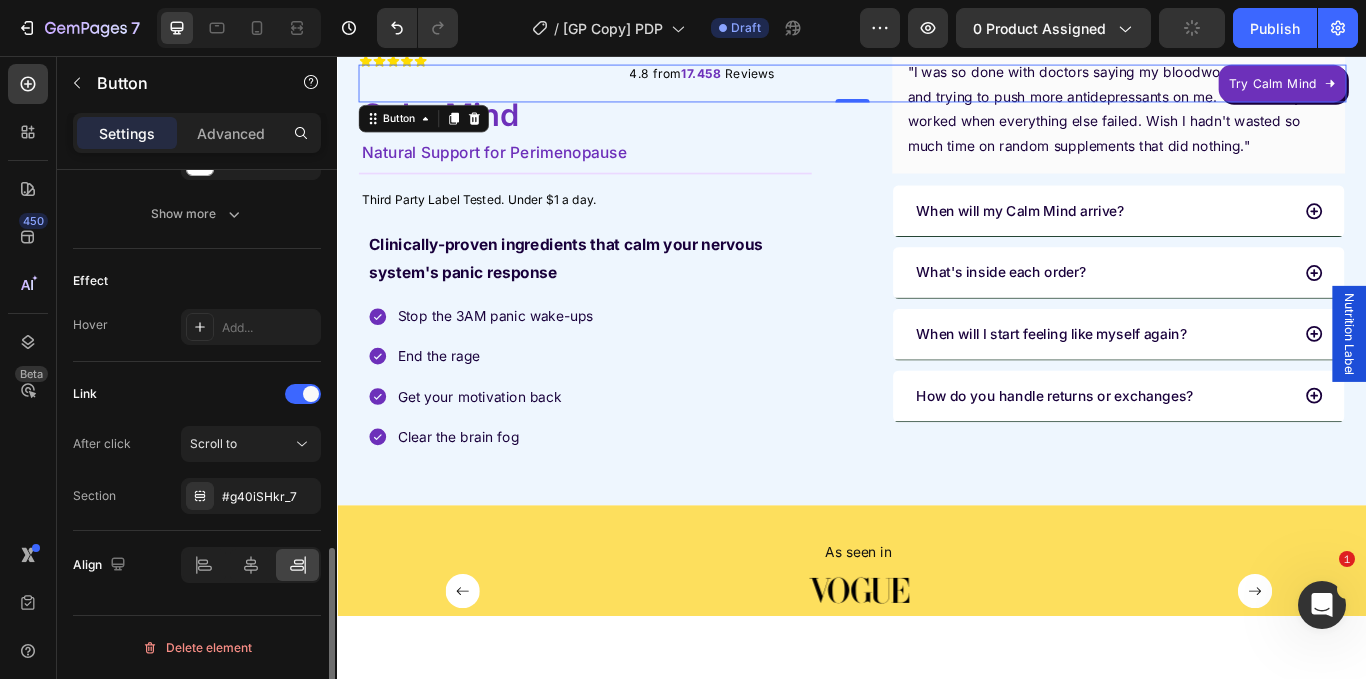 click on "Link" at bounding box center (197, 394) 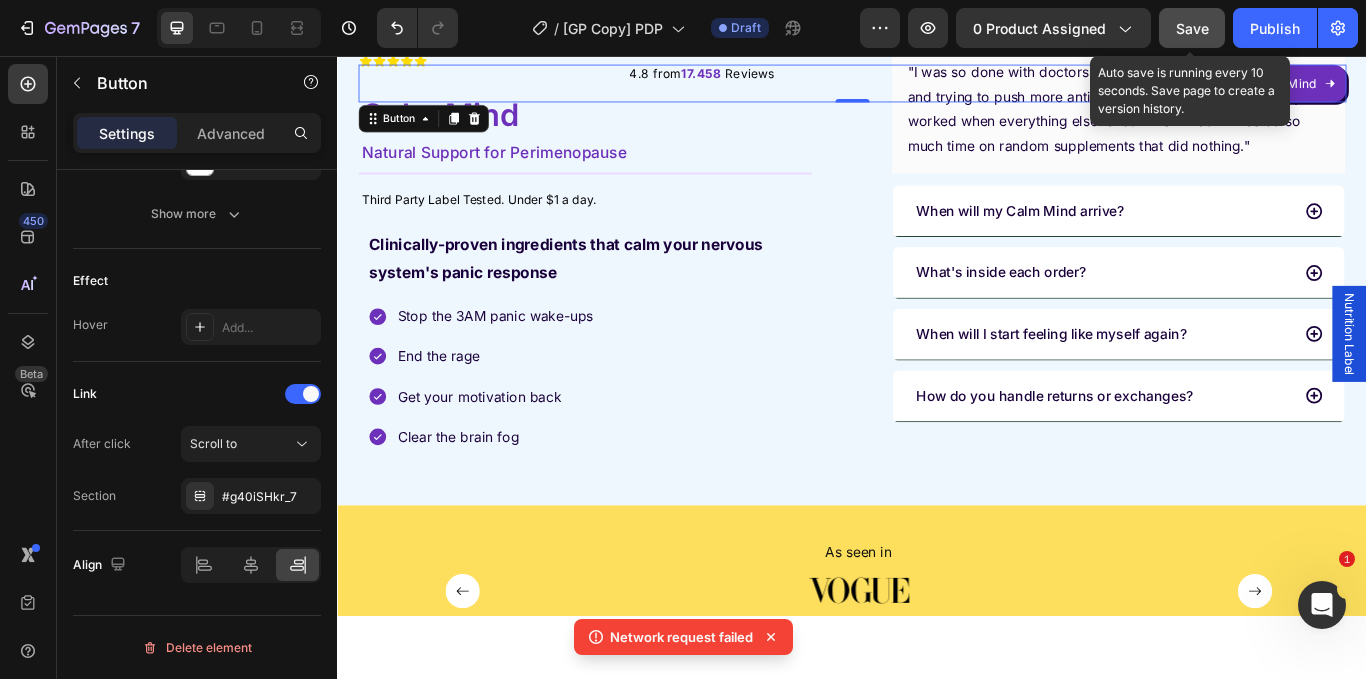 click on "Save" 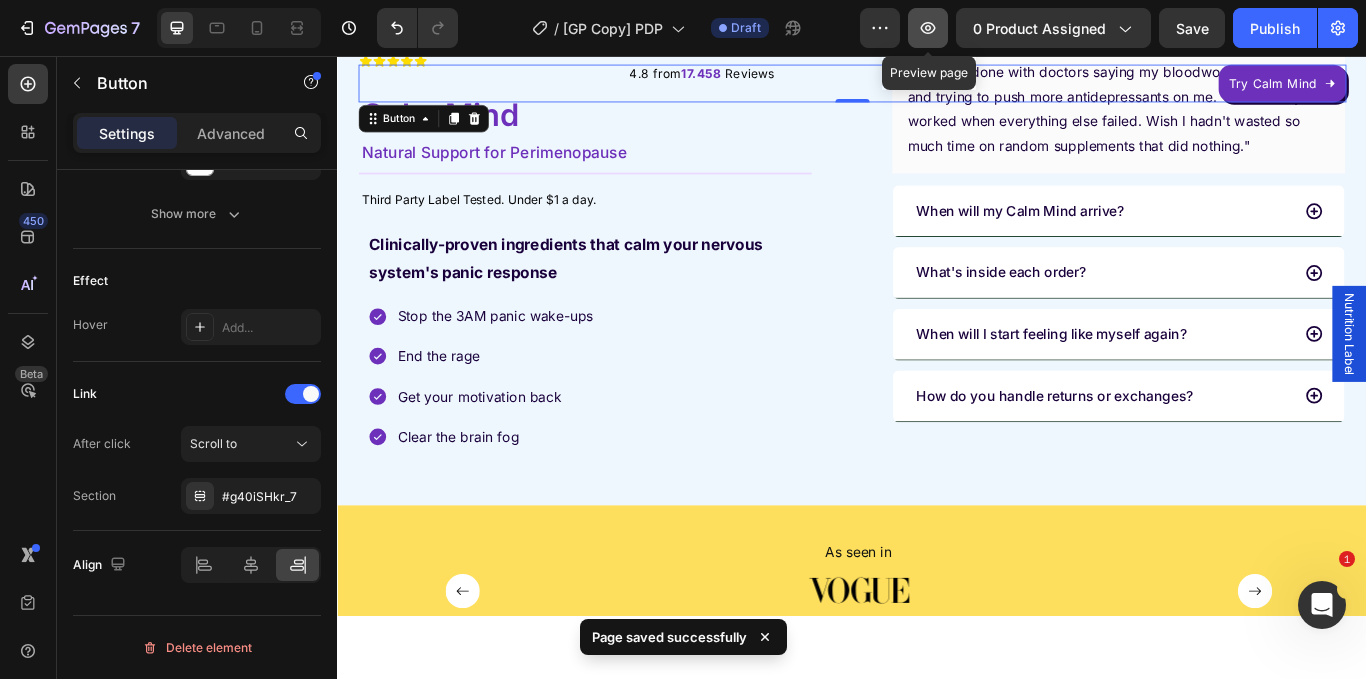 click 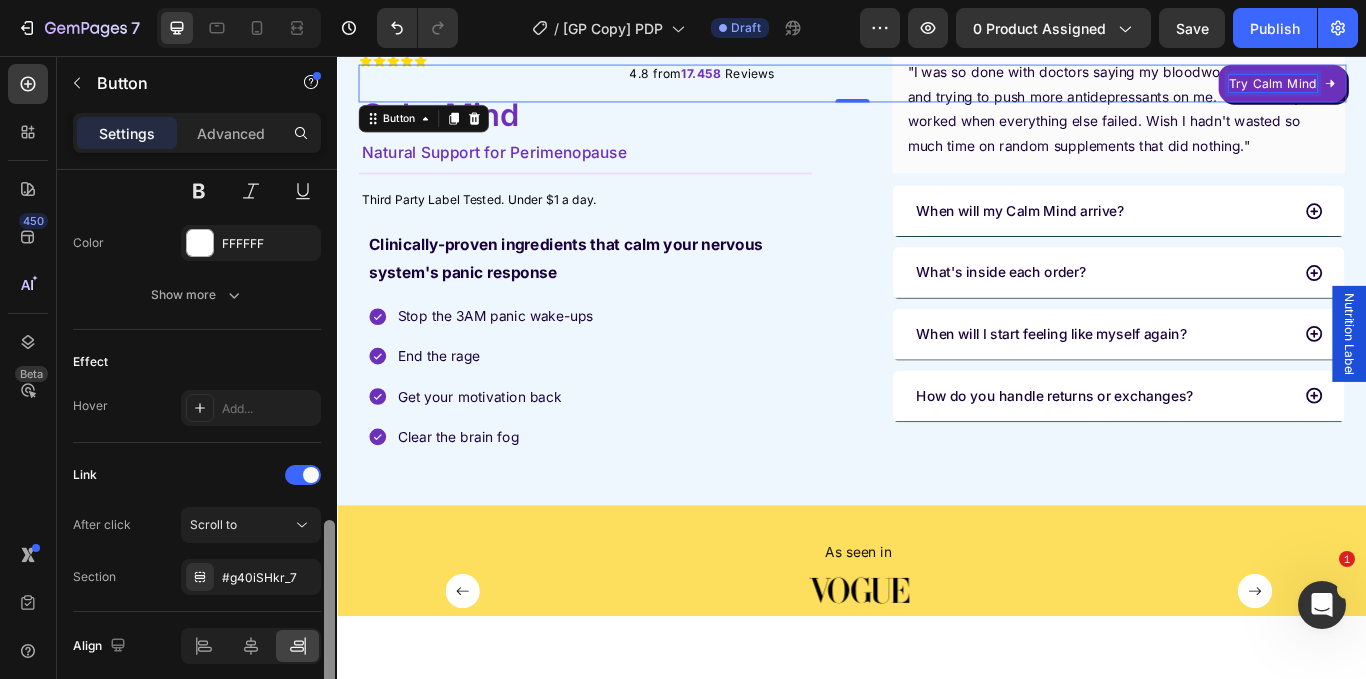 scroll, scrollTop: 1048, scrollLeft: 0, axis: vertical 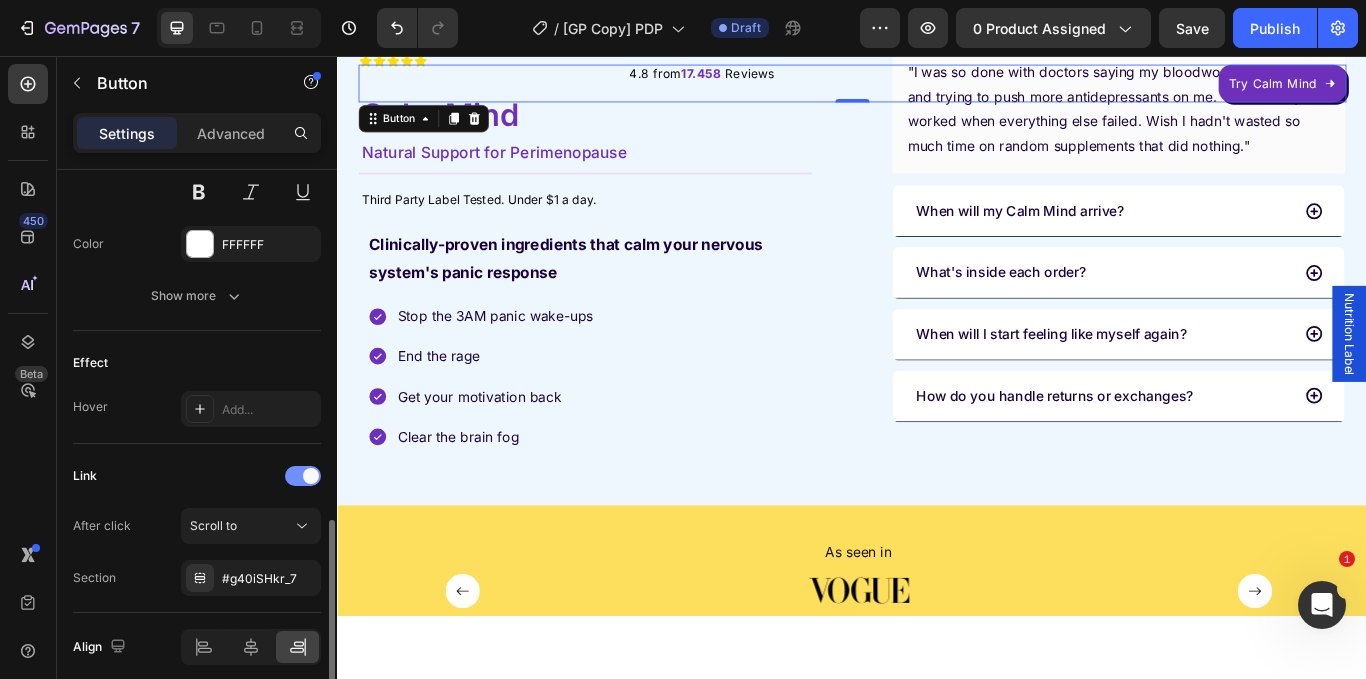 click at bounding box center [311, 476] 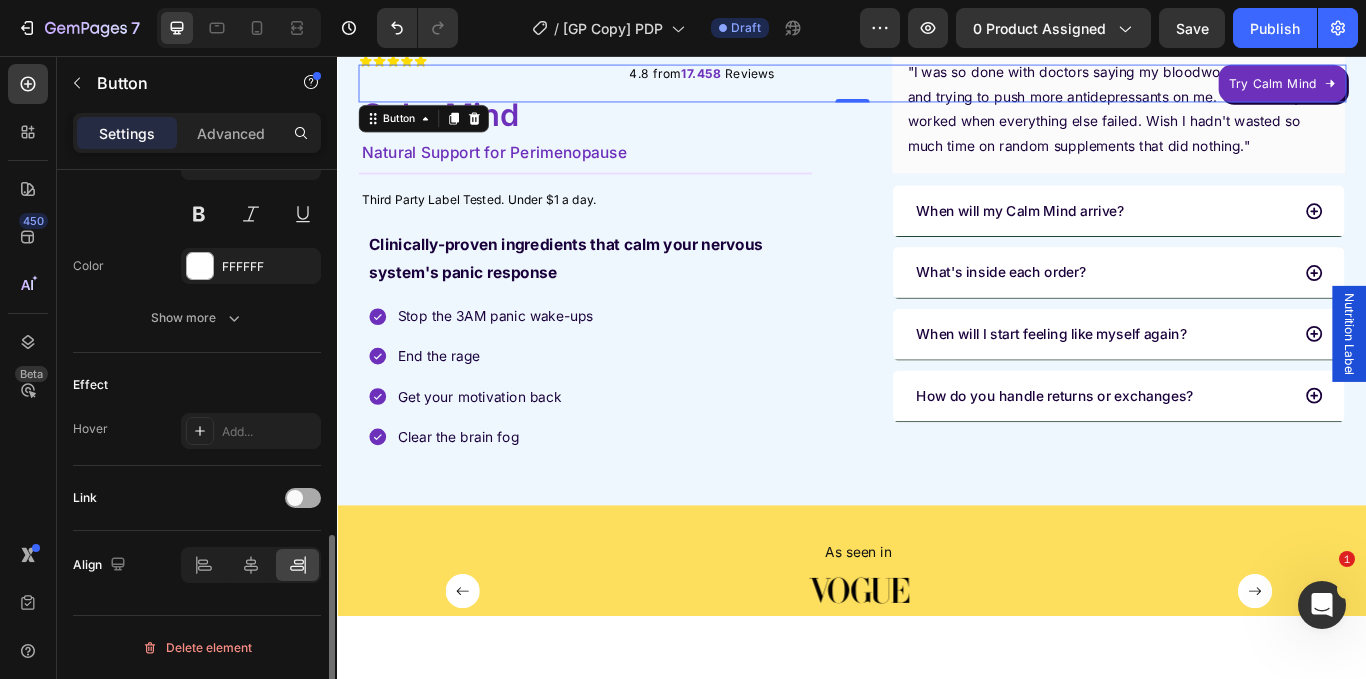 scroll, scrollTop: 1026, scrollLeft: 0, axis: vertical 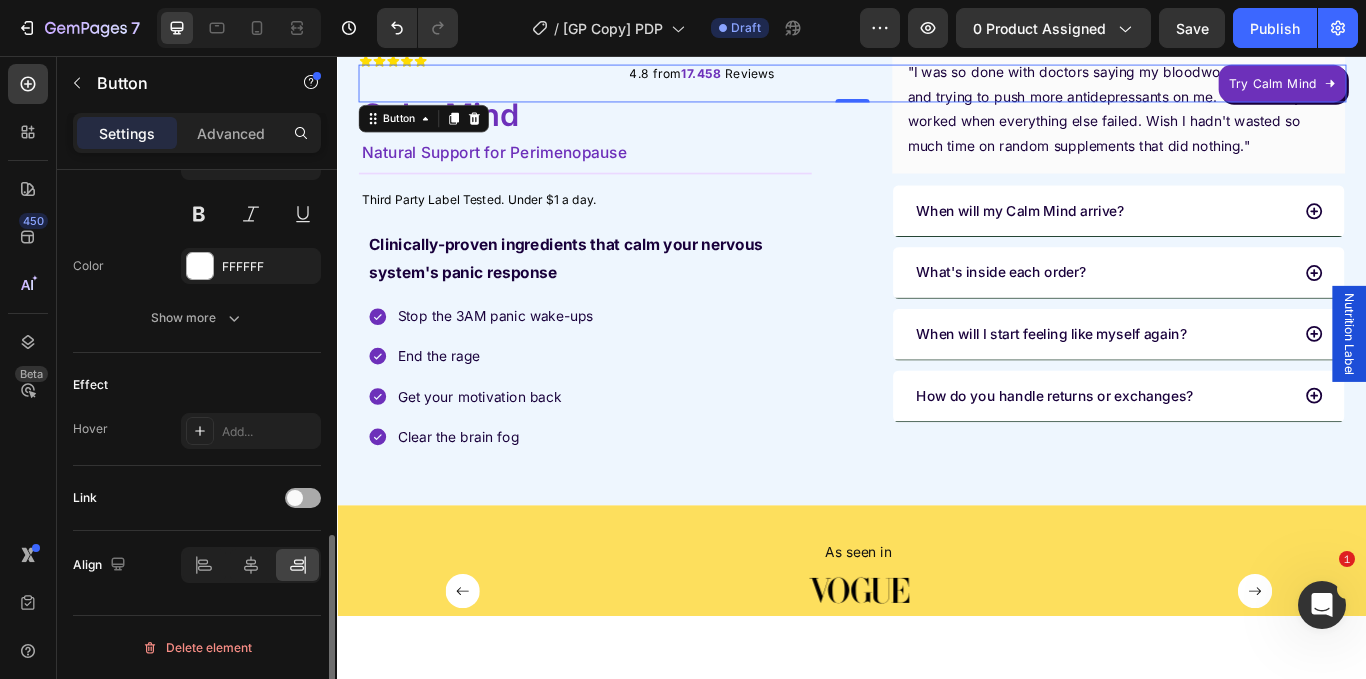 click at bounding box center (303, 498) 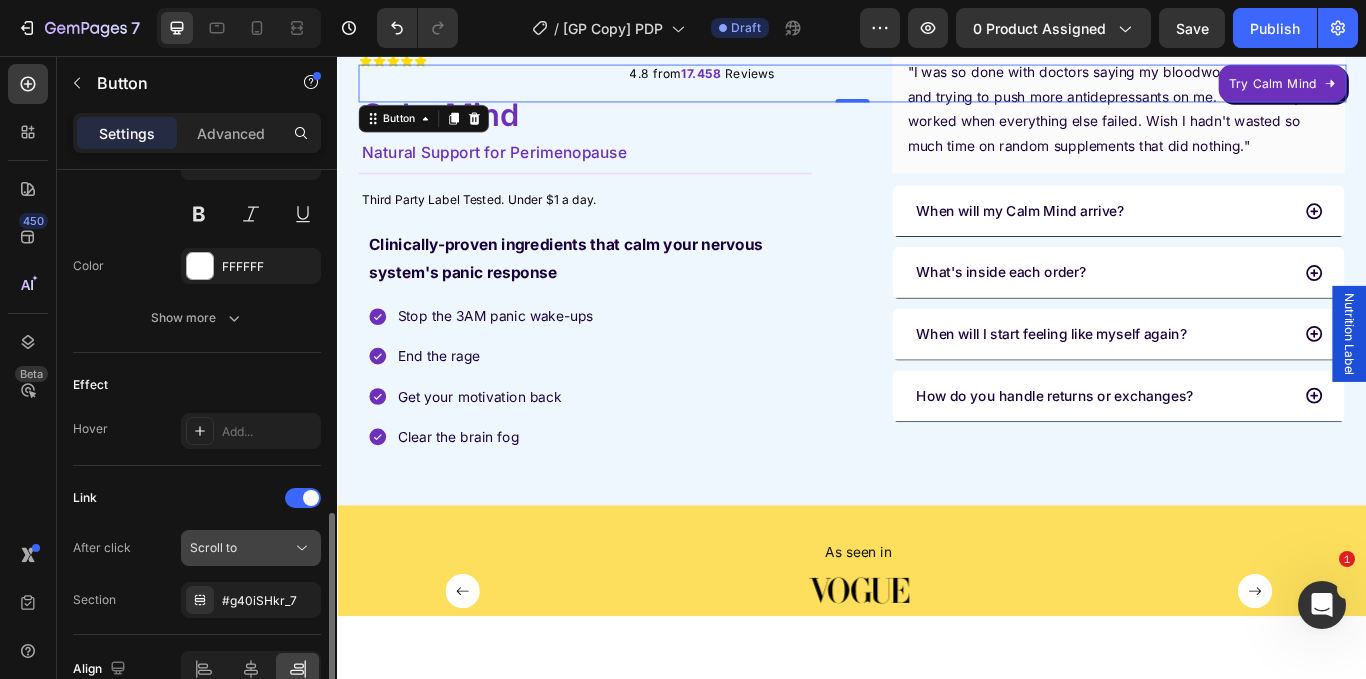 click on "Scroll to" 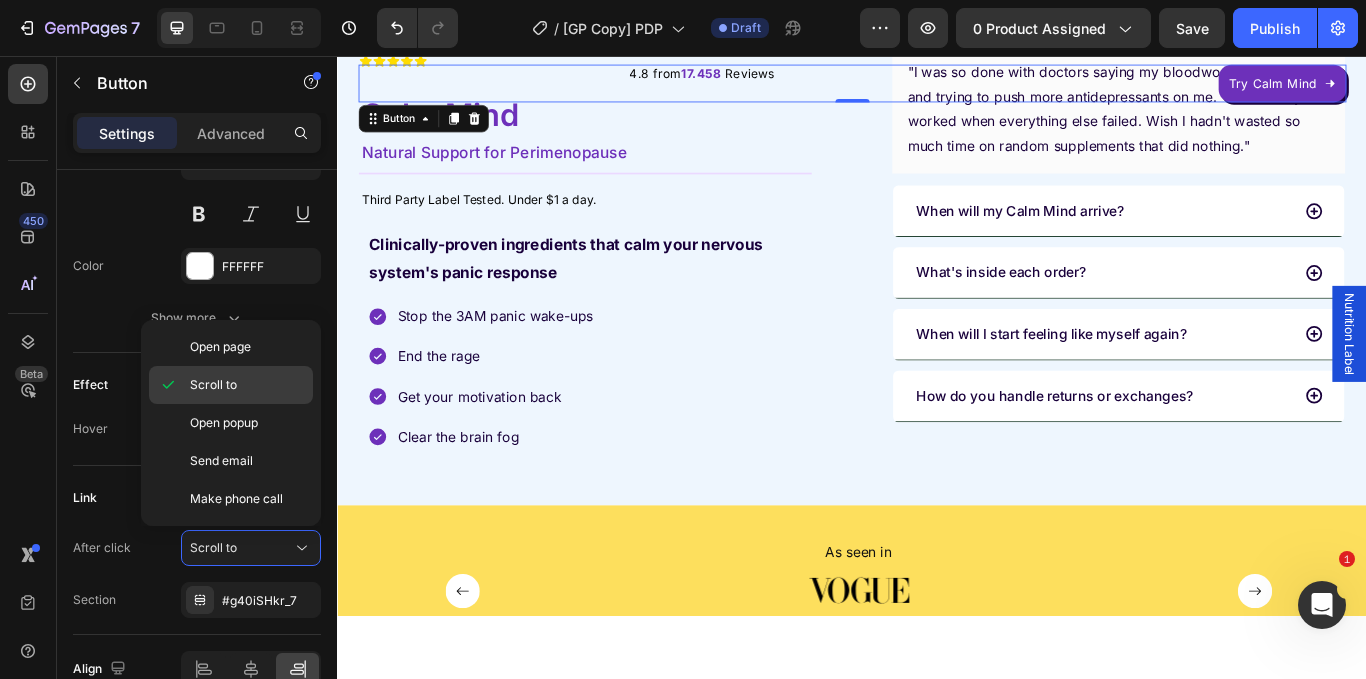 click on "Scroll to" at bounding box center [247, 385] 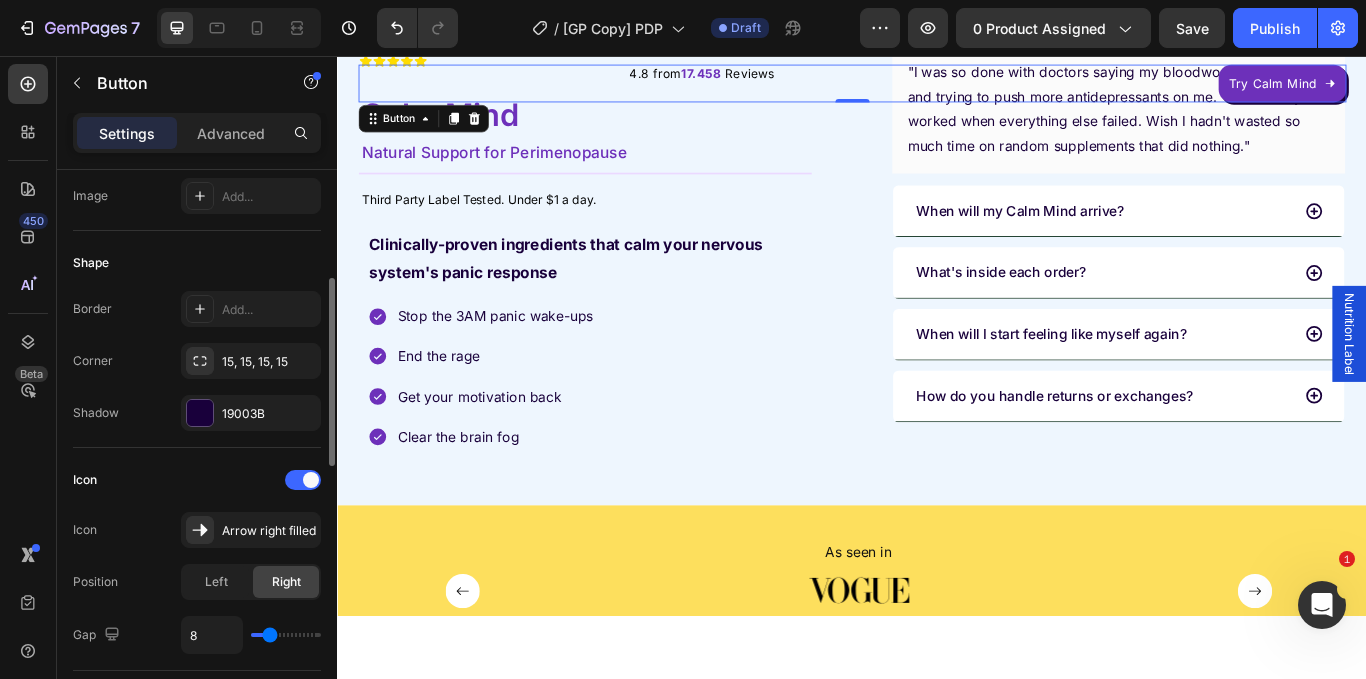 scroll, scrollTop: 324, scrollLeft: 0, axis: vertical 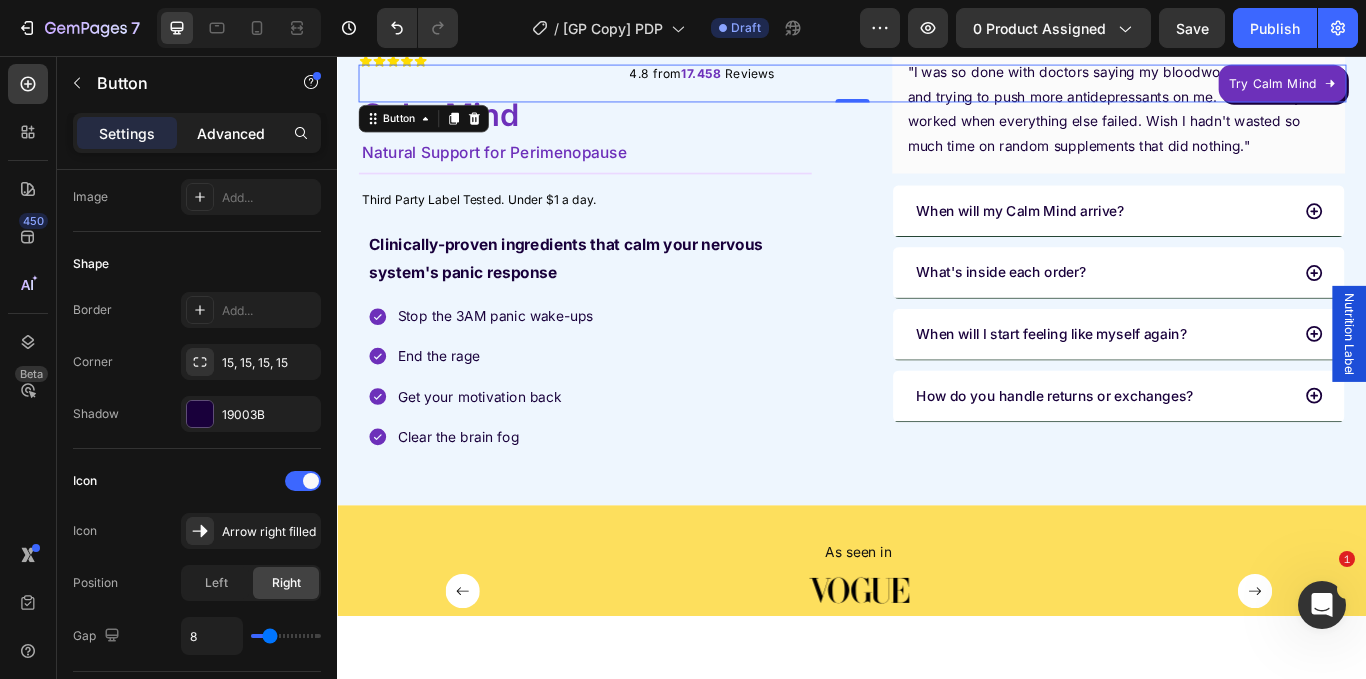 click on "Advanced" at bounding box center (231, 133) 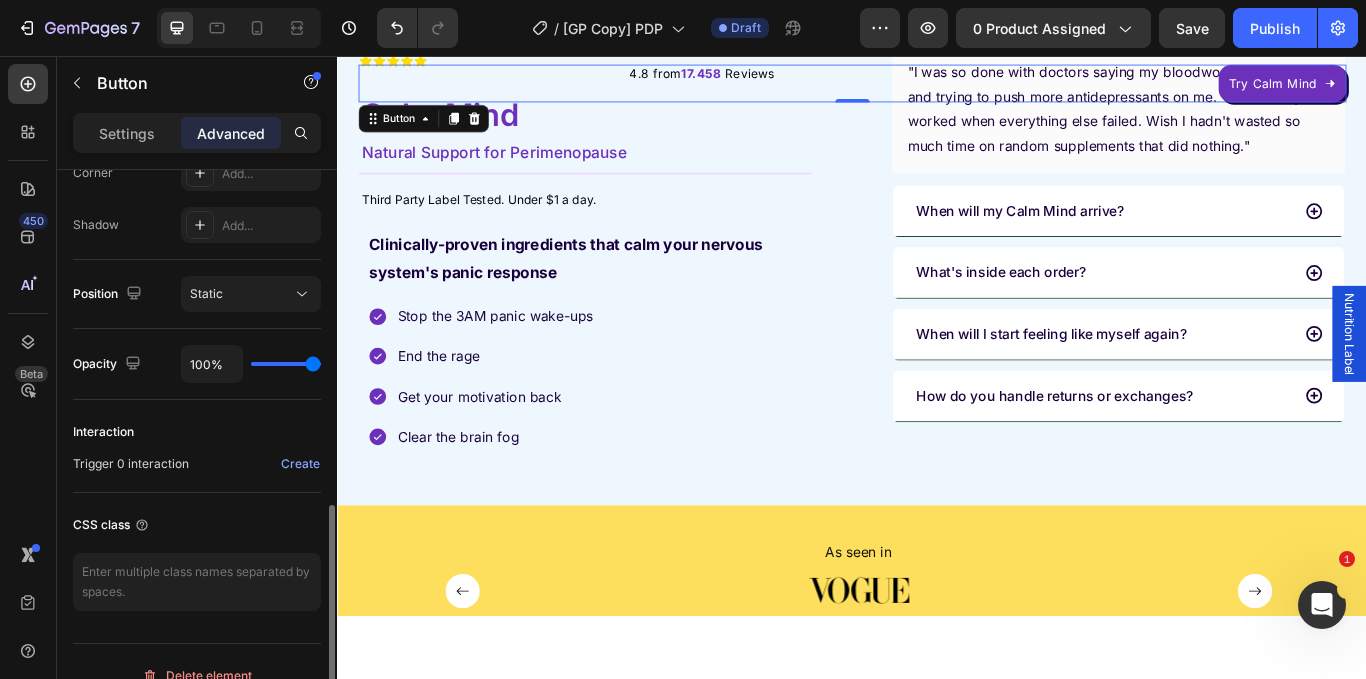 scroll, scrollTop: 669, scrollLeft: 0, axis: vertical 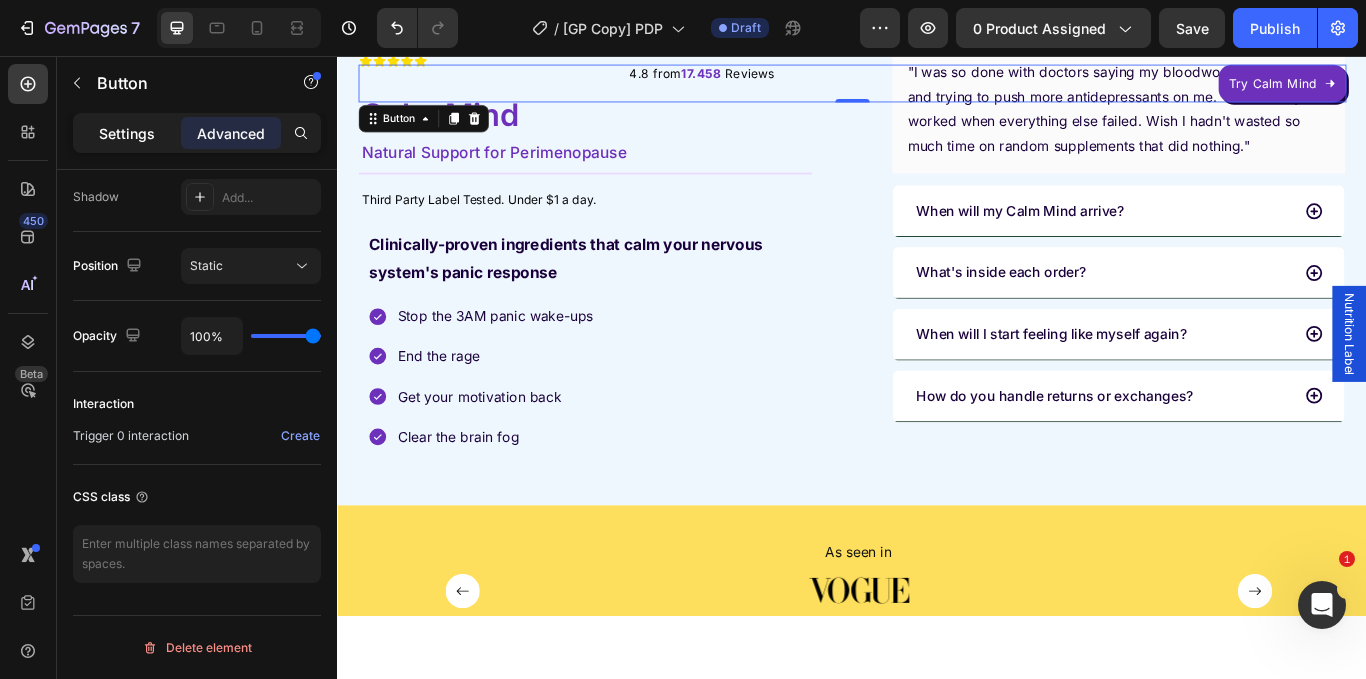 click on "Settings" at bounding box center (127, 133) 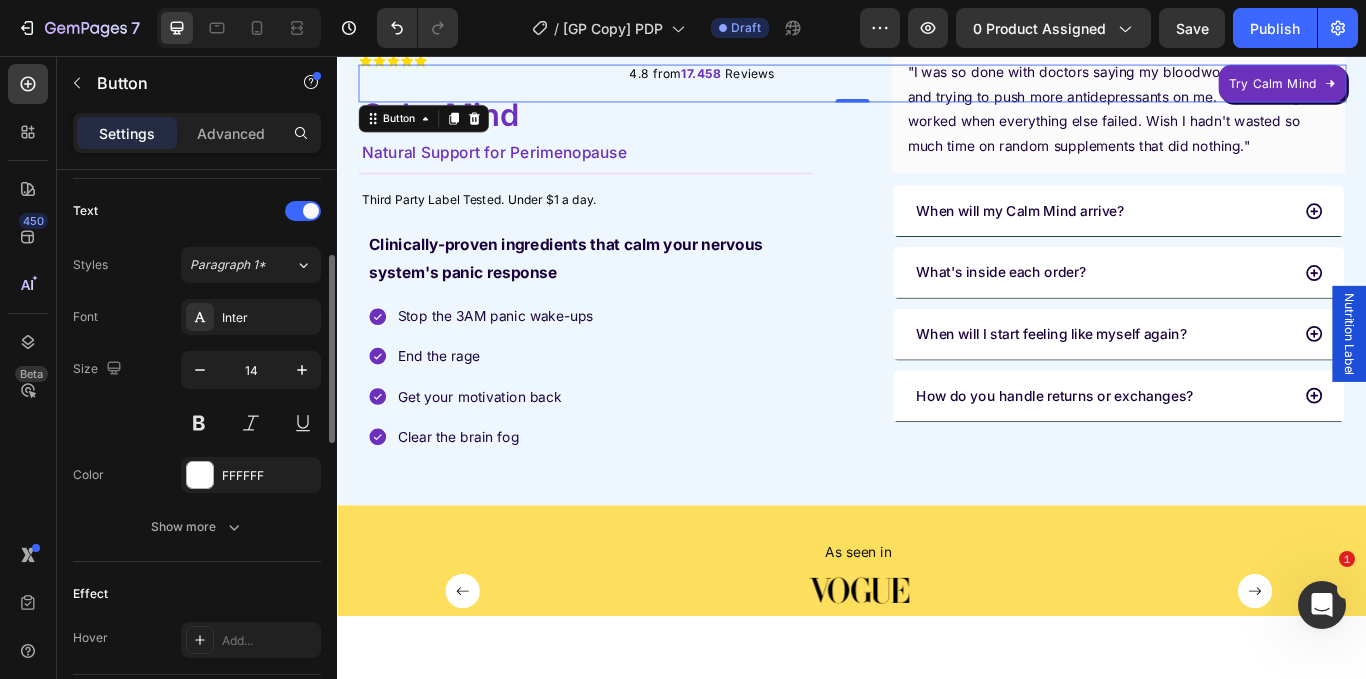 scroll, scrollTop: 1130, scrollLeft: 0, axis: vertical 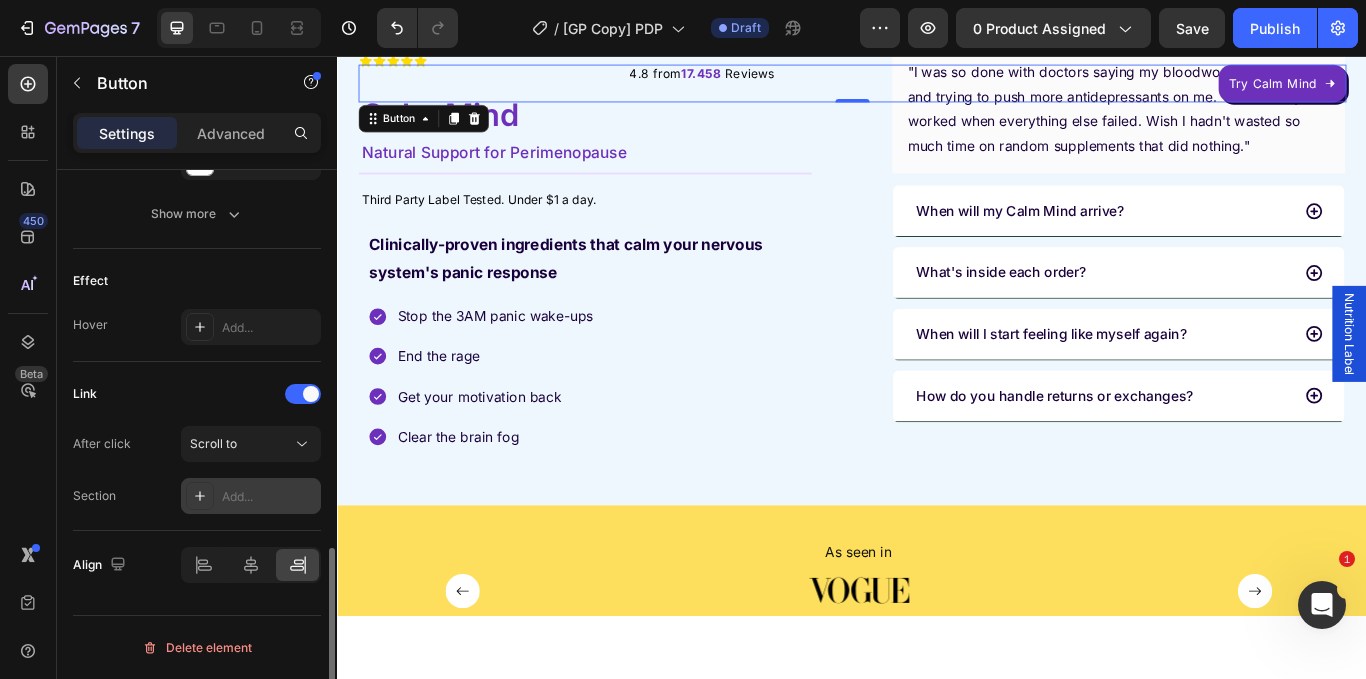 click on "Add..." at bounding box center [251, 496] 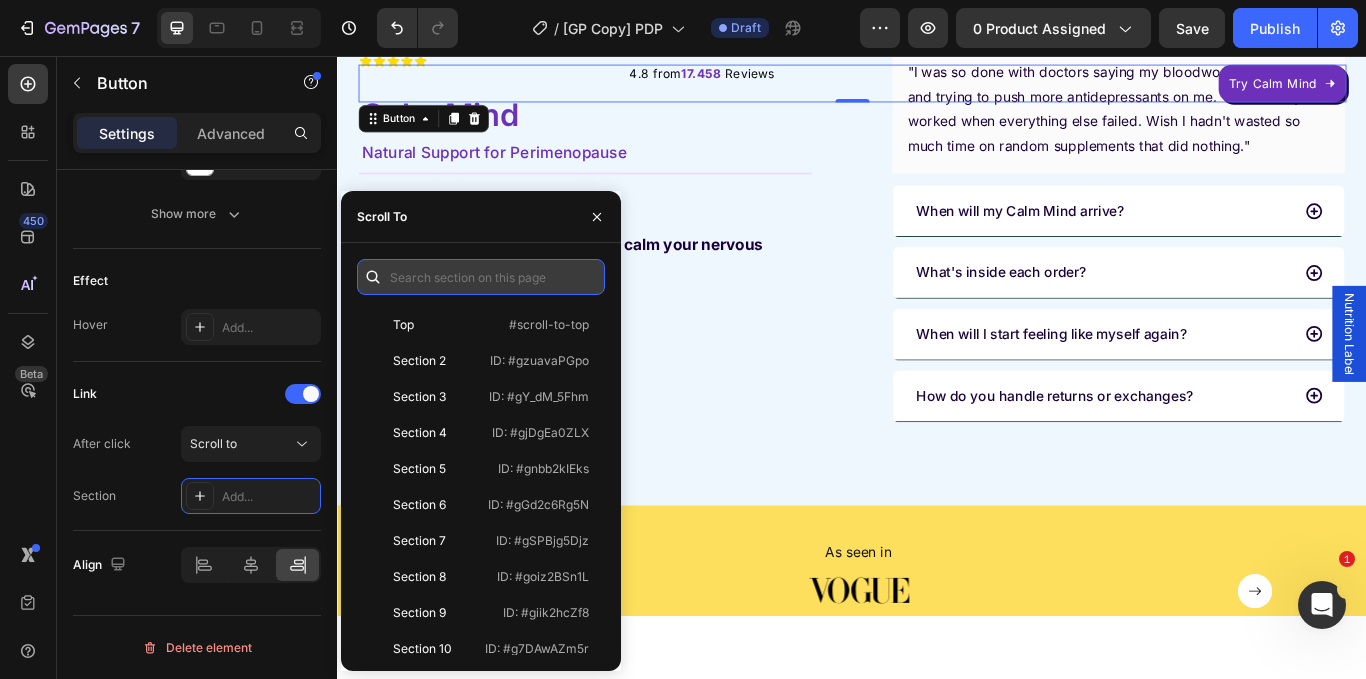 click at bounding box center [481, 277] 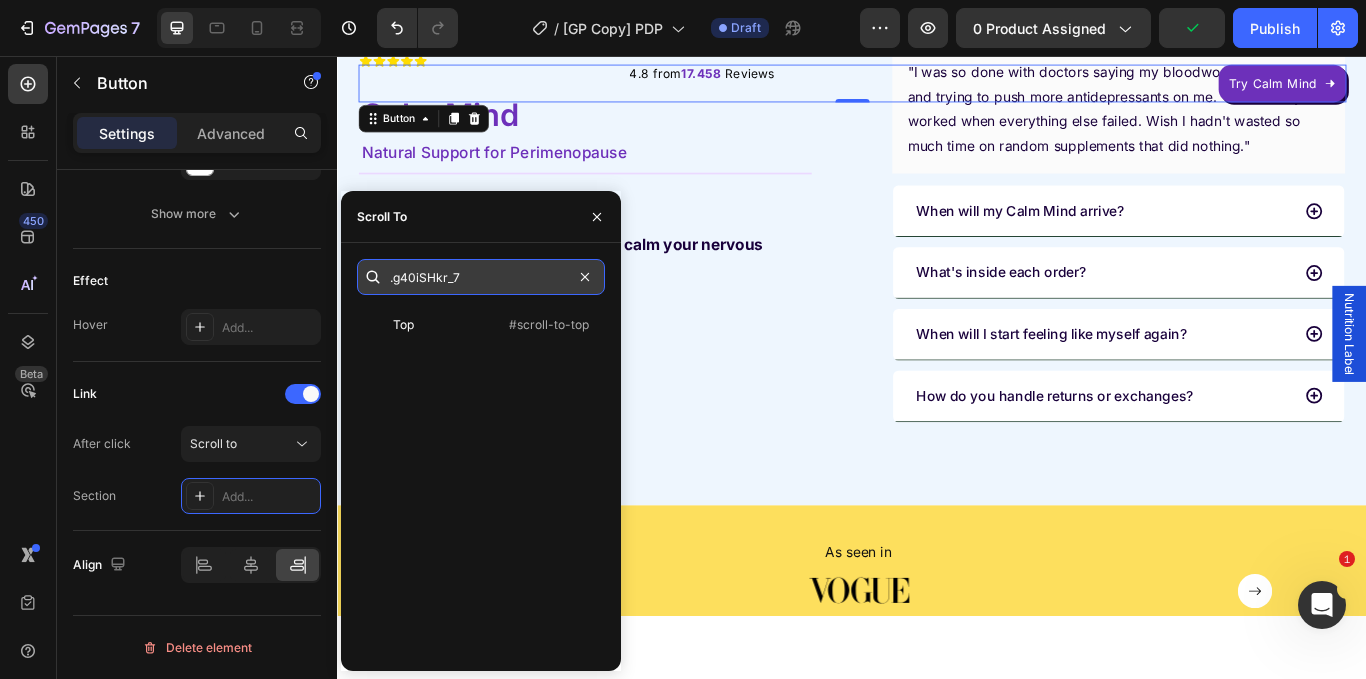 click on ".g40iSHkr_7" at bounding box center (481, 277) 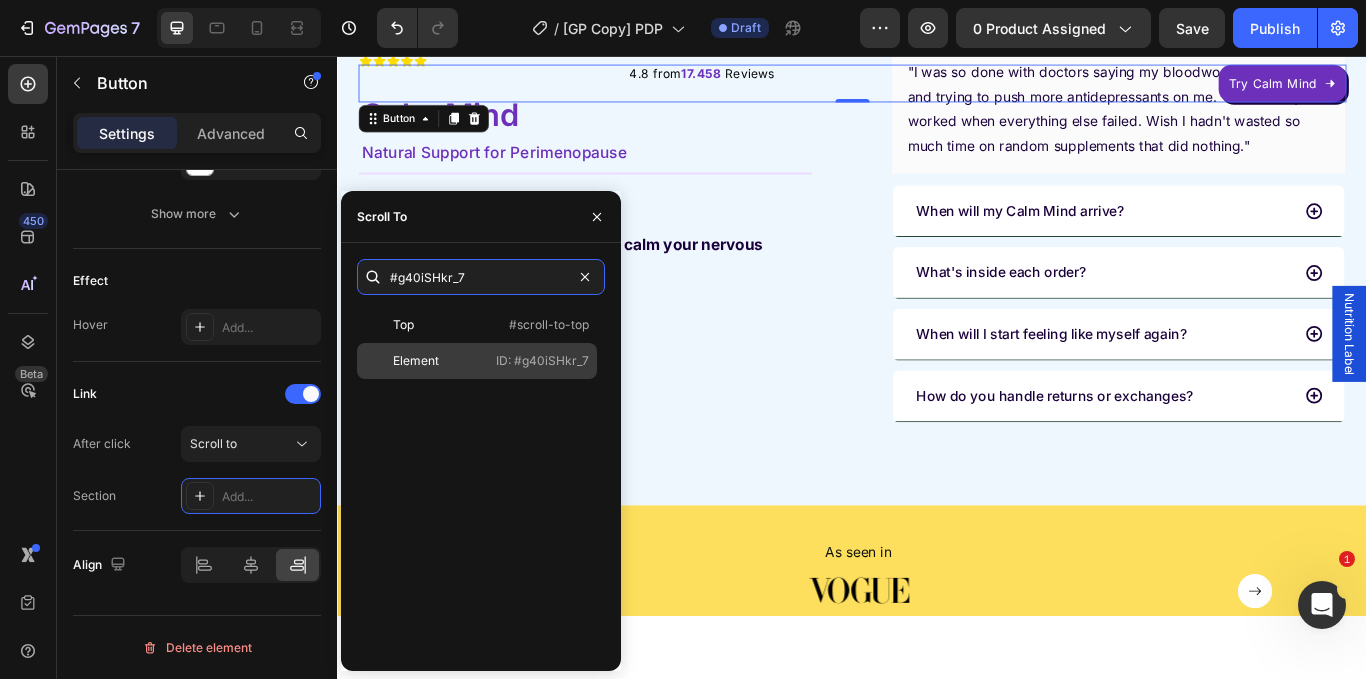 type on "#g40iSHkr_7" 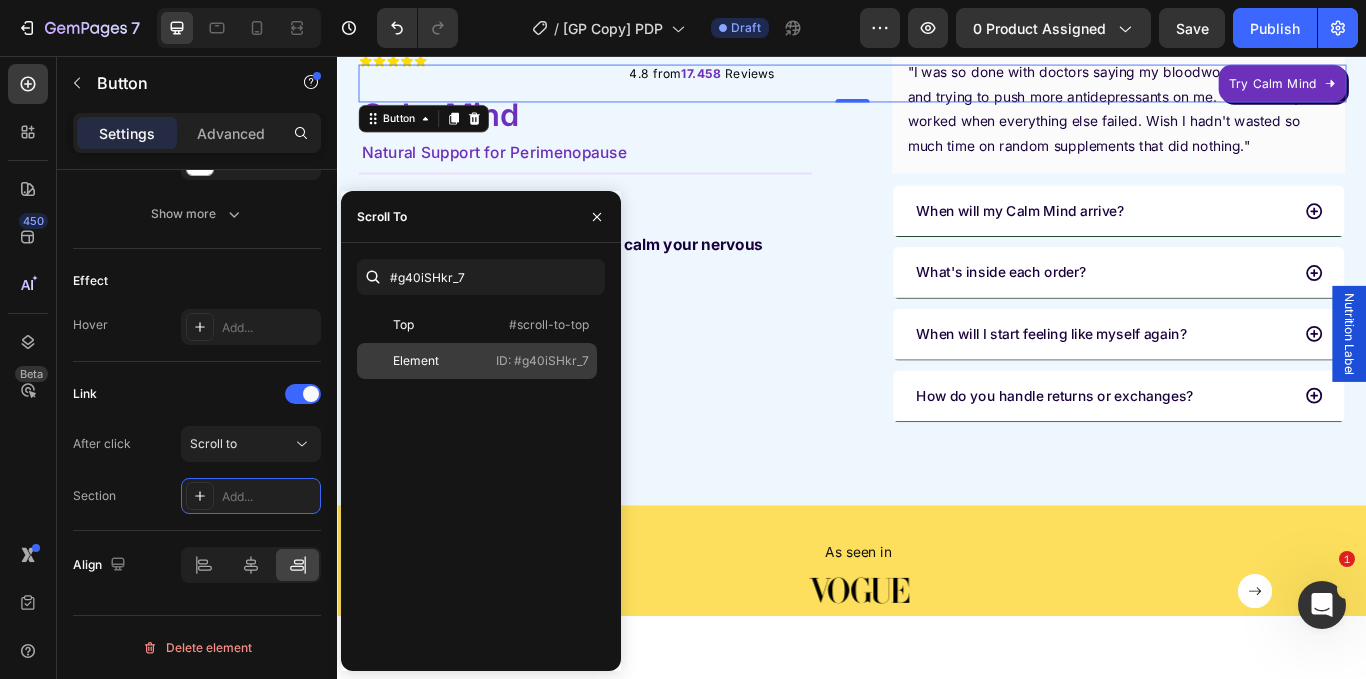 click on "Element" 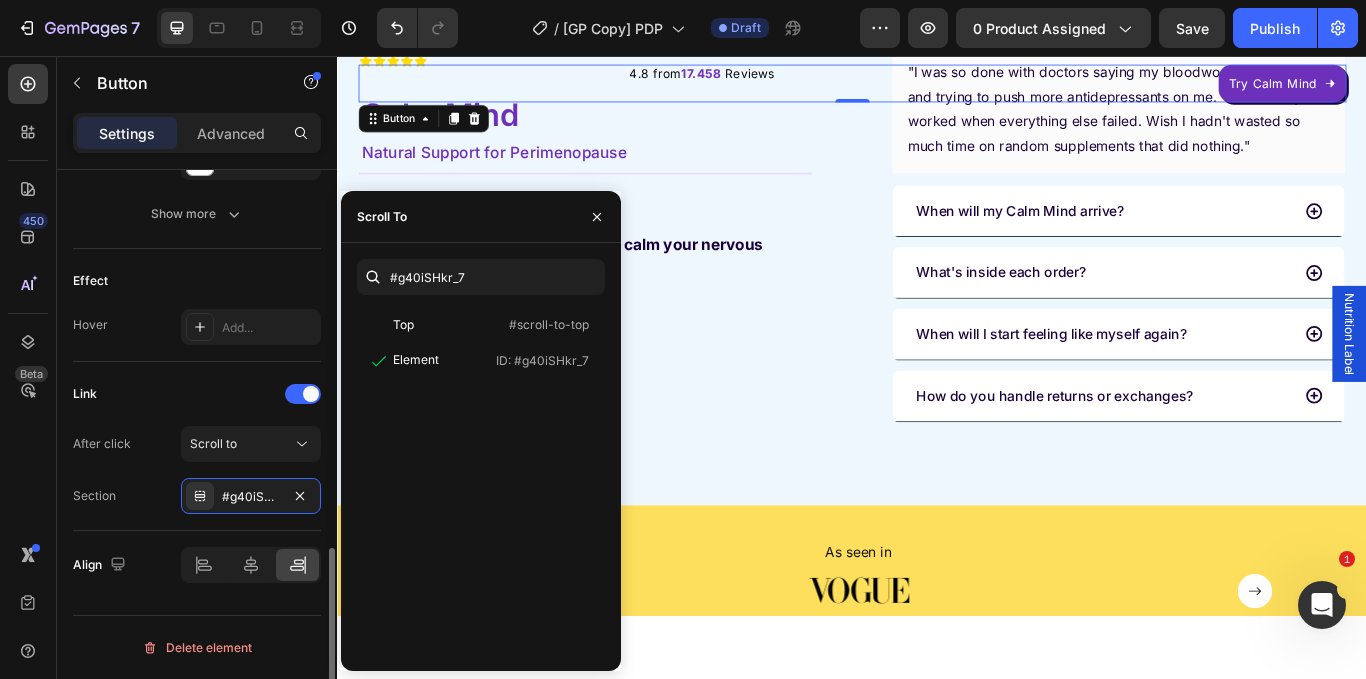 click on "Link" at bounding box center (197, 394) 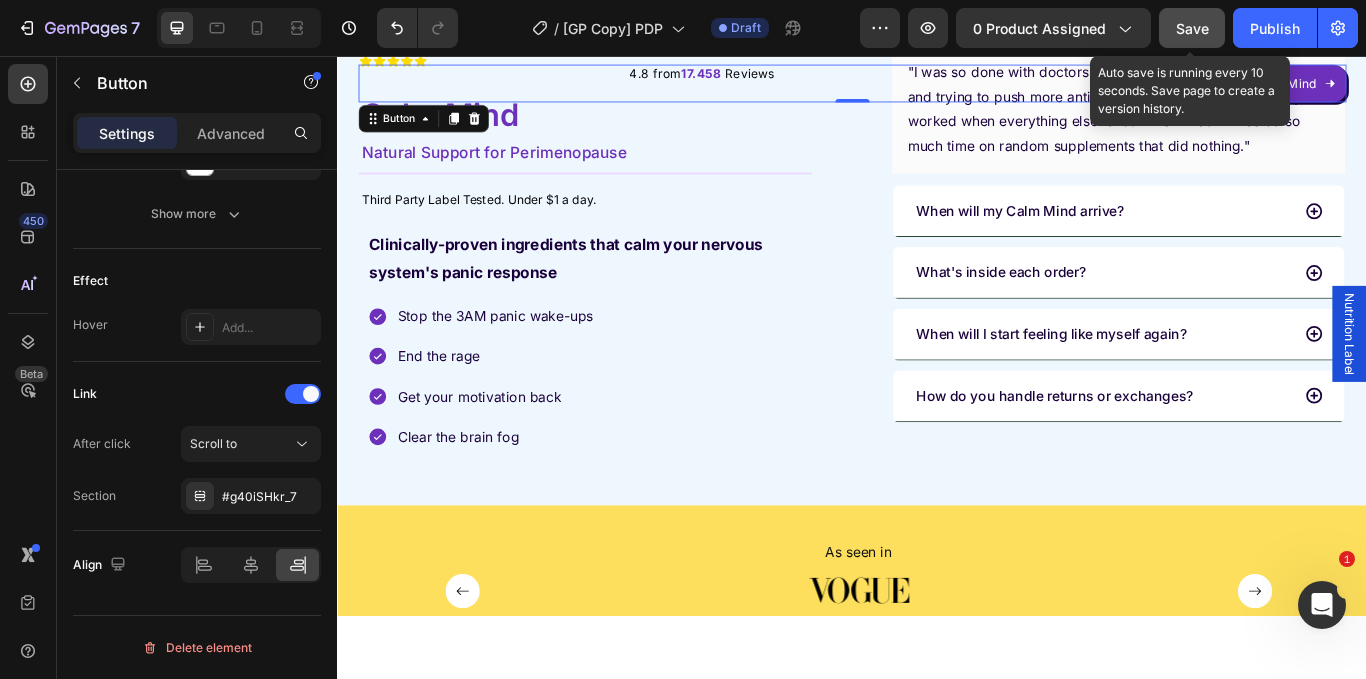 click on "Save" 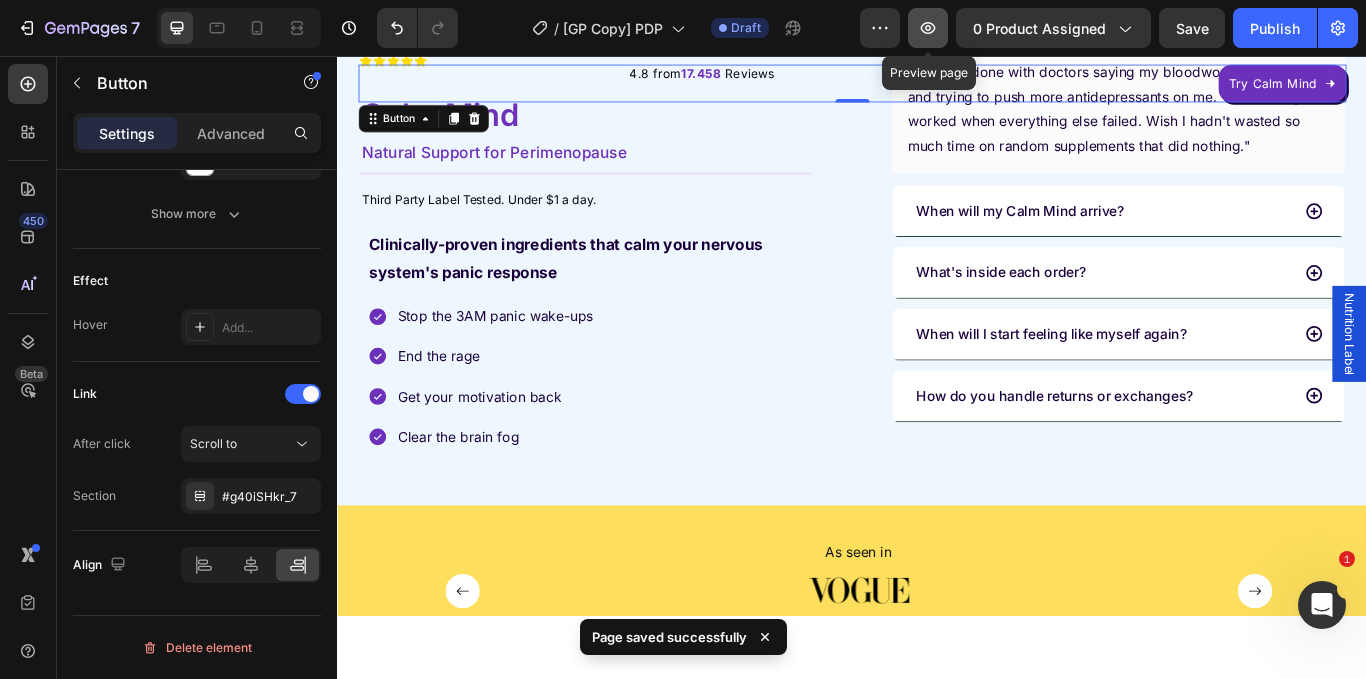 click 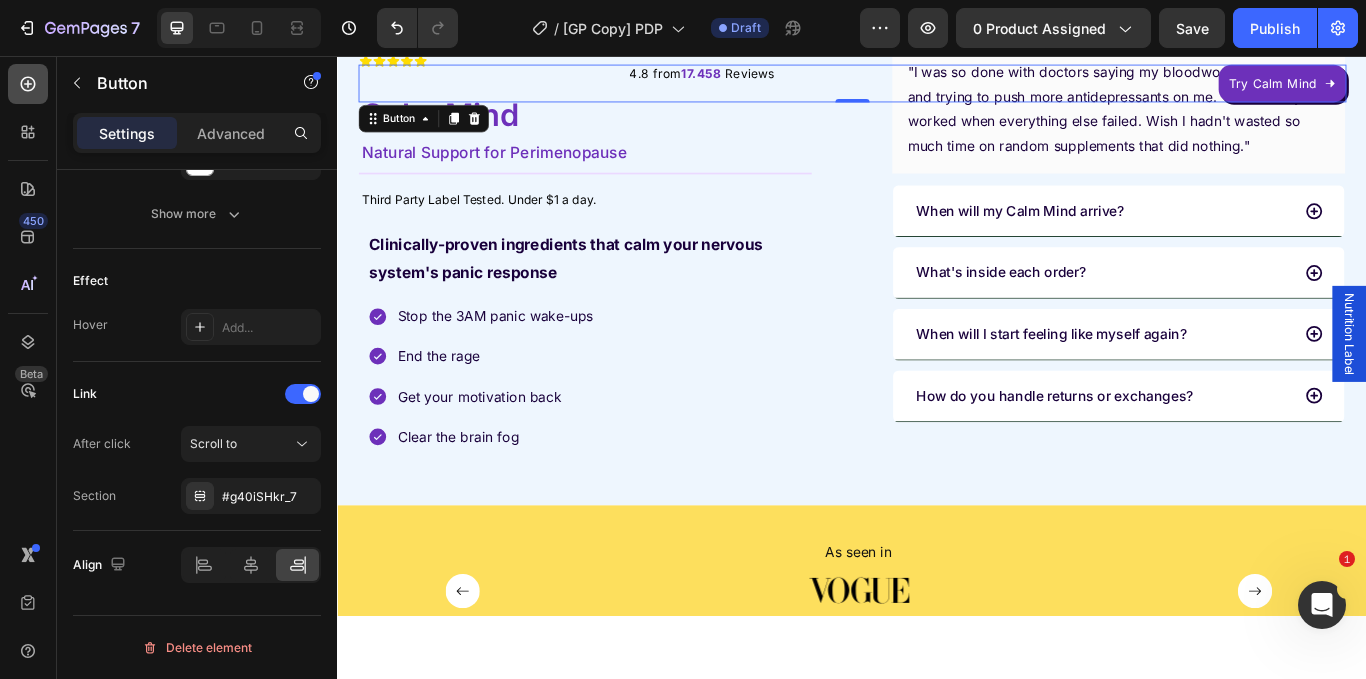 click 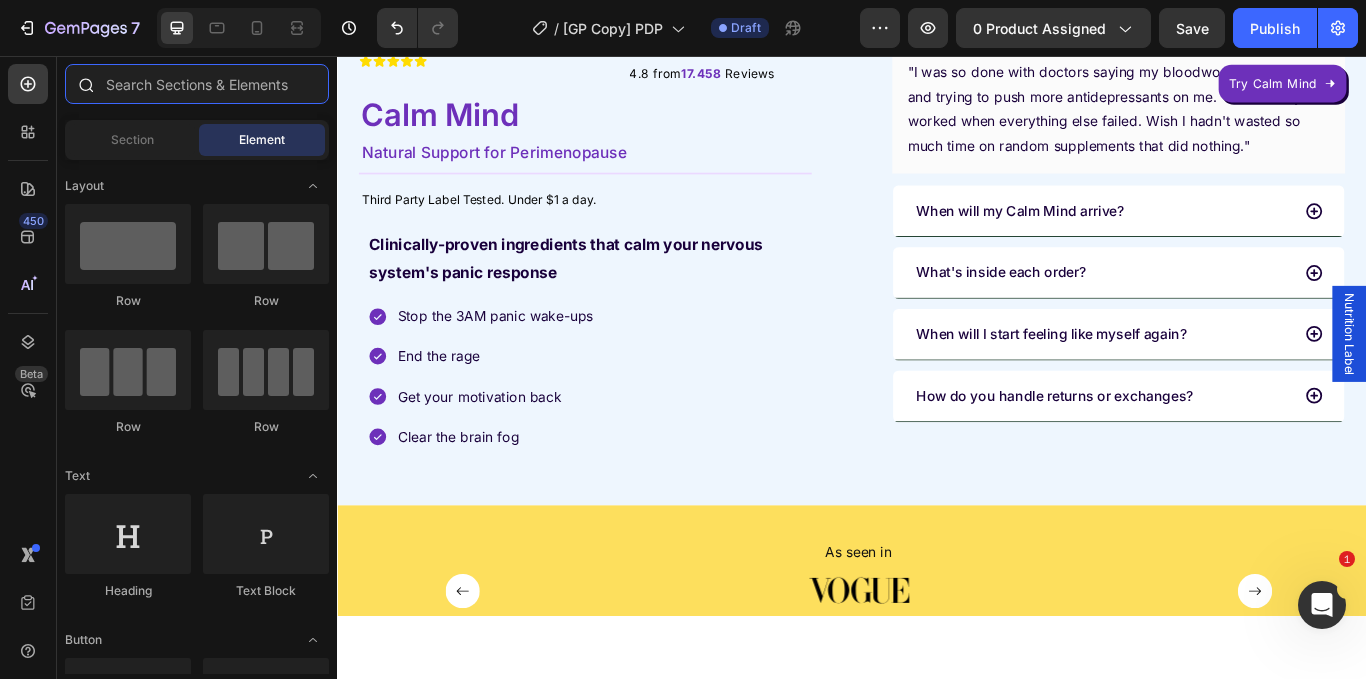 click at bounding box center (197, 84) 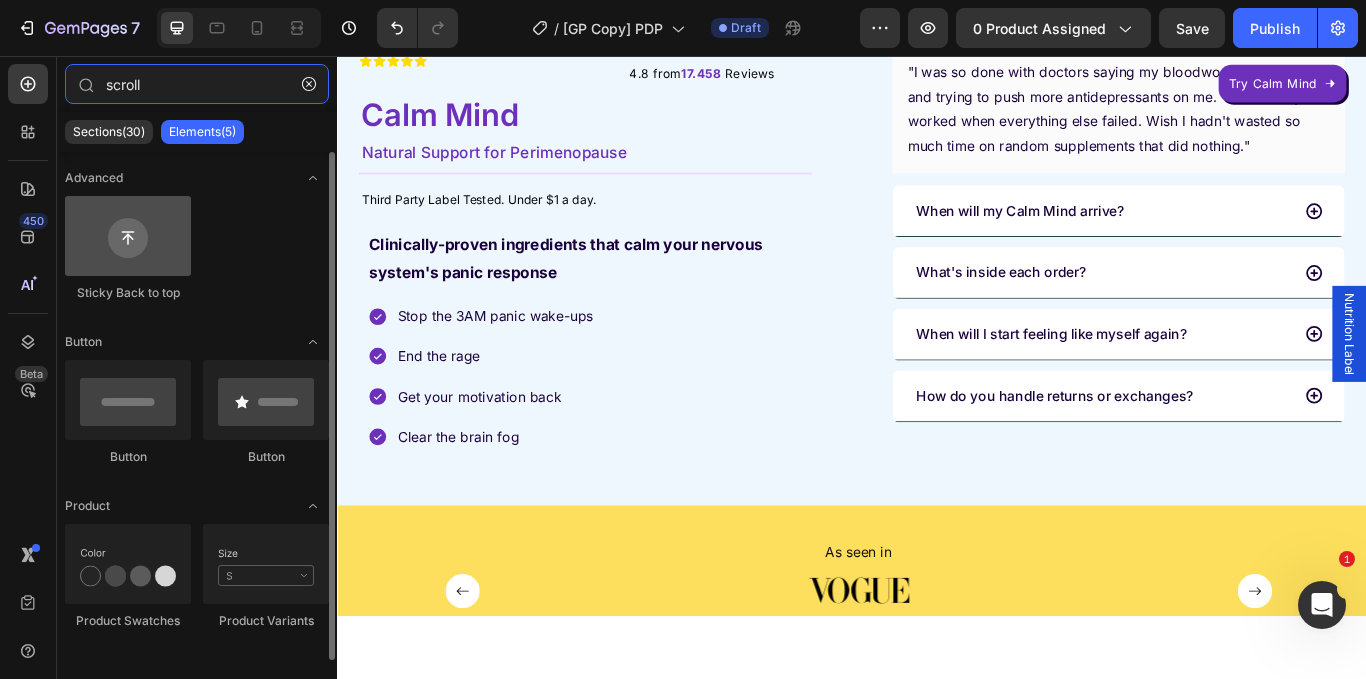 type on "scroll" 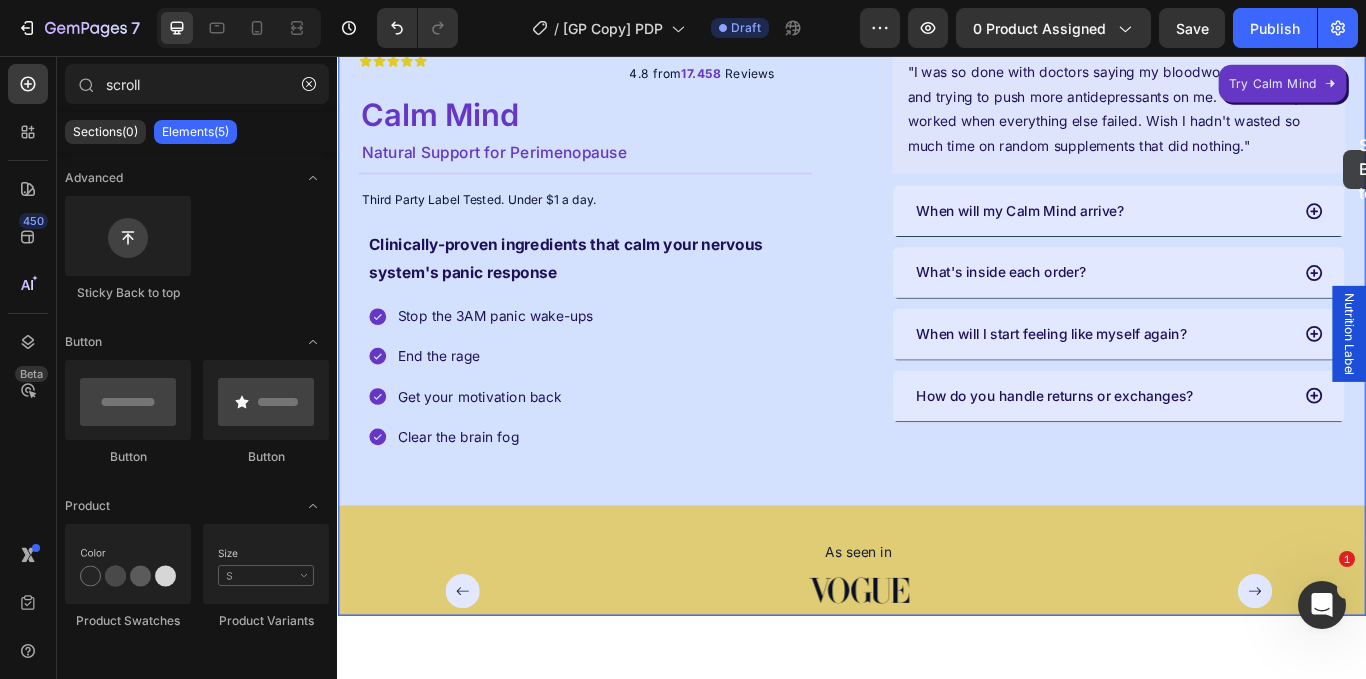 drag, startPoint x: 455, startPoint y: 306, endPoint x: 1510, endPoint y: 166, distance: 1064.2485 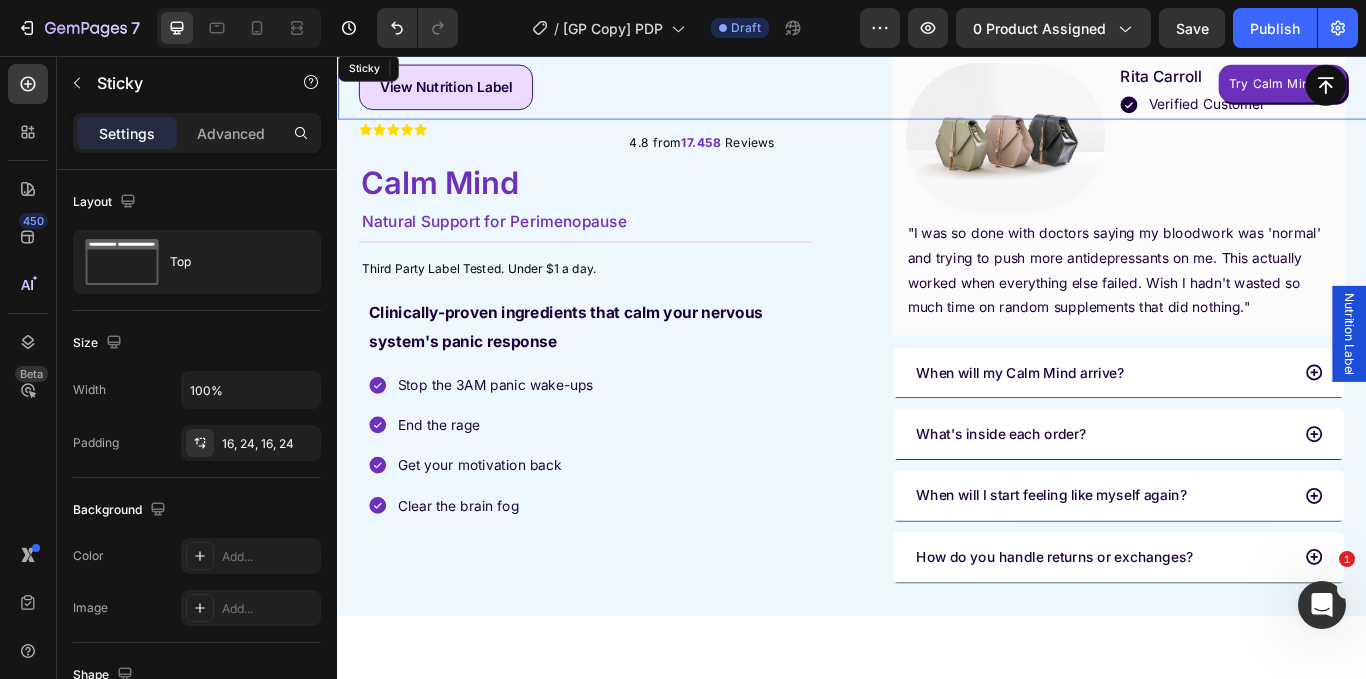 scroll, scrollTop: 1870, scrollLeft: 0, axis: vertical 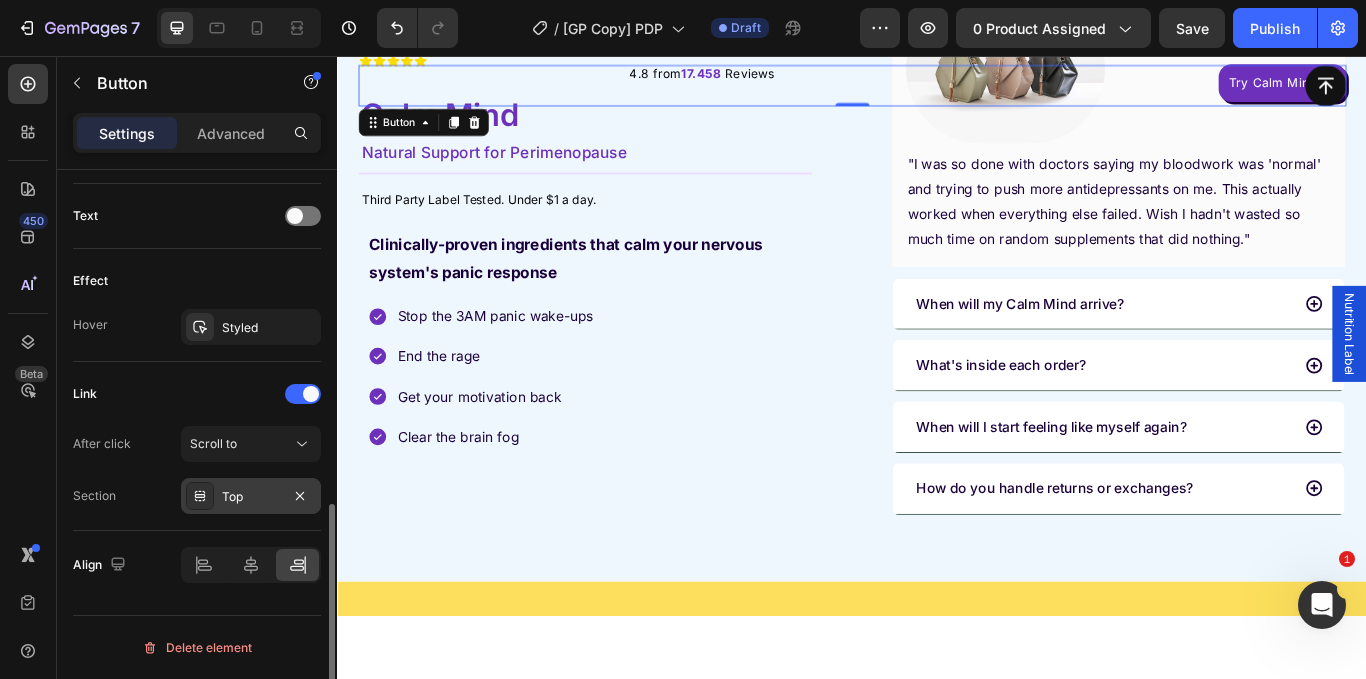 click on "Top" at bounding box center [251, 497] 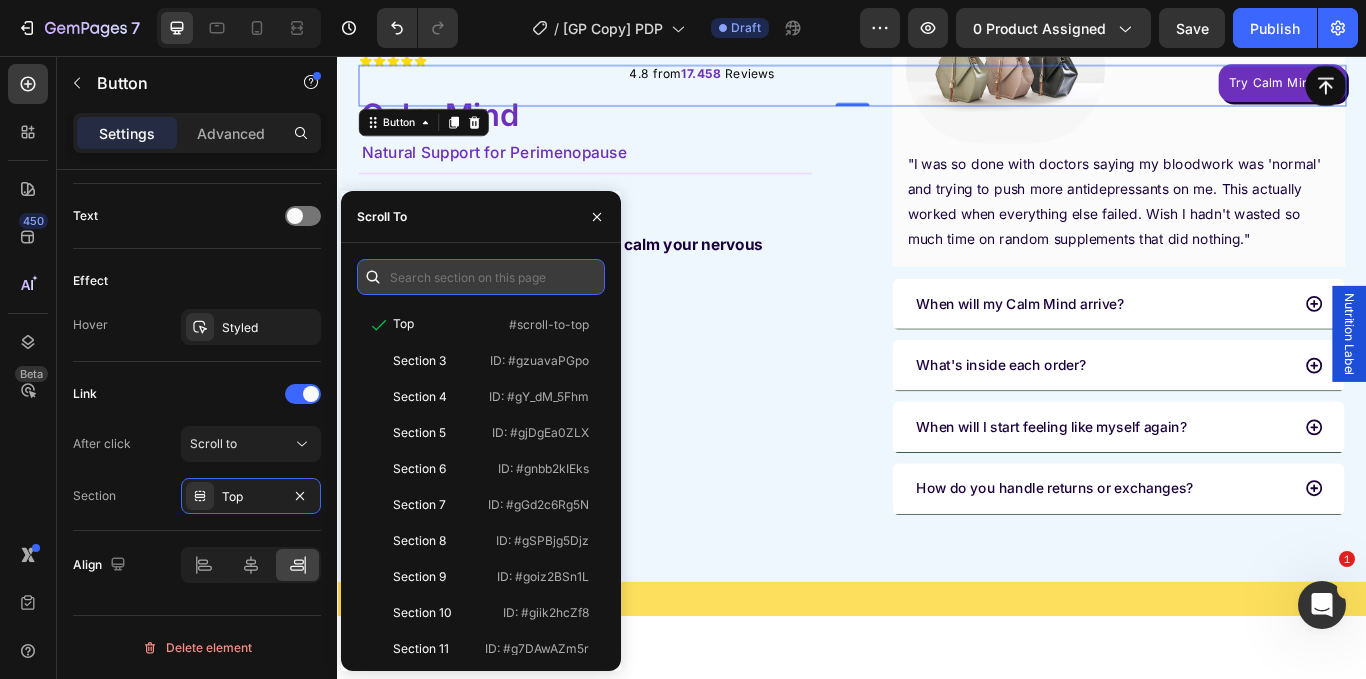 click at bounding box center (481, 277) 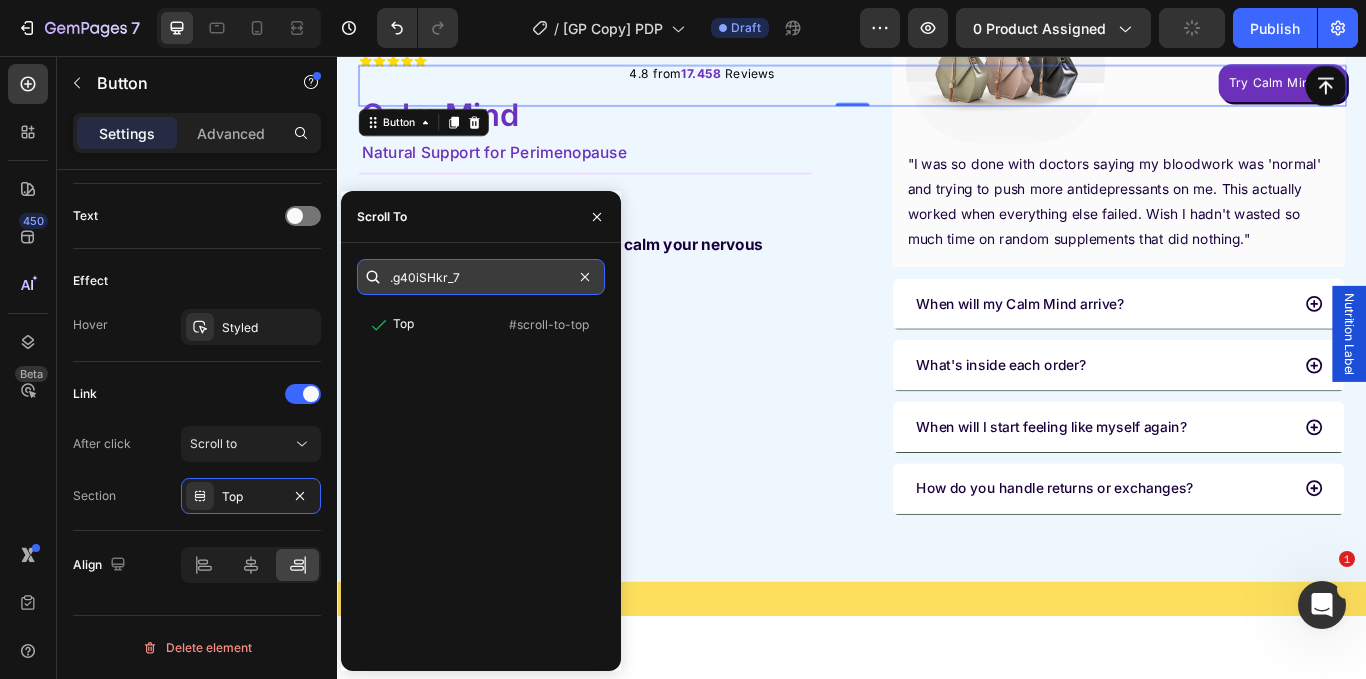 click on ".g40iSHkr_7" at bounding box center (481, 277) 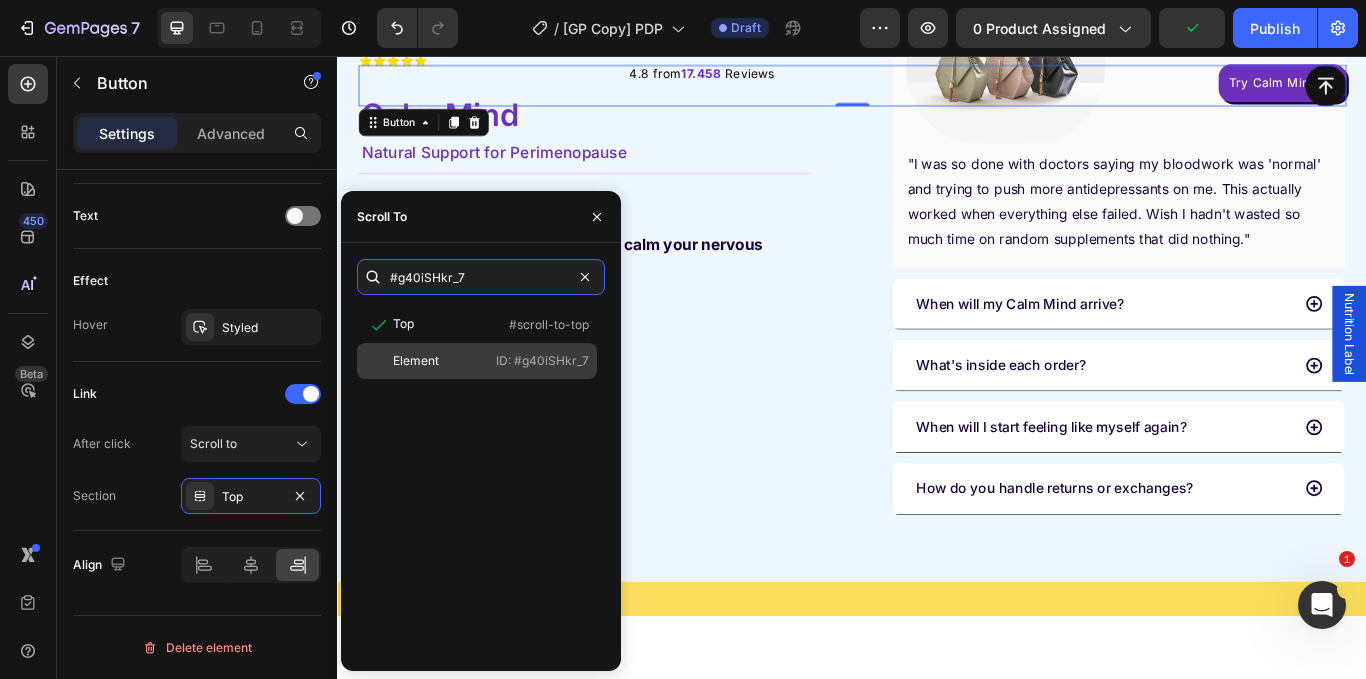 type on "#g40iSHkr_7" 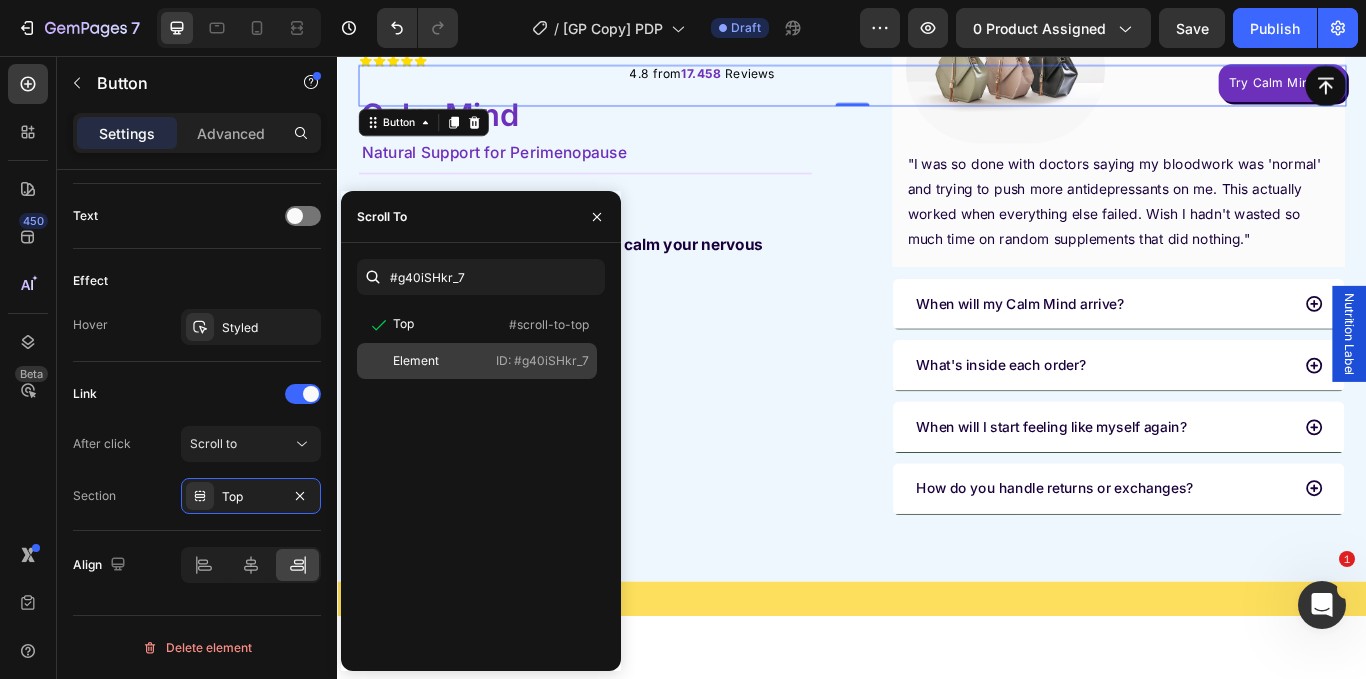 click on "Element   ID: #g40iSHkr_7" 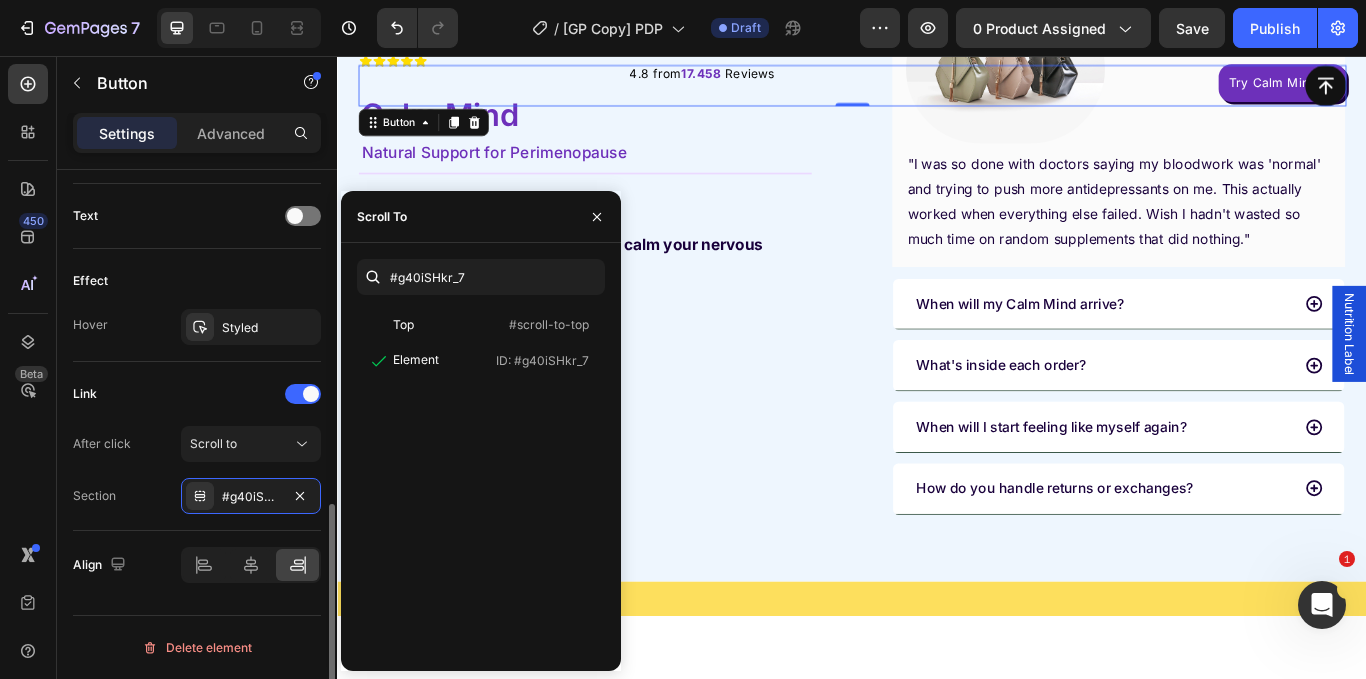 click on "Effect" at bounding box center (197, 281) 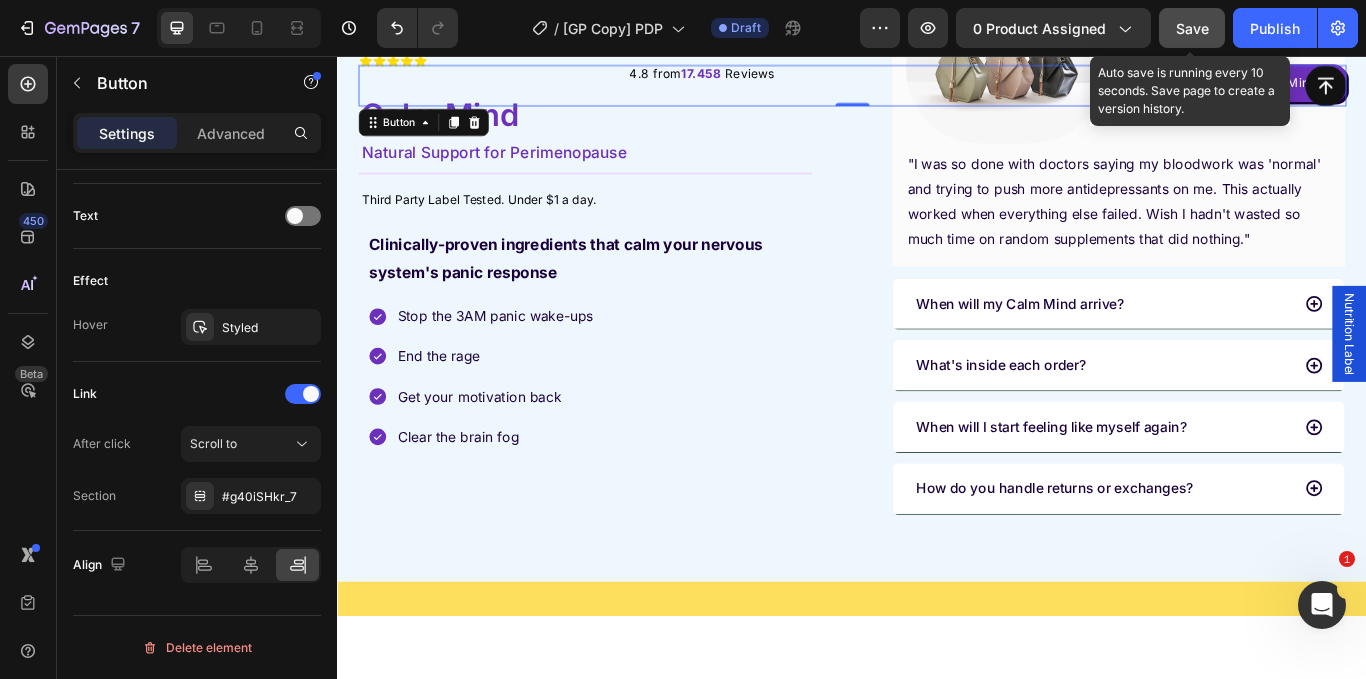 click on "Save" at bounding box center (1192, 28) 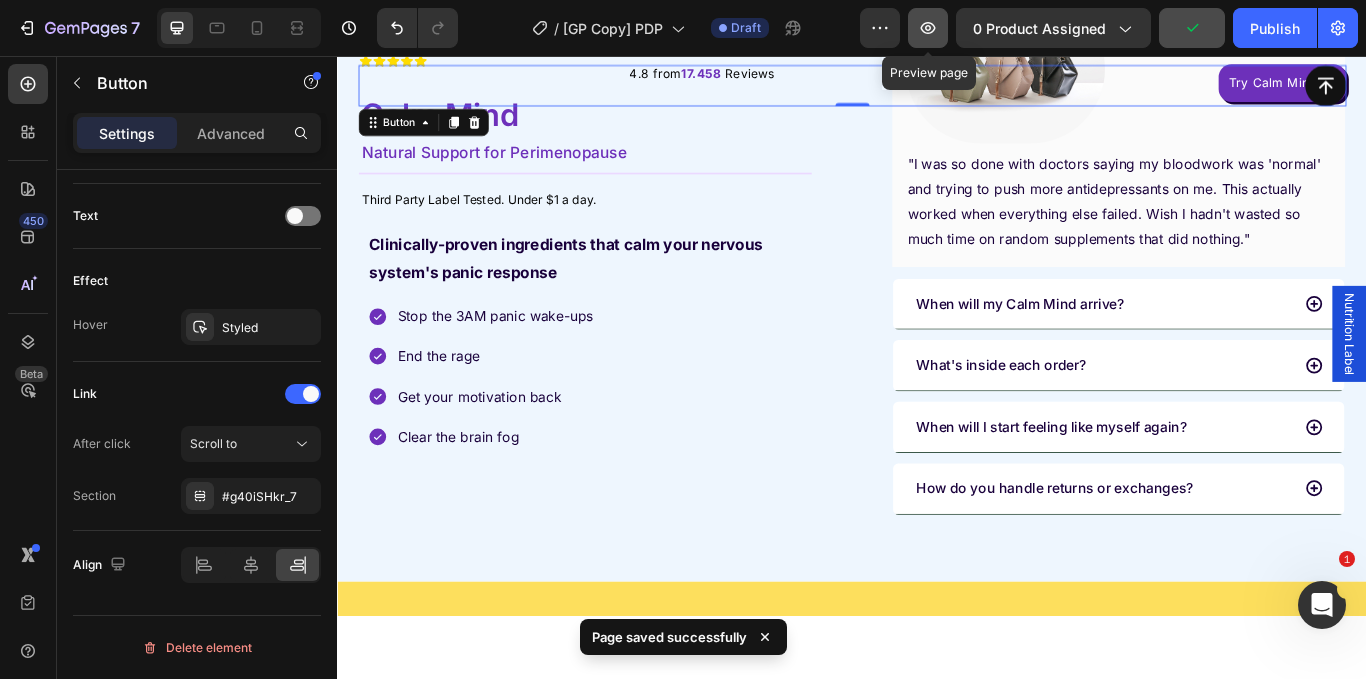 click 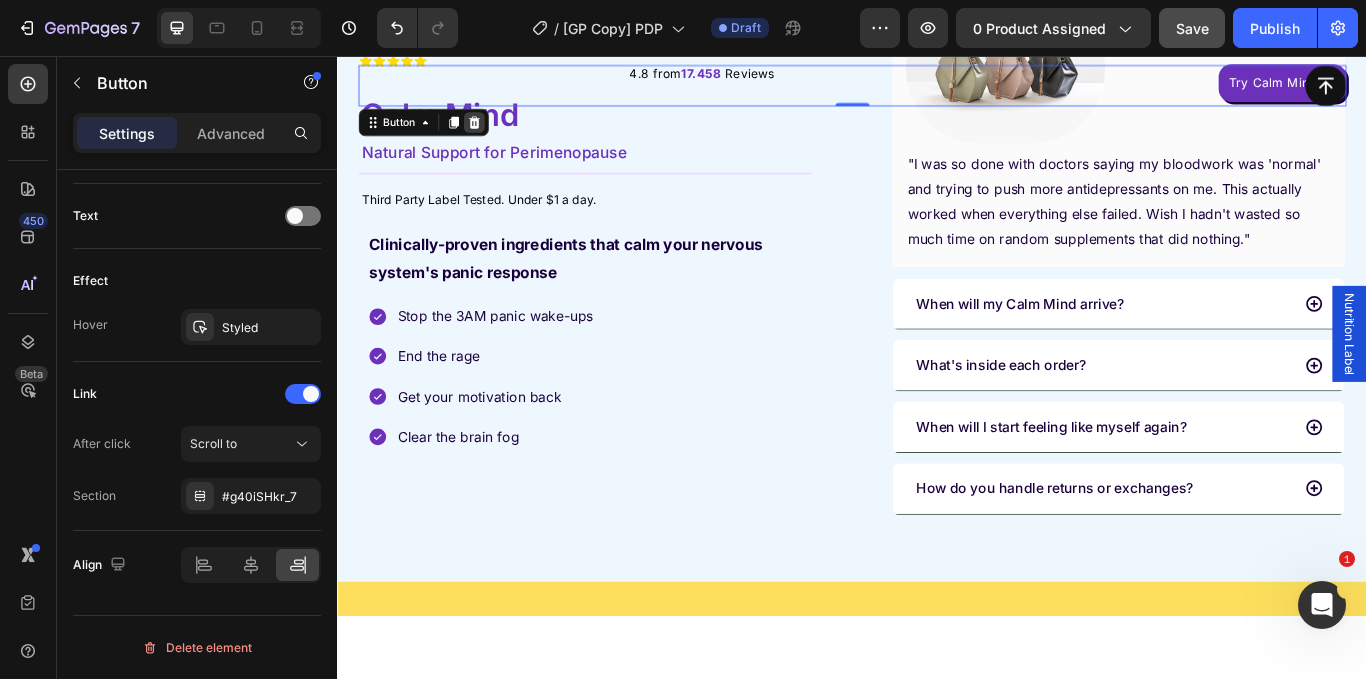 click at bounding box center [496, 134] 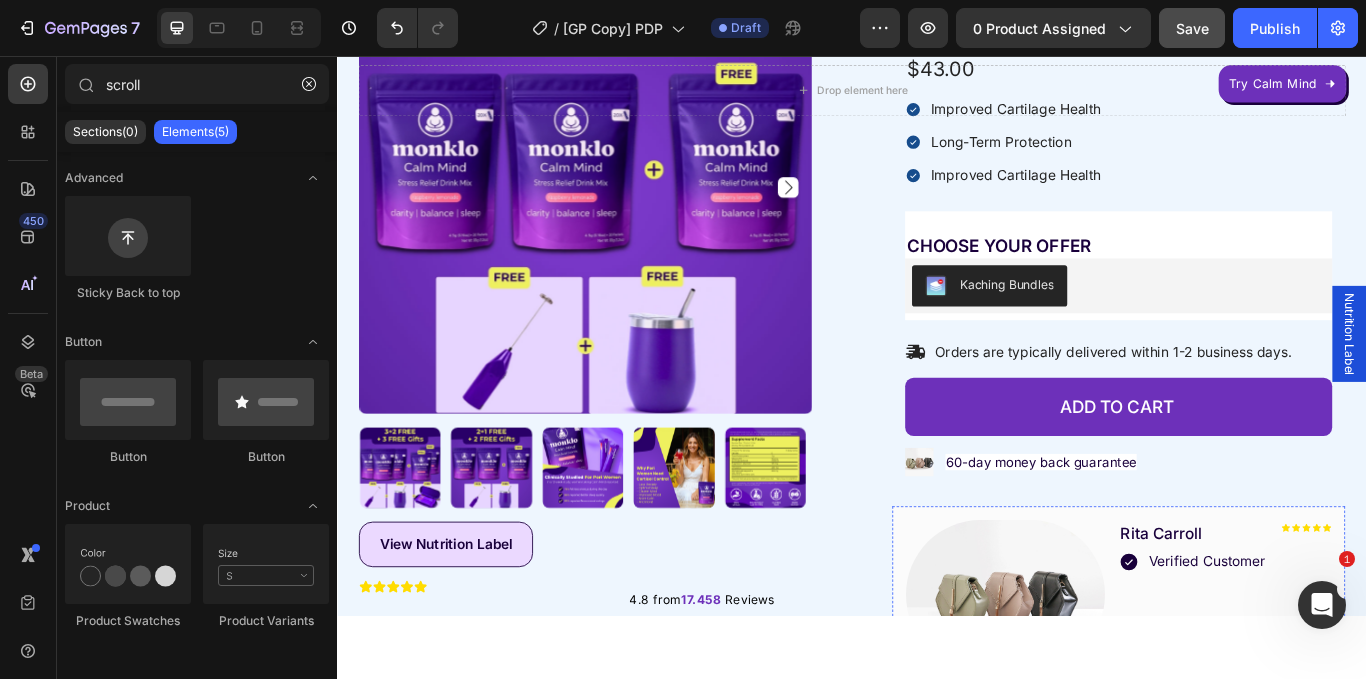 scroll, scrollTop: 0, scrollLeft: 0, axis: both 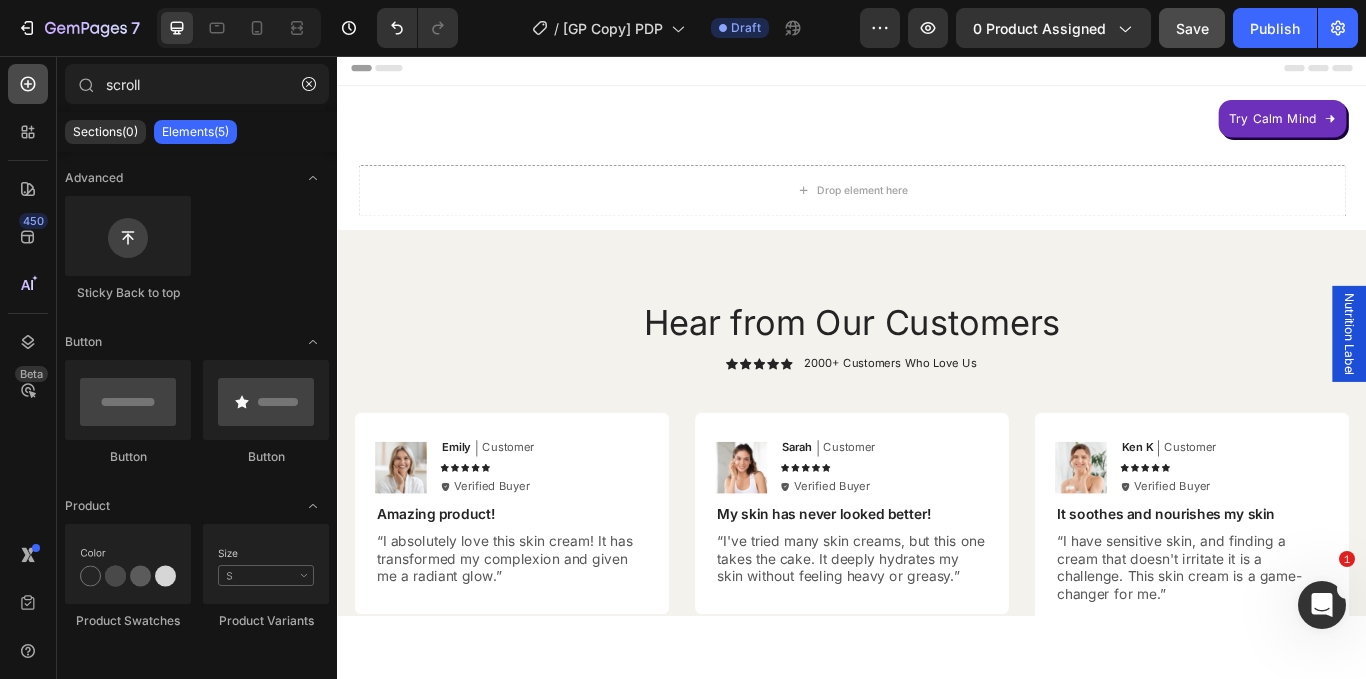 click 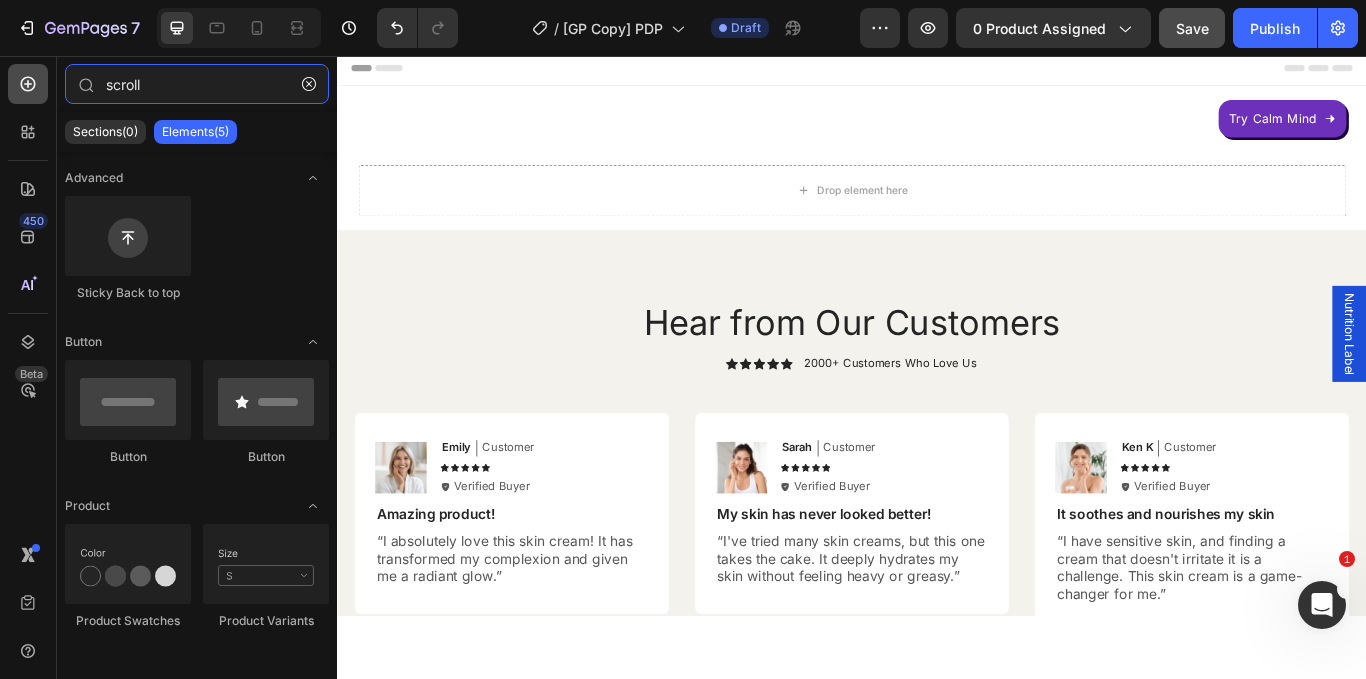 type 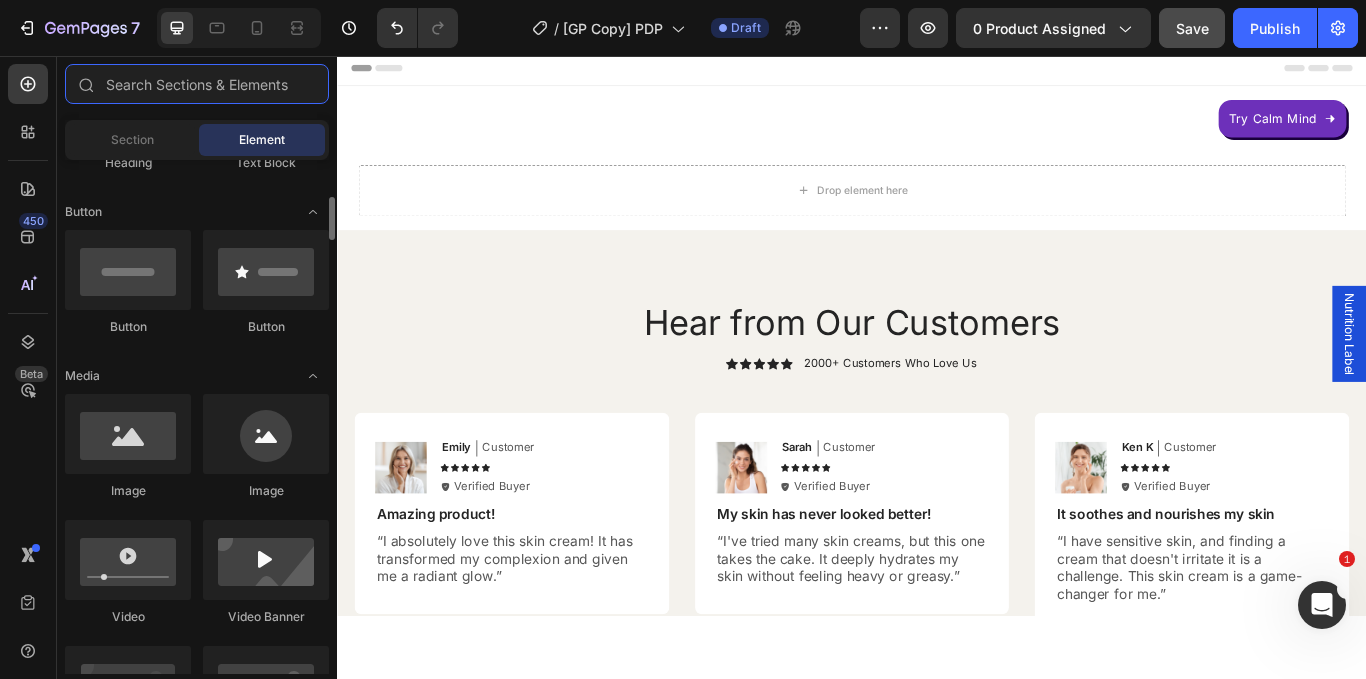 scroll, scrollTop: 429, scrollLeft: 0, axis: vertical 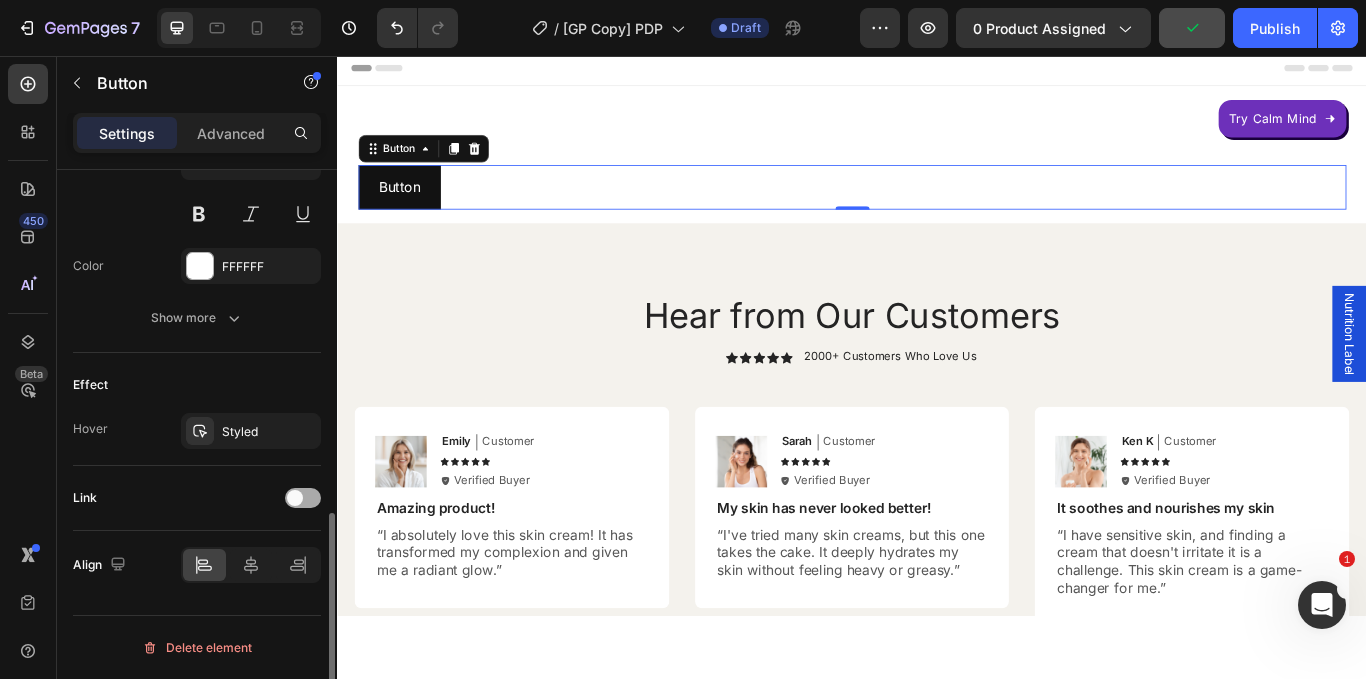 click at bounding box center [295, 498] 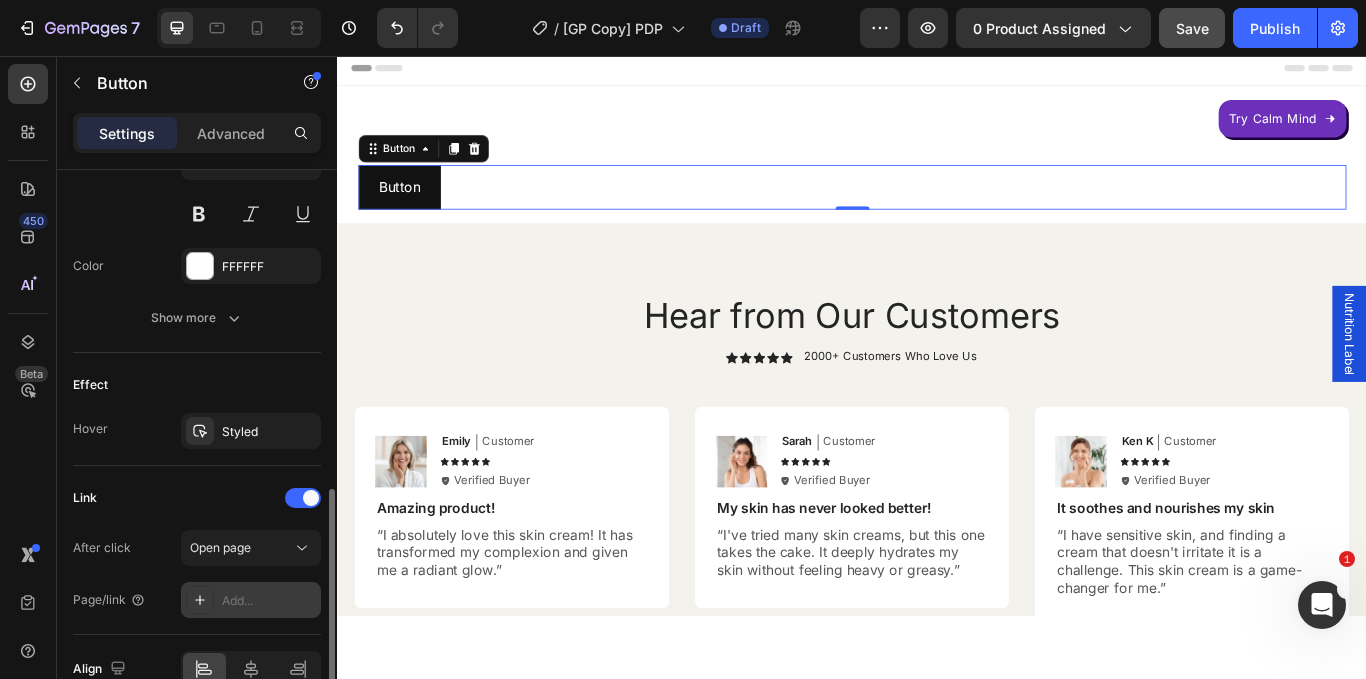 click on "Add..." at bounding box center [269, 601] 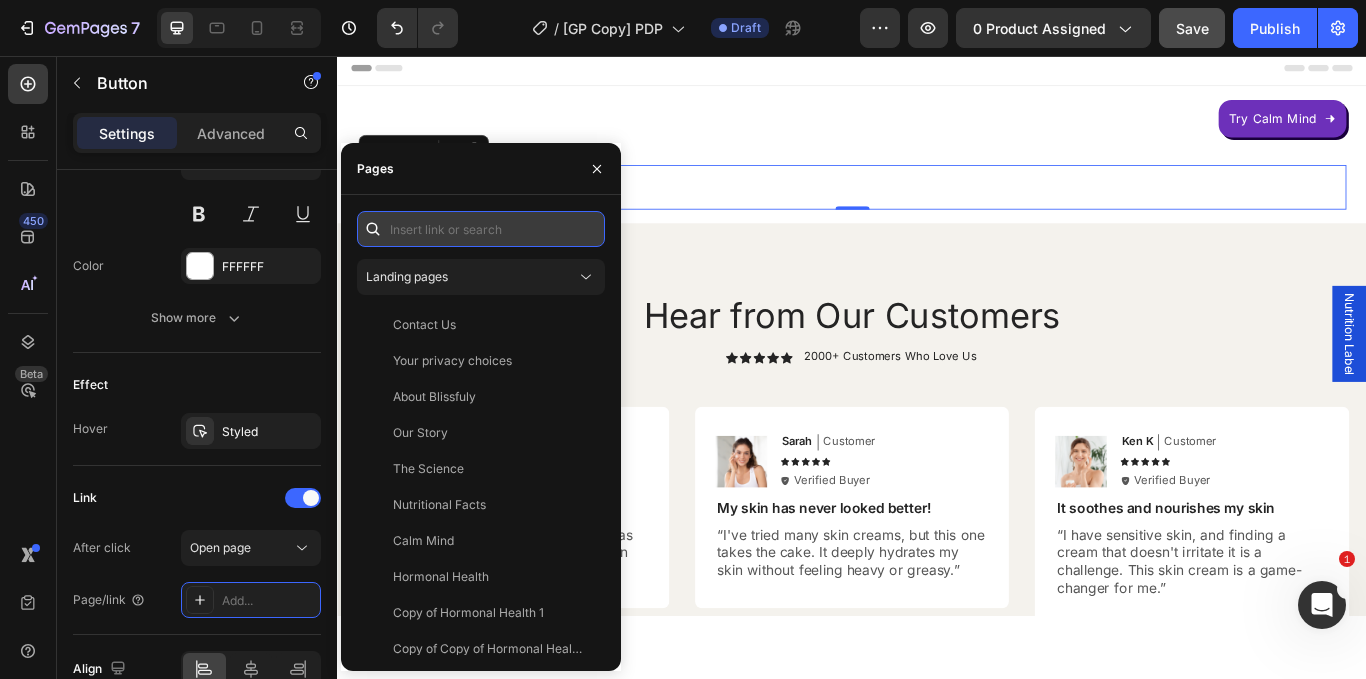 click at bounding box center (481, 229) 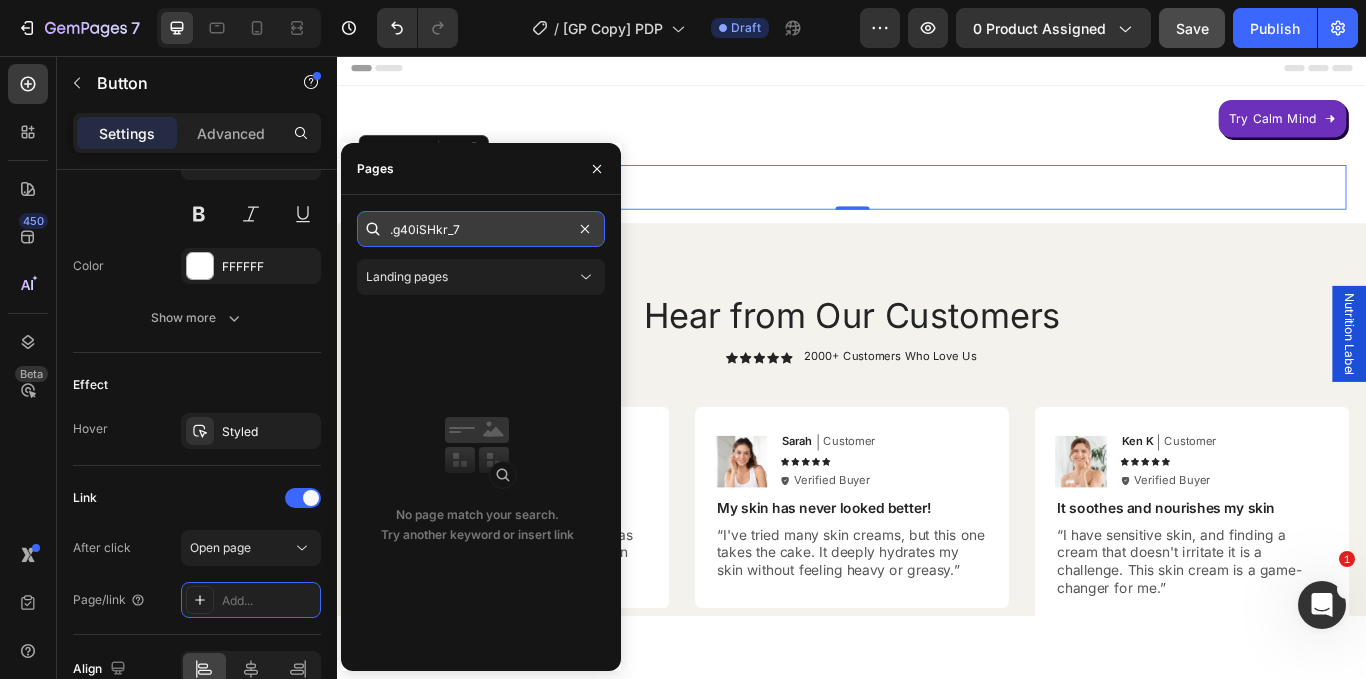 click on ".g40iSHkr_7" at bounding box center [481, 229] 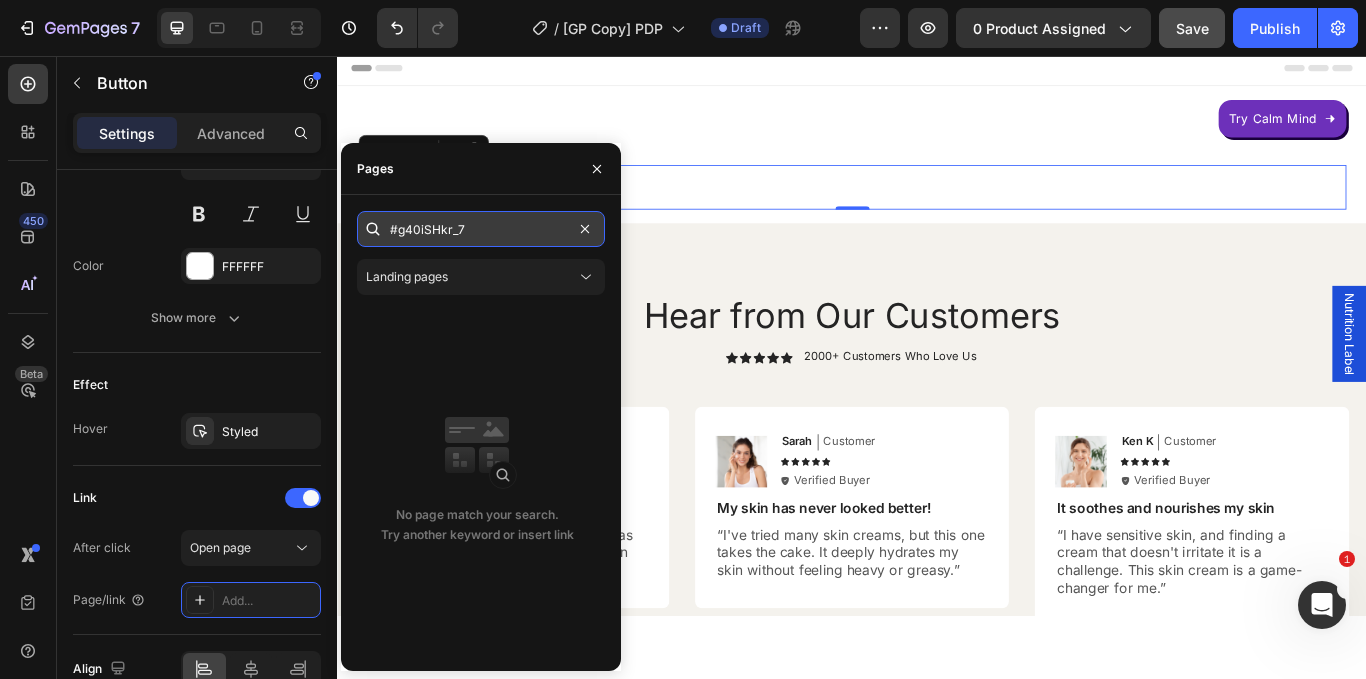 type on "#g40iSHkr_7" 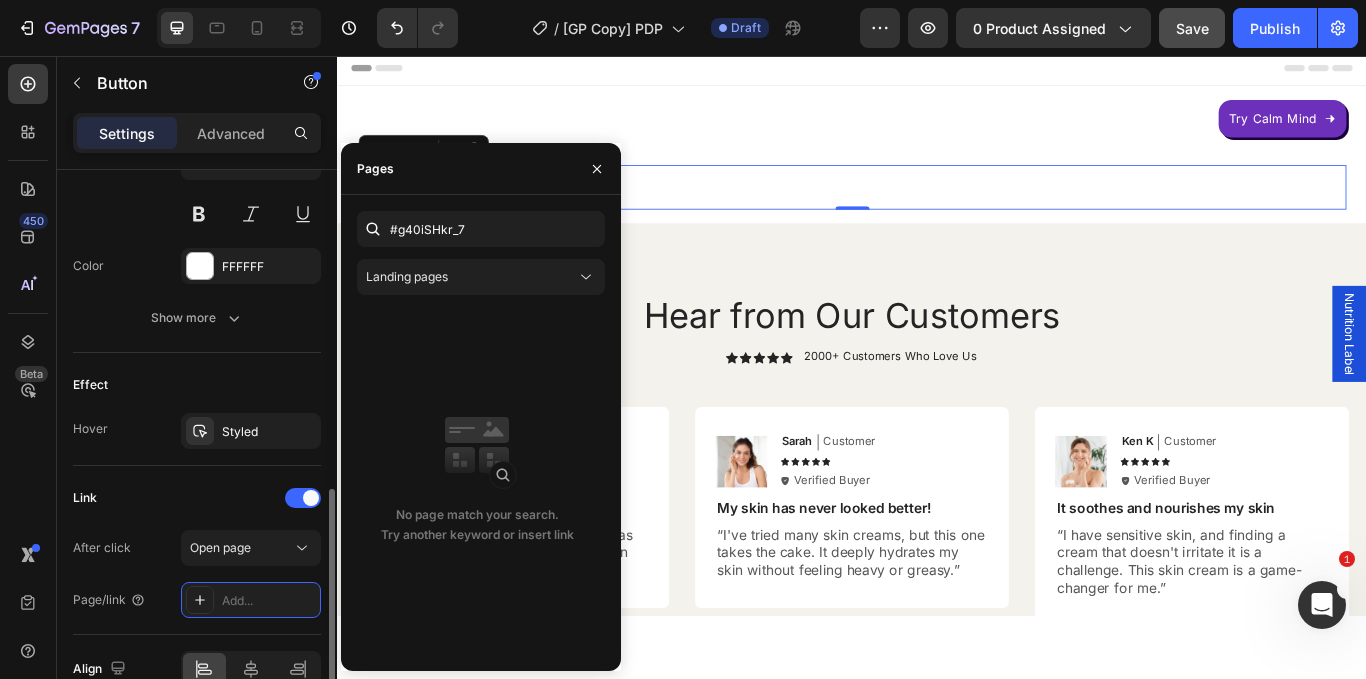 click on "Link After click Open page Page/link Add..." at bounding box center (197, 550) 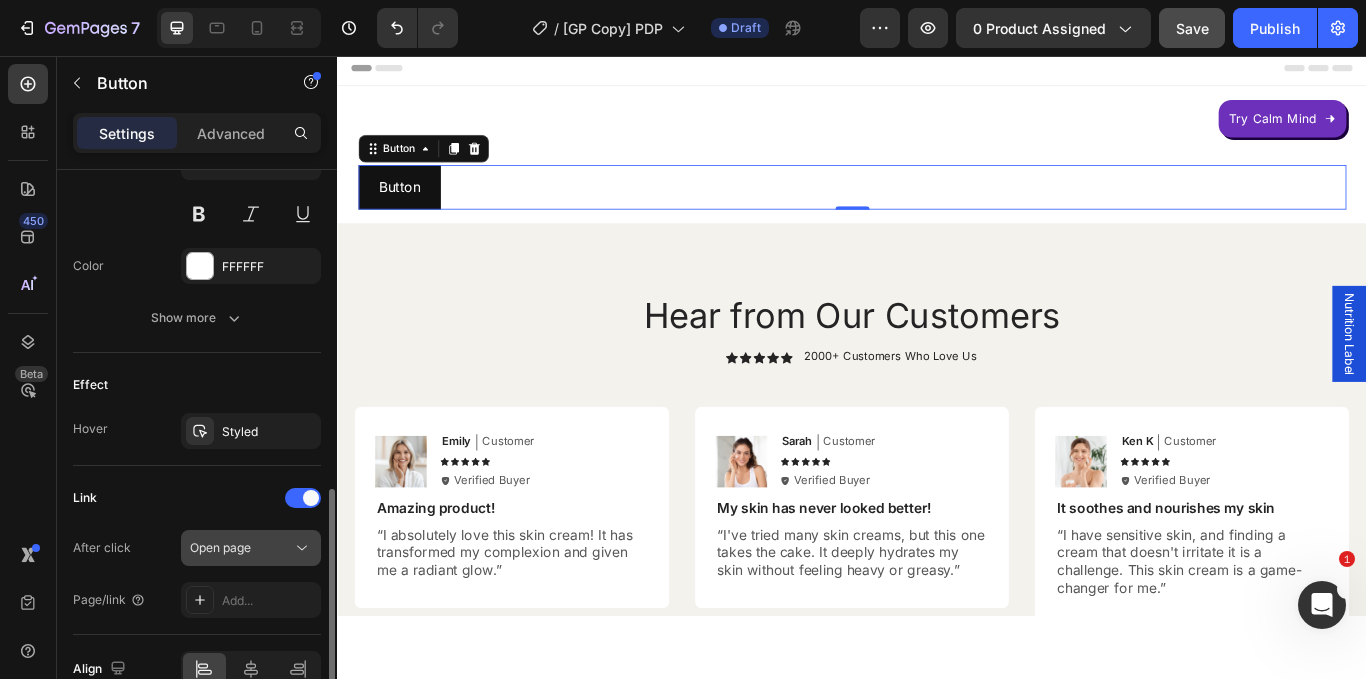 click on "Open page" at bounding box center [220, 547] 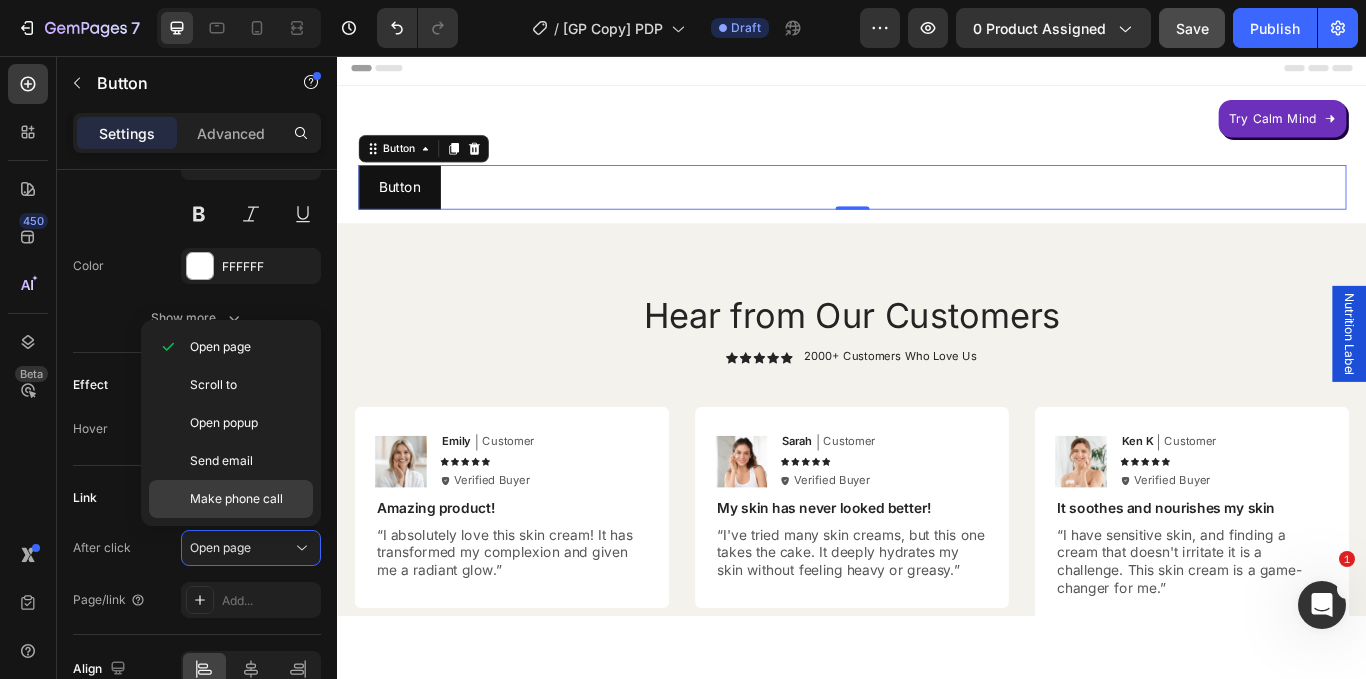 click on "Scroll to" 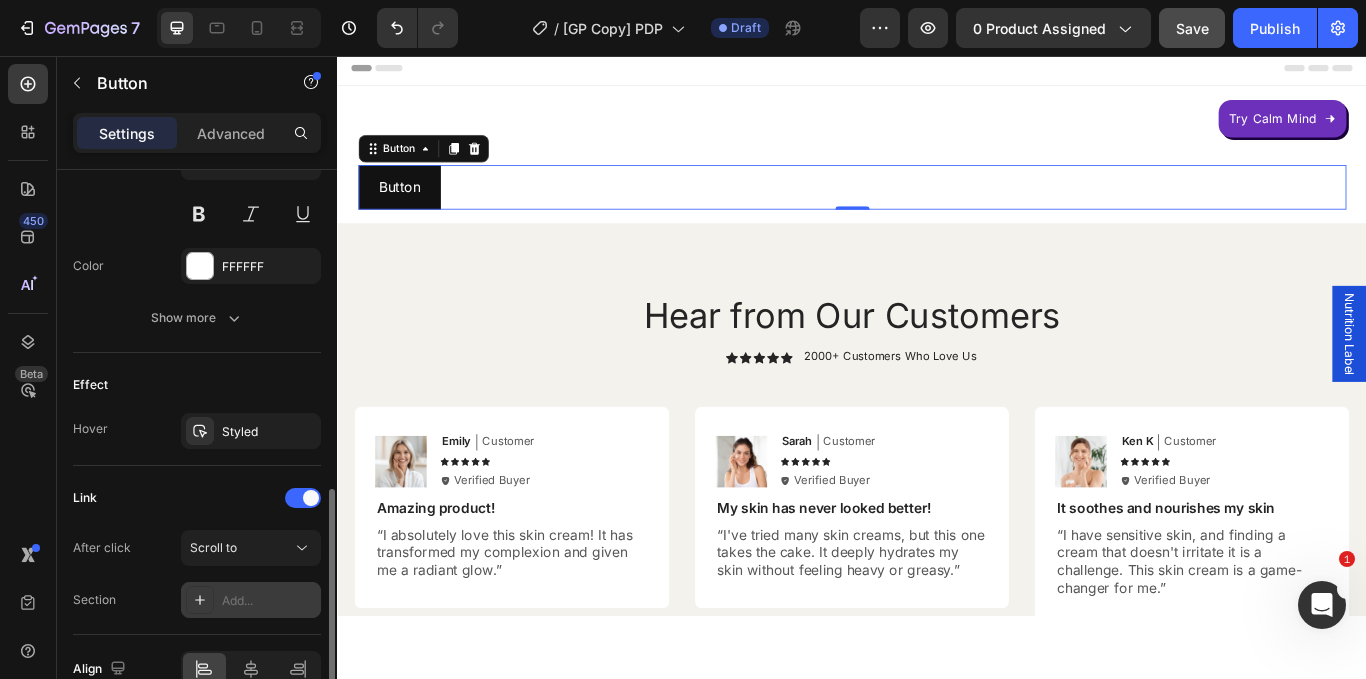click on "Add..." at bounding box center [269, 601] 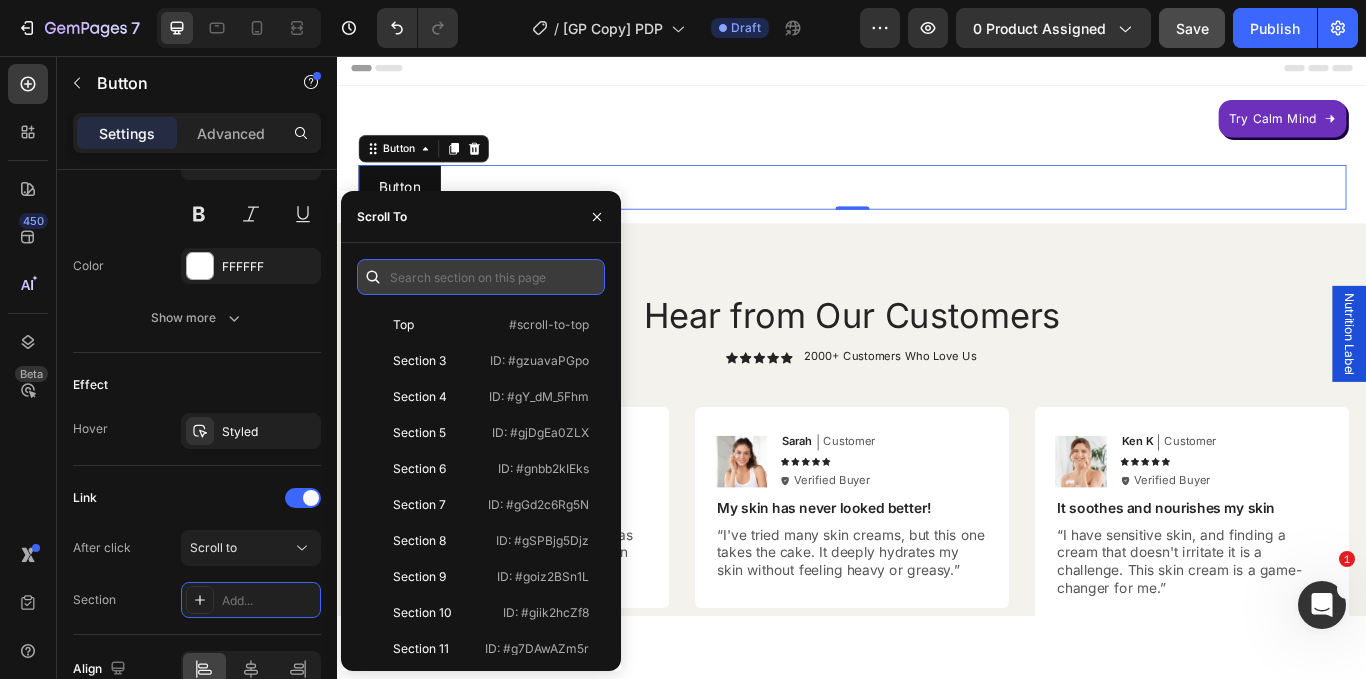 paste on ".g40iSHkr_7" 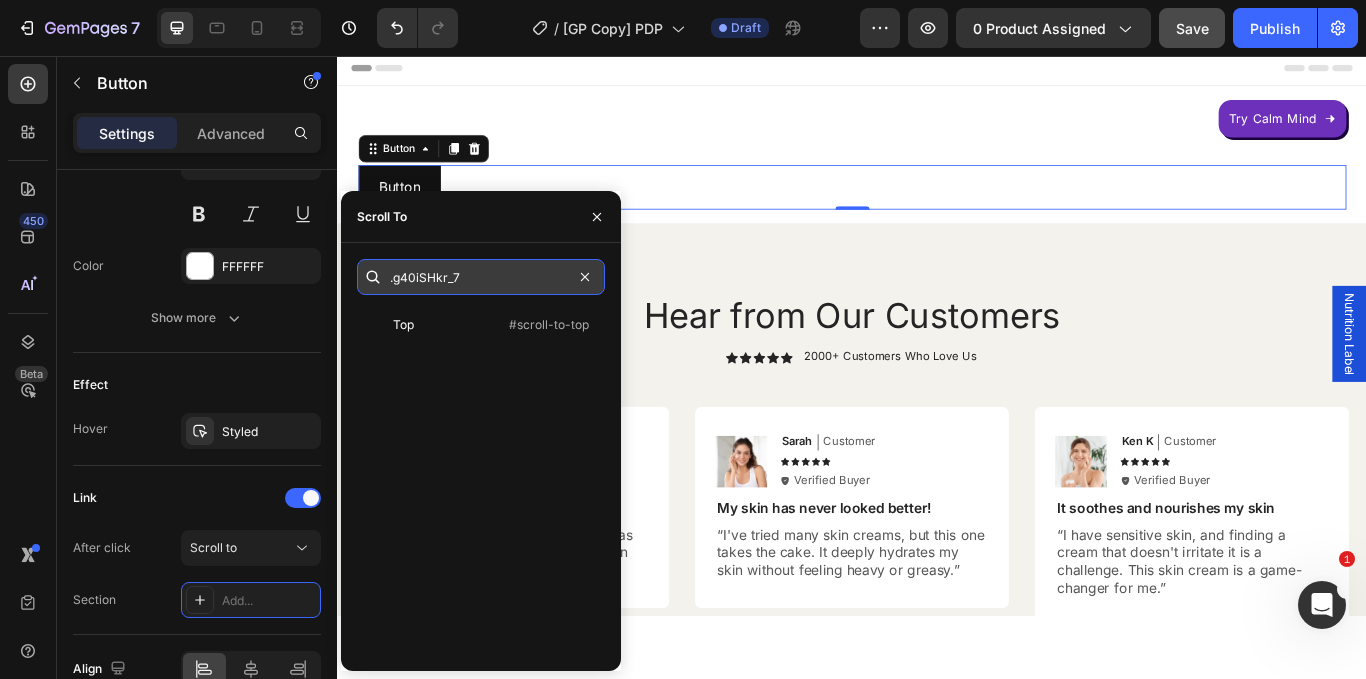 click on ".g40iSHkr_7" at bounding box center [481, 277] 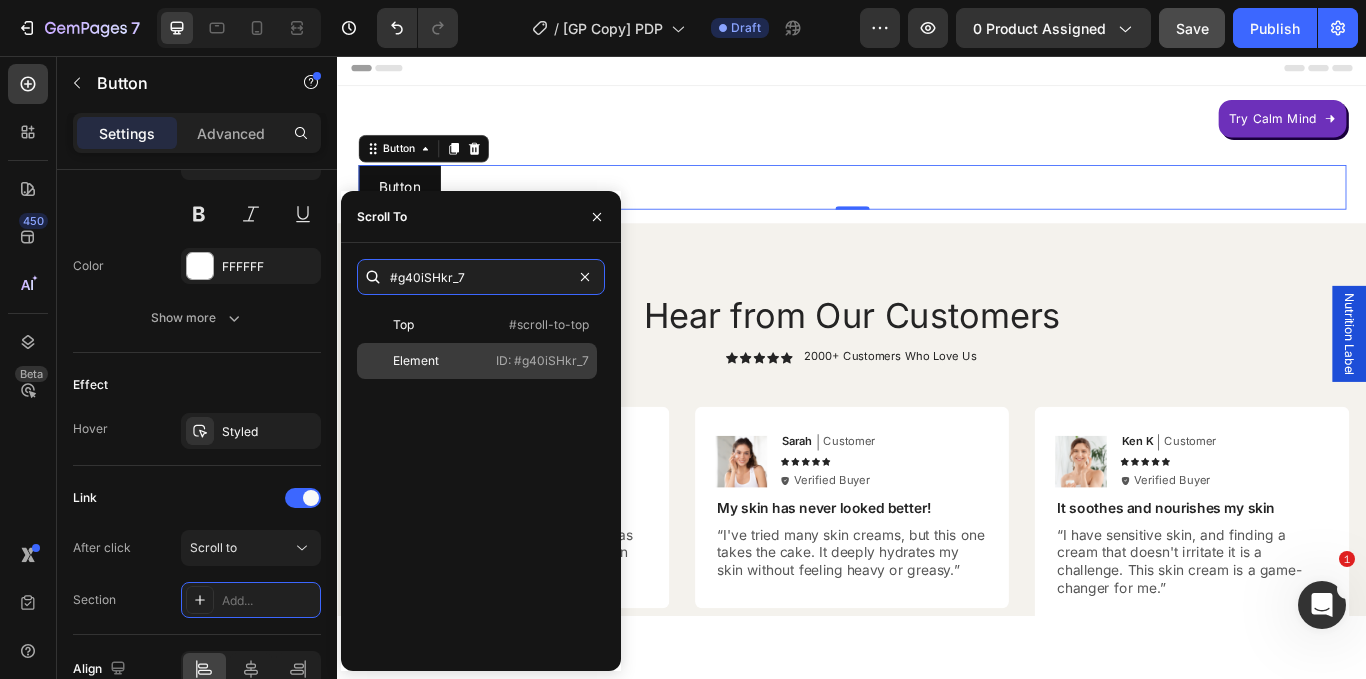 type on "#g40iSHkr_7" 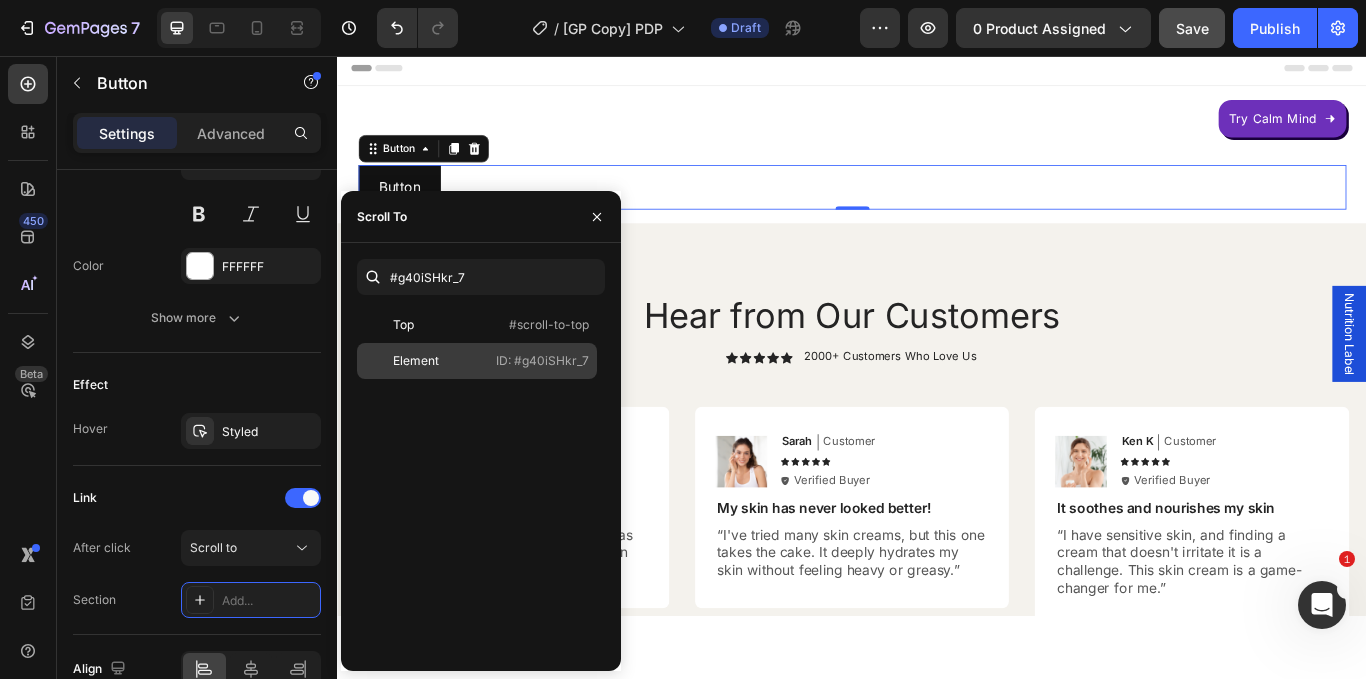 click on "Element" at bounding box center [423, 361] 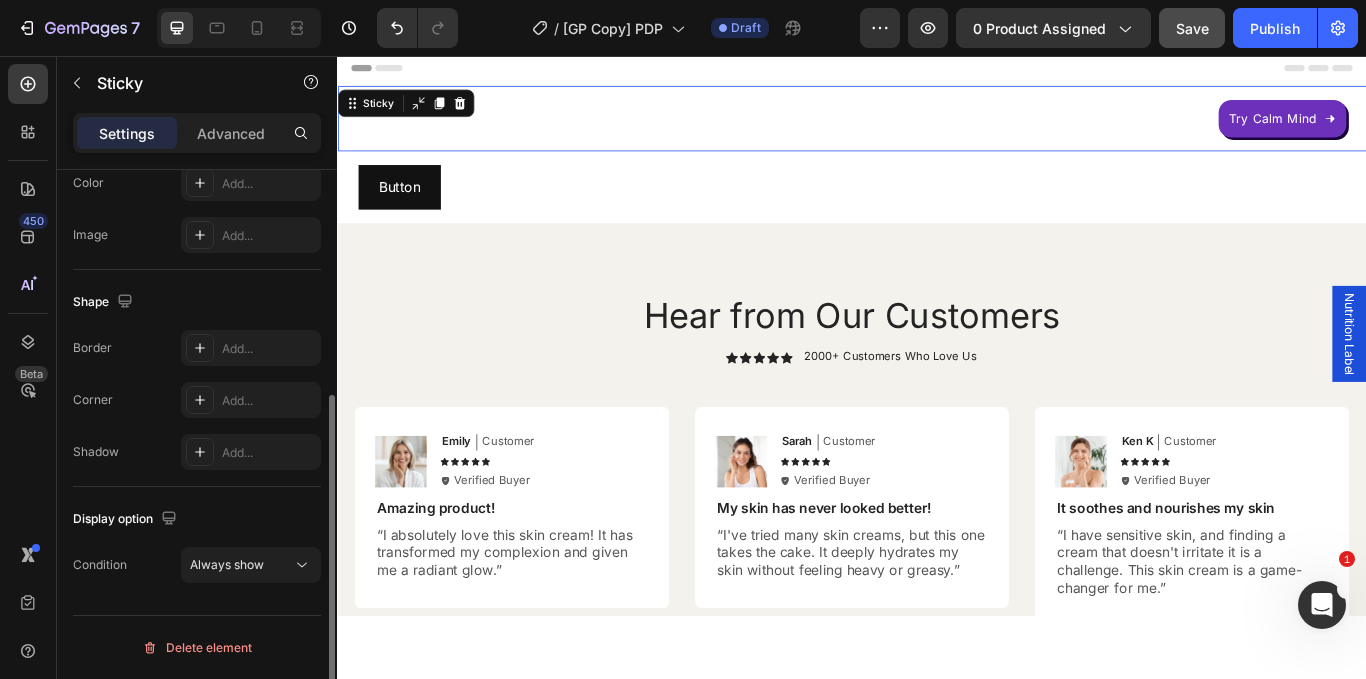 click on "Try Calm Mind Button Sticky   0" at bounding box center (937, 130) 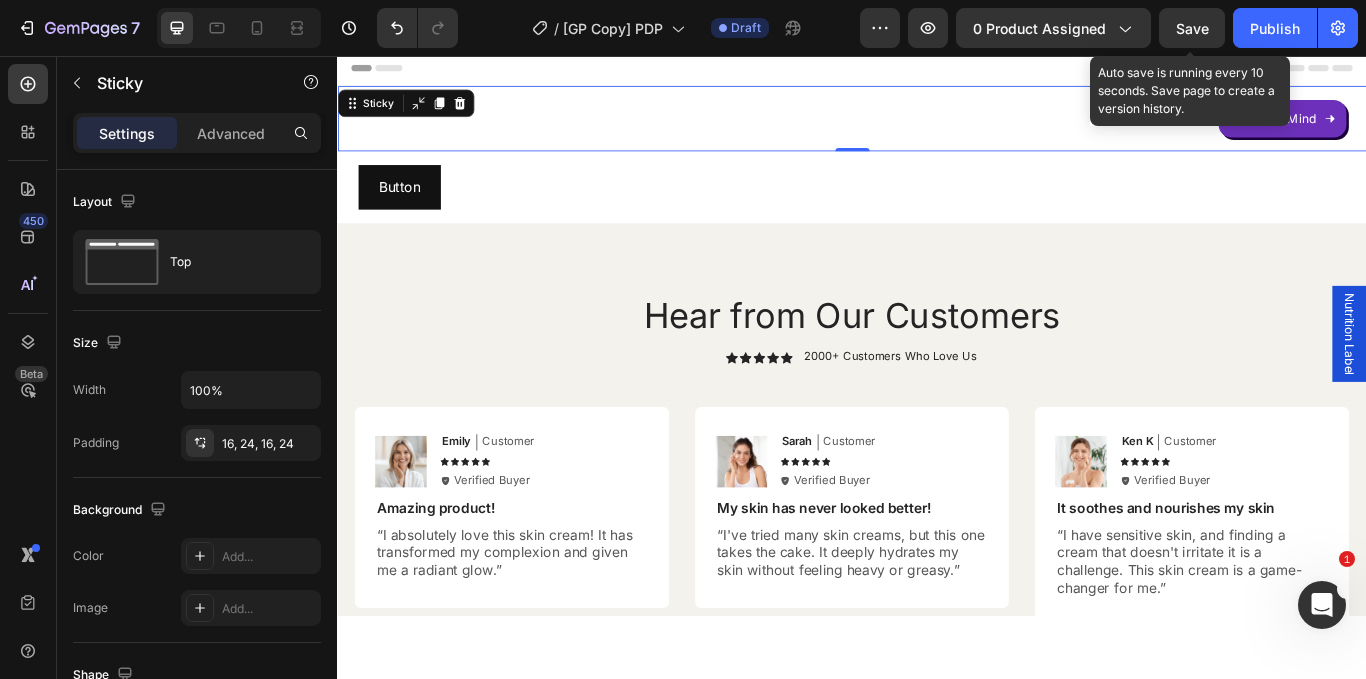 drag, startPoint x: 1183, startPoint y: 20, endPoint x: 1089, endPoint y: 52, distance: 99.29753 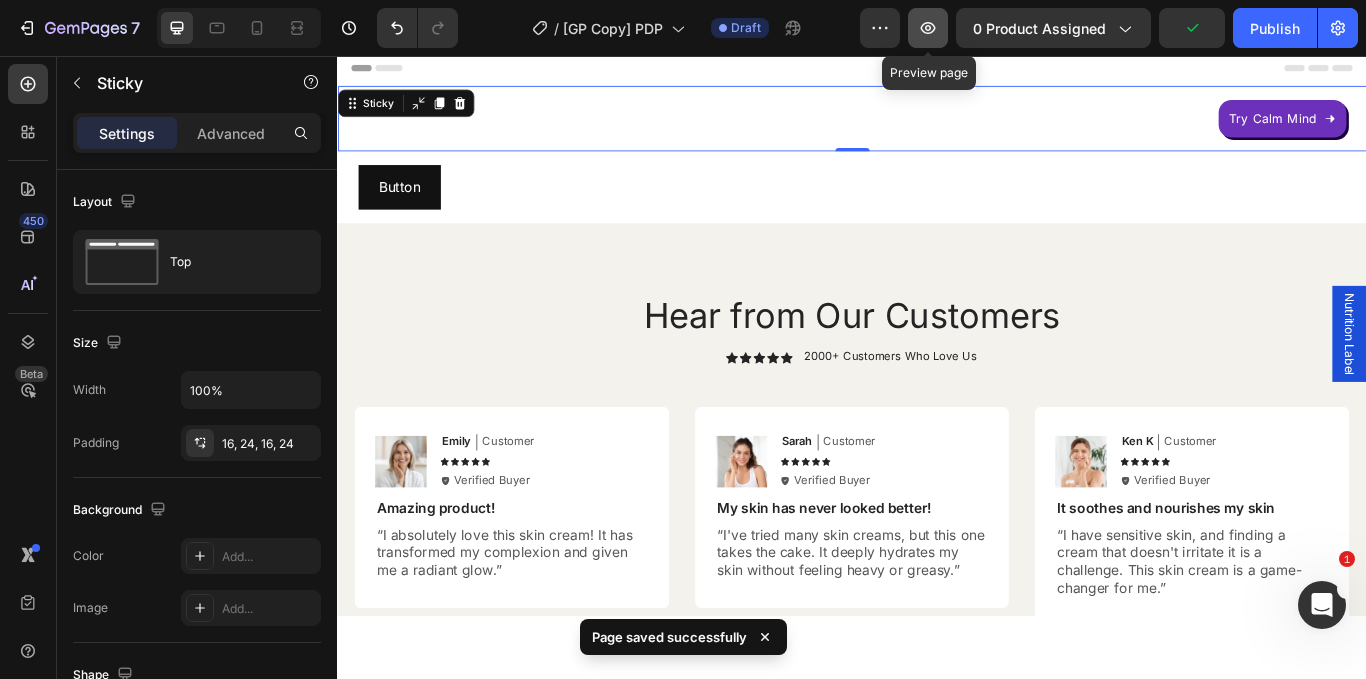 click 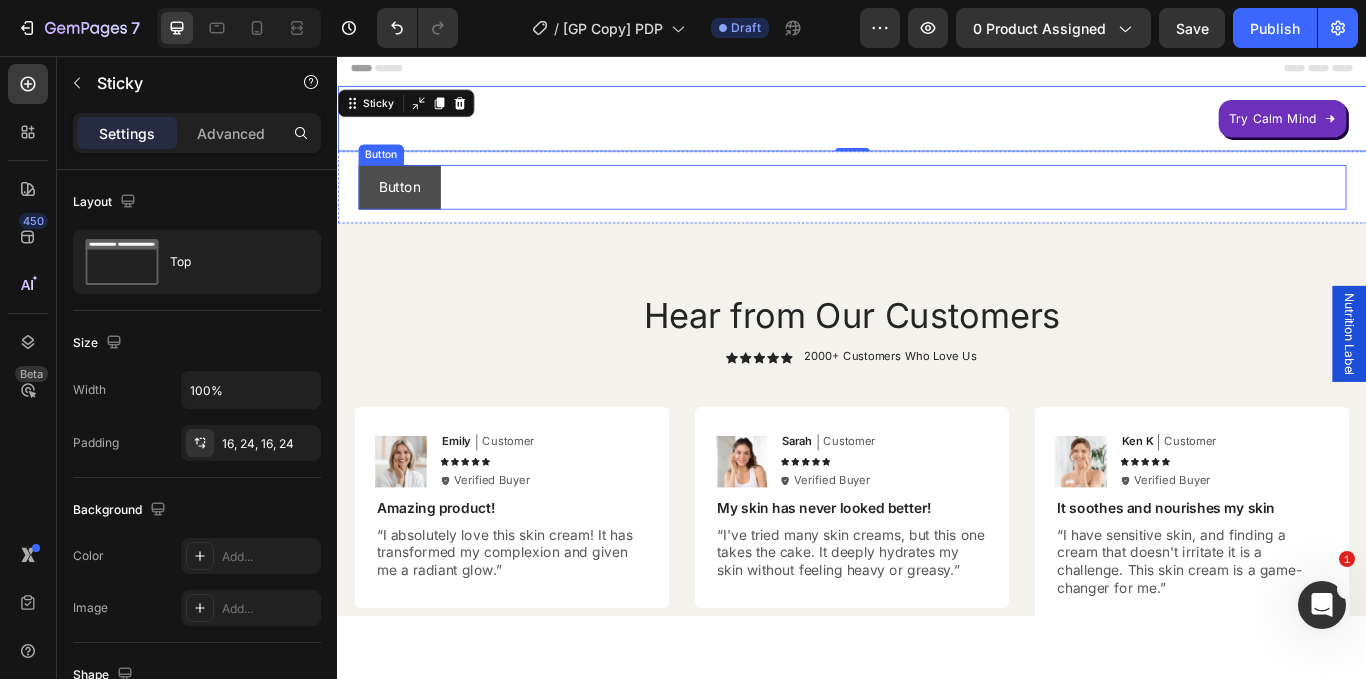 click on "Button" at bounding box center (409, 210) 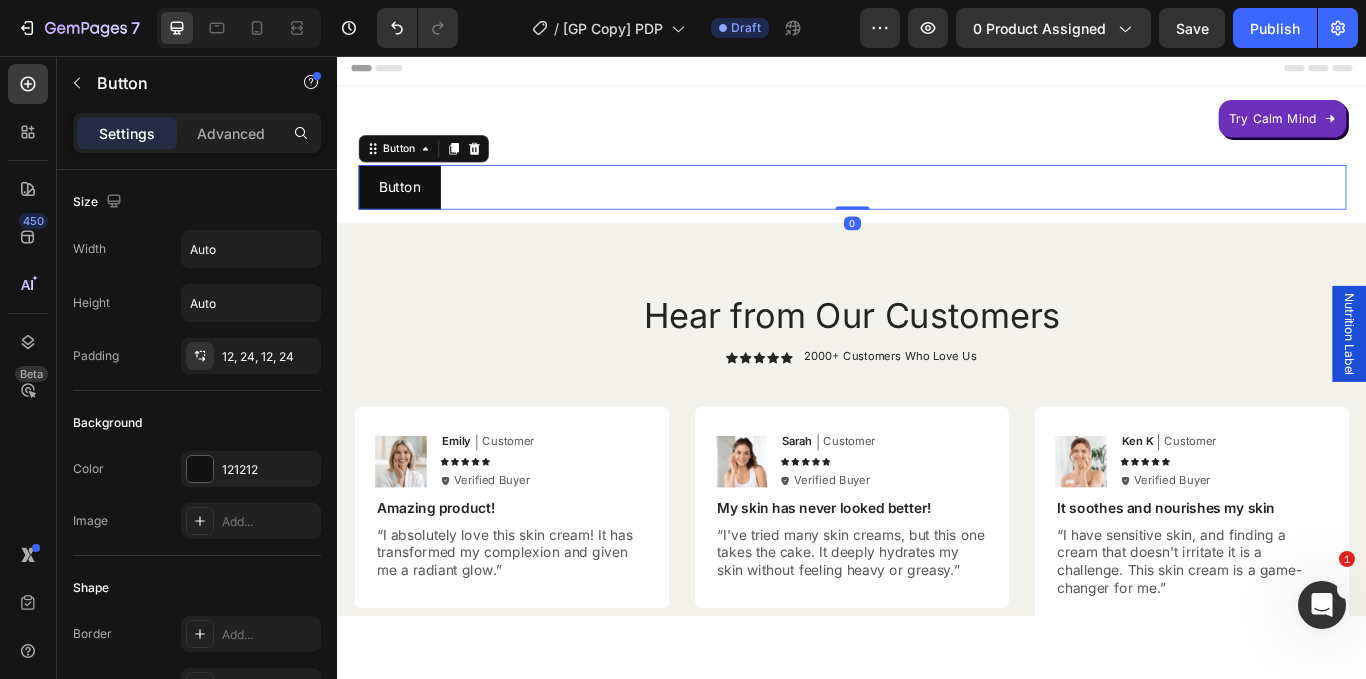 drag, startPoint x: 496, startPoint y: 162, endPoint x: 509, endPoint y: 167, distance: 13.928389 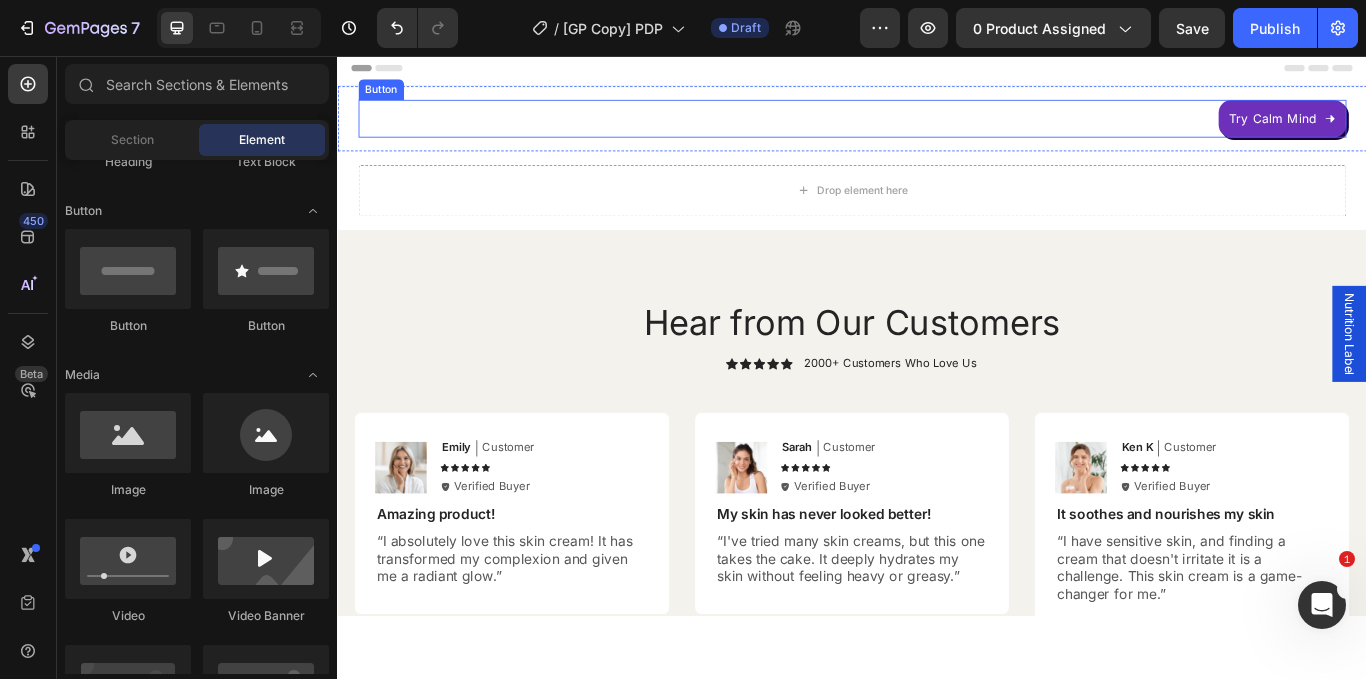 click on "Try Calm Mind Button Sticky" at bounding box center (937, 130) 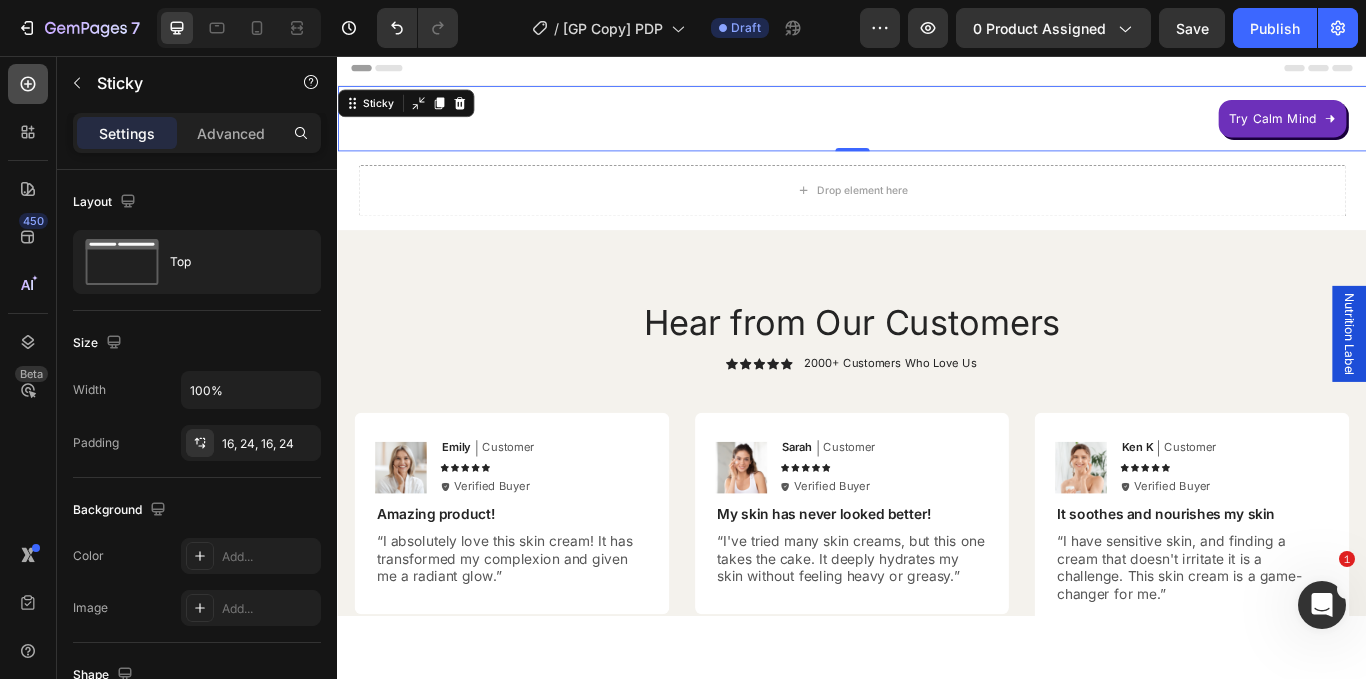 click 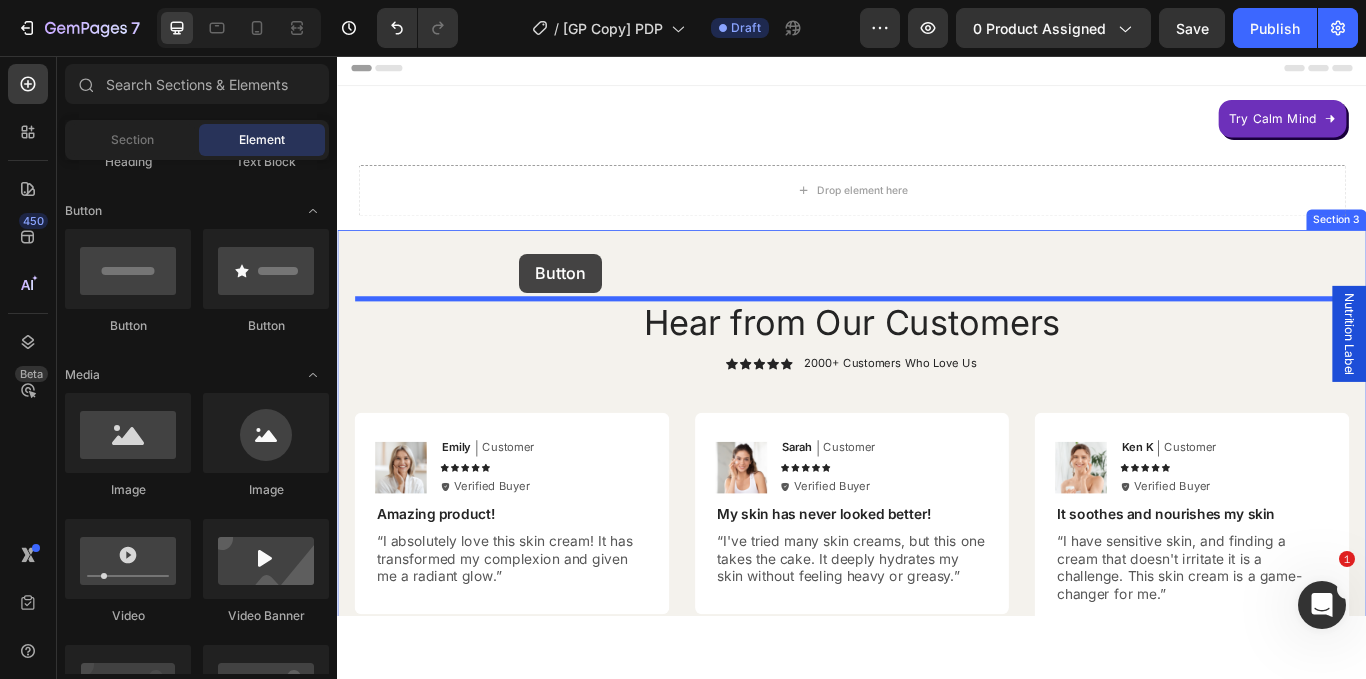 drag, startPoint x: 485, startPoint y: 336, endPoint x: 549, endPoint y: 287, distance: 80.60397 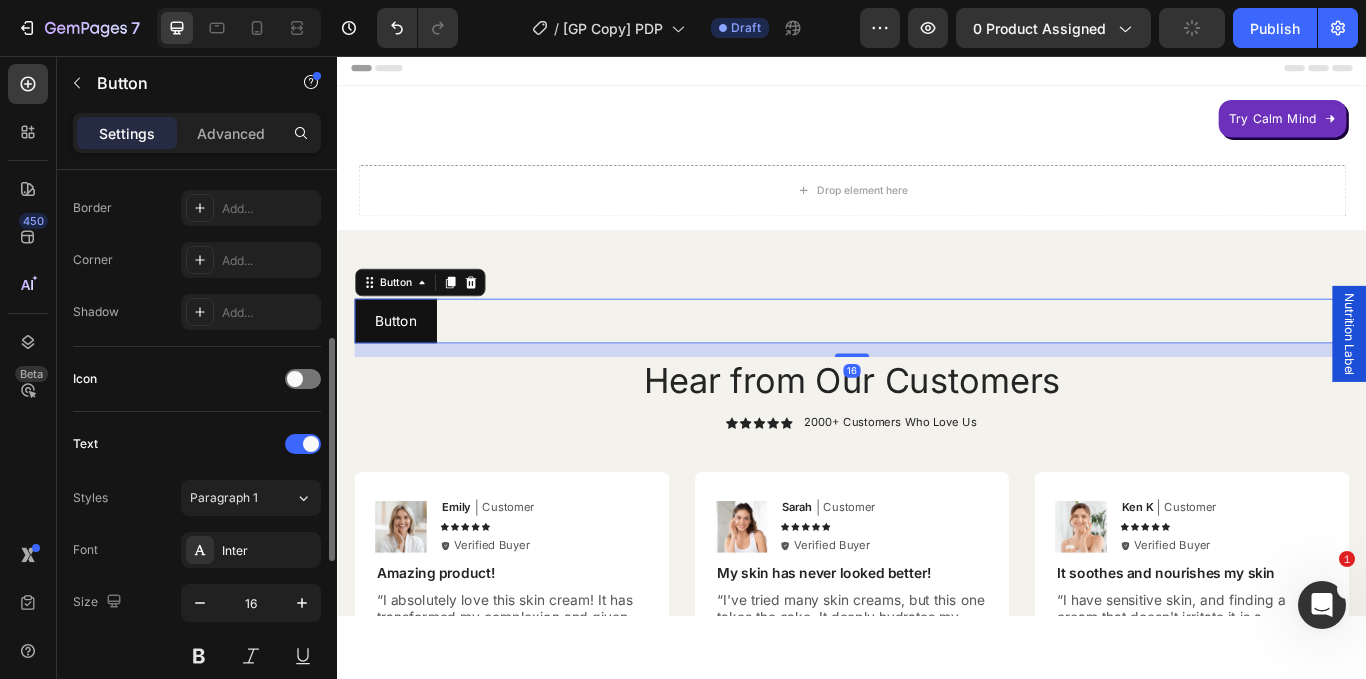 scroll, scrollTop: 868, scrollLeft: 0, axis: vertical 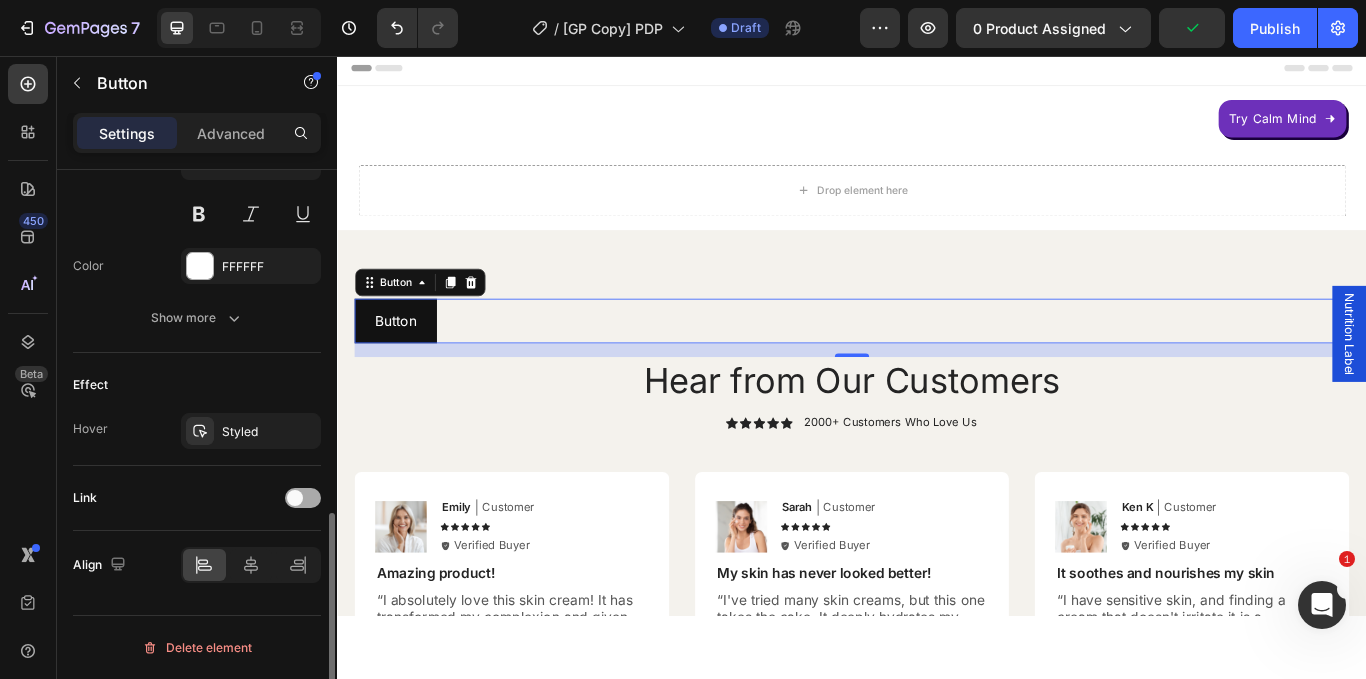 click at bounding box center [295, 498] 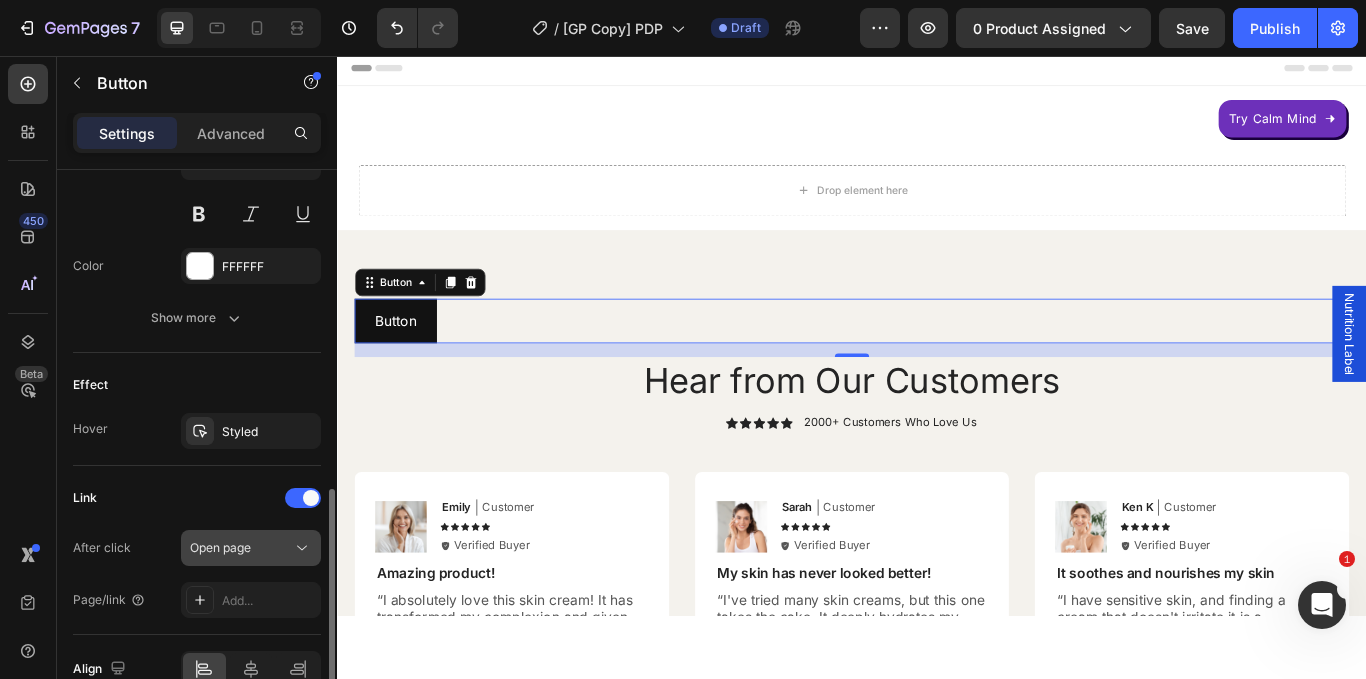 click on "Open page" at bounding box center (220, 548) 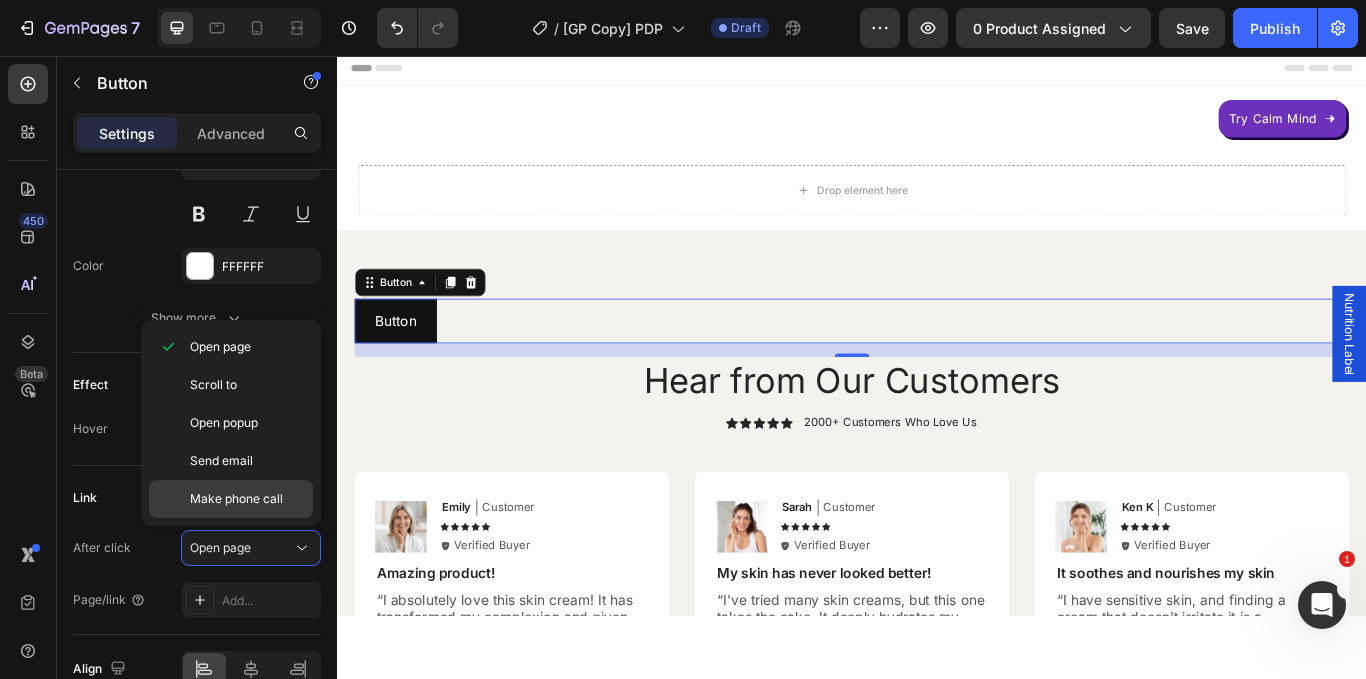 drag, startPoint x: 226, startPoint y: 385, endPoint x: 221, endPoint y: 511, distance: 126.09917 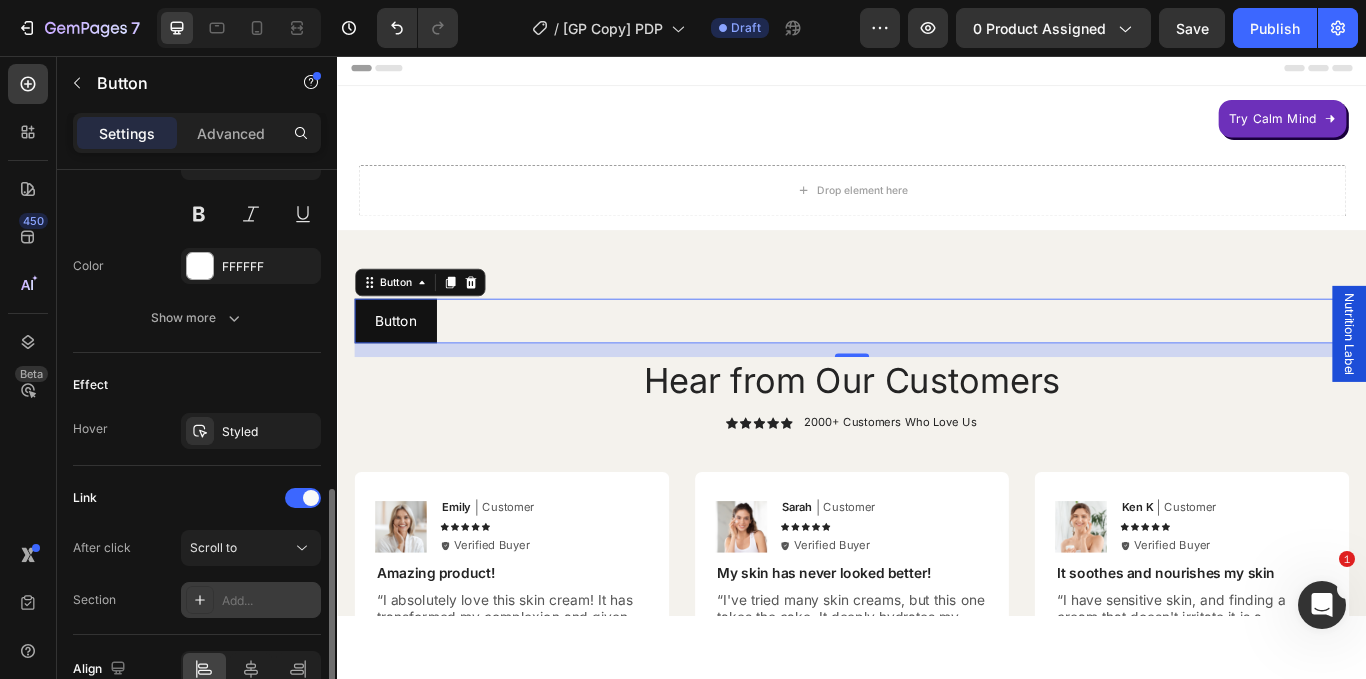 click 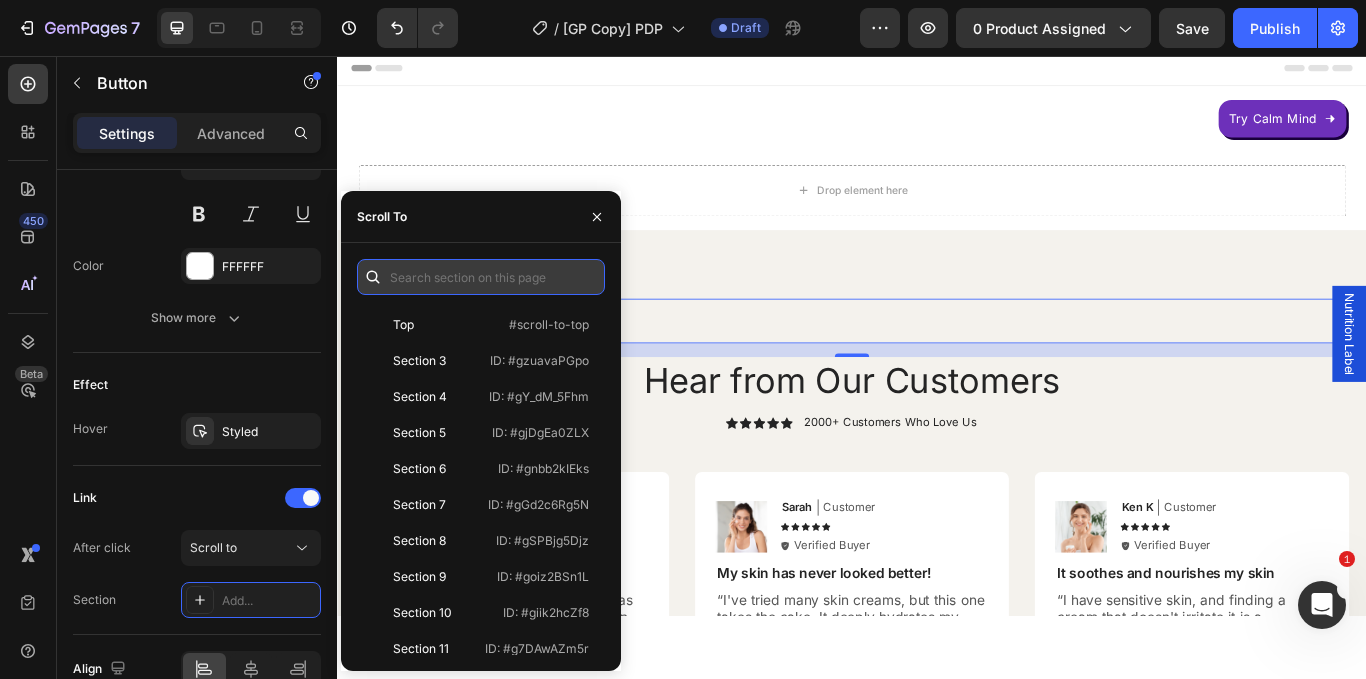 click at bounding box center [481, 277] 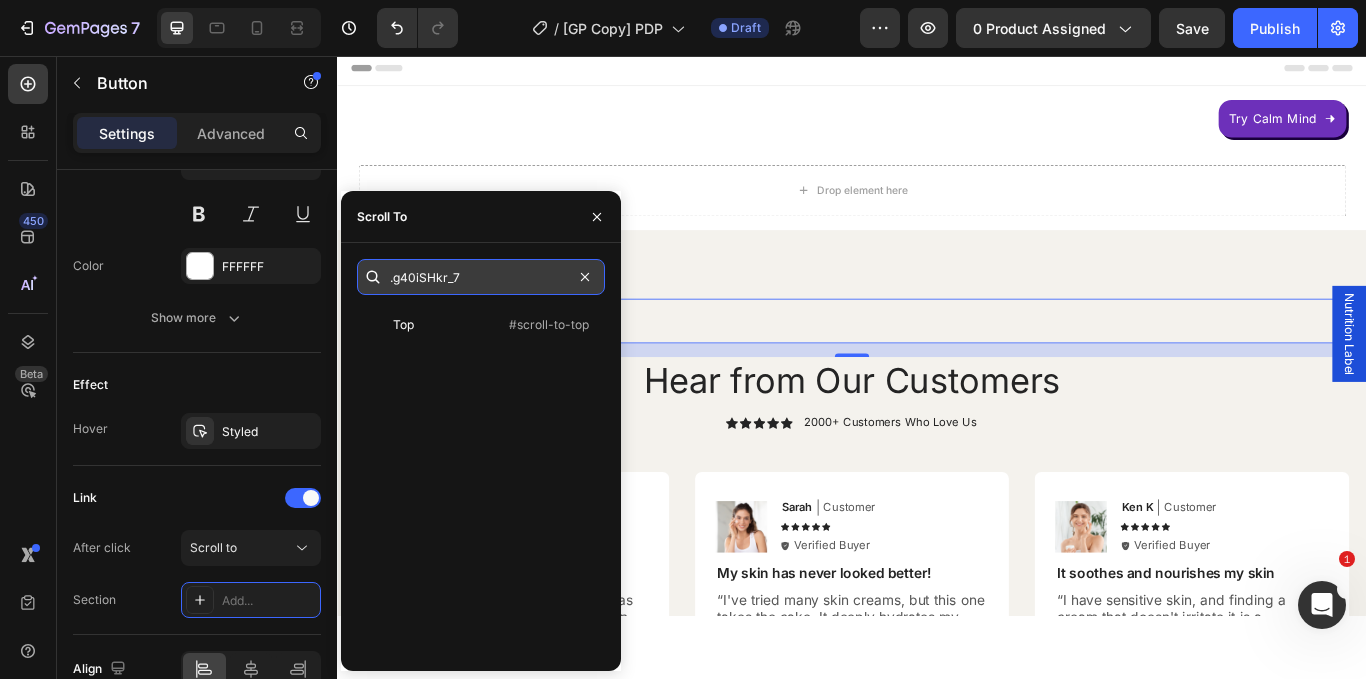 click on ".g40iSHkr_7" at bounding box center [481, 277] 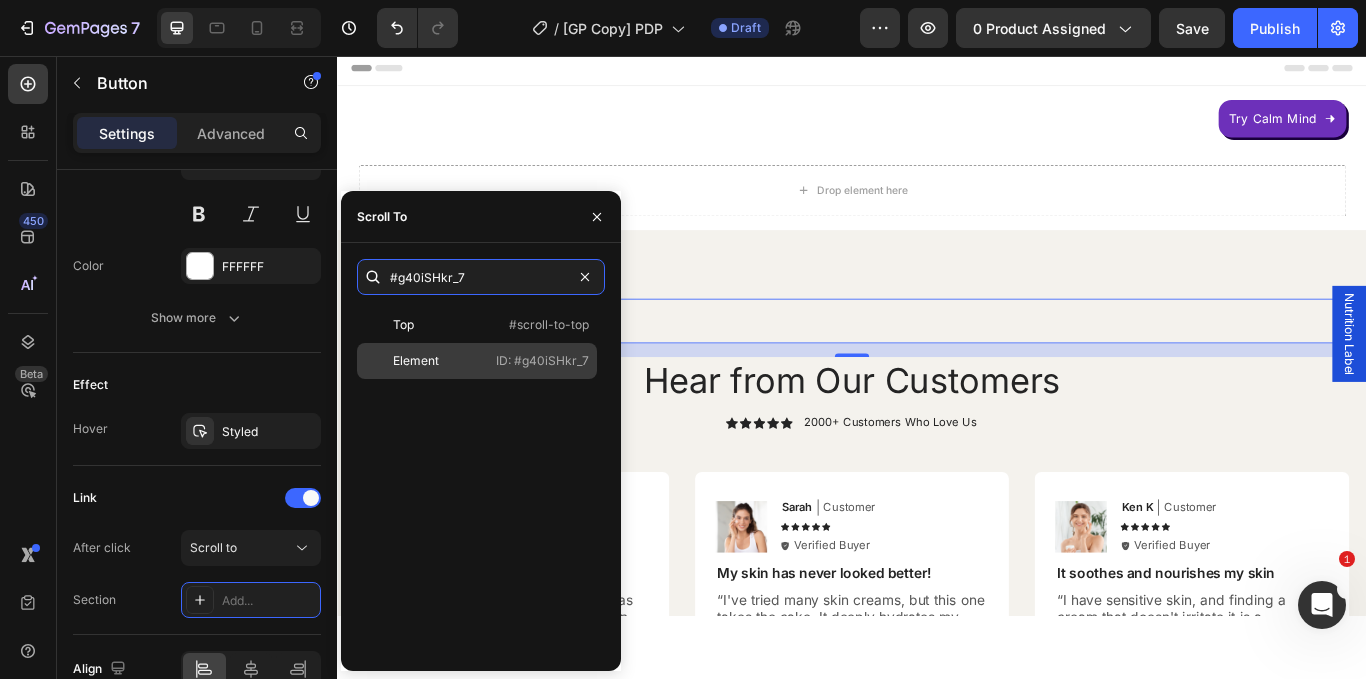 type on "#g40iSHkr_7" 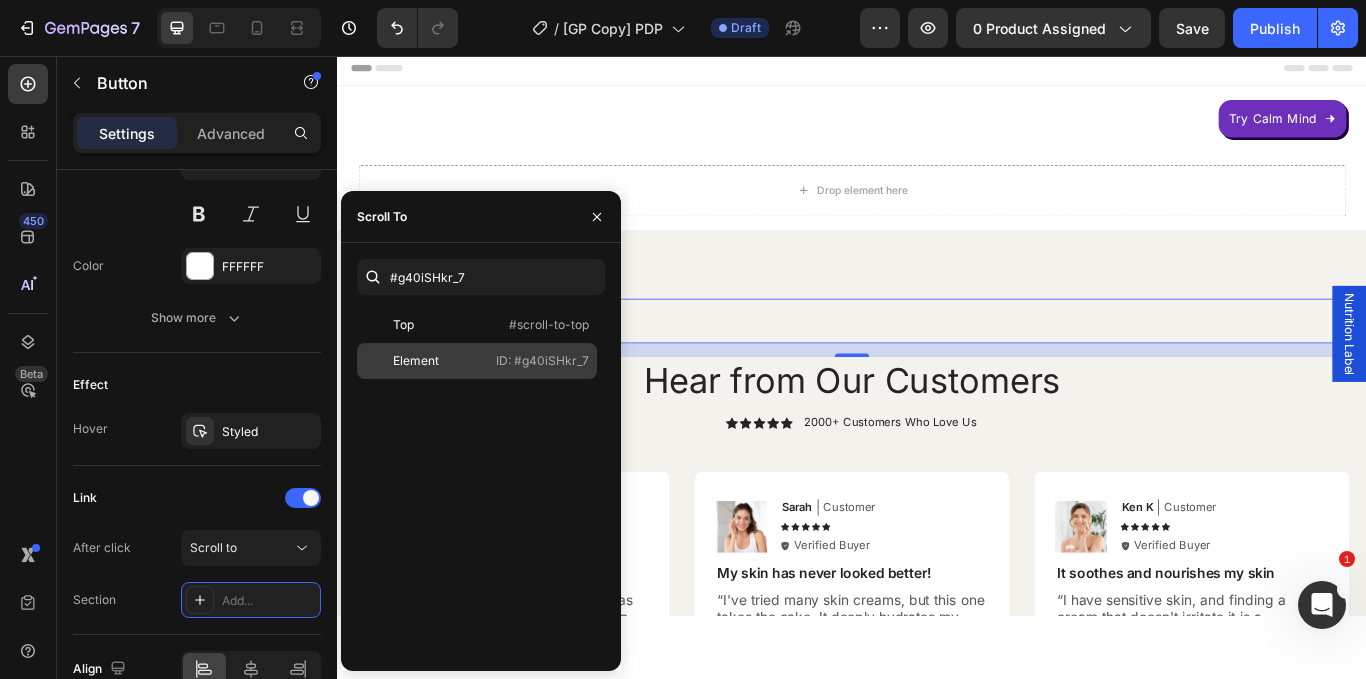 click on "Element" at bounding box center (423, 361) 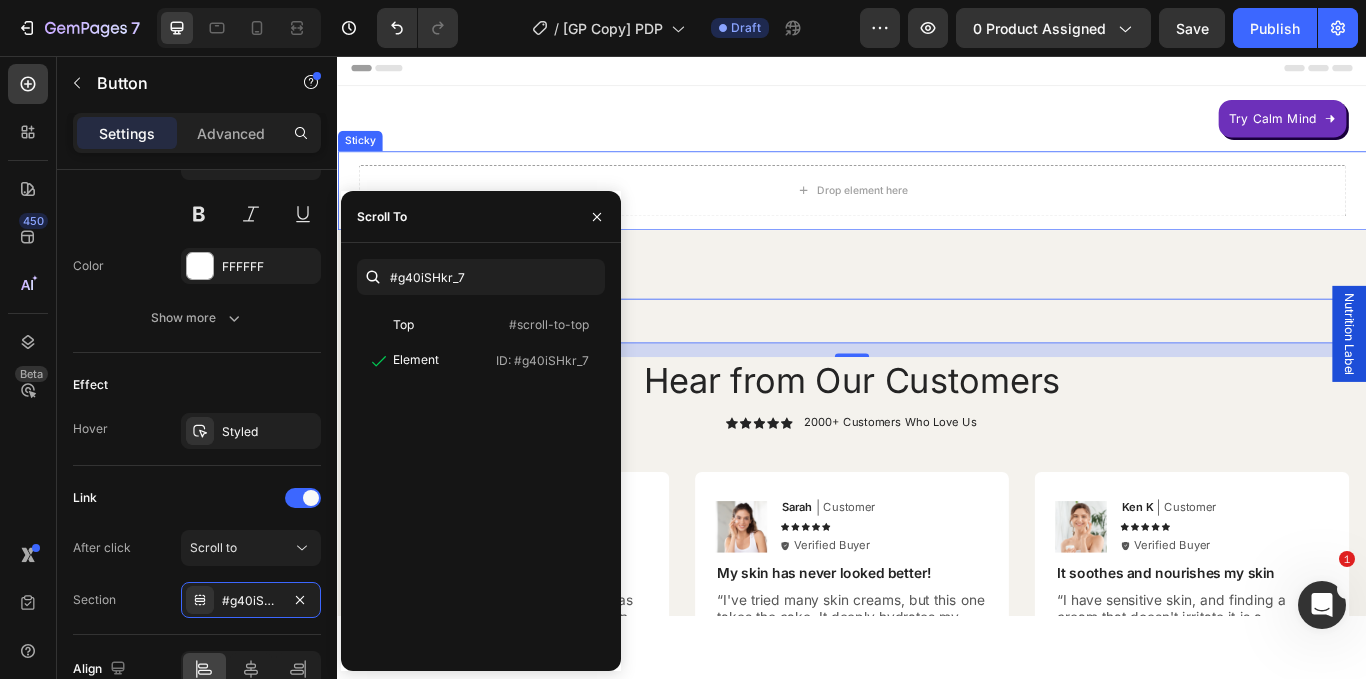 click on "Try Calm Mind Button" at bounding box center (937, 130) 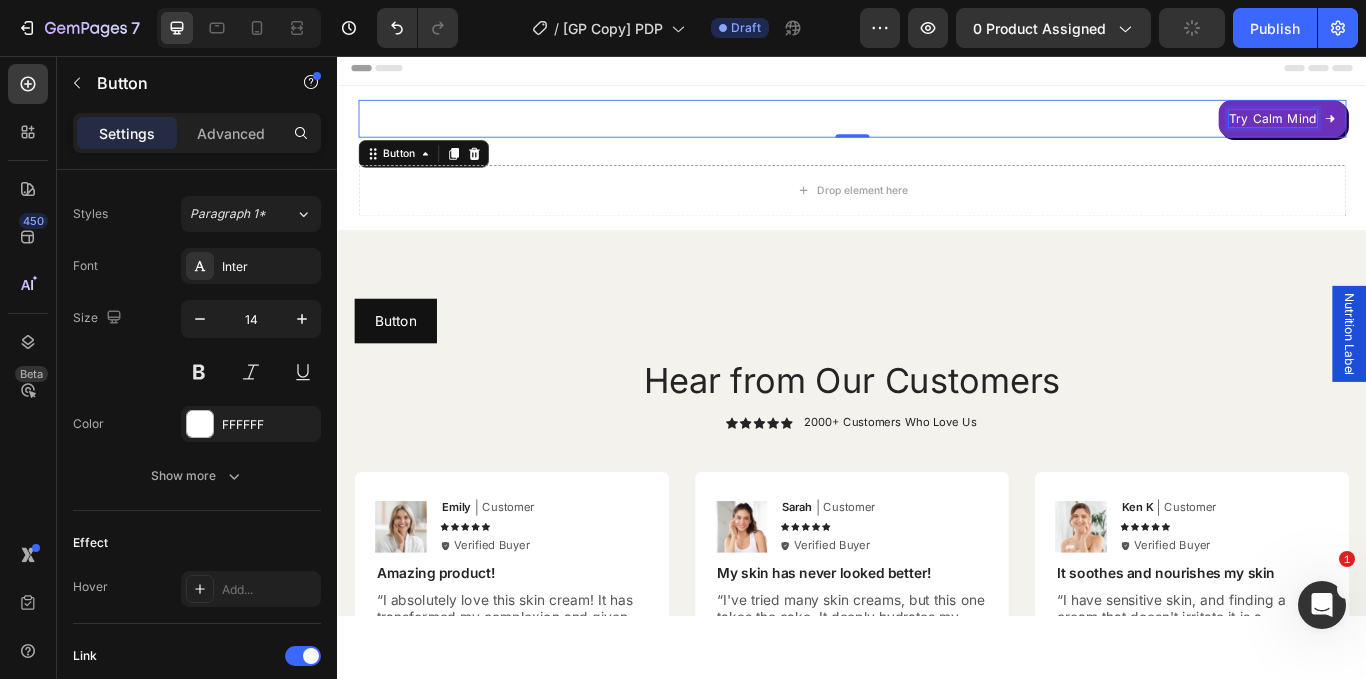 click on "Try Calm Mind" at bounding box center (1427, 130) 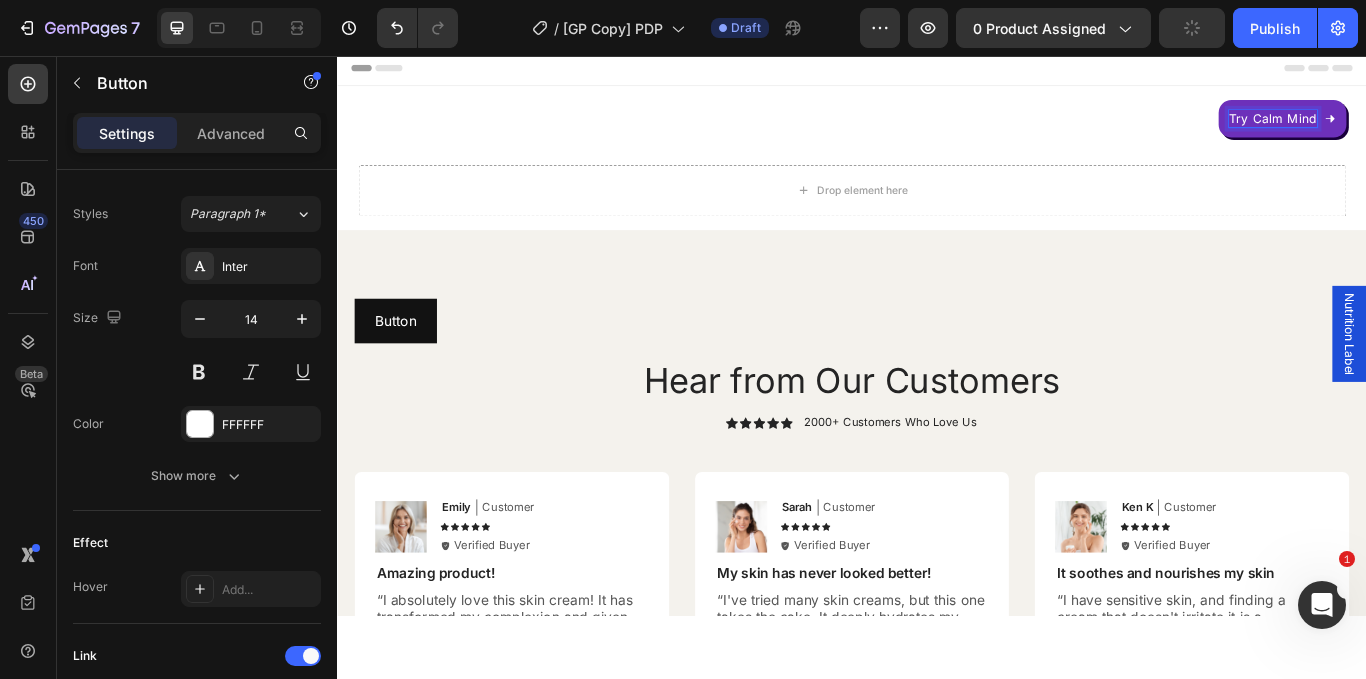 click on "Try Calm Mind" at bounding box center [1438, 130] 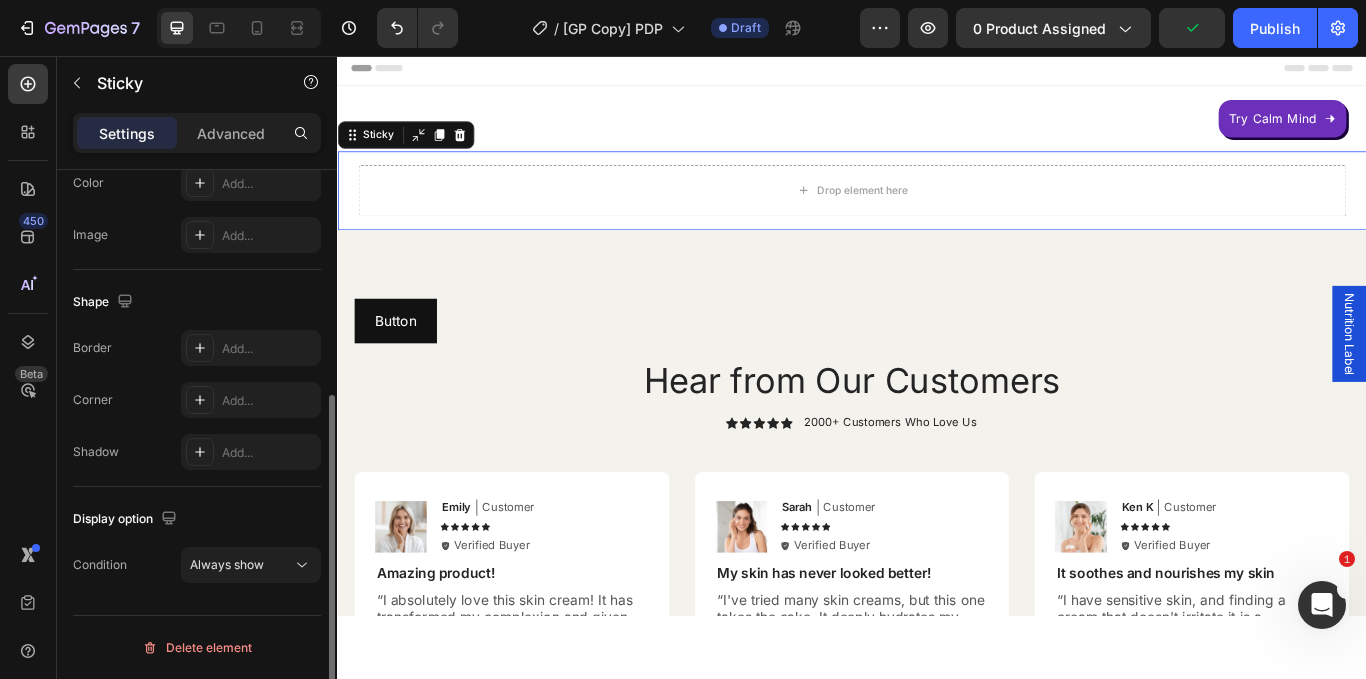 scroll, scrollTop: 0, scrollLeft: 0, axis: both 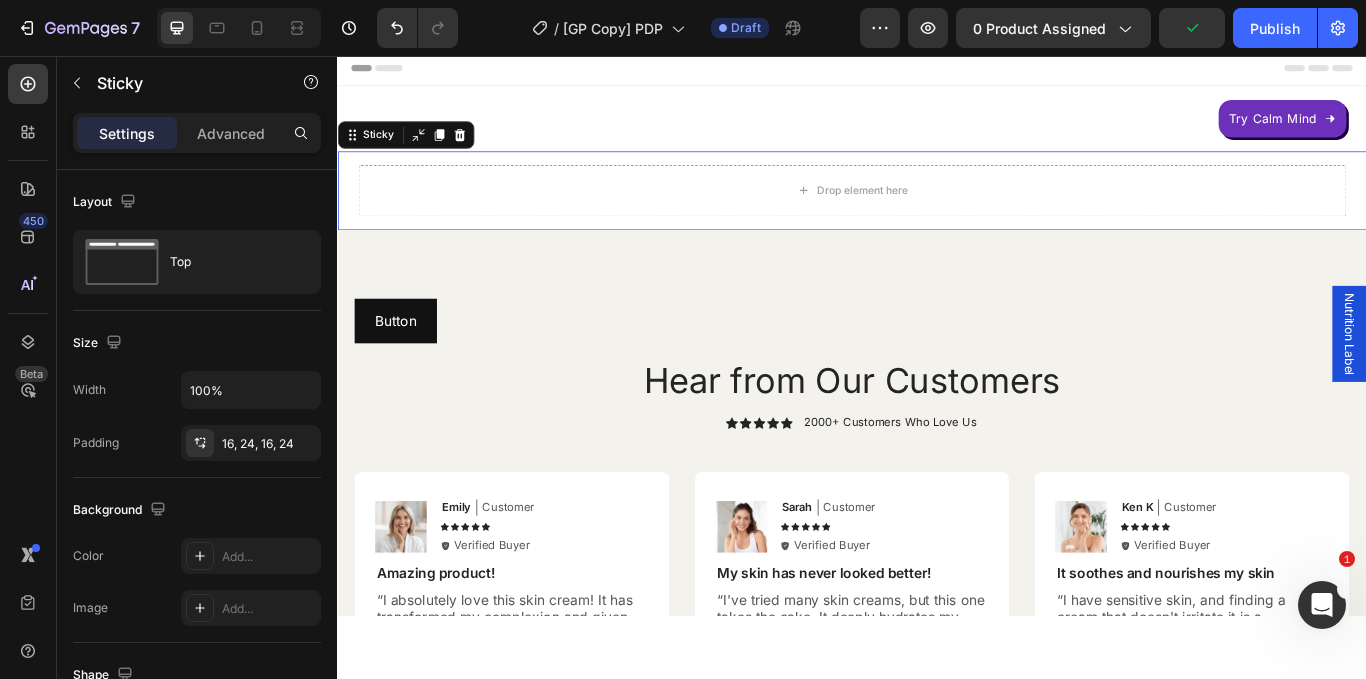 click on "Drop element here Sticky   0" at bounding box center [937, 214] 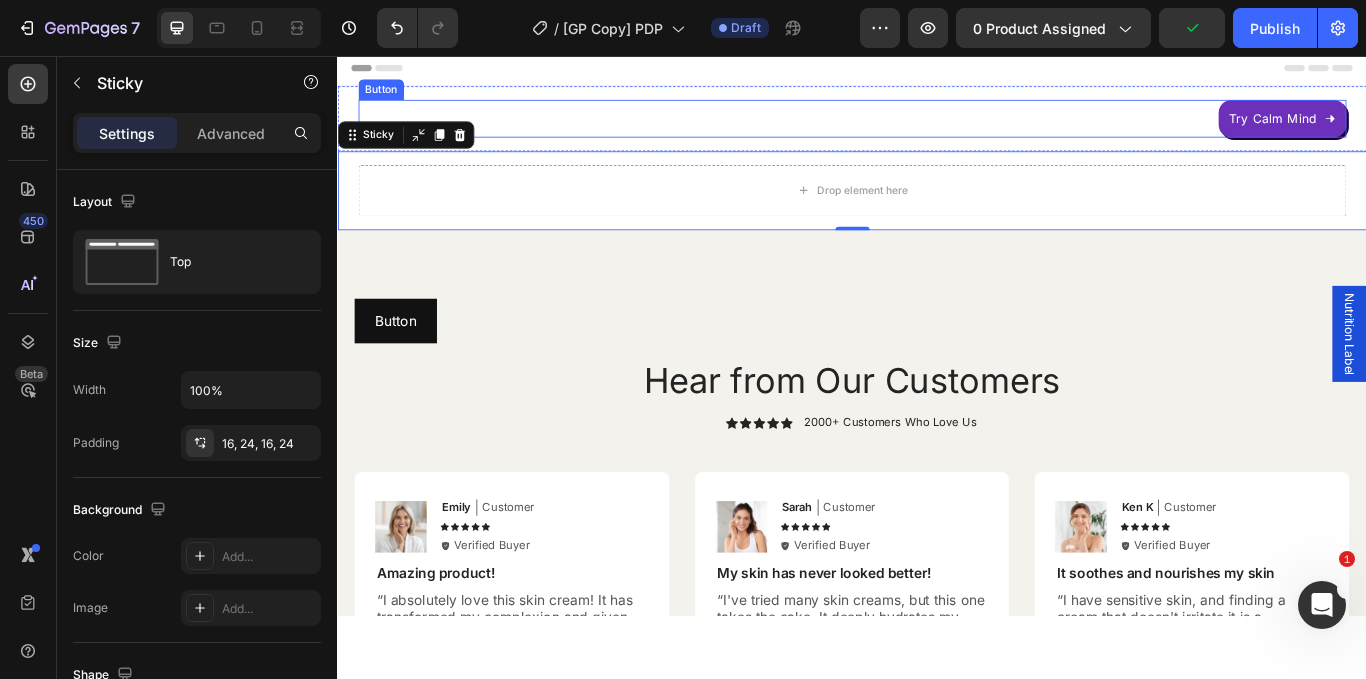 click on "Try Calm Mind" at bounding box center (1438, 130) 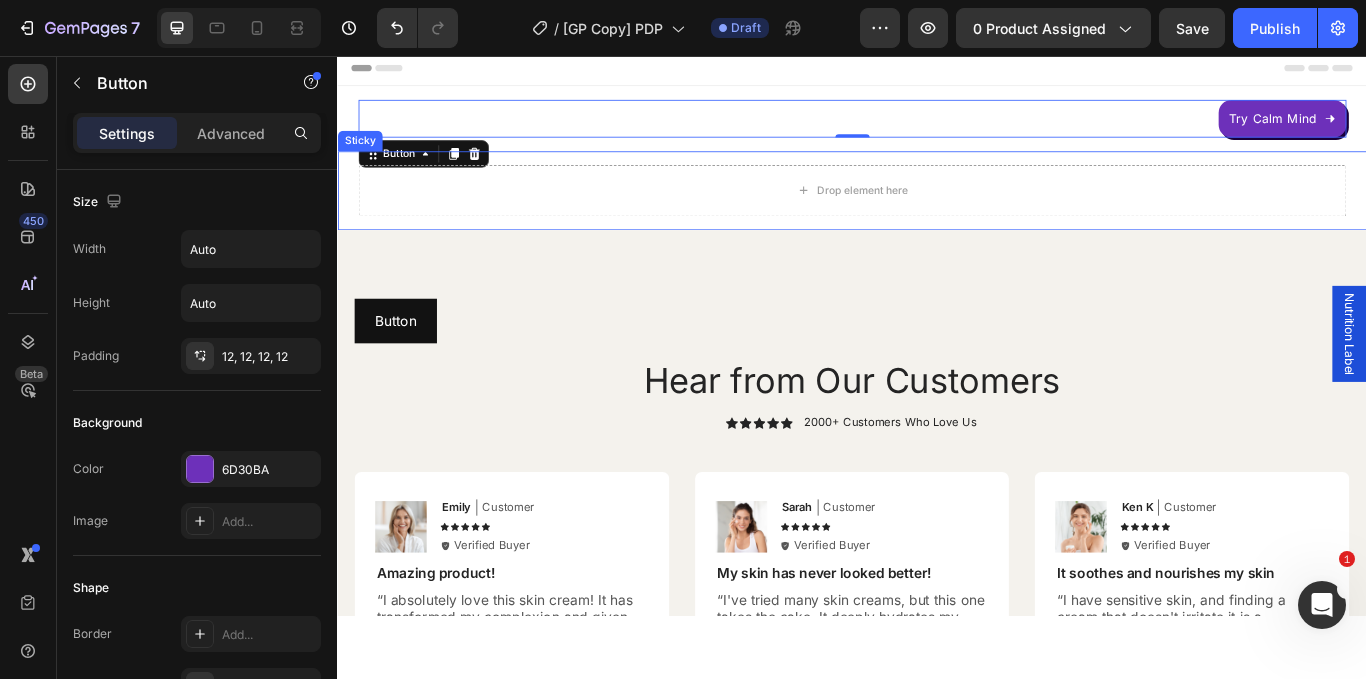 click on "Drop element here Sticky" at bounding box center (937, 214) 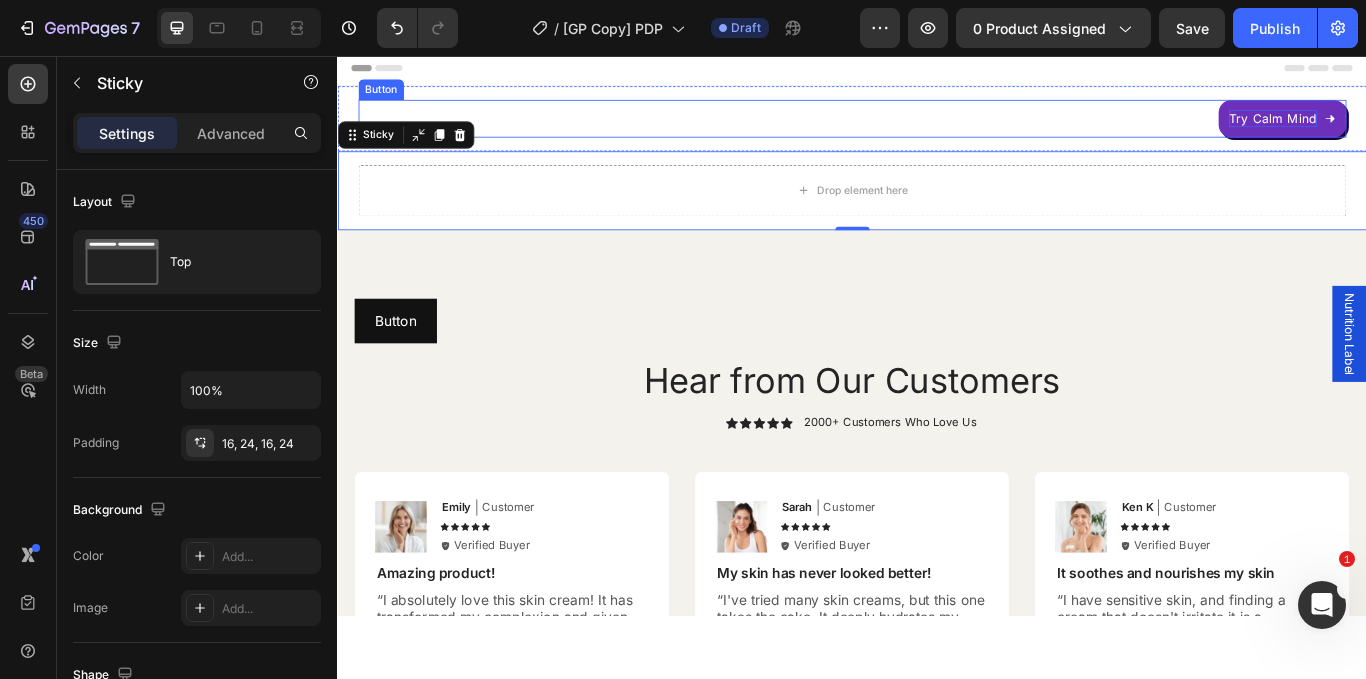 click on "Try Calm Mind" at bounding box center [1427, 130] 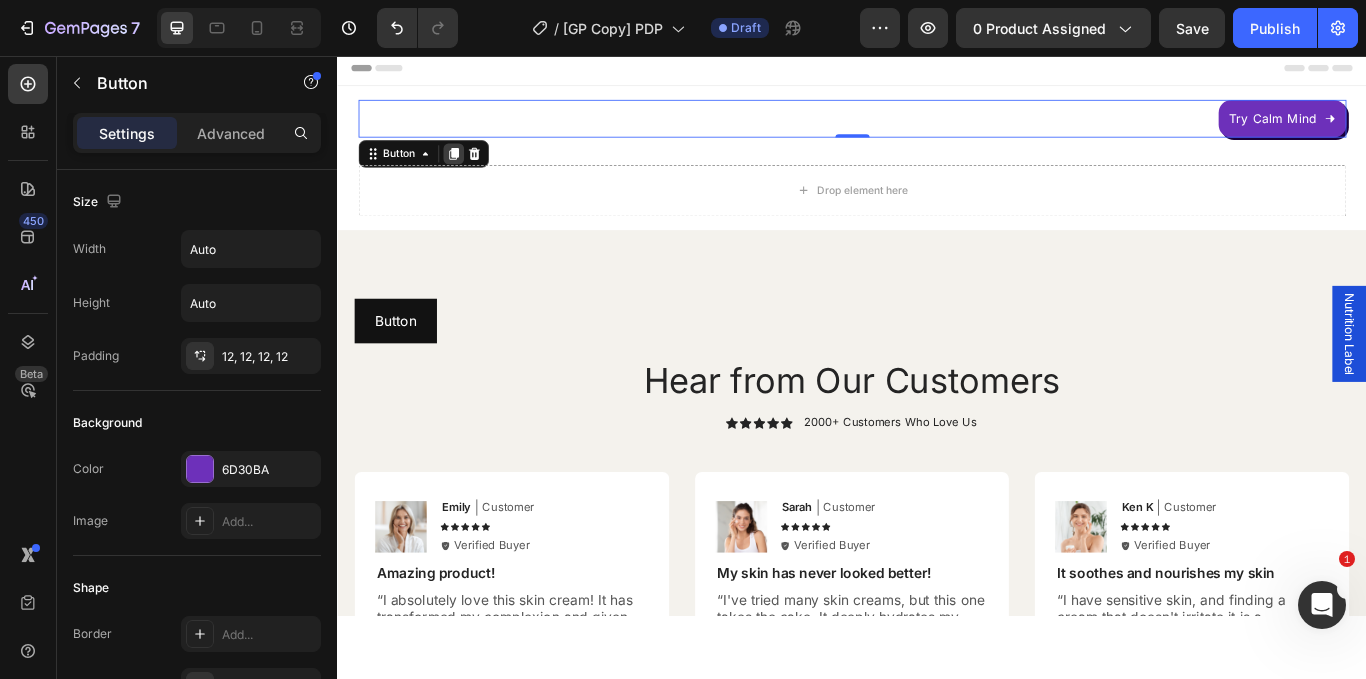 click 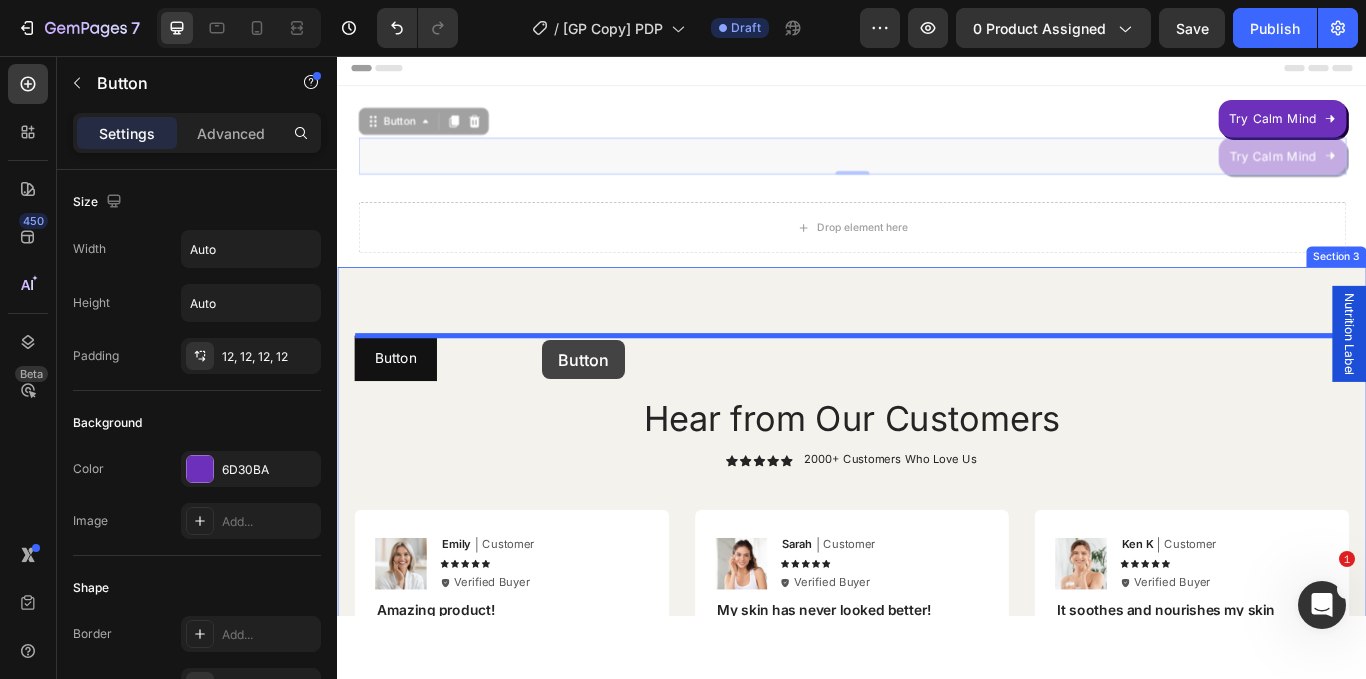 drag, startPoint x: 420, startPoint y: 132, endPoint x: 576, endPoint y: 387, distance: 298.9331 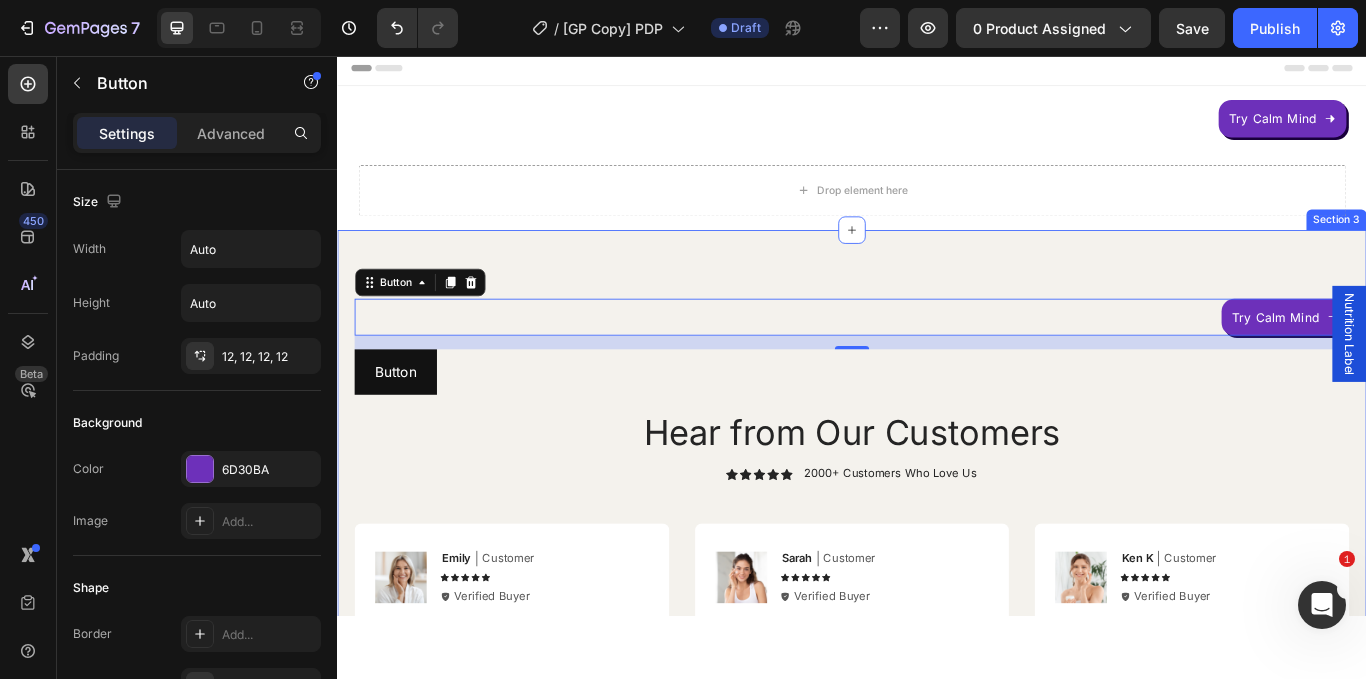scroll, scrollTop: 9, scrollLeft: 0, axis: vertical 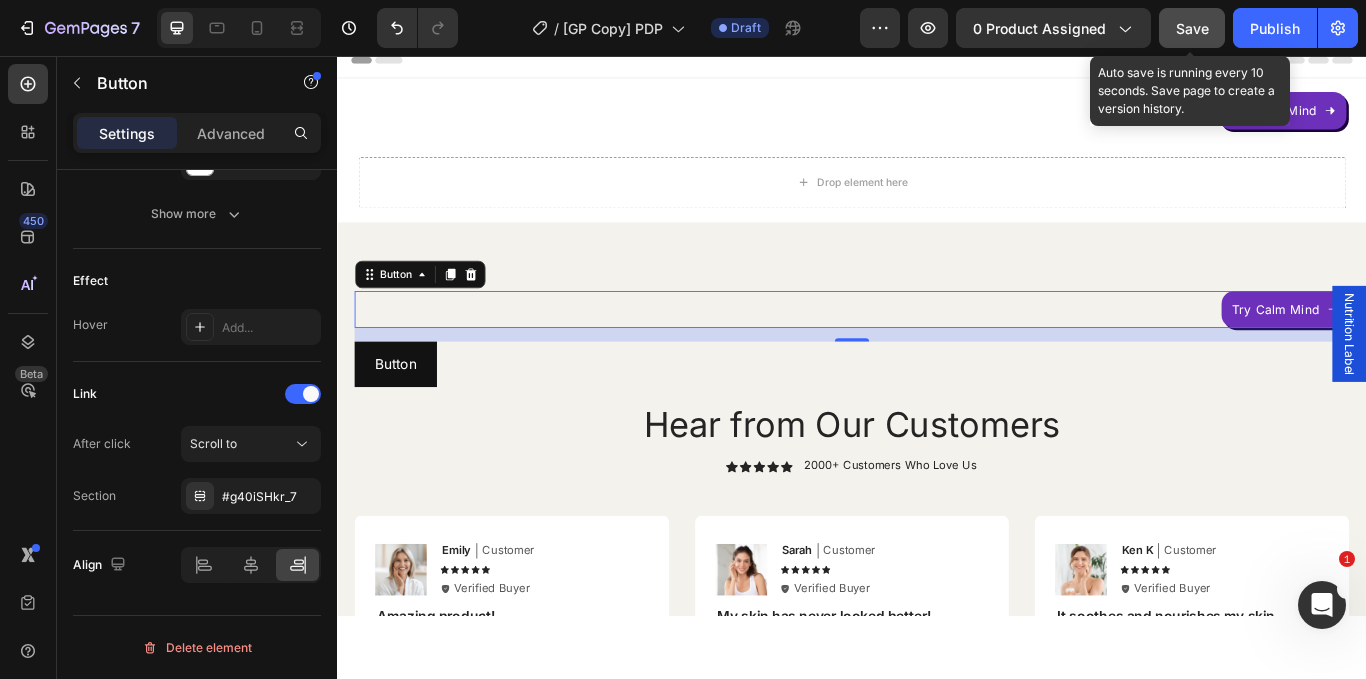 click on "Save" 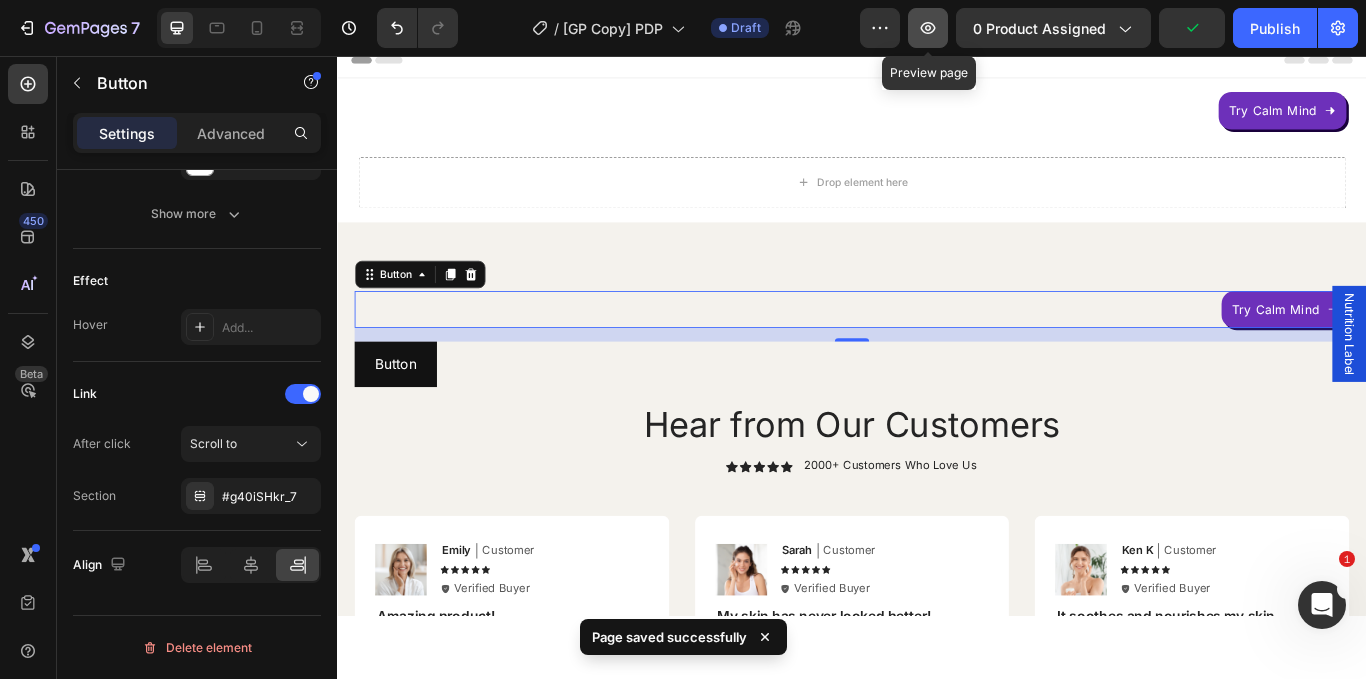 click 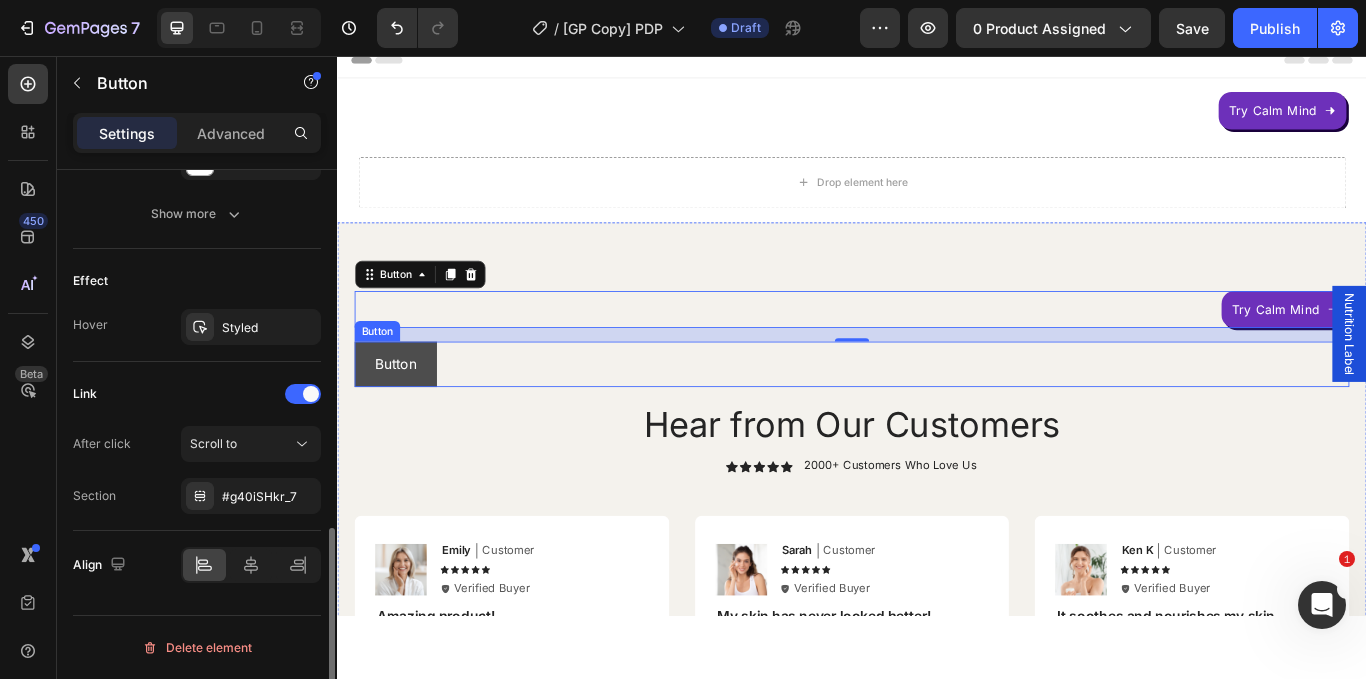 click on "Button" at bounding box center [405, 416] 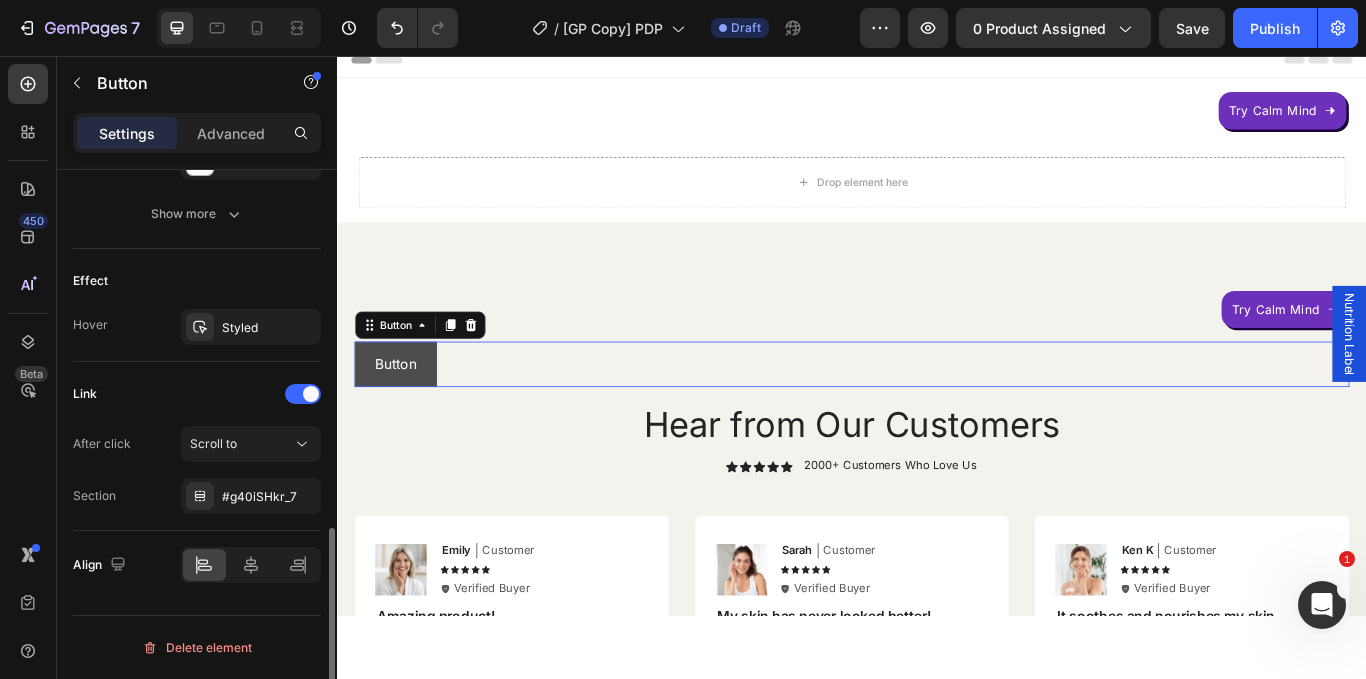 scroll, scrollTop: 972, scrollLeft: 0, axis: vertical 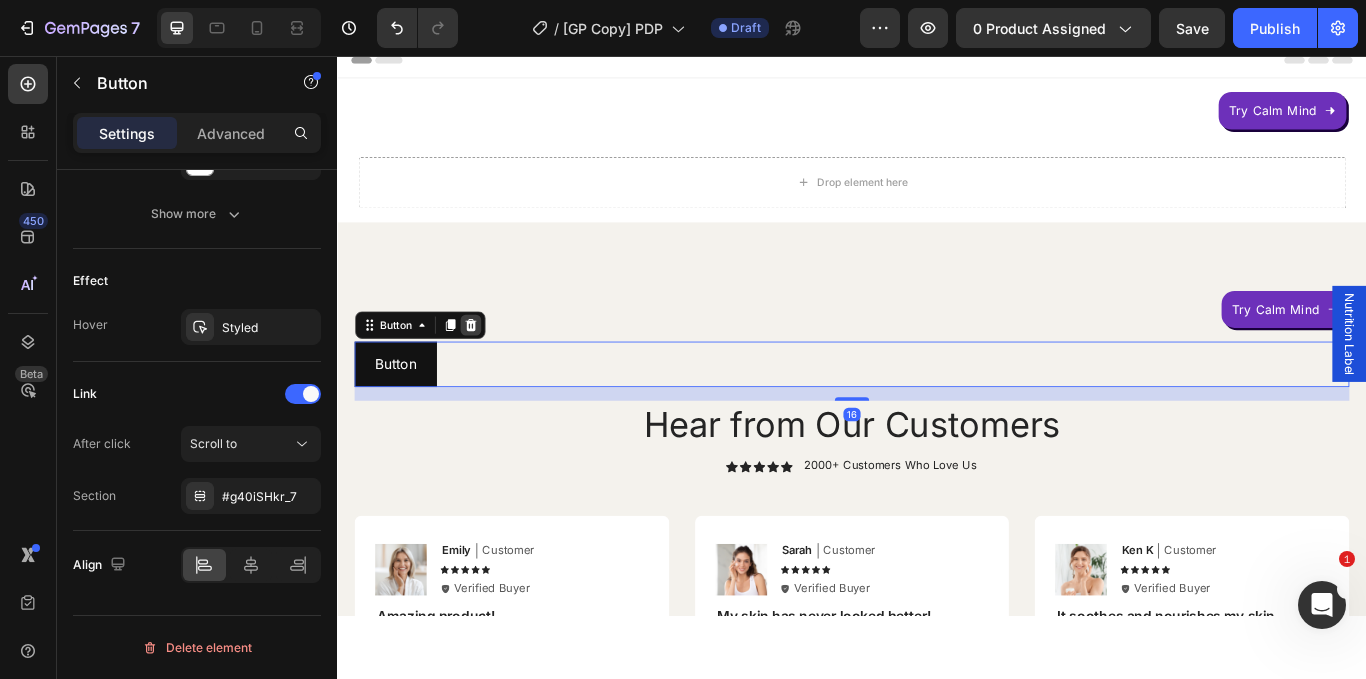 click at bounding box center (492, 371) 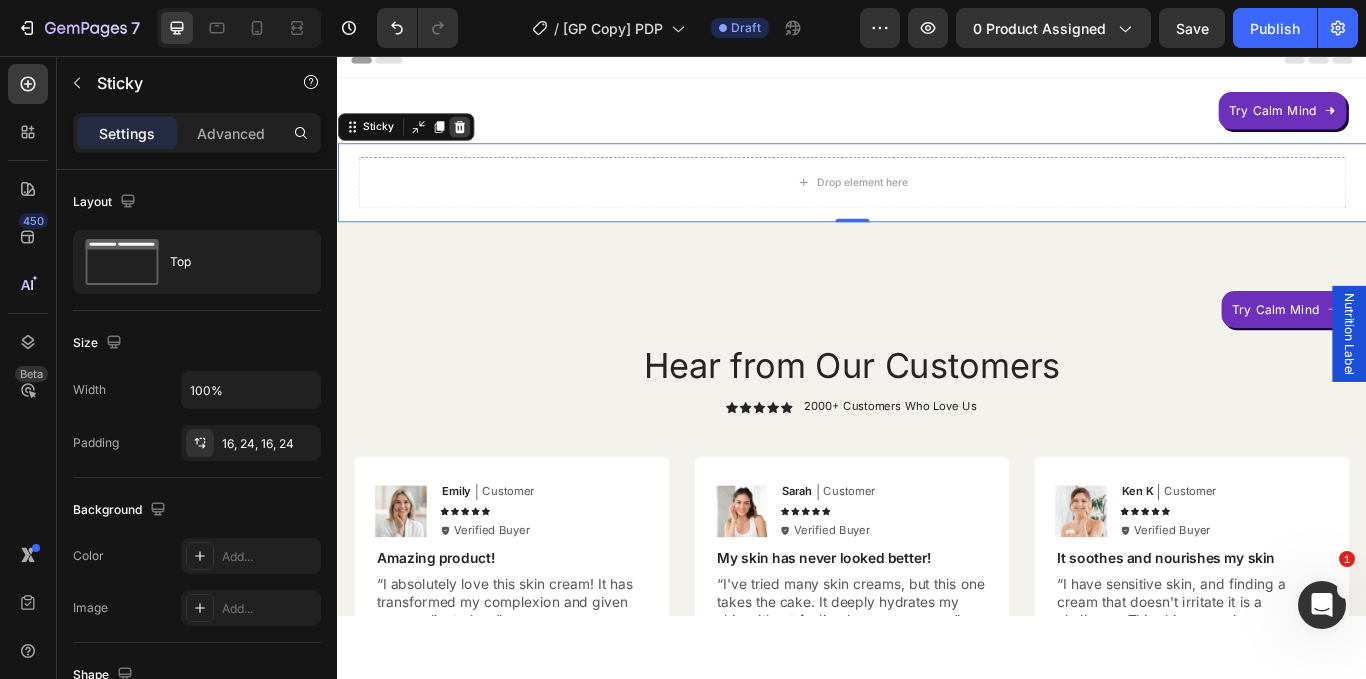 click 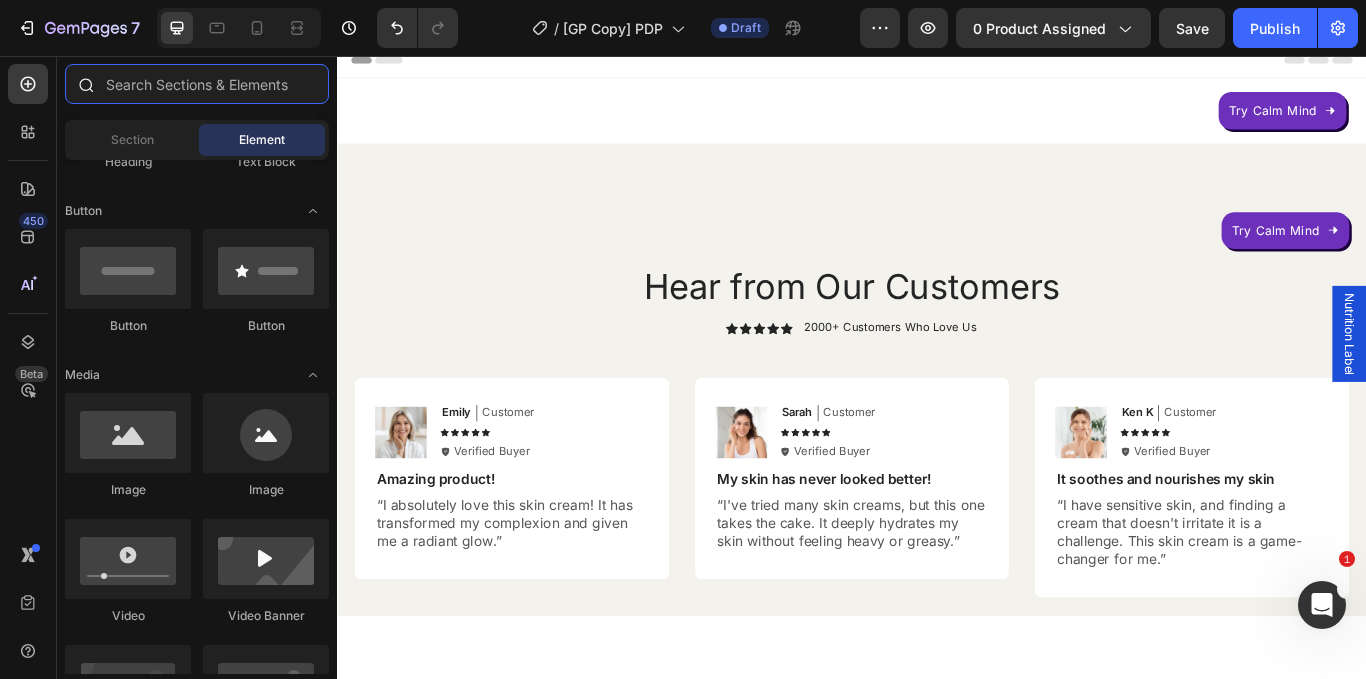 click at bounding box center (197, 84) 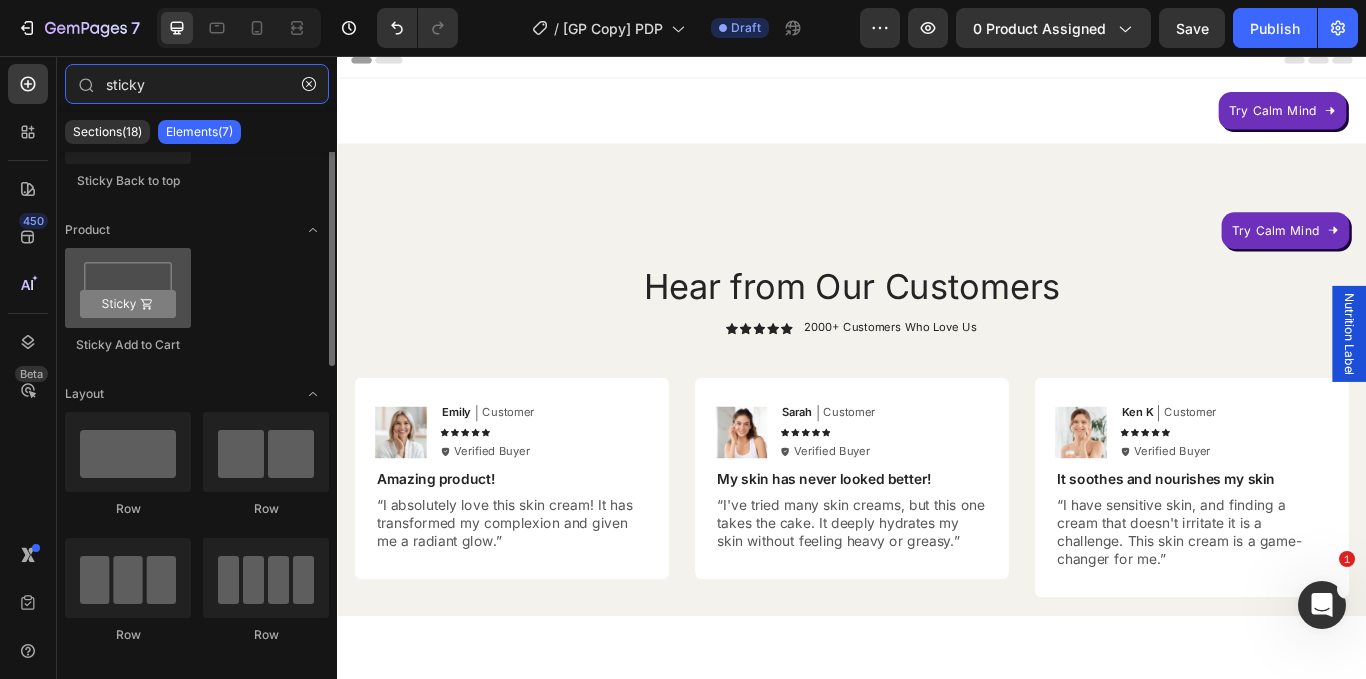 scroll, scrollTop: 0, scrollLeft: 0, axis: both 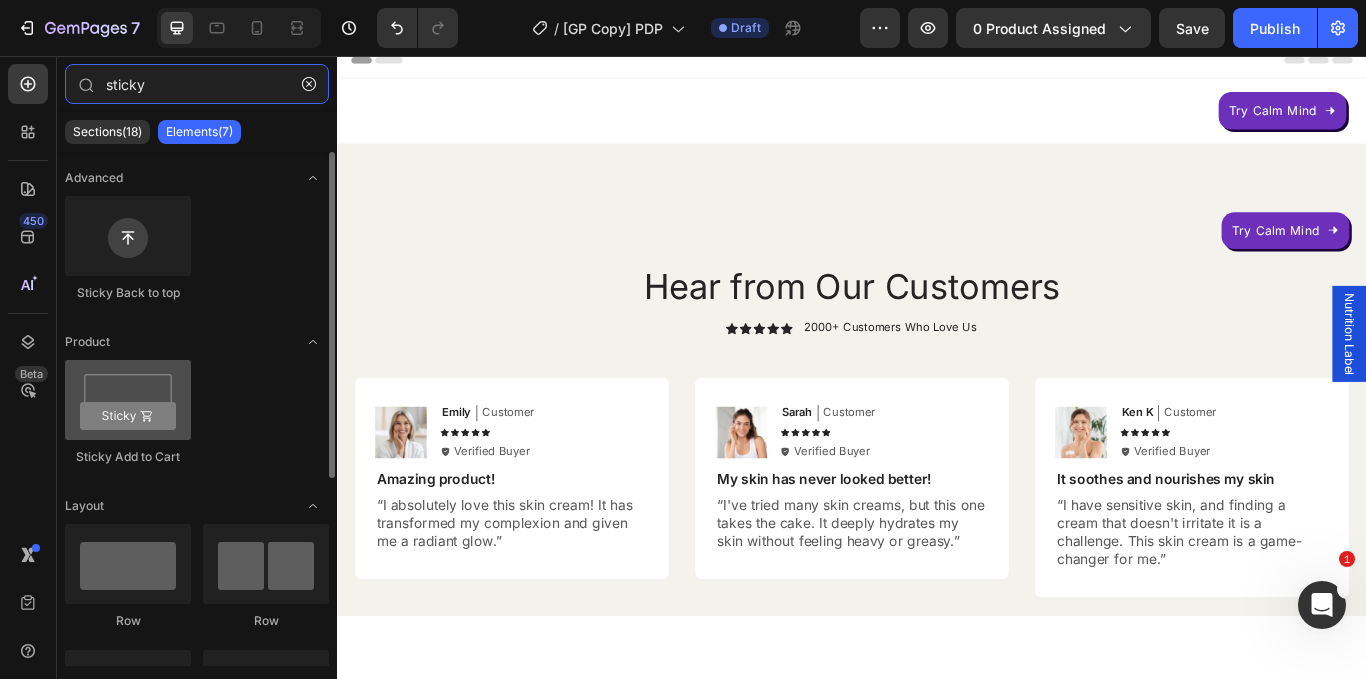 type on "sticky" 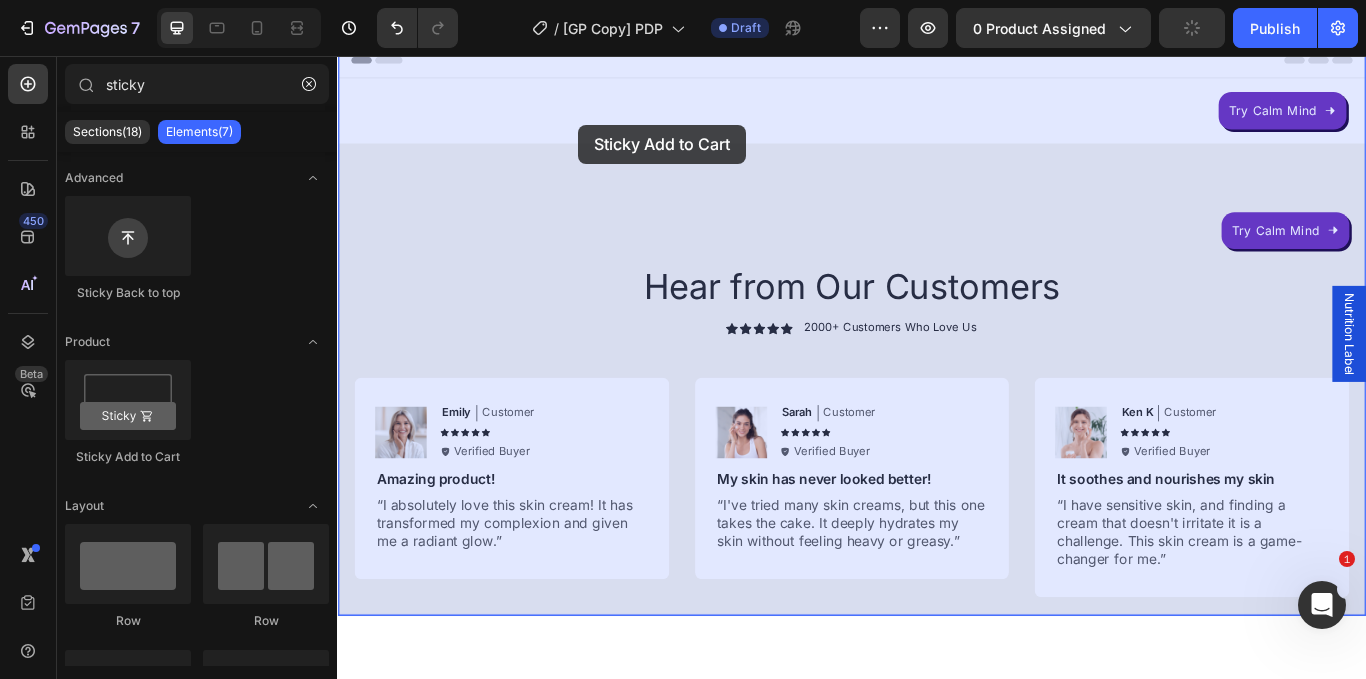 drag, startPoint x: 480, startPoint y: 439, endPoint x: 618, endPoint y: 137, distance: 332.03613 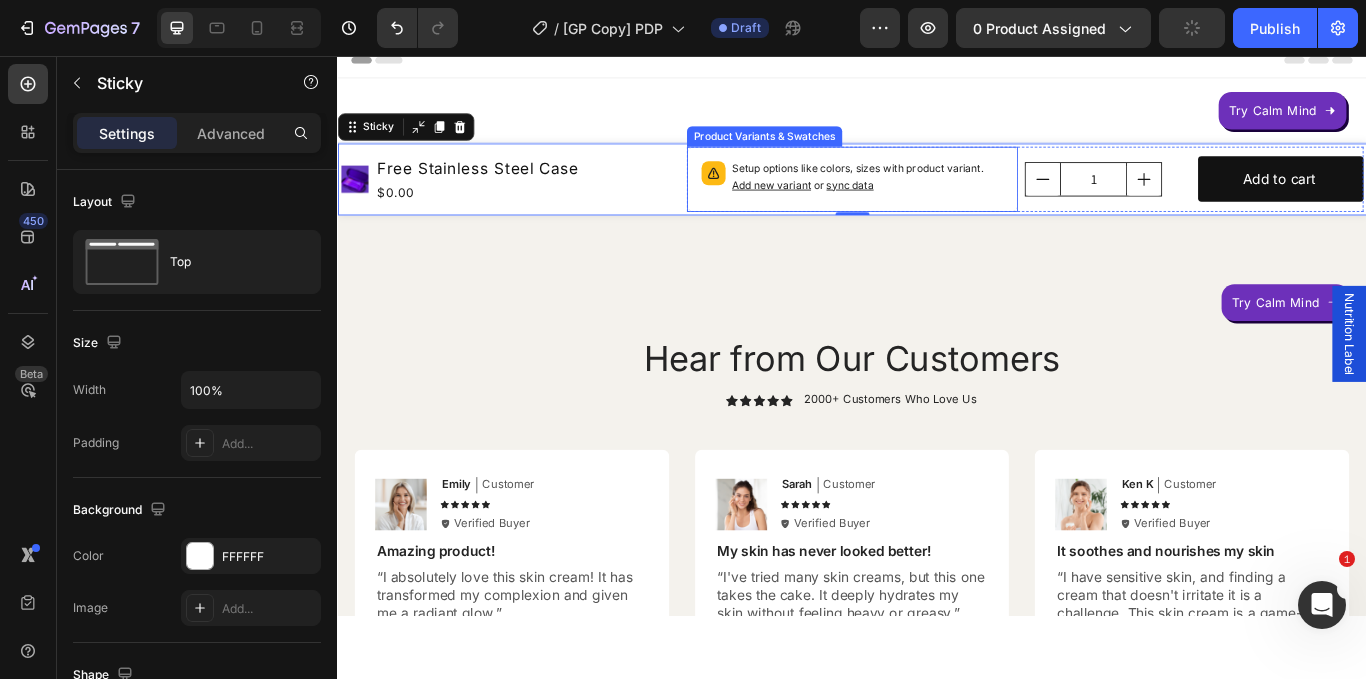 click on "Setup options like colors, sizes with product variant.       Add new variant   or   sync data" at bounding box center (937, 201) 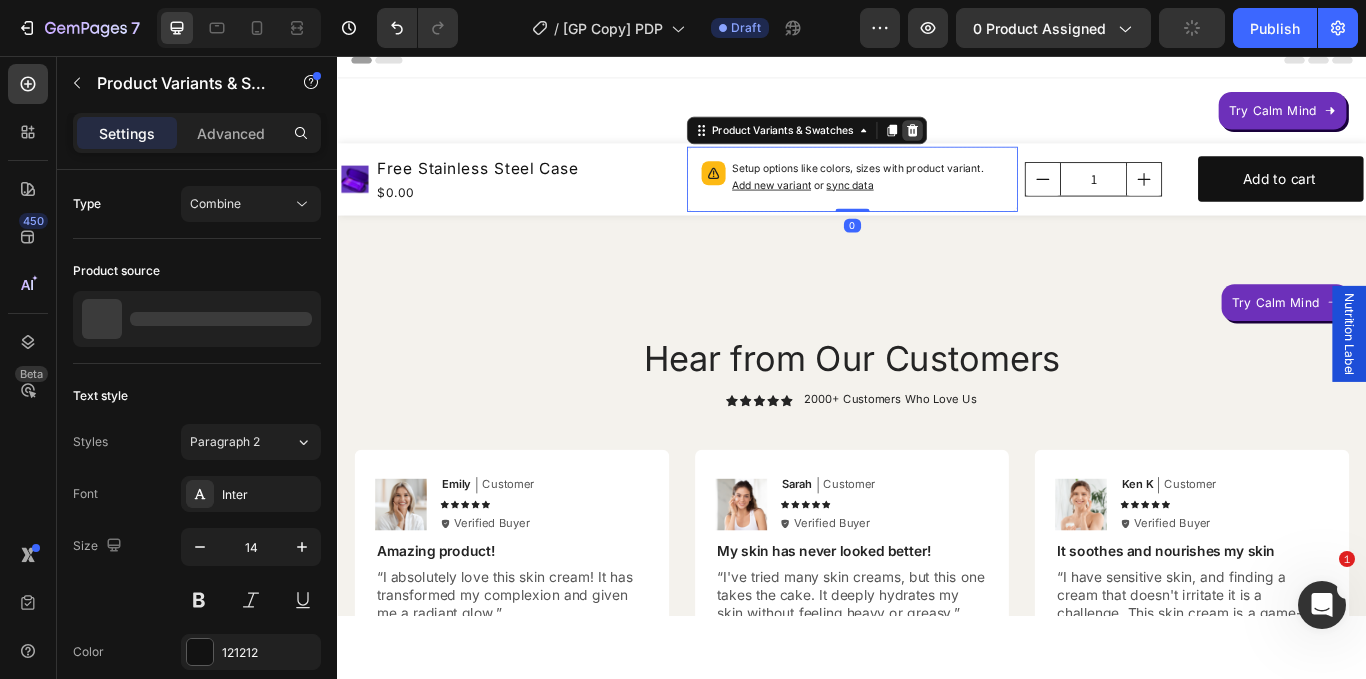 click at bounding box center [1007, 144] 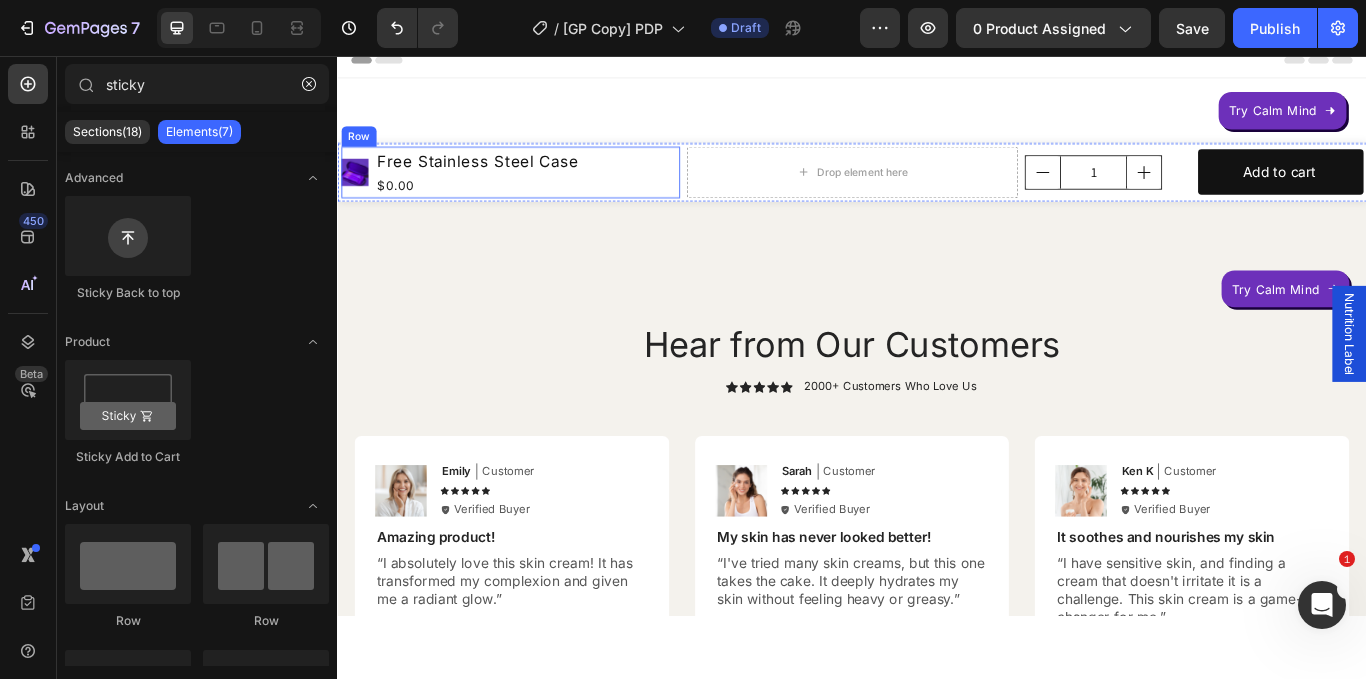 click on "Product Images Free Stainless Steel Case Product Title $0.00 Product Price Product Price Row" at bounding box center (538, 193) 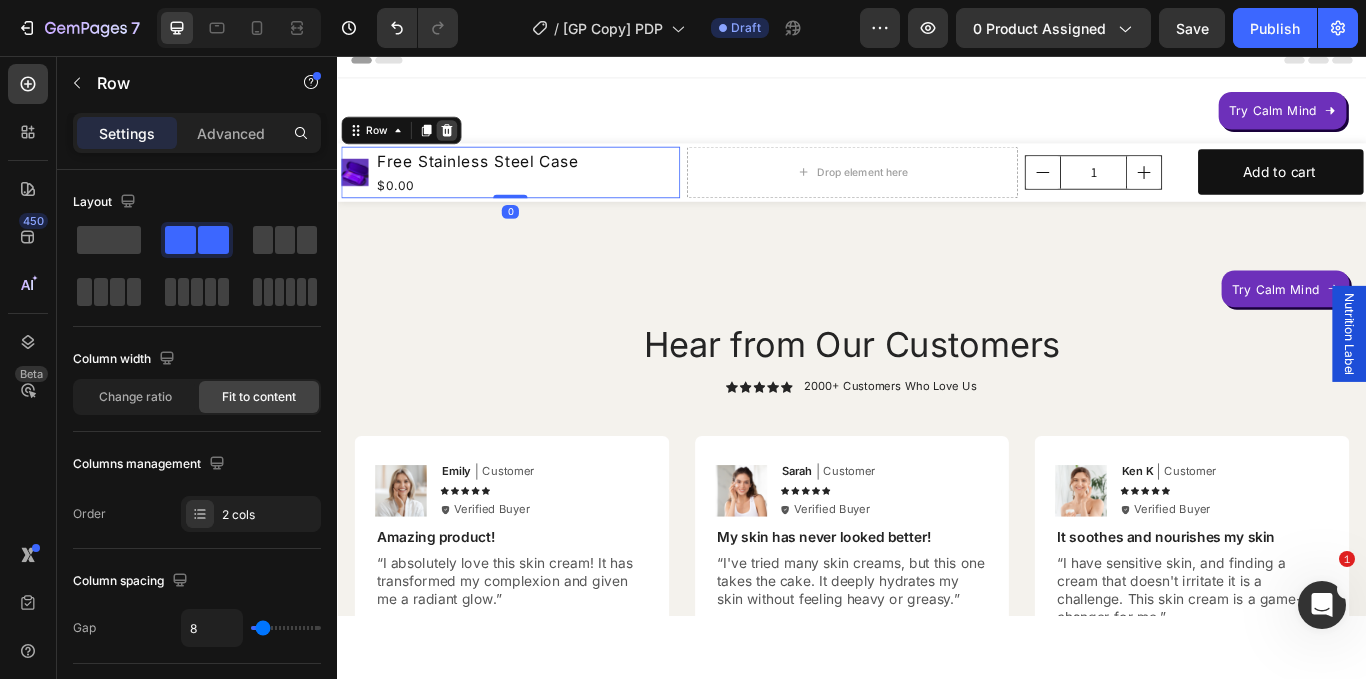 click 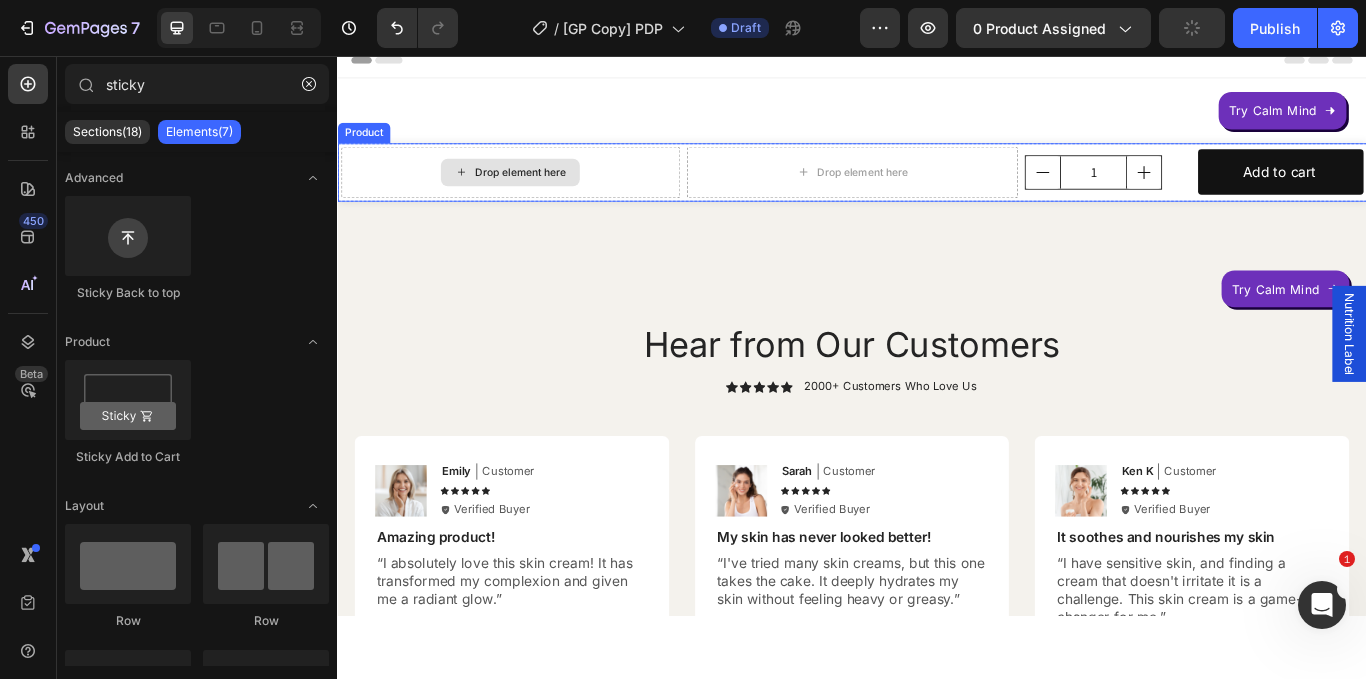 click on "Drop element here" at bounding box center (538, 193) 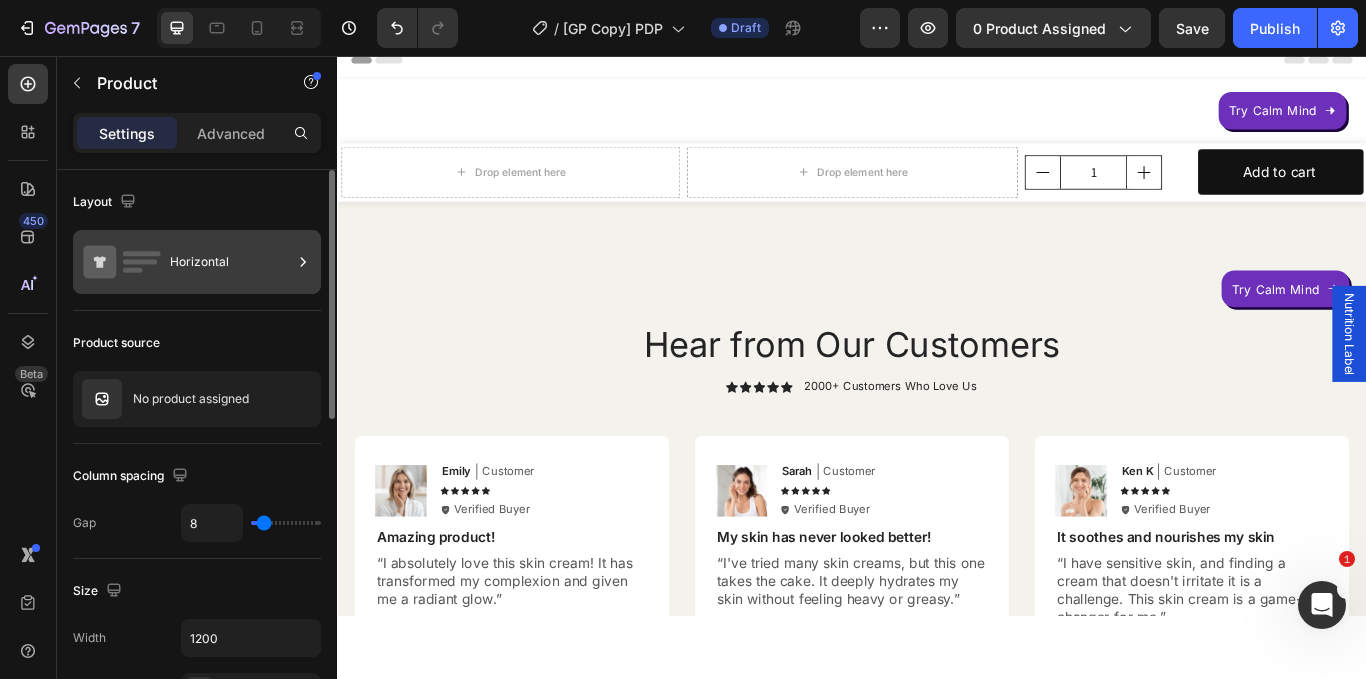 click on "Horizontal" at bounding box center (231, 262) 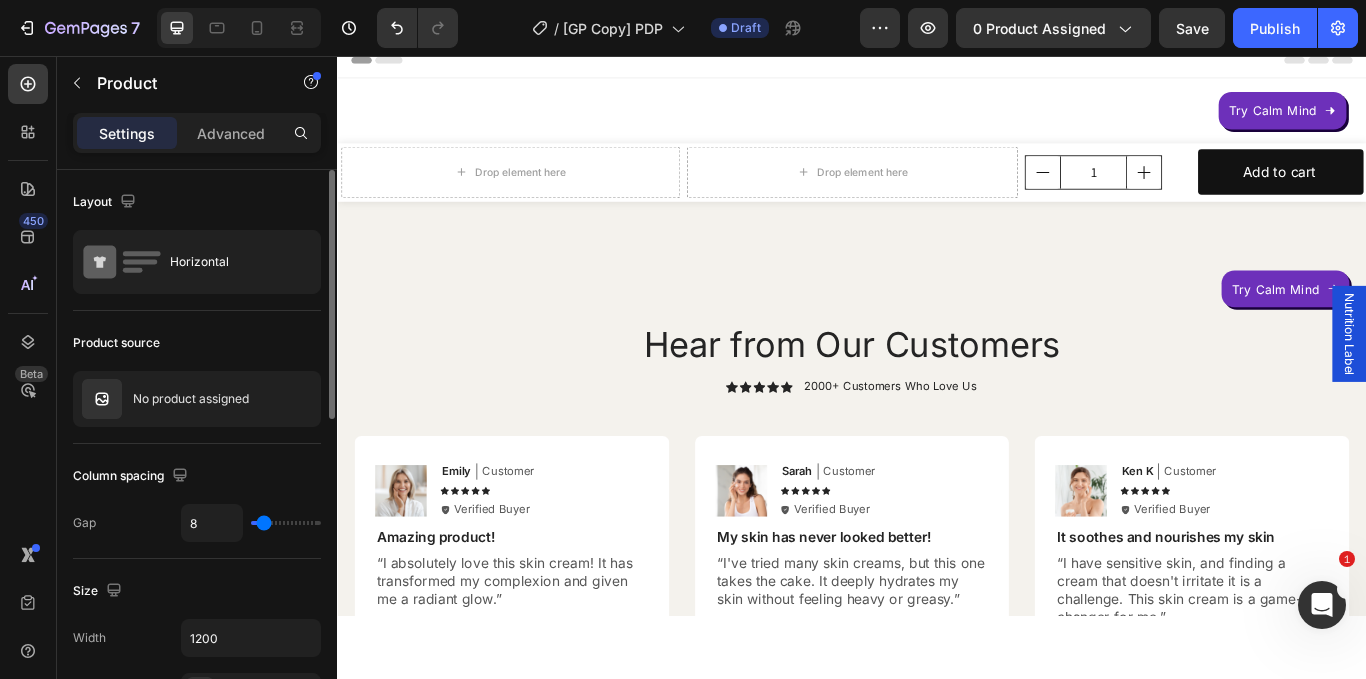 click on "Column spacing Gap 8" 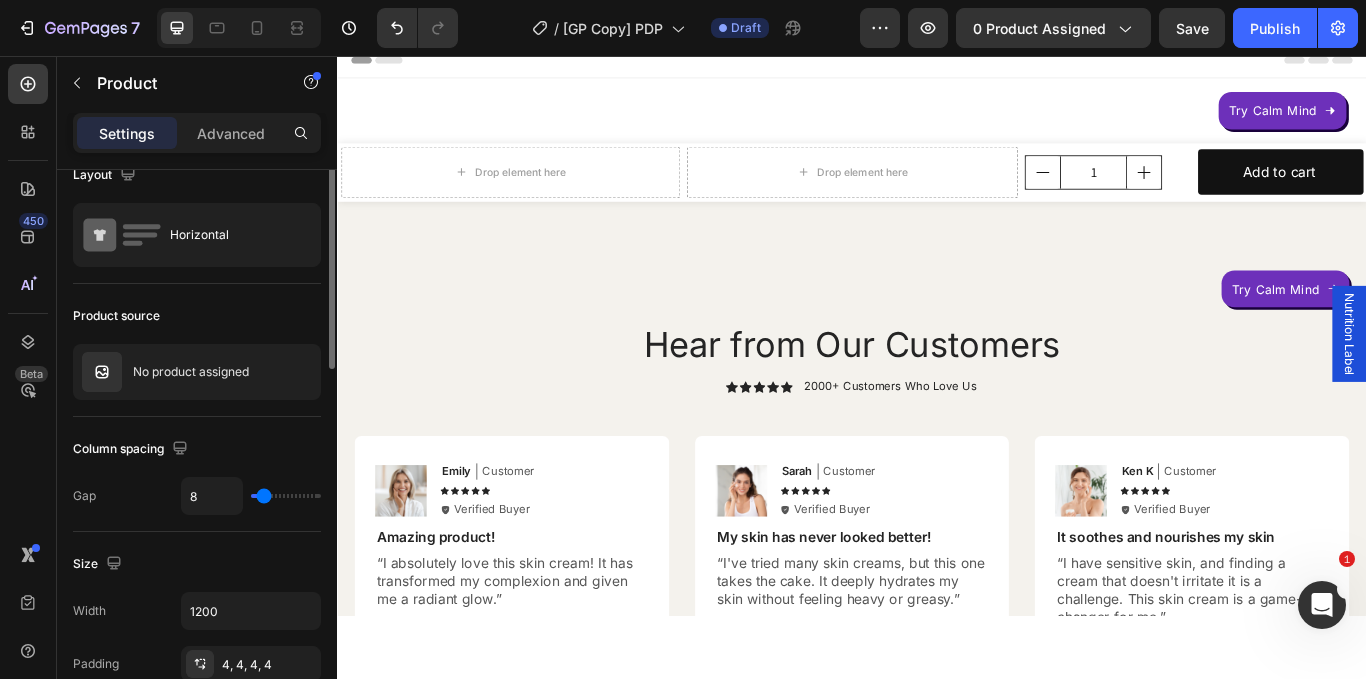 scroll, scrollTop: 0, scrollLeft: 0, axis: both 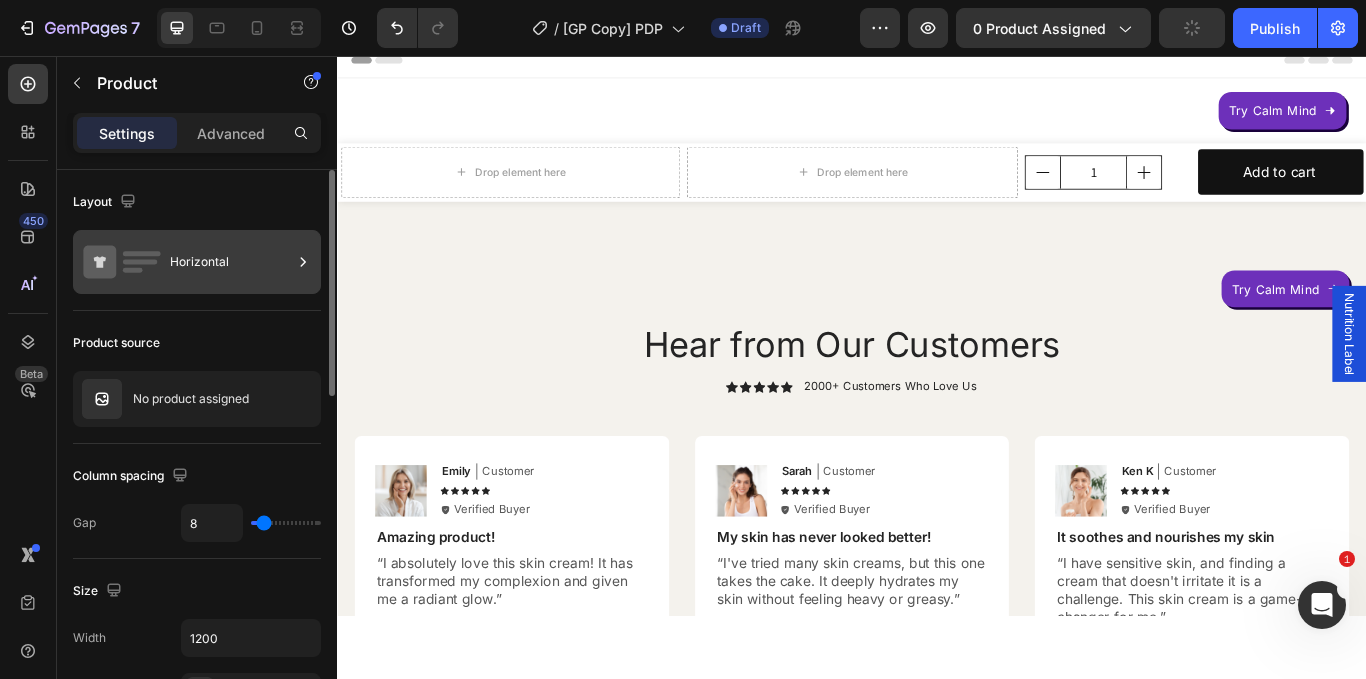 click on "Horizontal" at bounding box center (231, 262) 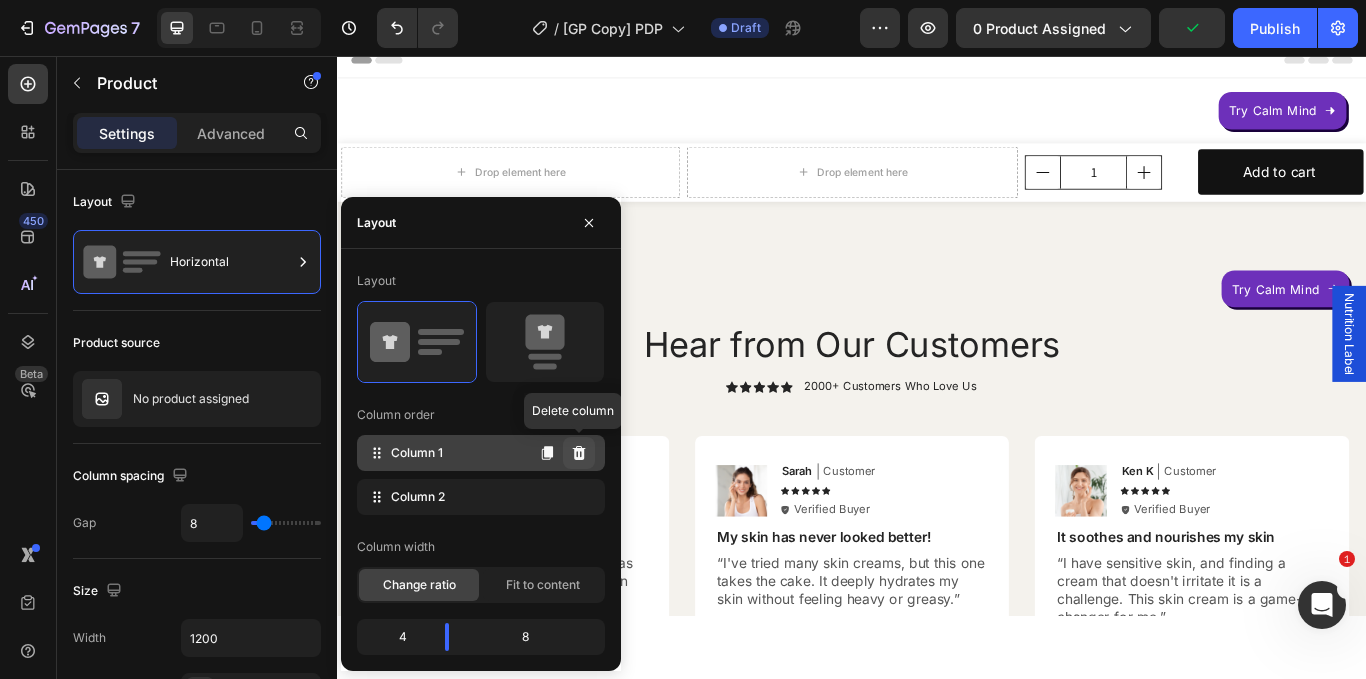 click 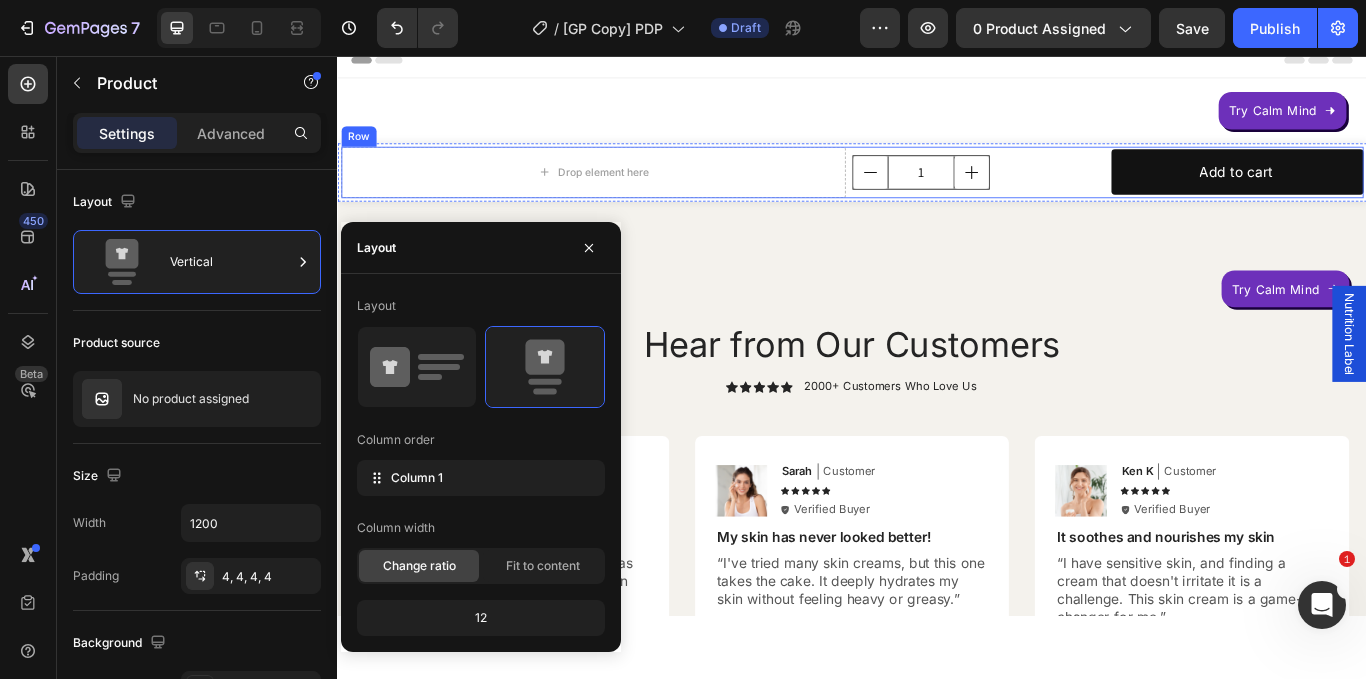 click on "1
Product Quantity" at bounding box center (1084, 193) 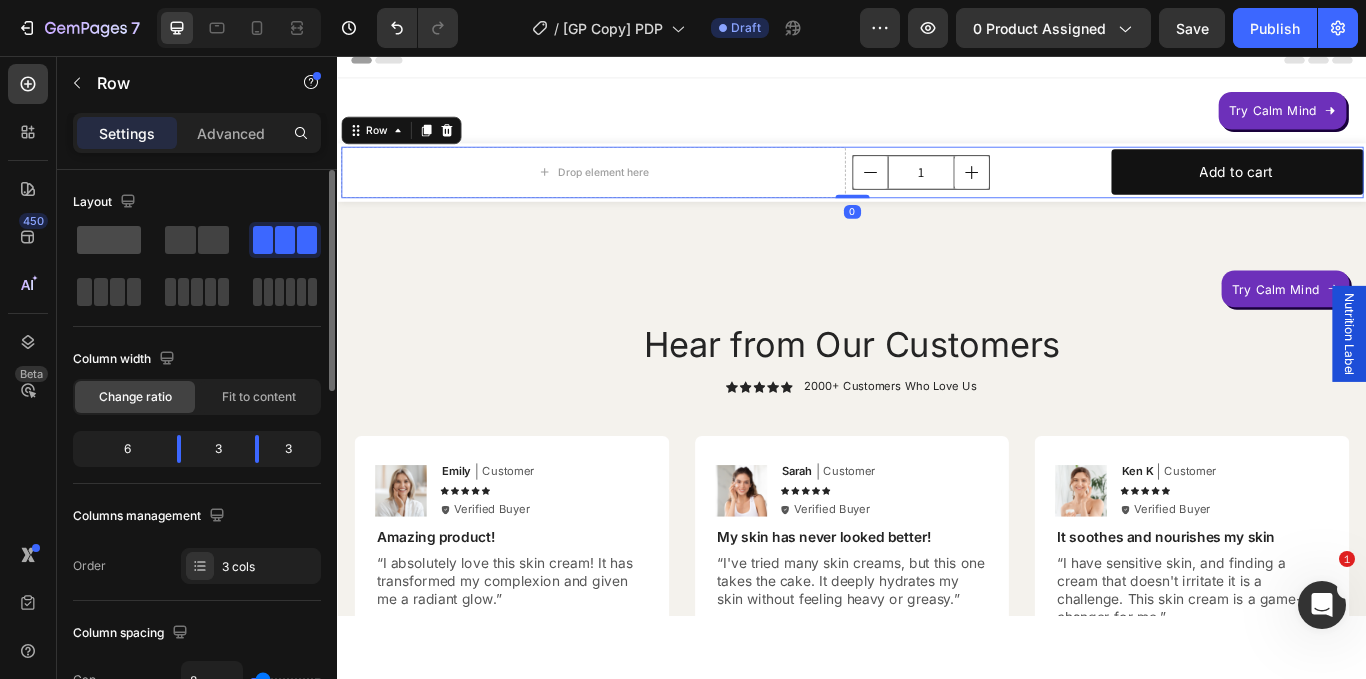 click 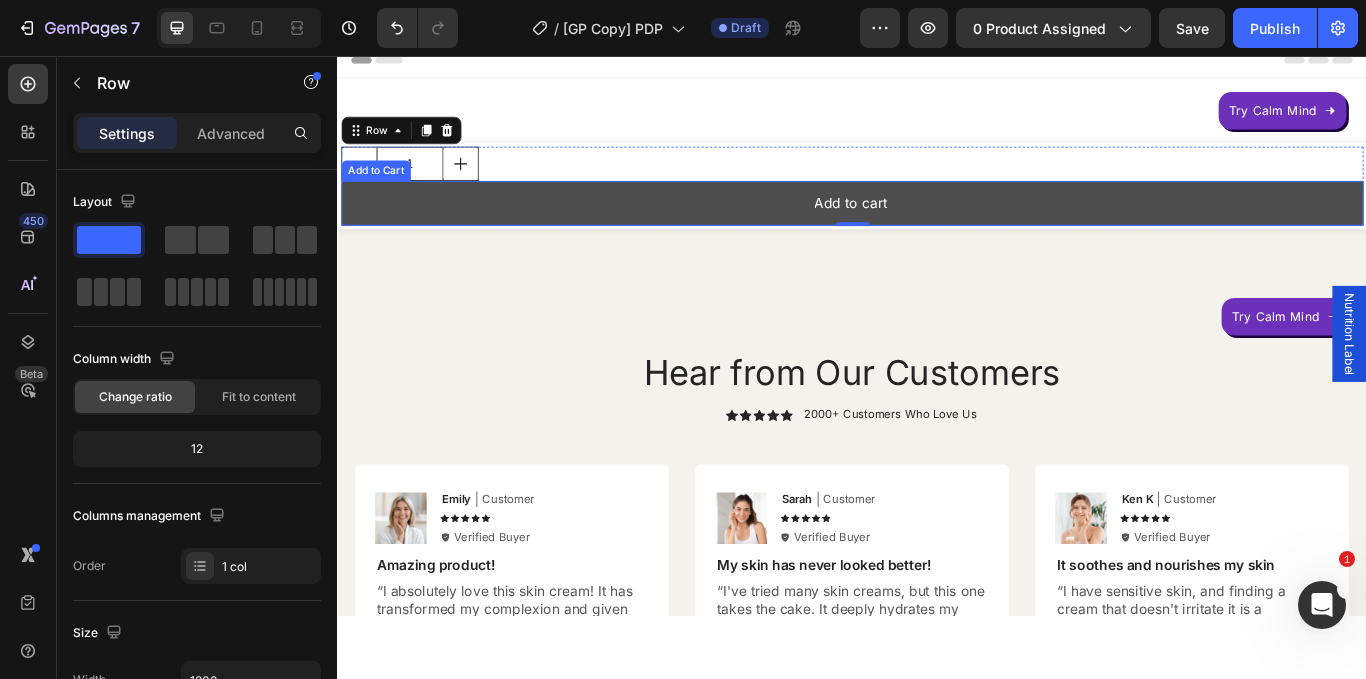 click on "Add to cart" at bounding box center (937, 229) 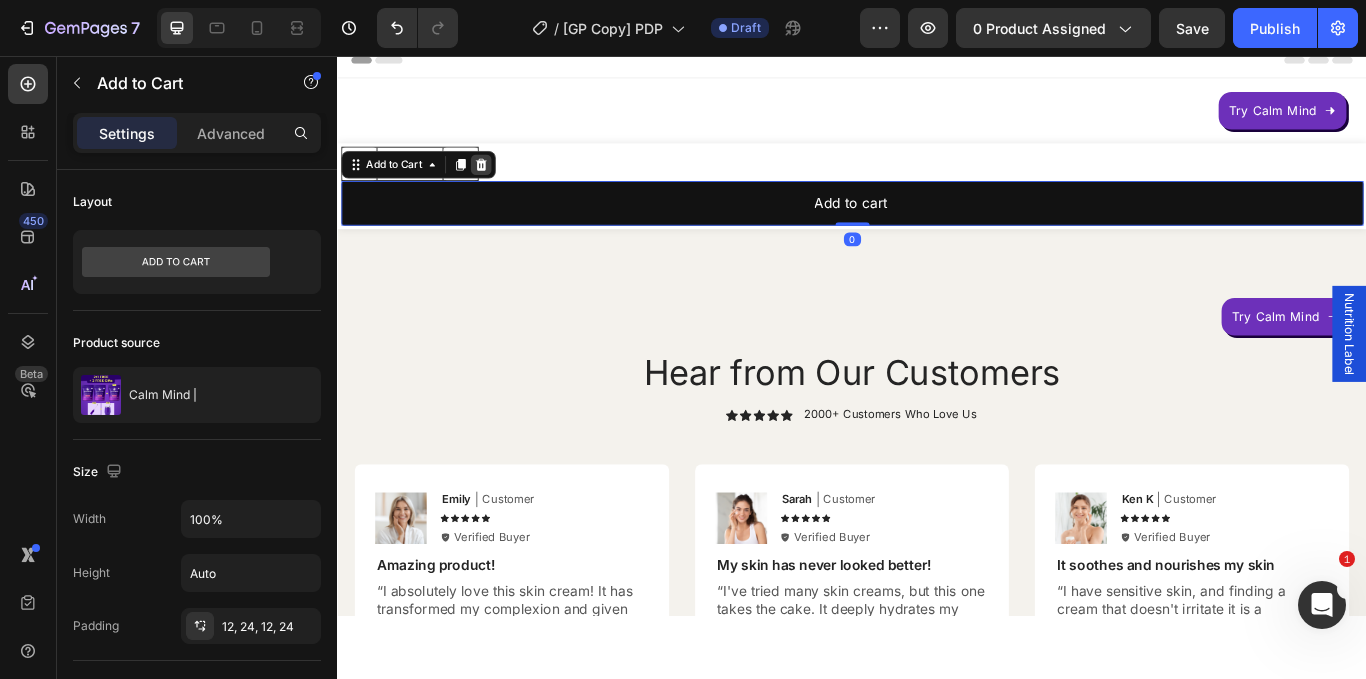 click 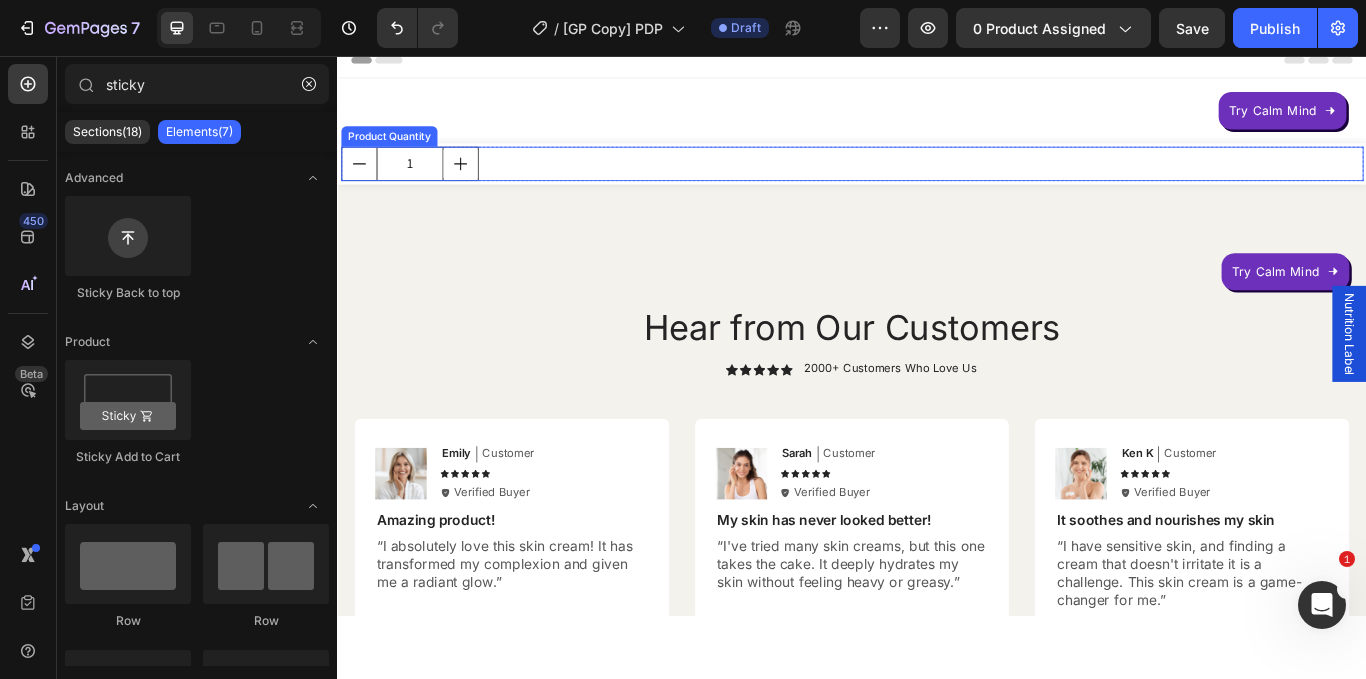 click on "1" at bounding box center (937, 183) 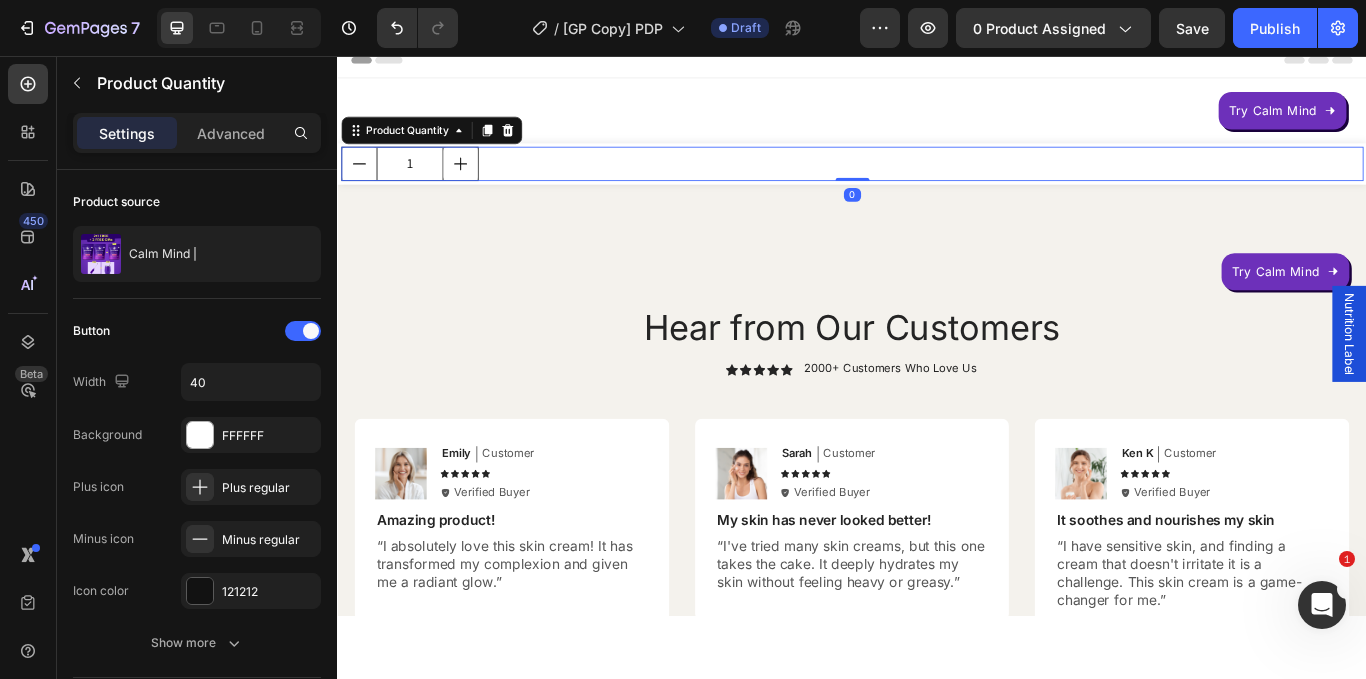 click on "Product Quantity" at bounding box center [446, 144] 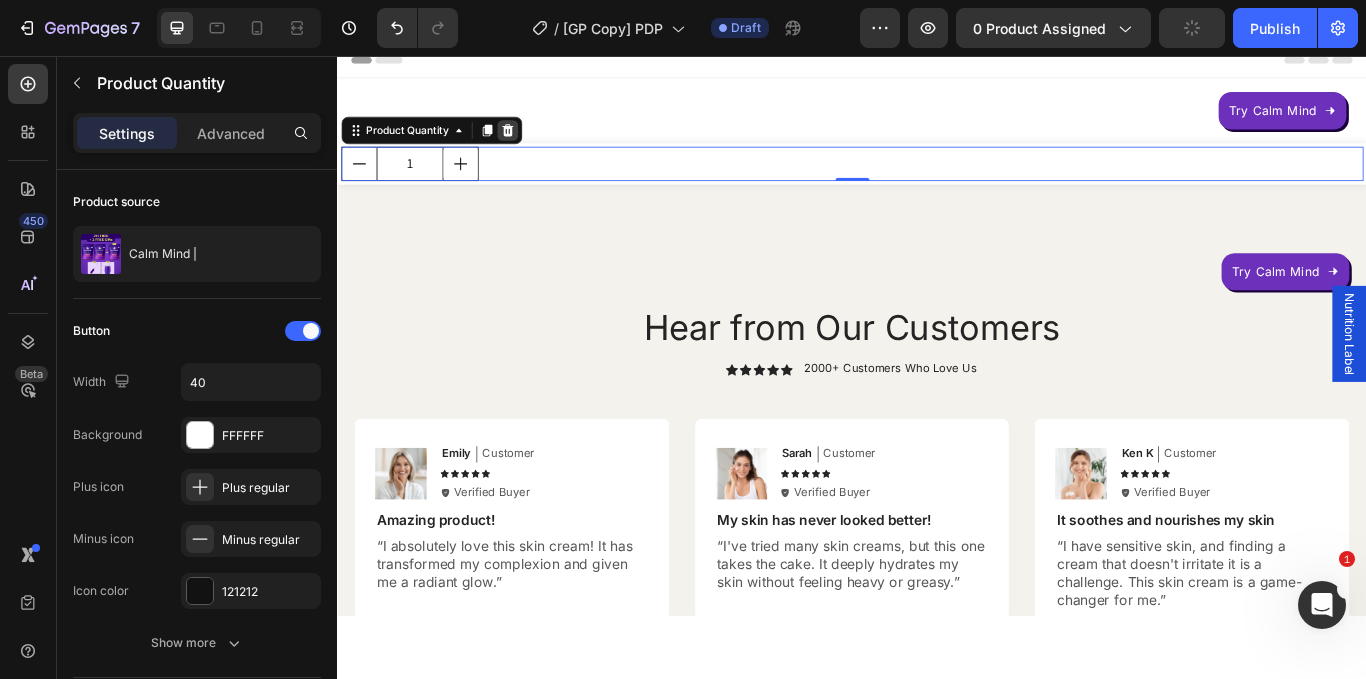 click 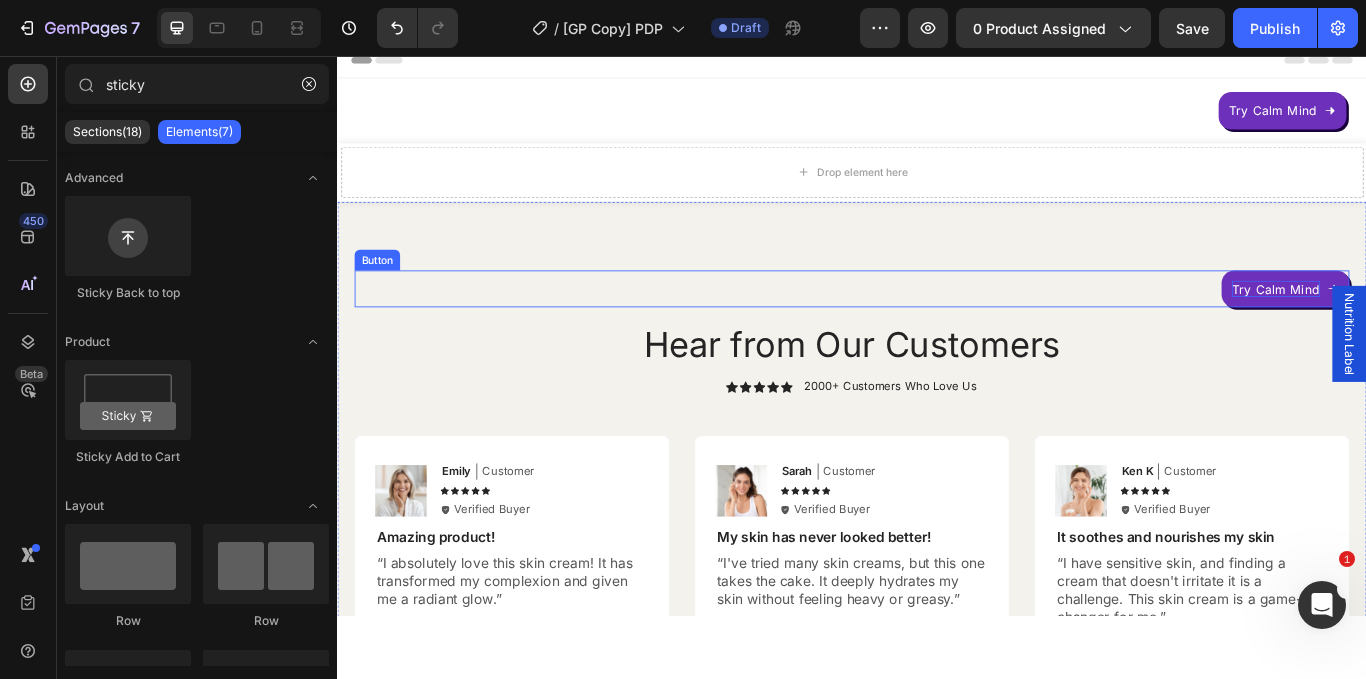click on "Try Calm Mind" at bounding box center (1431, 329) 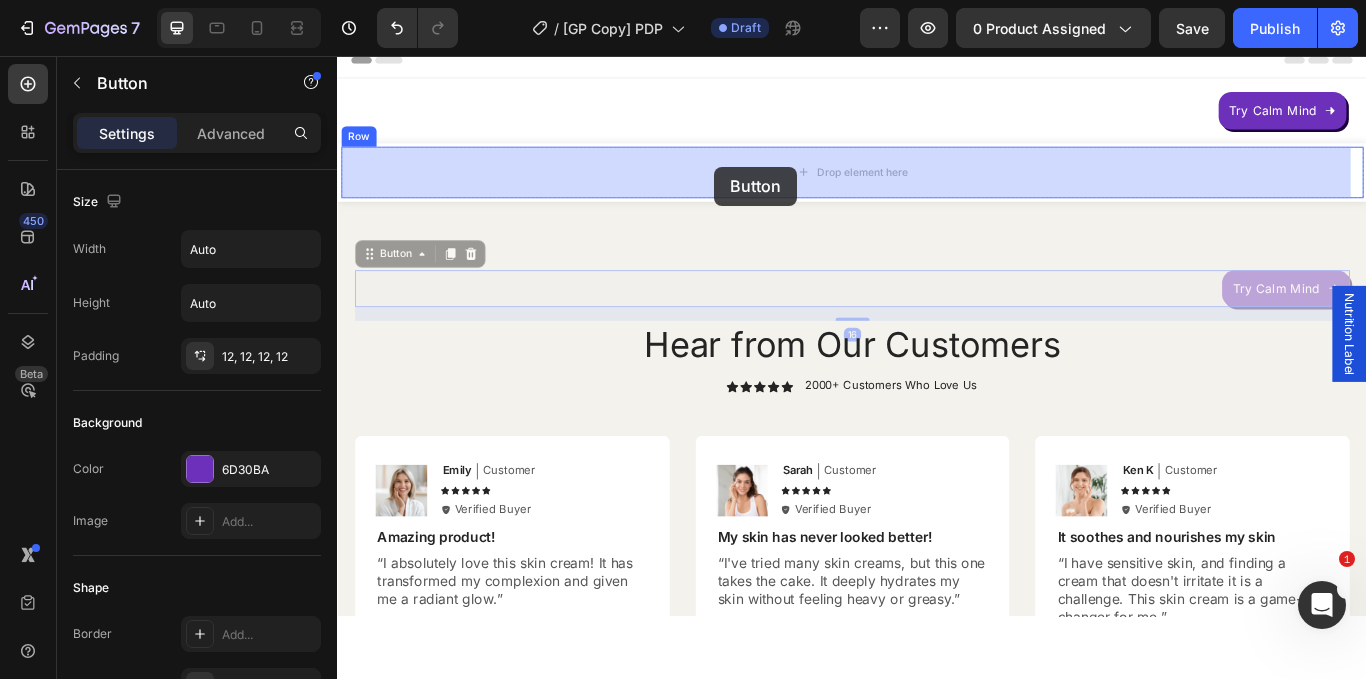 drag, startPoint x: 399, startPoint y: 286, endPoint x: 773, endPoint y: 160, distance: 394.65427 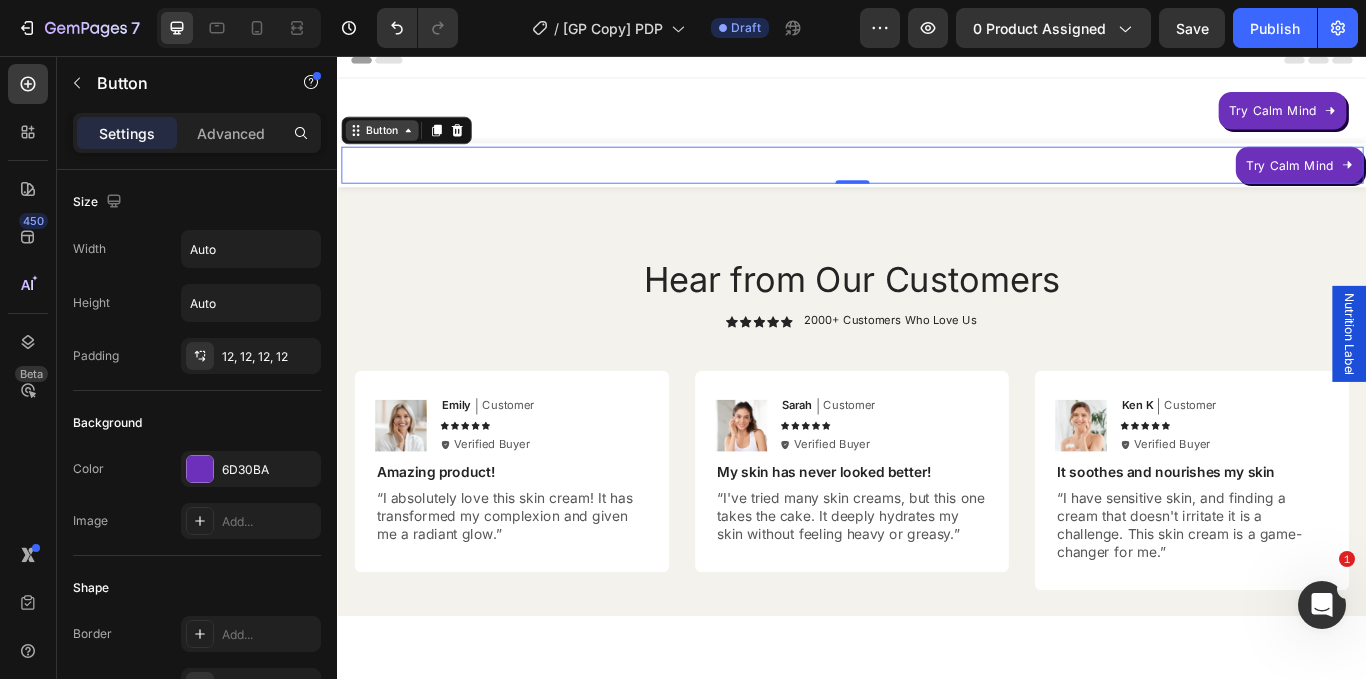 click 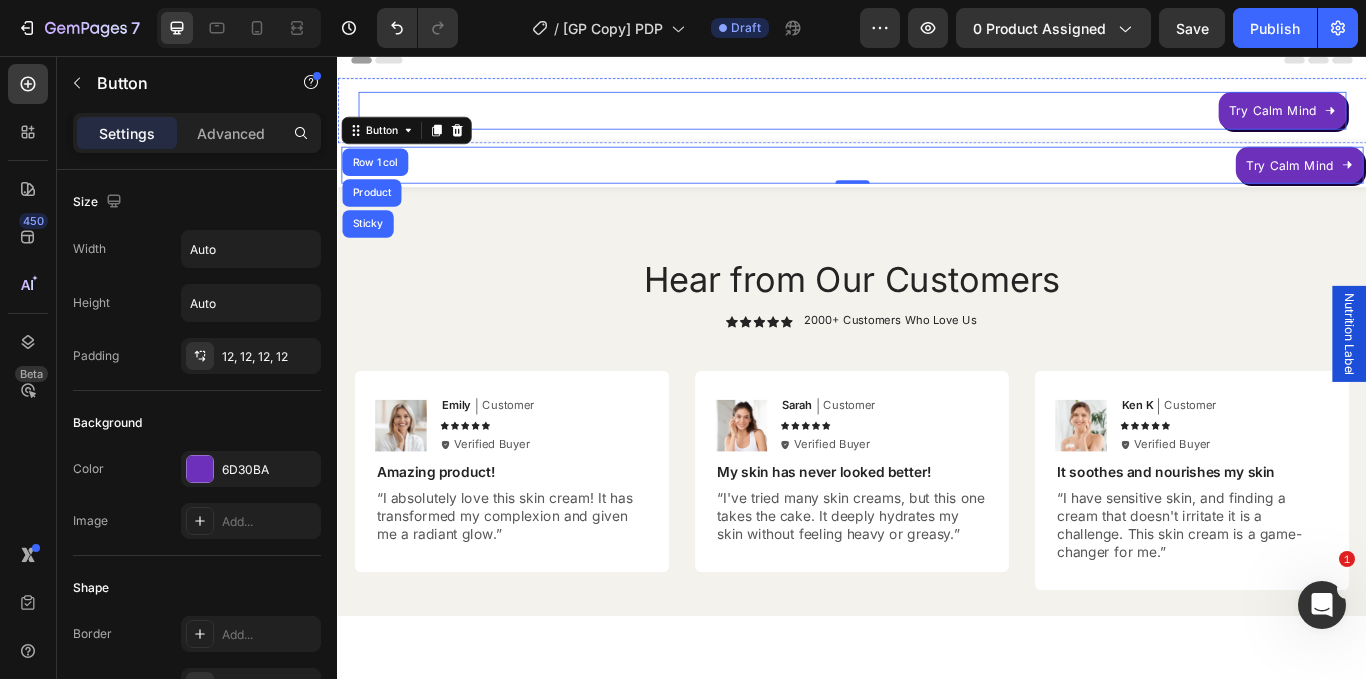 click on "Try Calm Mind Button" at bounding box center [937, 121] 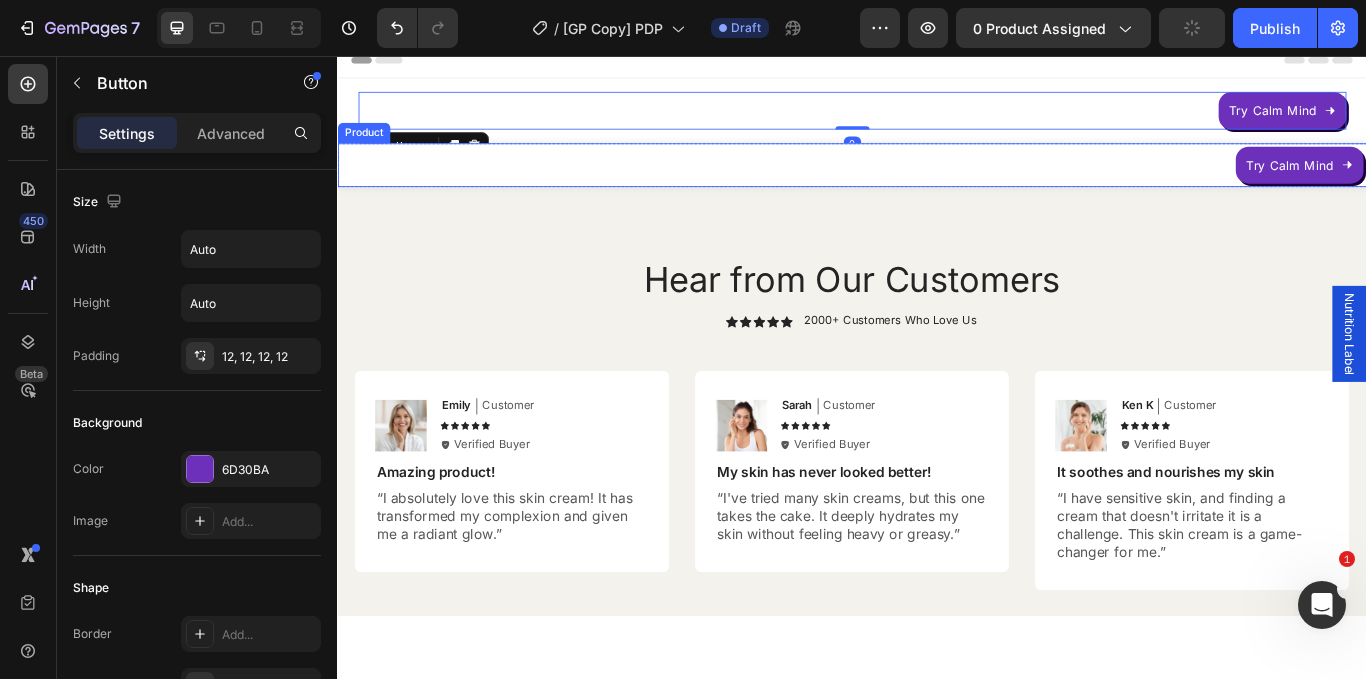 click on "Try Calm Mind Button   0 Sticky
Try Calm Mind Button Row Product Sticky Hear from Our Customers Heading Icon Icon Icon Icon Icon Icon List 2000+ Customers Who Love Us Text Block Row Image Emily Text Block Customer  Text Block Row Icon Icon Icon Icon Icon Icon List
Icon Verified Buyer Text Block Row Row Amazing product! Text Block “I absolutely love this skin cream! It has transformed my complexion and given me a radiant glow.” Text Block Row Image Sarah Text Block Customer  Text Block Row Icon Icon Icon Icon Icon Icon List
Icon Verified Buyer Text Block Row Row My skin has never looked better! Text Block “I've tried many skin creams, but this one takes the cake. It deeply hydrates my skin without feeling heavy or greasy.” Text Block Row Image Ken K Text Block Customer  Text Block Row Icon Icon Icon Icon Icon Icon List
Icon Verified Buyer Text Block Row Row It soothes and nourishes my skin Text Block Text Block Row" at bounding box center [937, 4418] 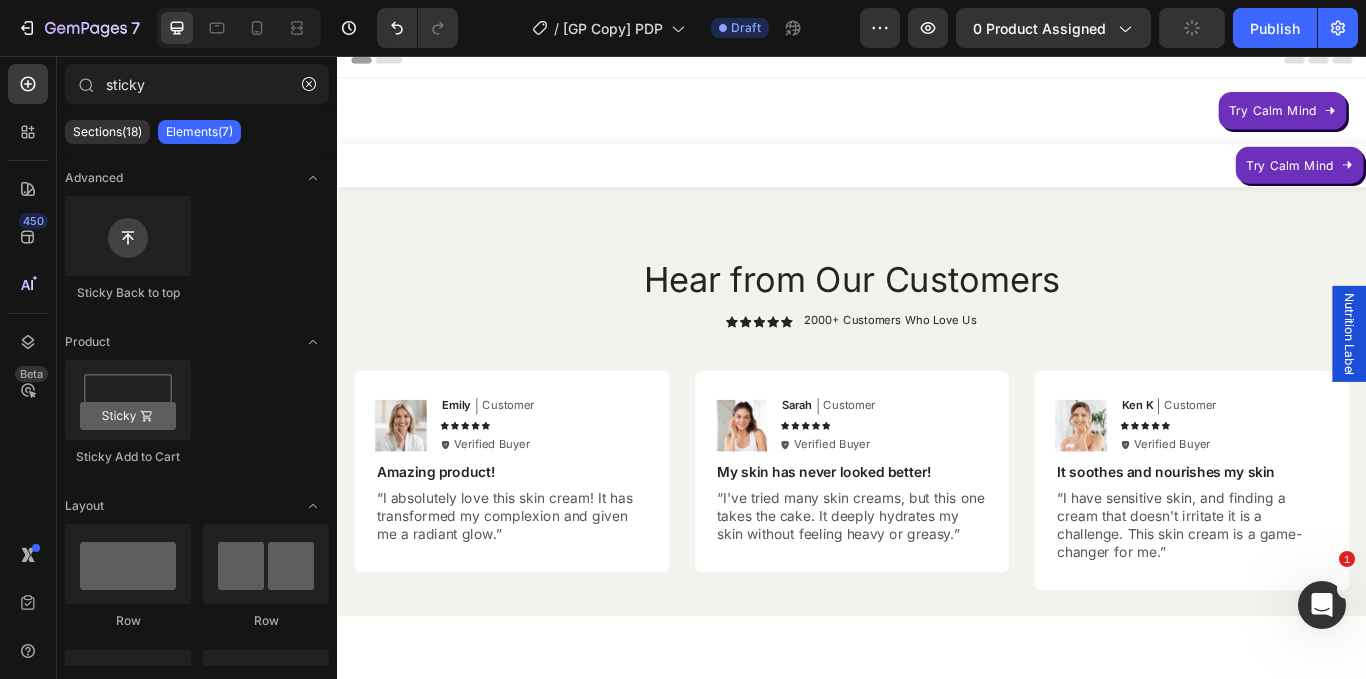 click on "Header" at bounding box center (937, 62) 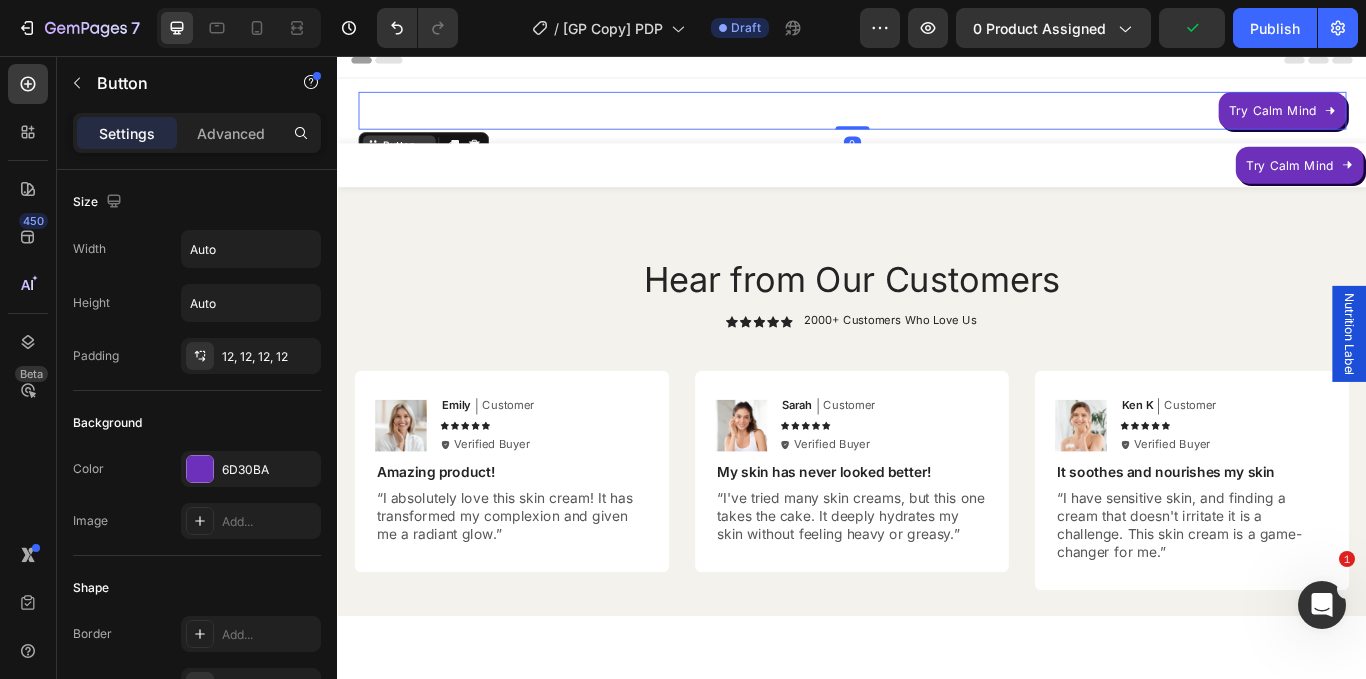 click on "Button" at bounding box center (408, 162) 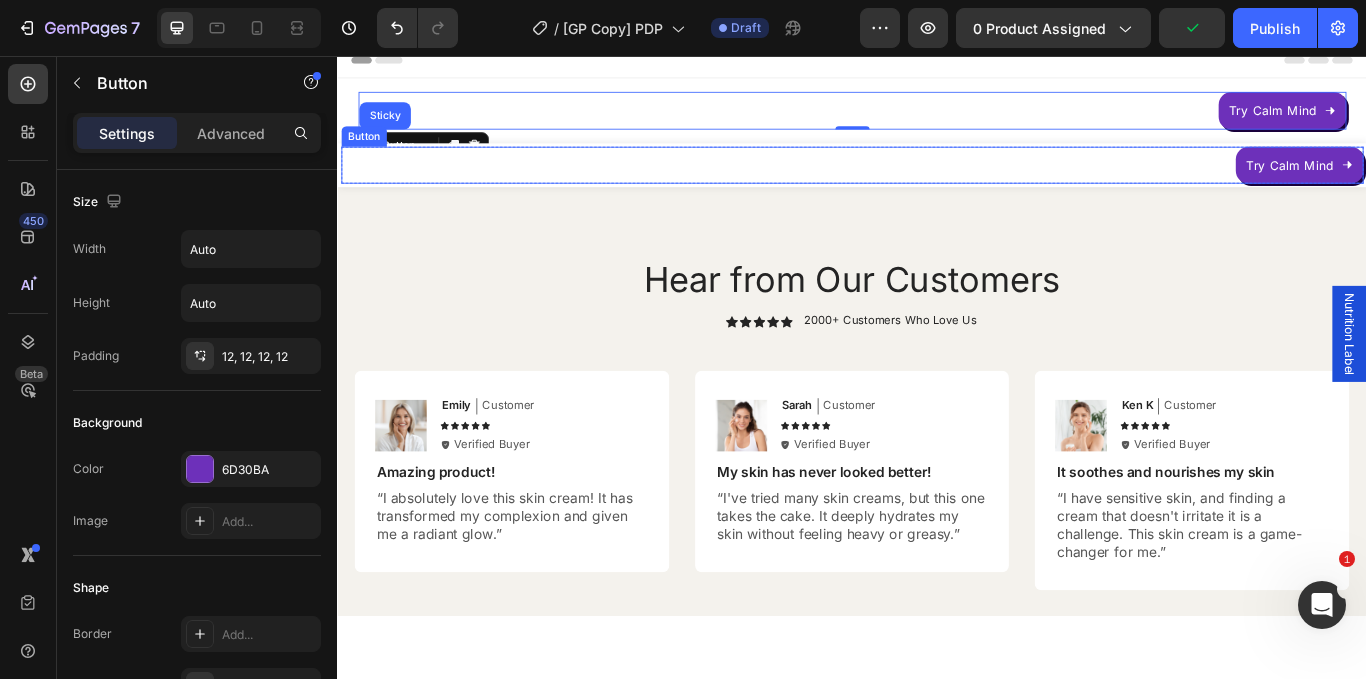click on "Try Calm Mind Button" at bounding box center (937, 185) 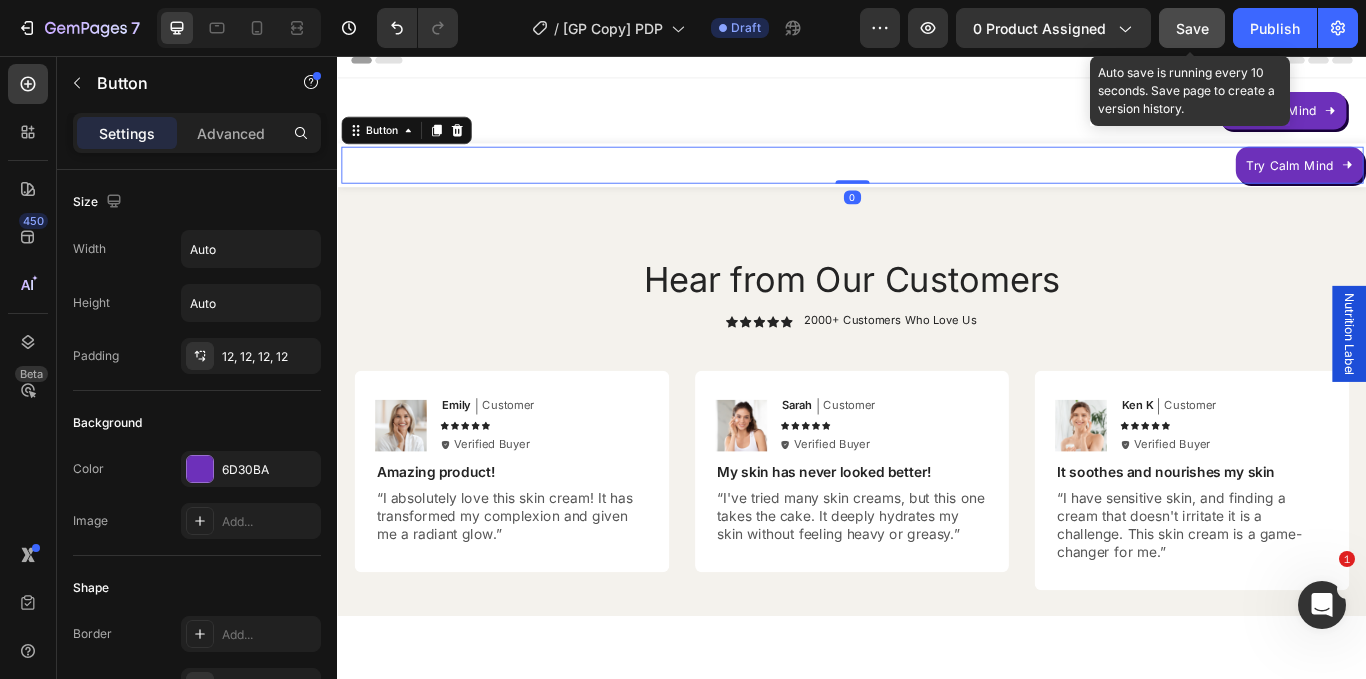click on "Save" 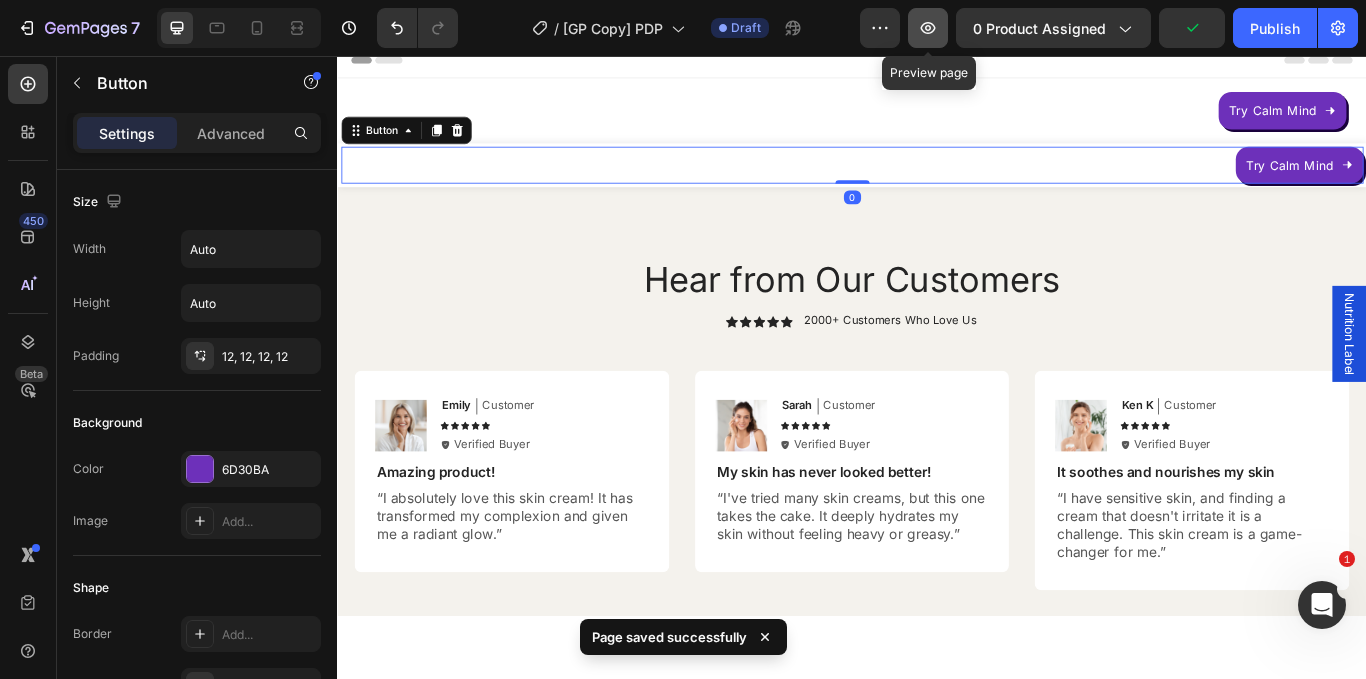 click 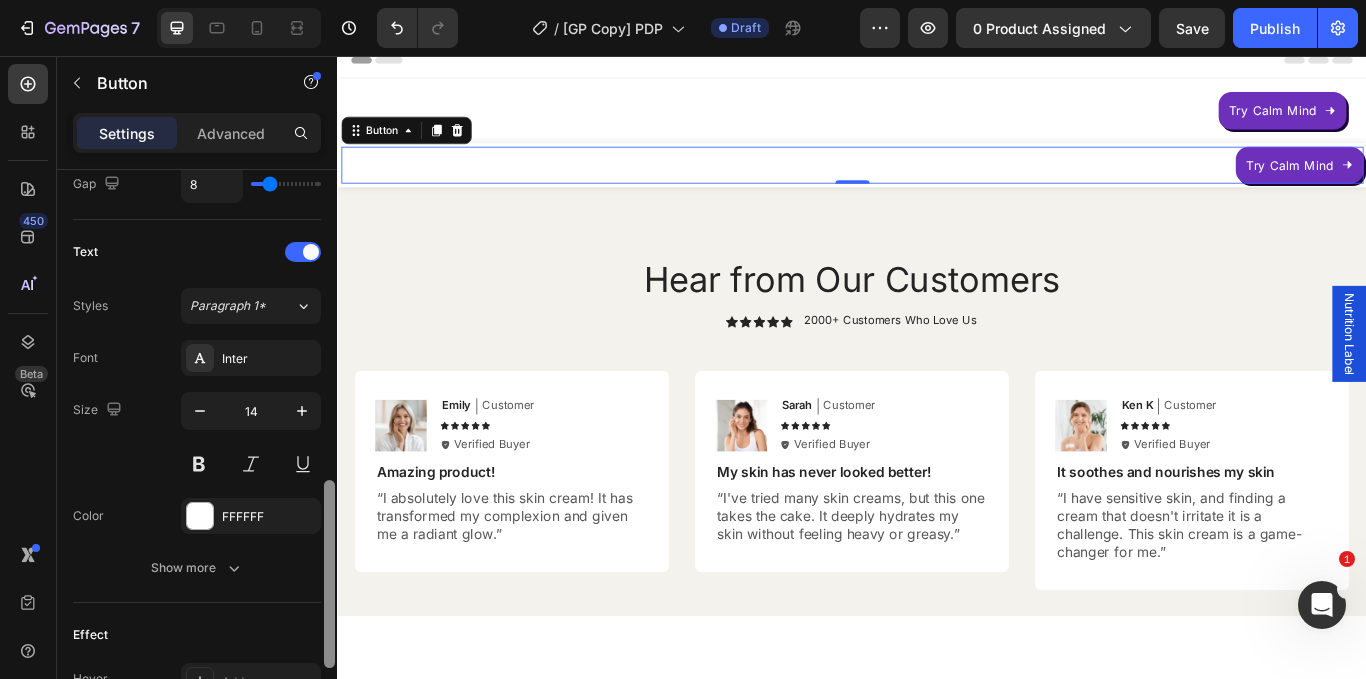 scroll, scrollTop: 814, scrollLeft: 0, axis: vertical 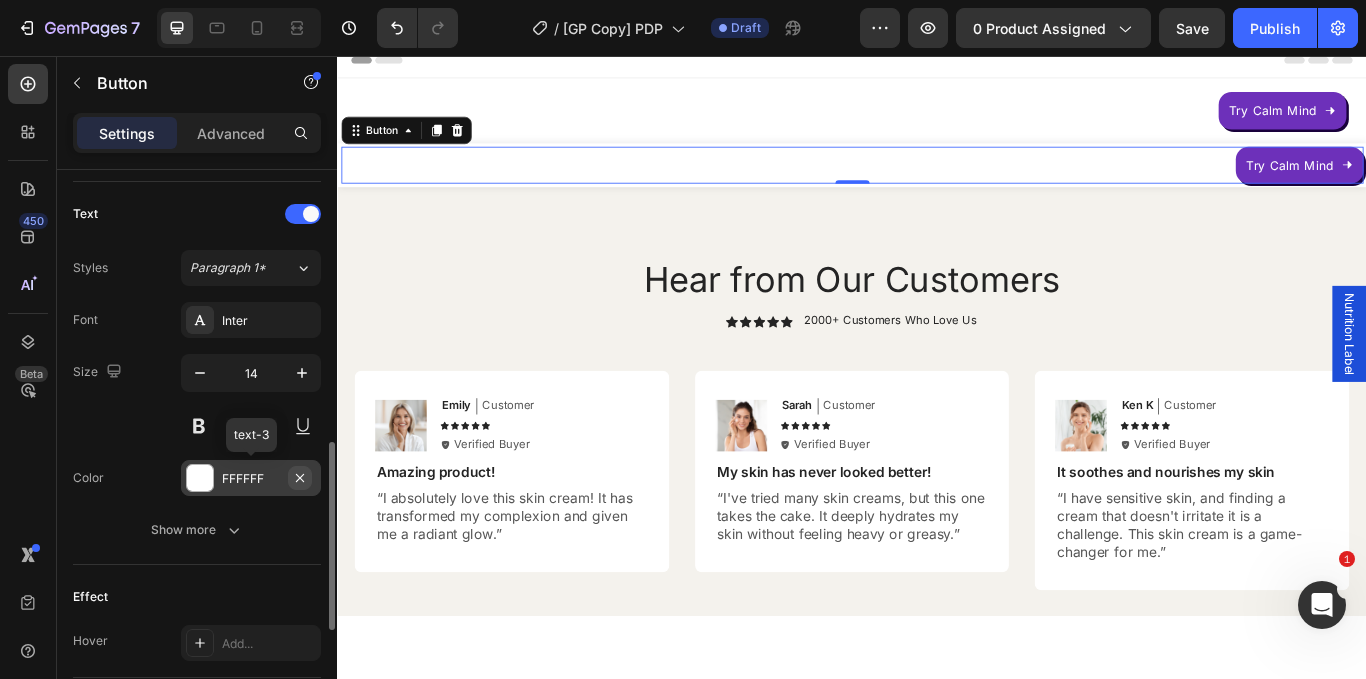 click 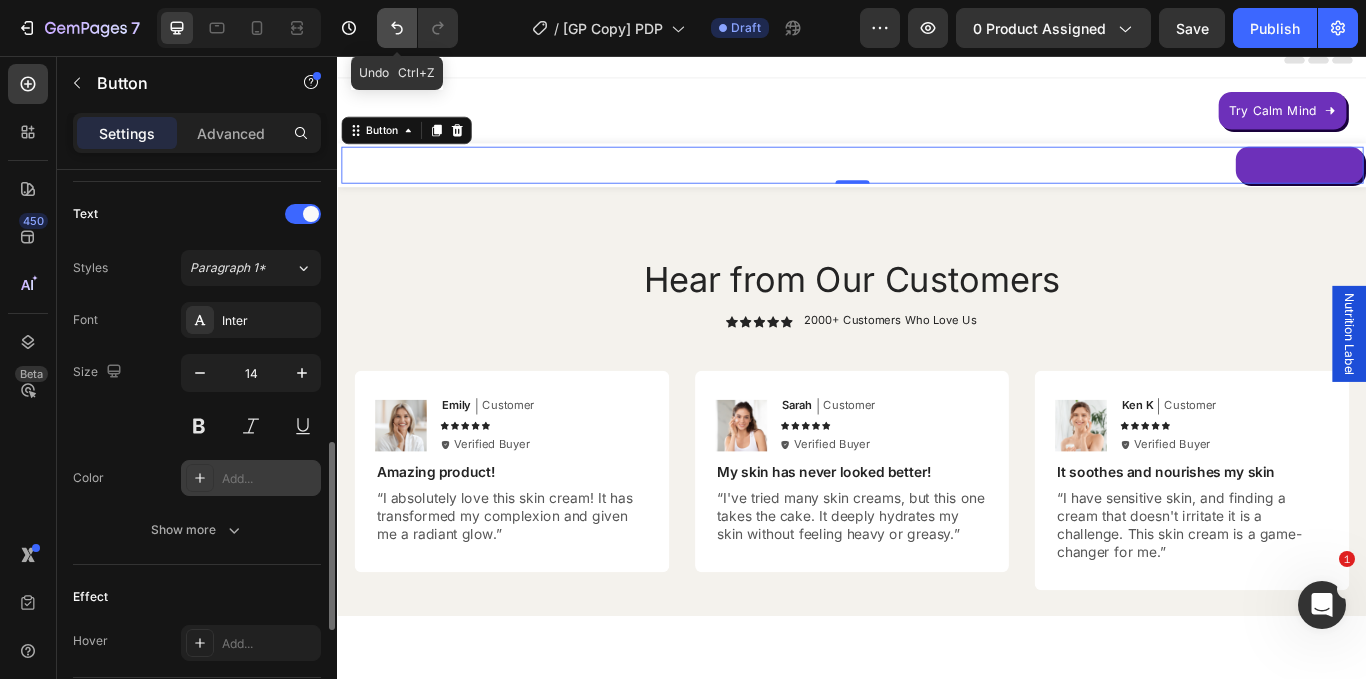 click 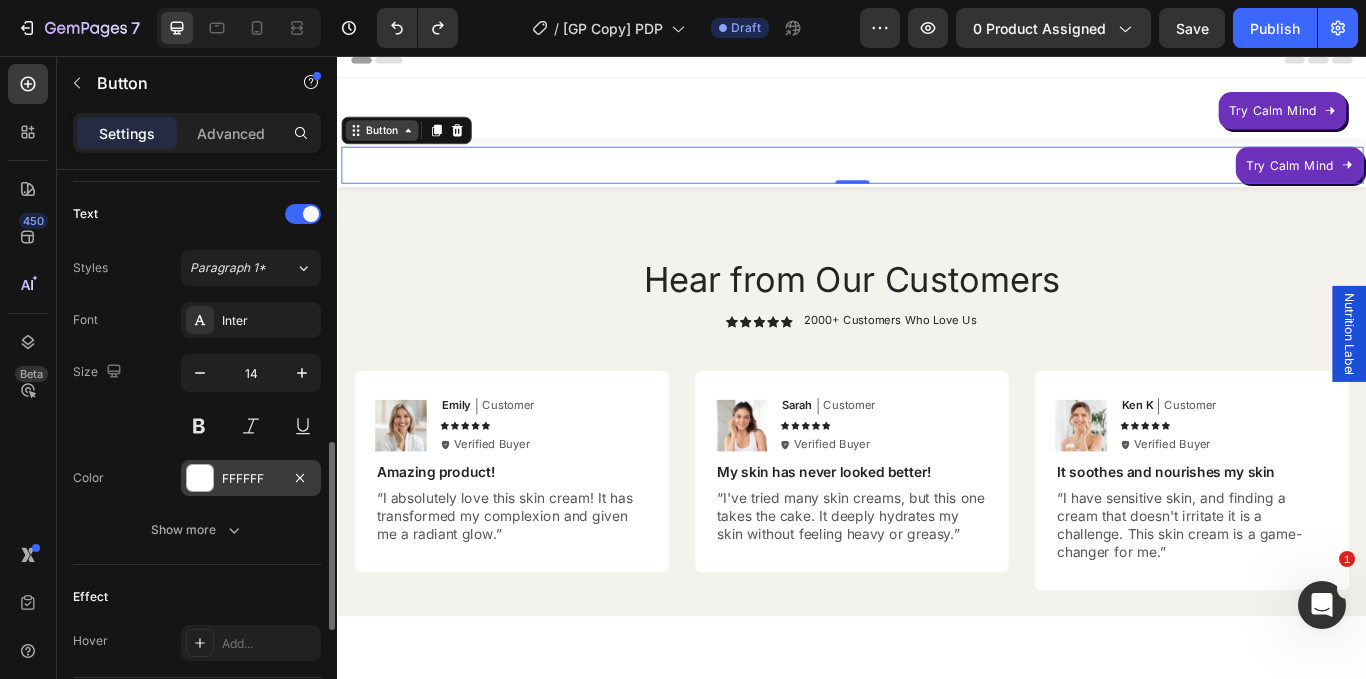 click on "Button" at bounding box center (388, 144) 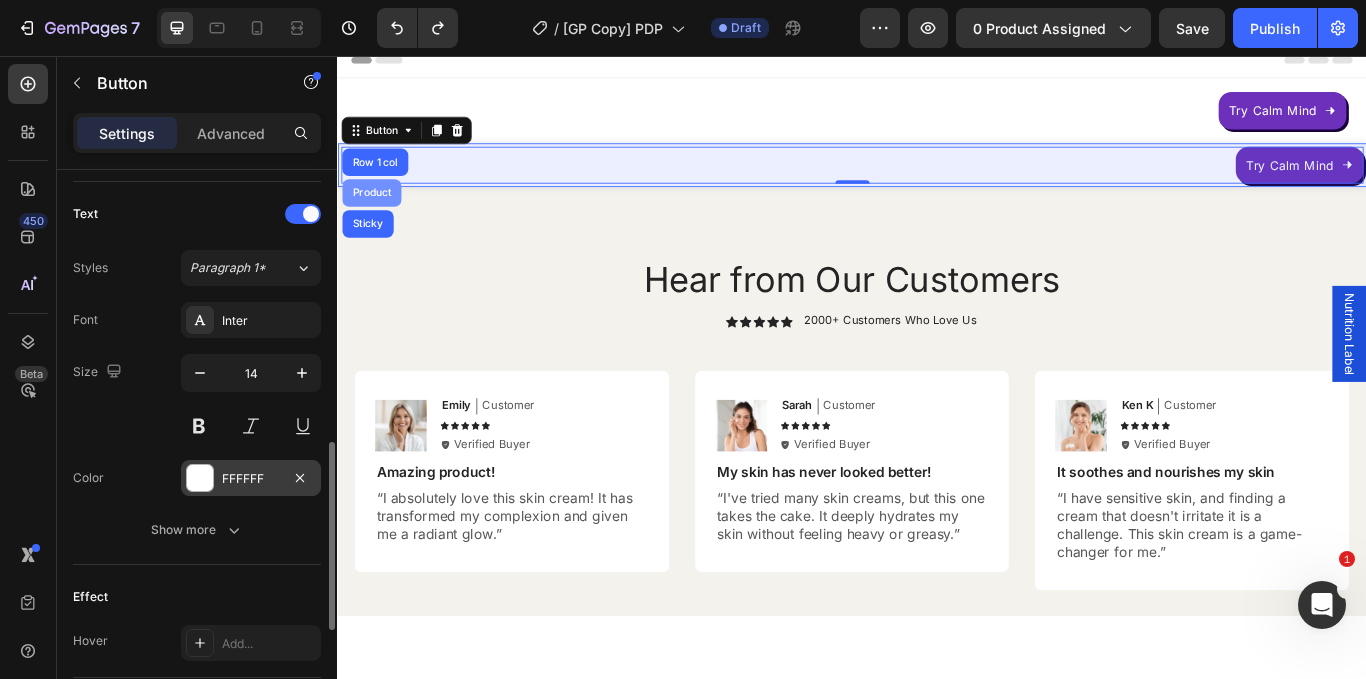 click on "Product" at bounding box center (376, 217) 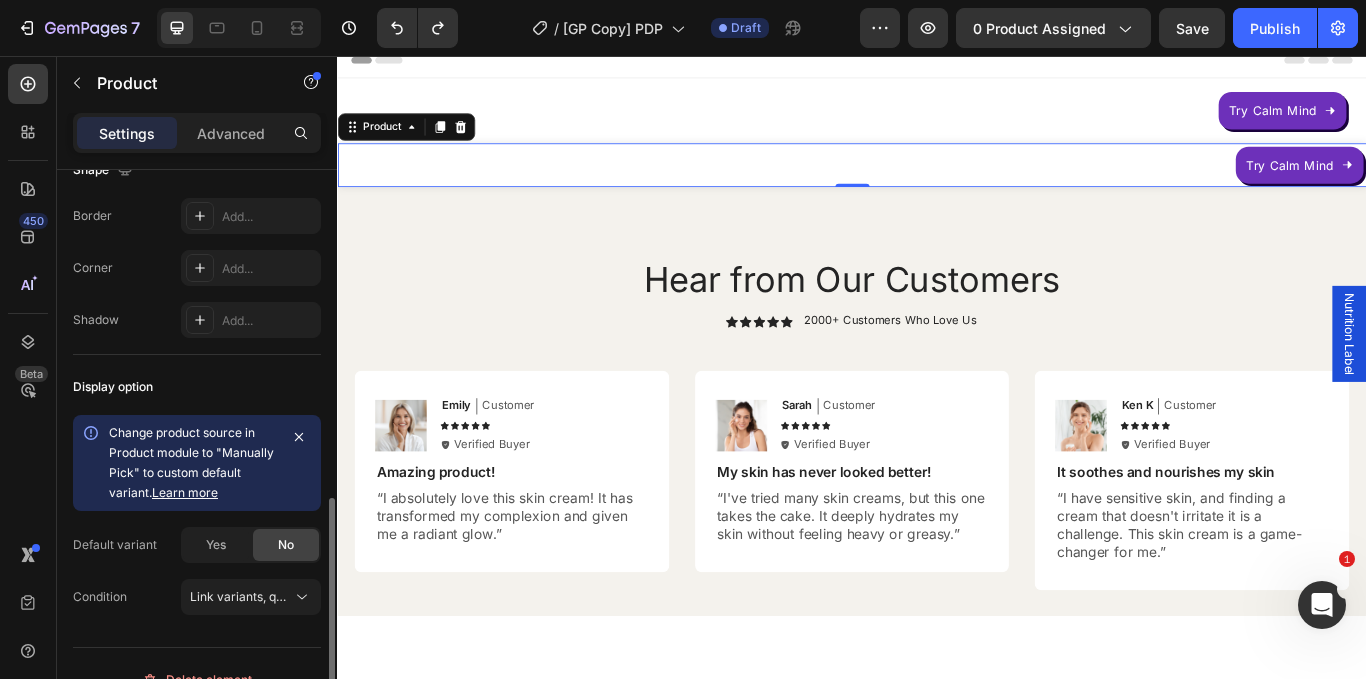 scroll, scrollTop: 618, scrollLeft: 0, axis: vertical 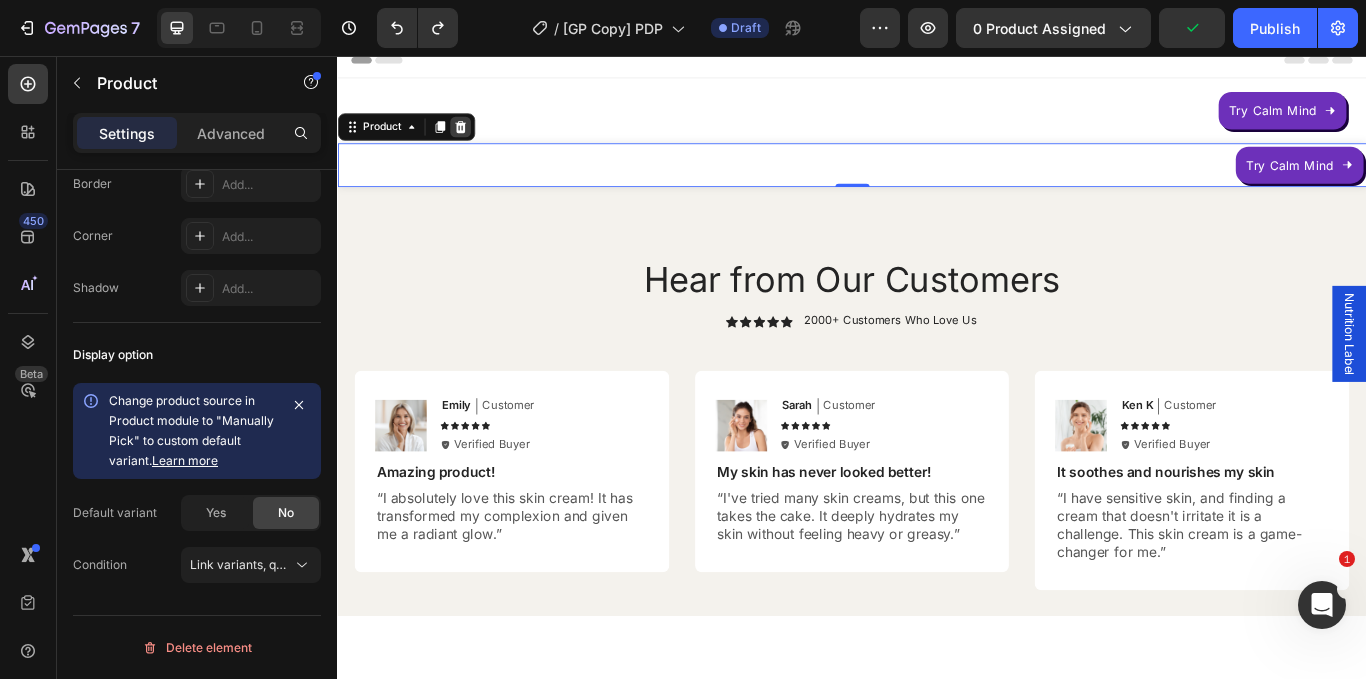 click 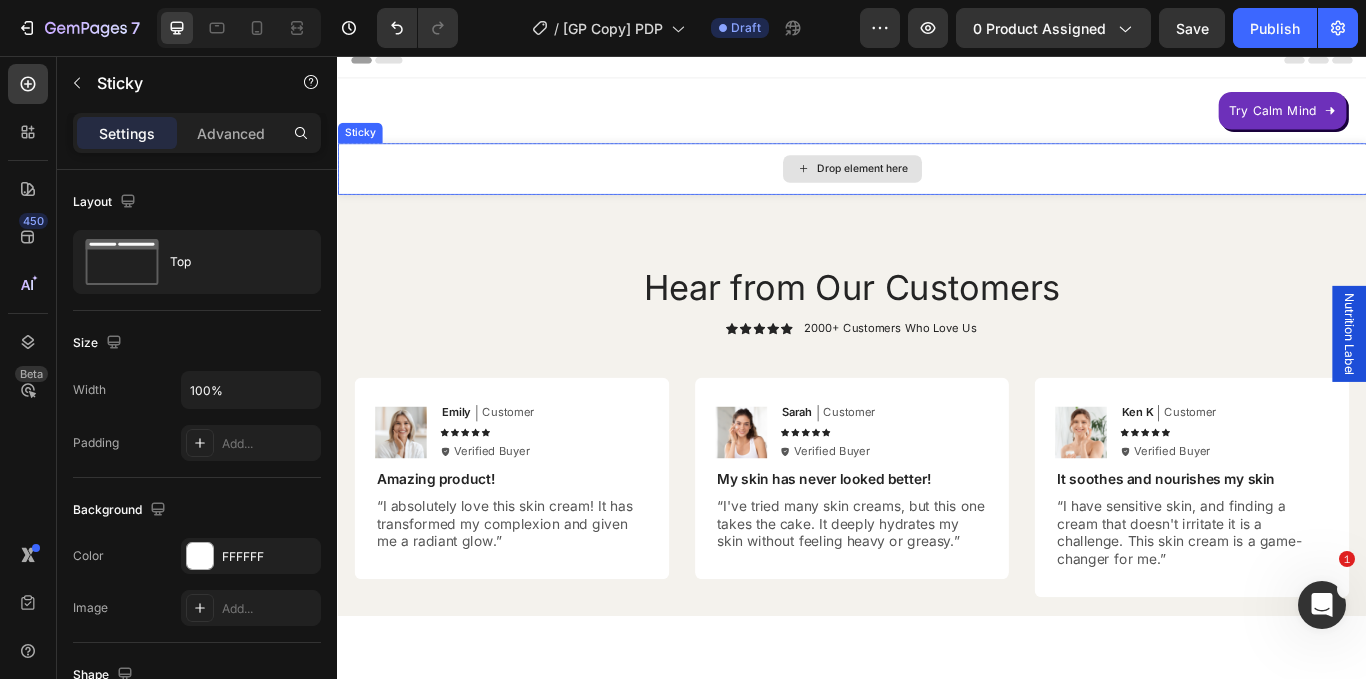 click on "Drop element here" at bounding box center [937, 189] 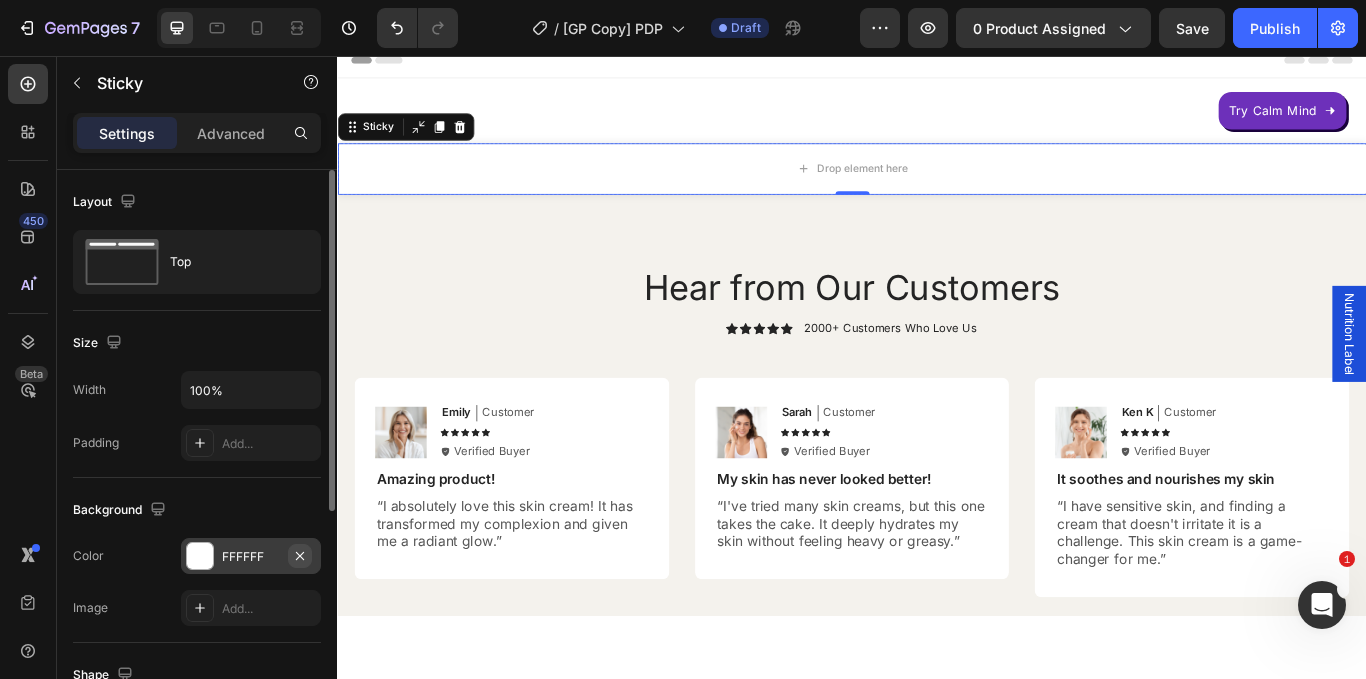 click 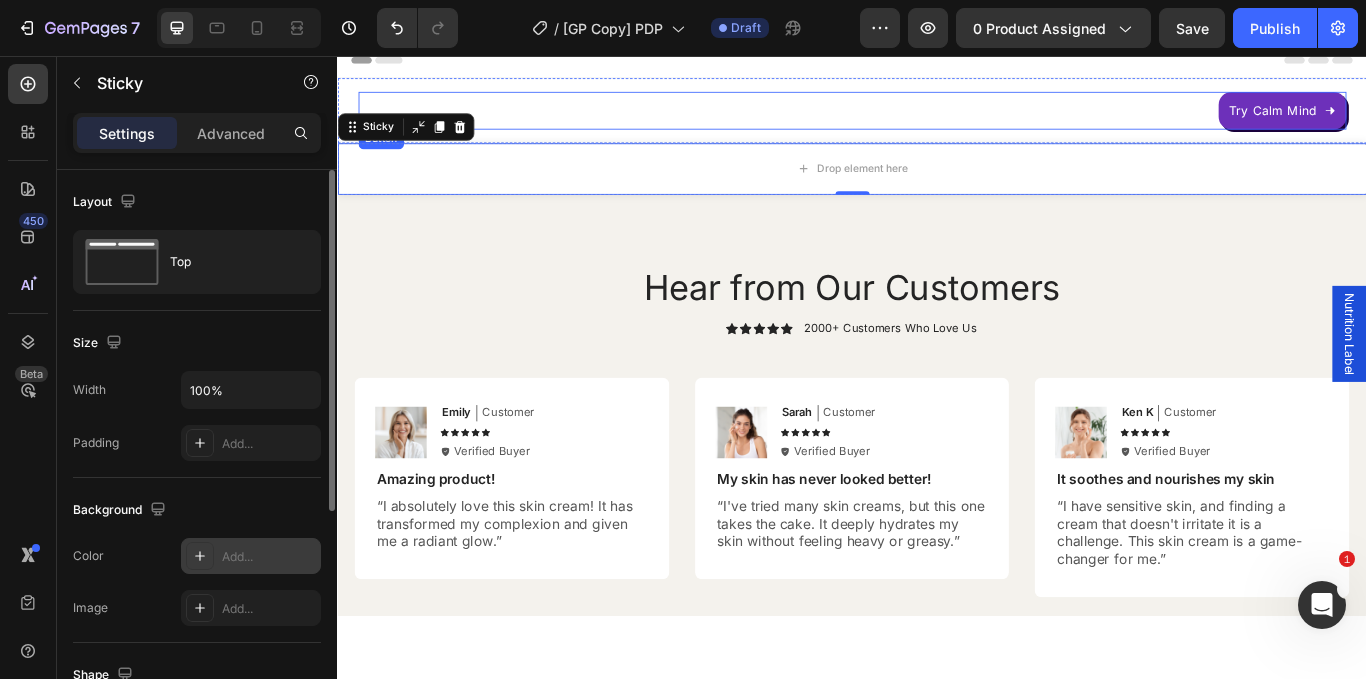 click on "Try Calm Mind" at bounding box center [1438, 121] 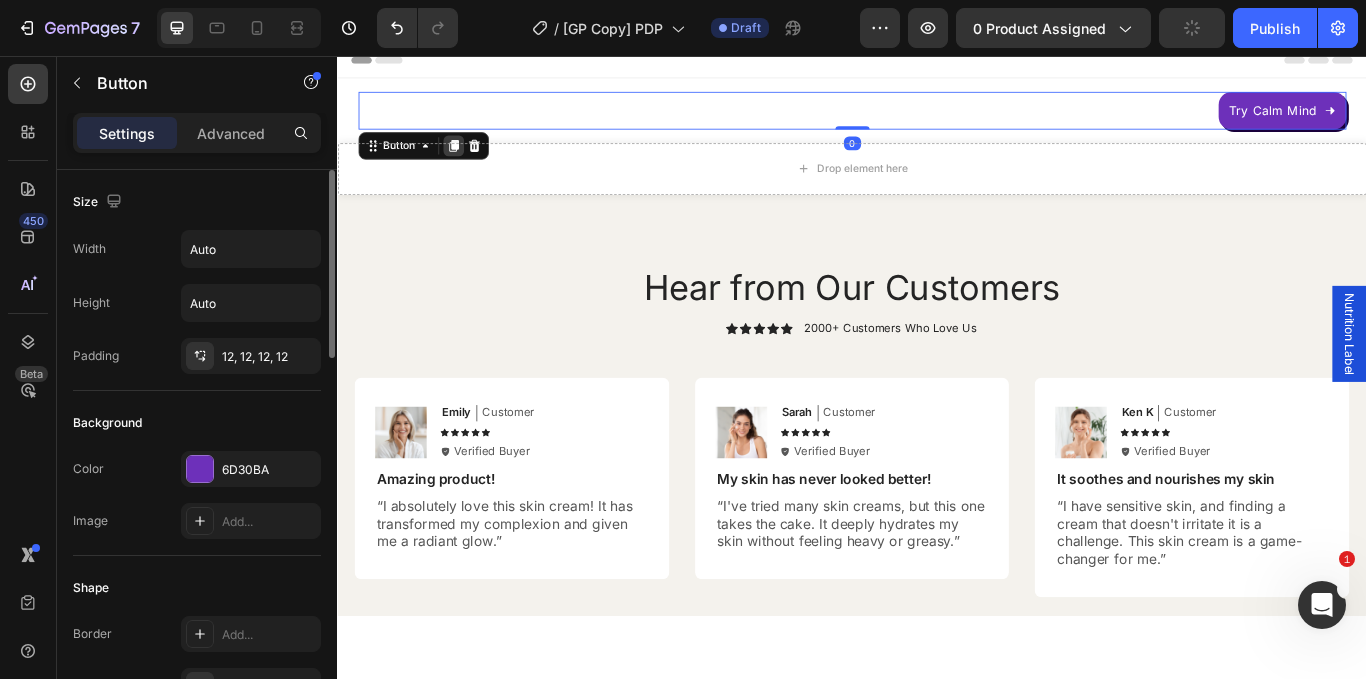 click at bounding box center (472, 162) 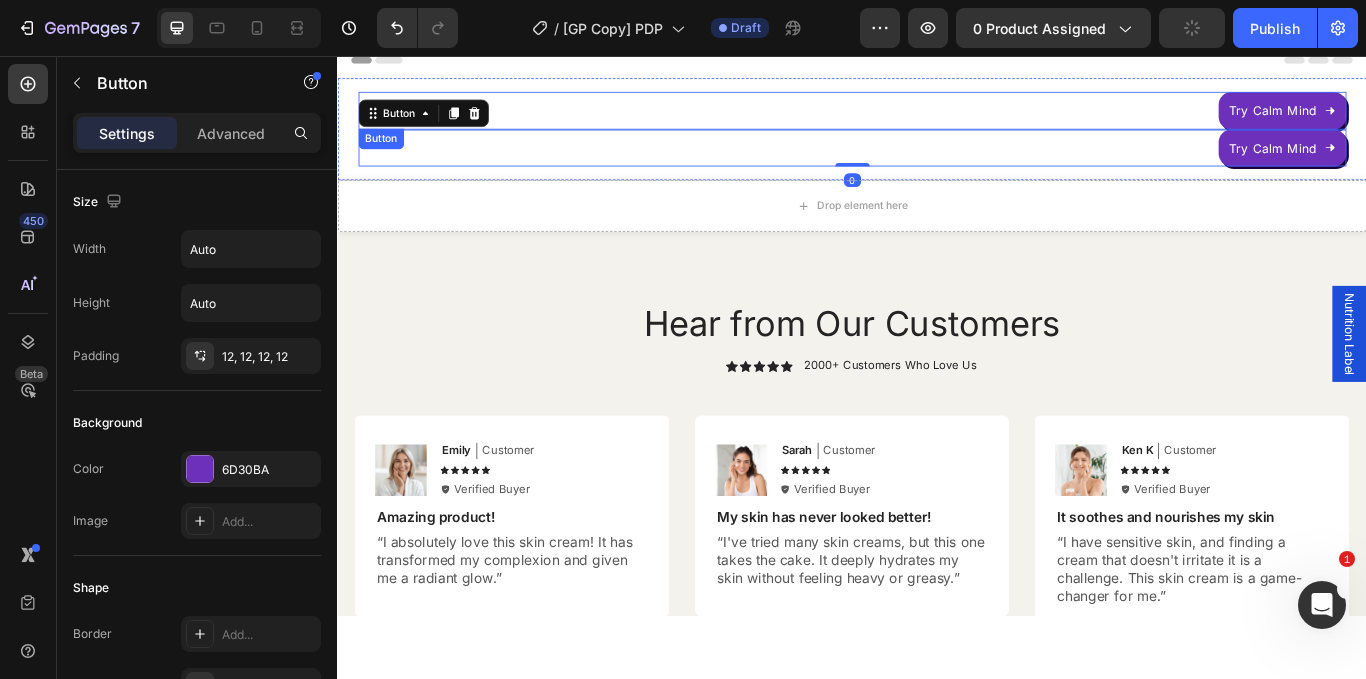 scroll, scrollTop: 618, scrollLeft: 0, axis: vertical 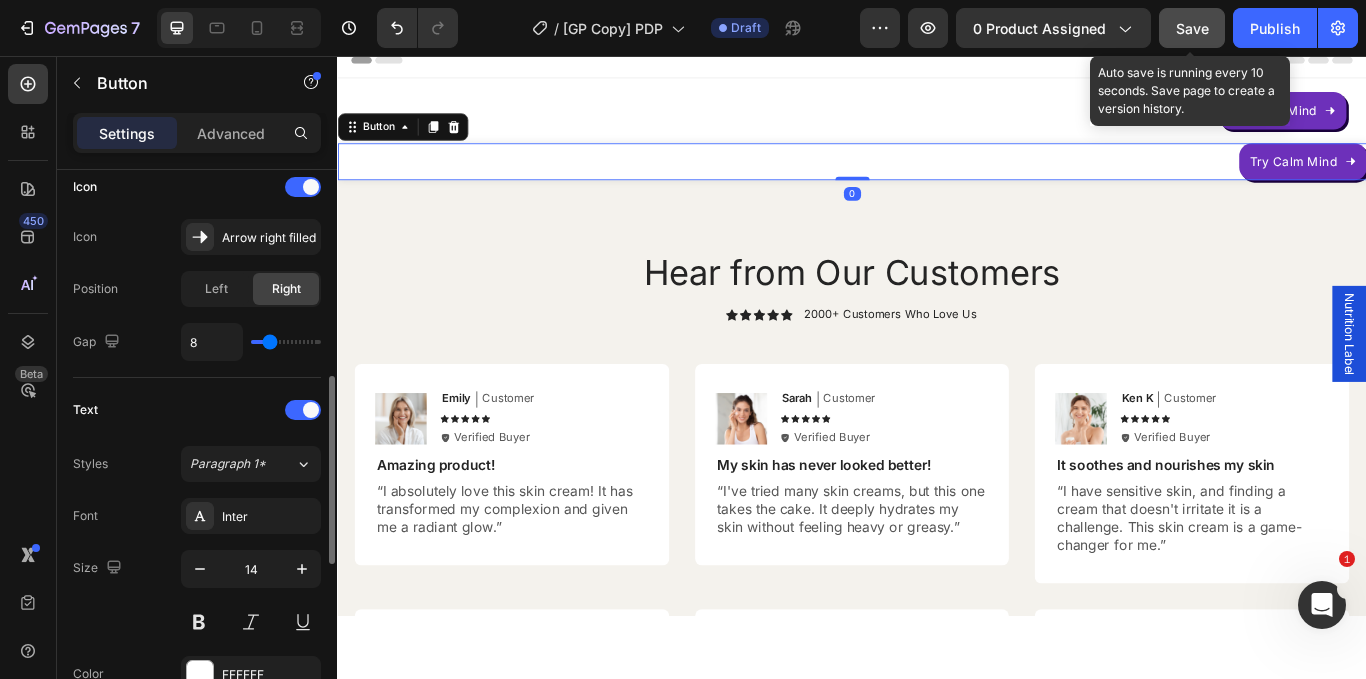 click on "Save" at bounding box center (1192, 28) 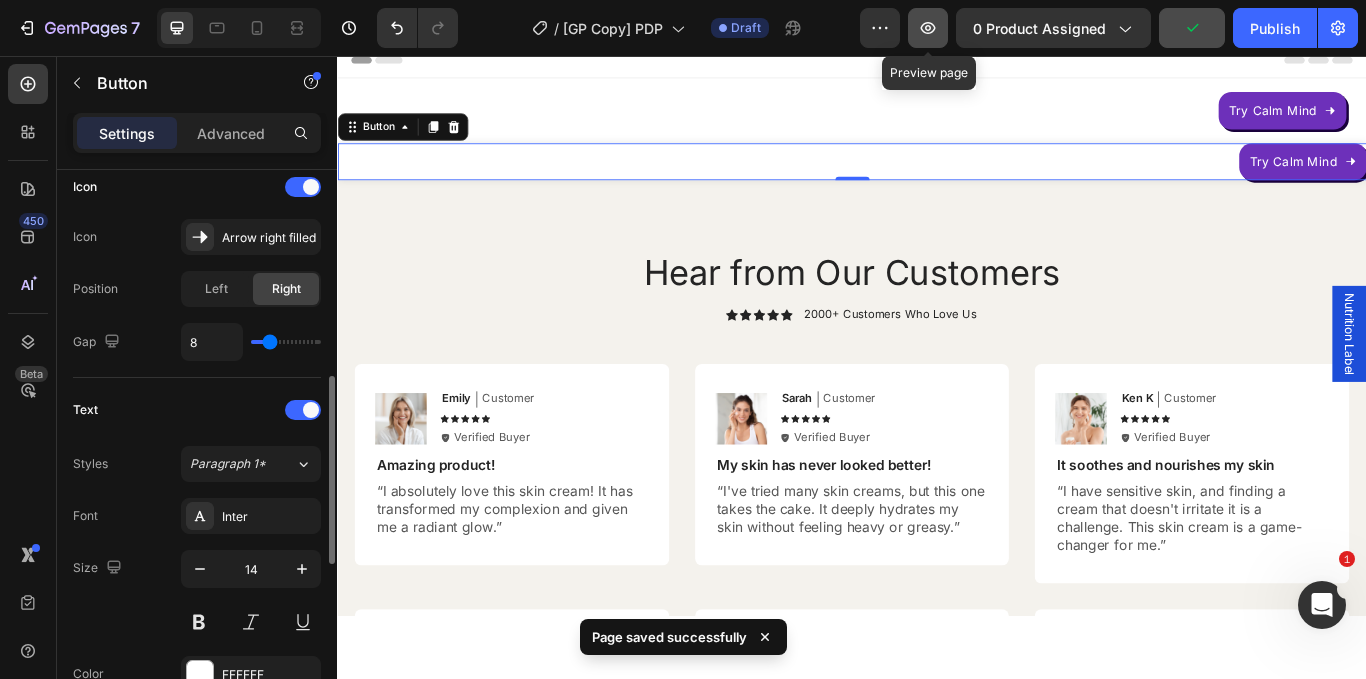 click 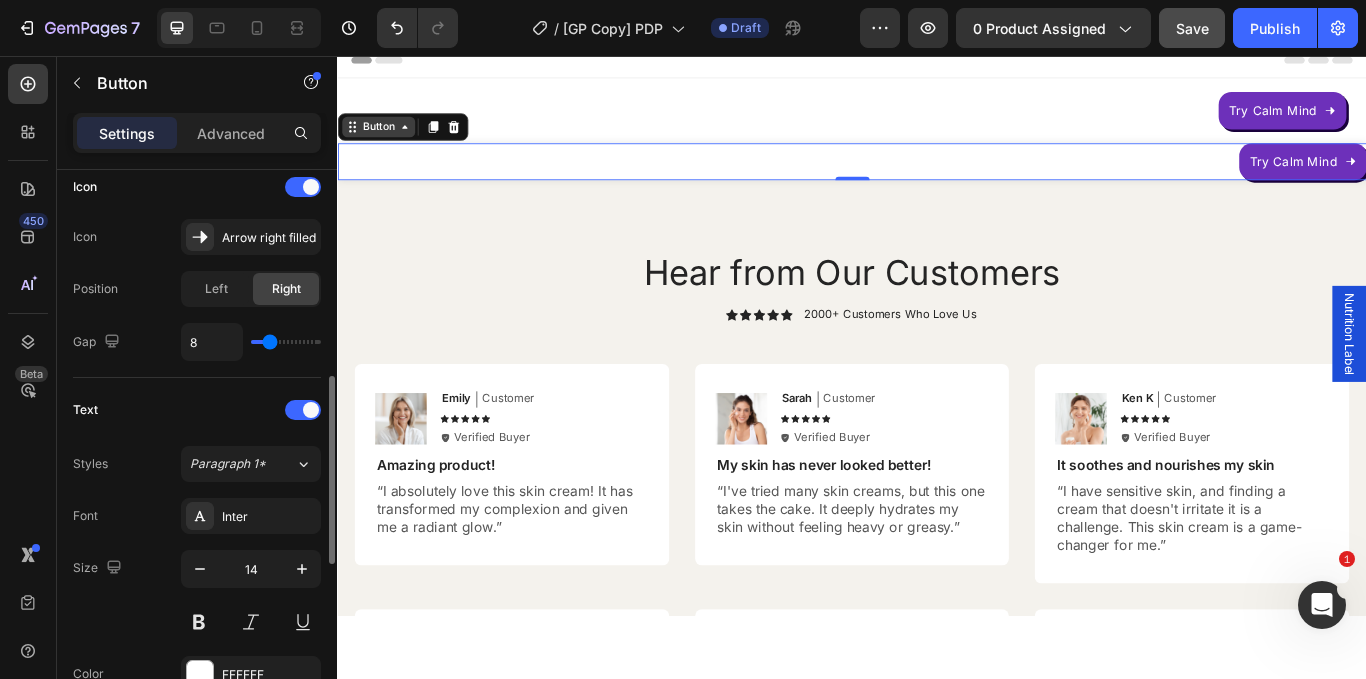 click on "Button" at bounding box center [384, 140] 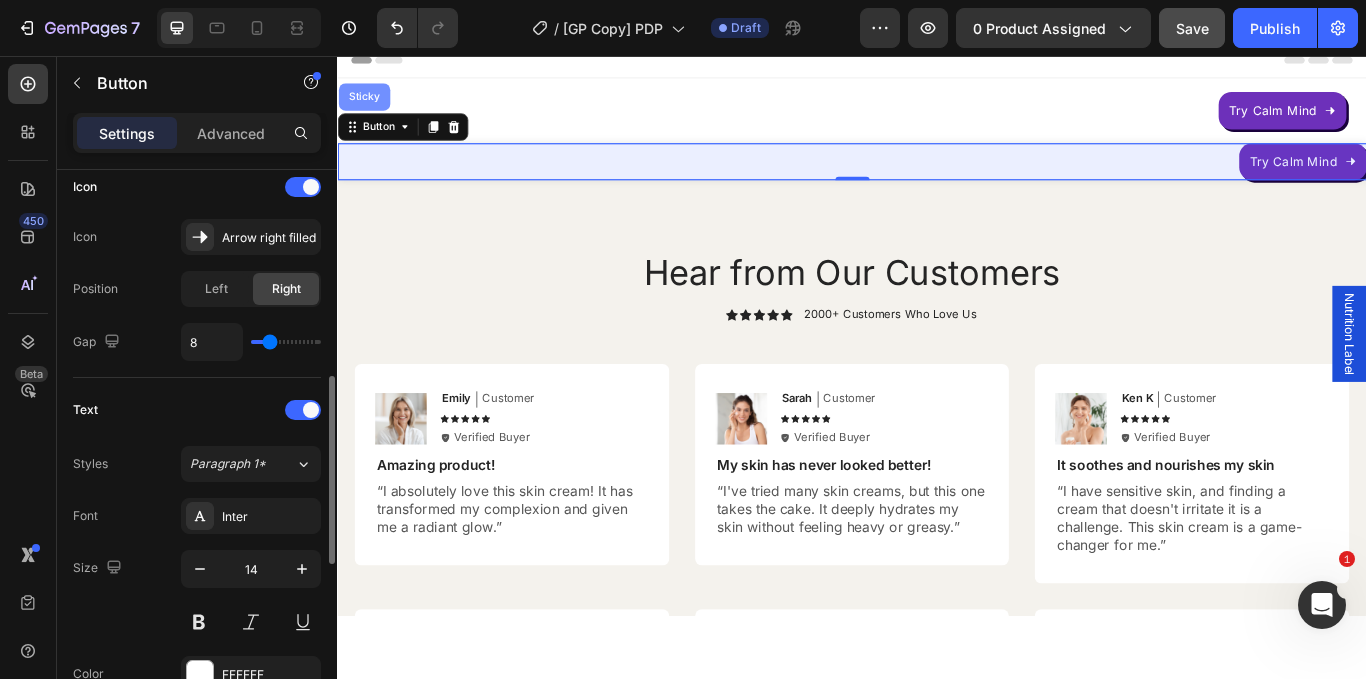 click on "Sticky" at bounding box center [368, 105] 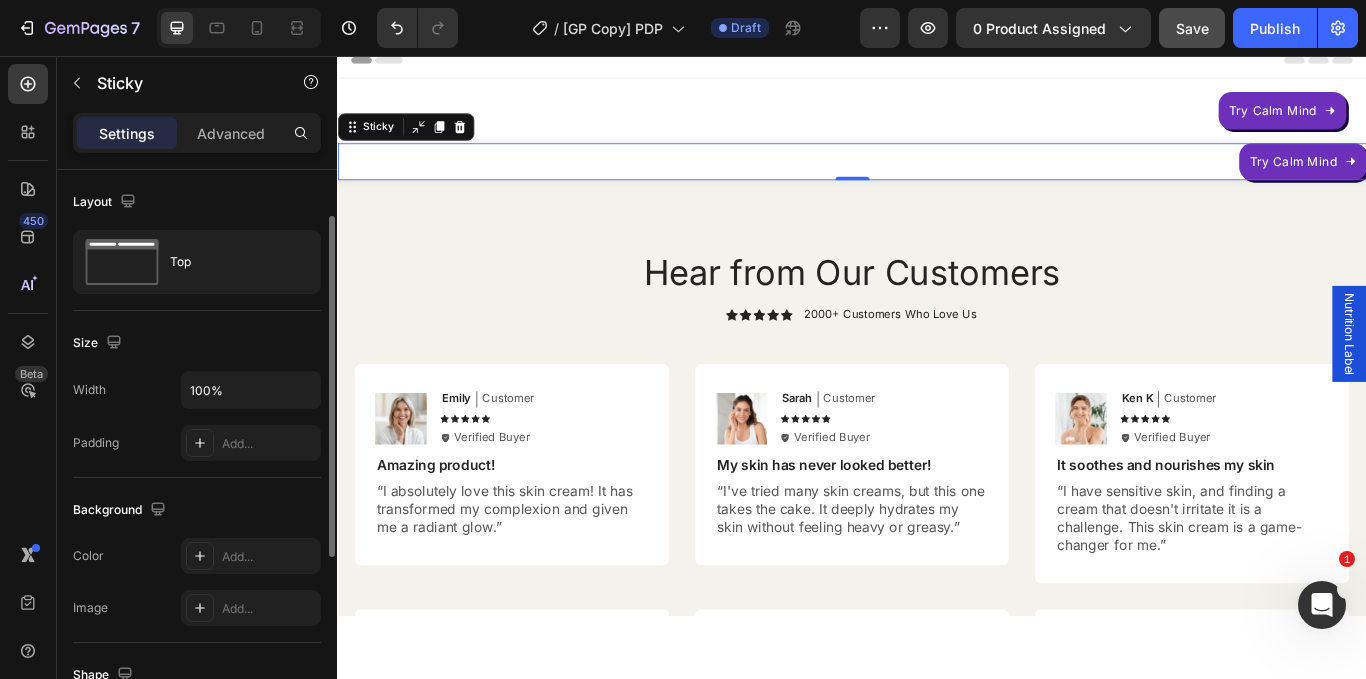 scroll, scrollTop: 373, scrollLeft: 0, axis: vertical 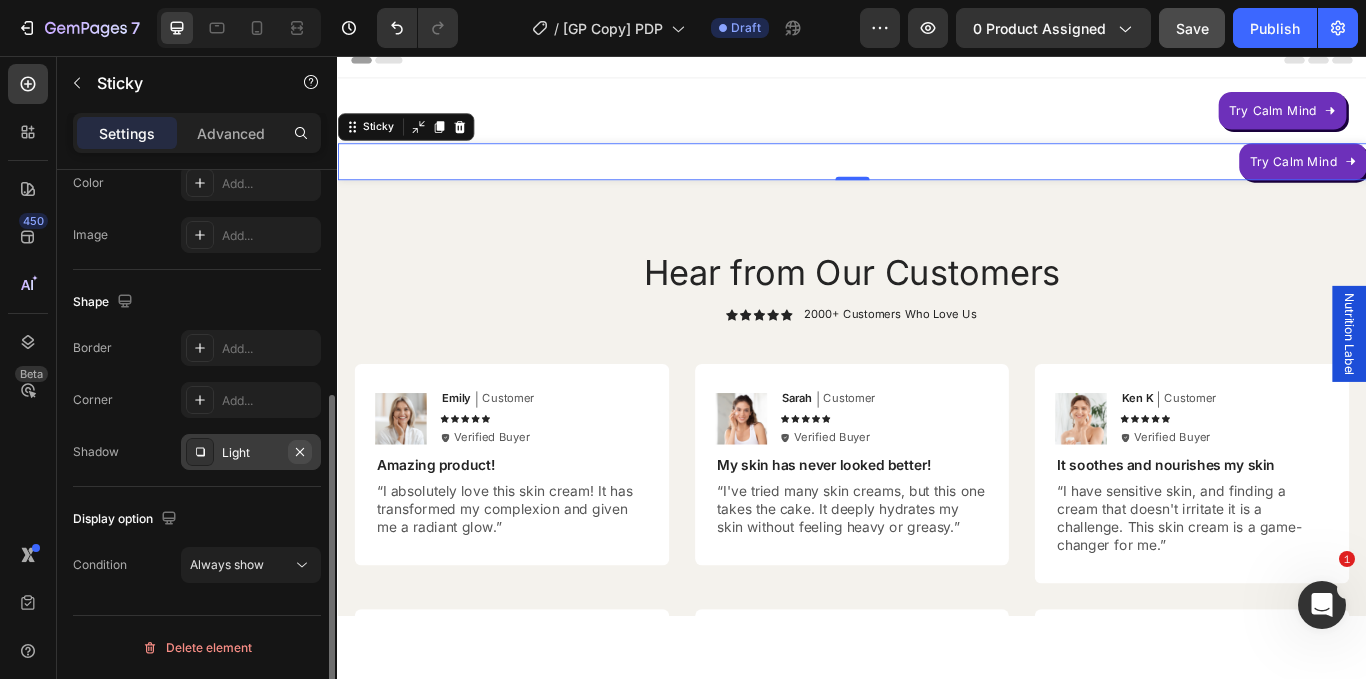 click 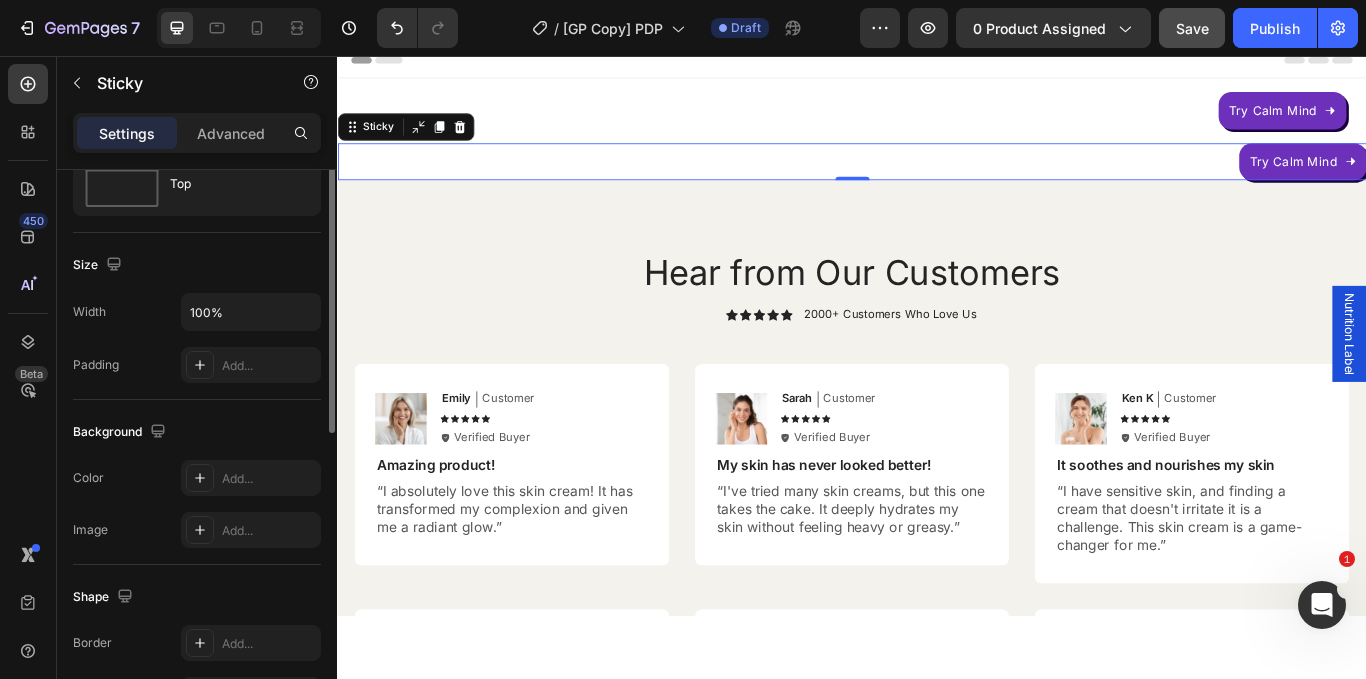 scroll, scrollTop: 0, scrollLeft: 0, axis: both 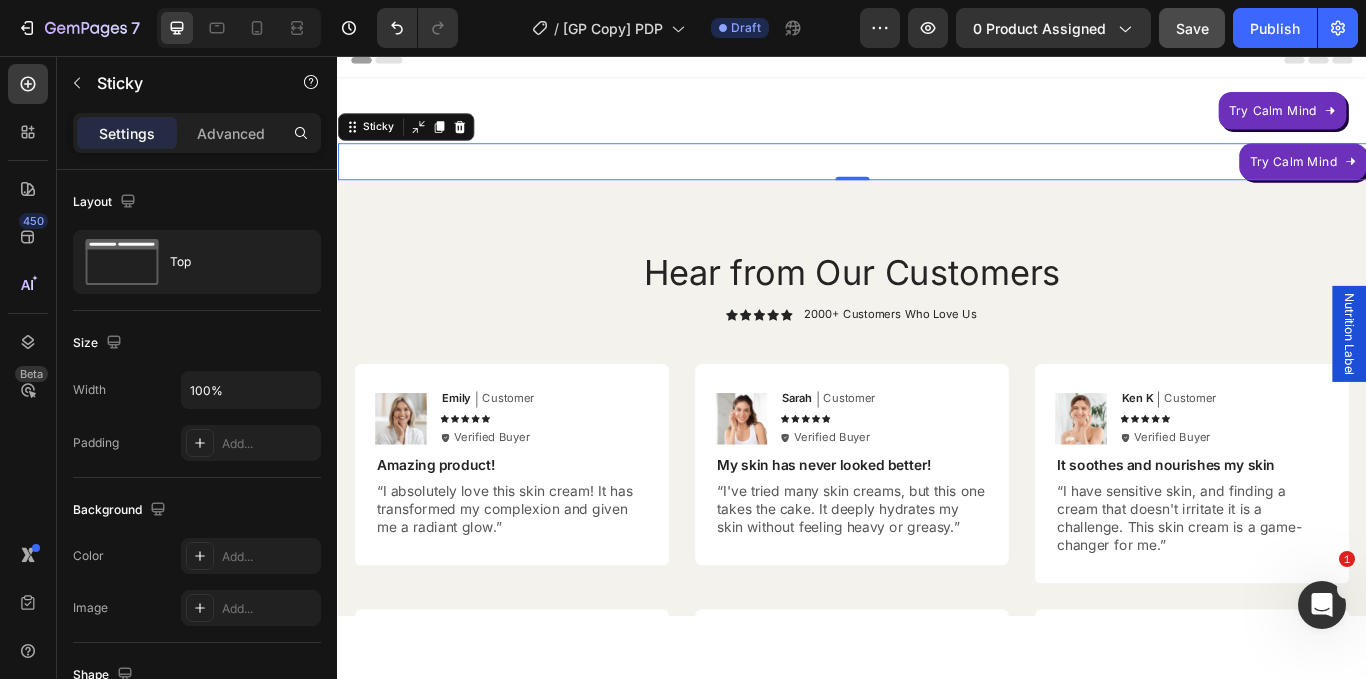 click on "Try Calm Mind Button" at bounding box center (937, 121) 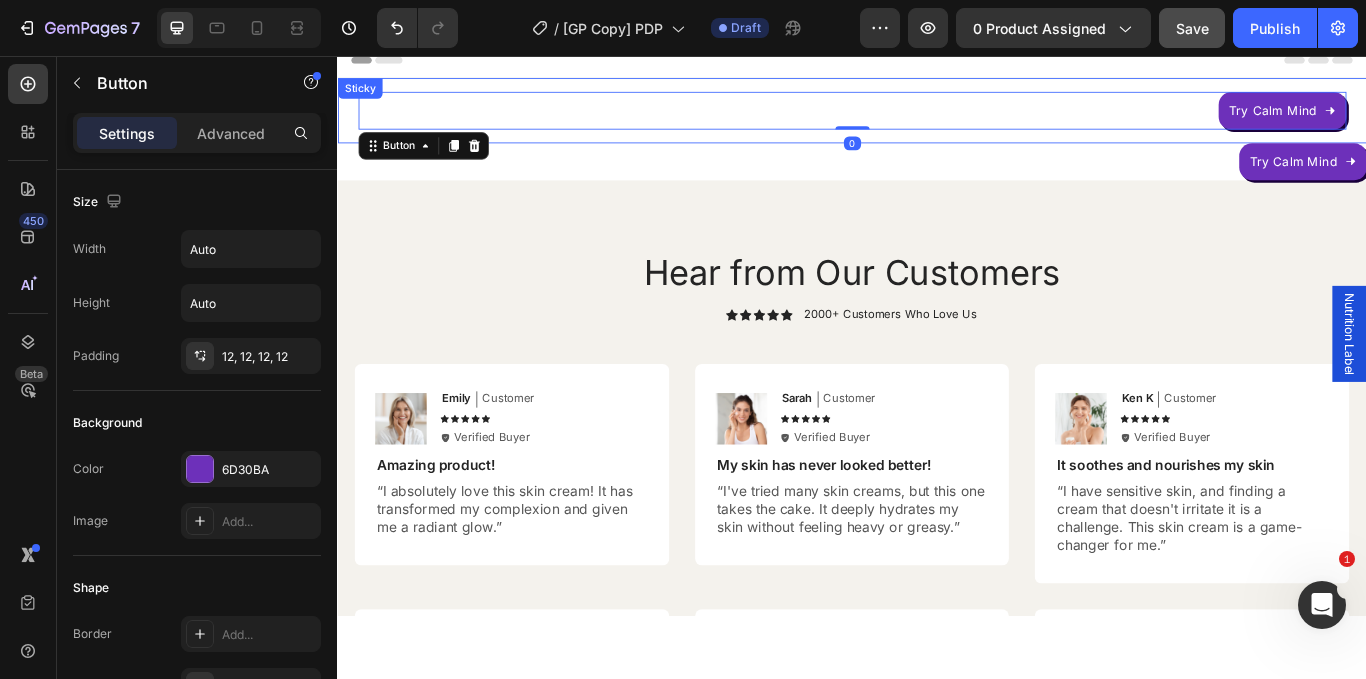 click on "Try Calm Mind Button   0 Sticky" at bounding box center [937, 121] 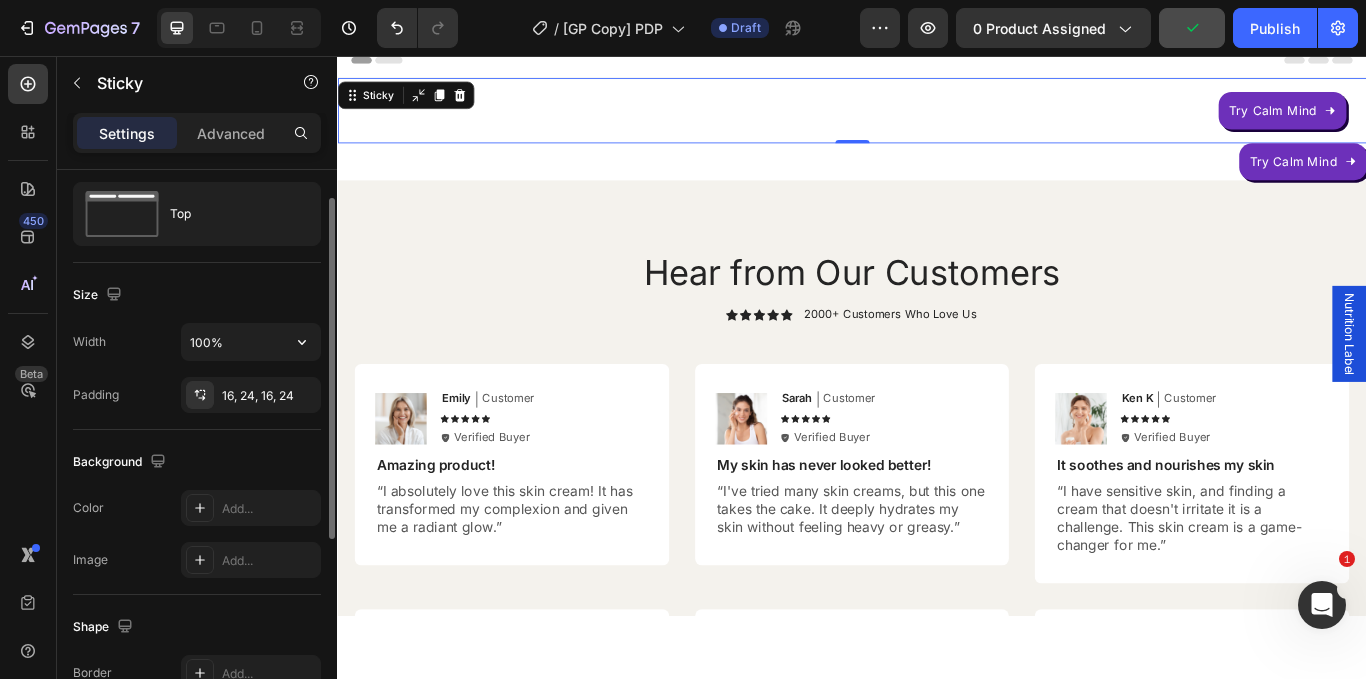 scroll, scrollTop: 50, scrollLeft: 0, axis: vertical 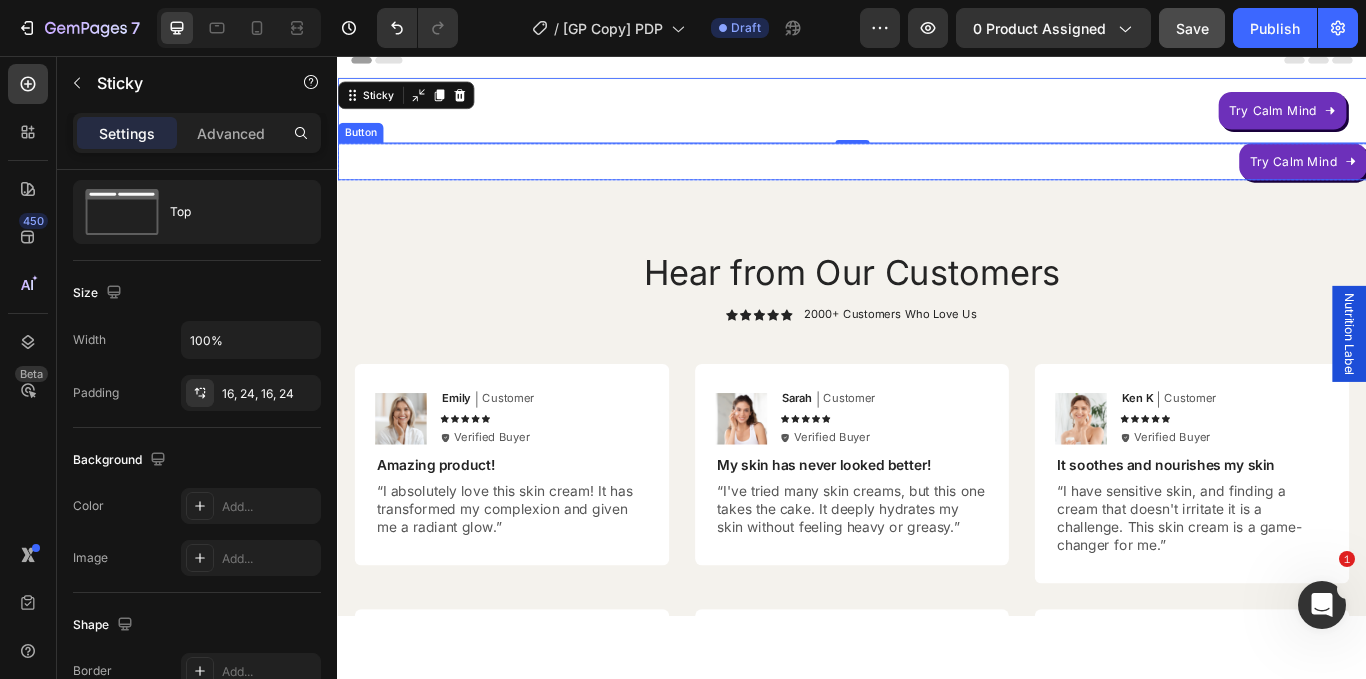 click on "Try Calm Mind Button" at bounding box center [937, 181] 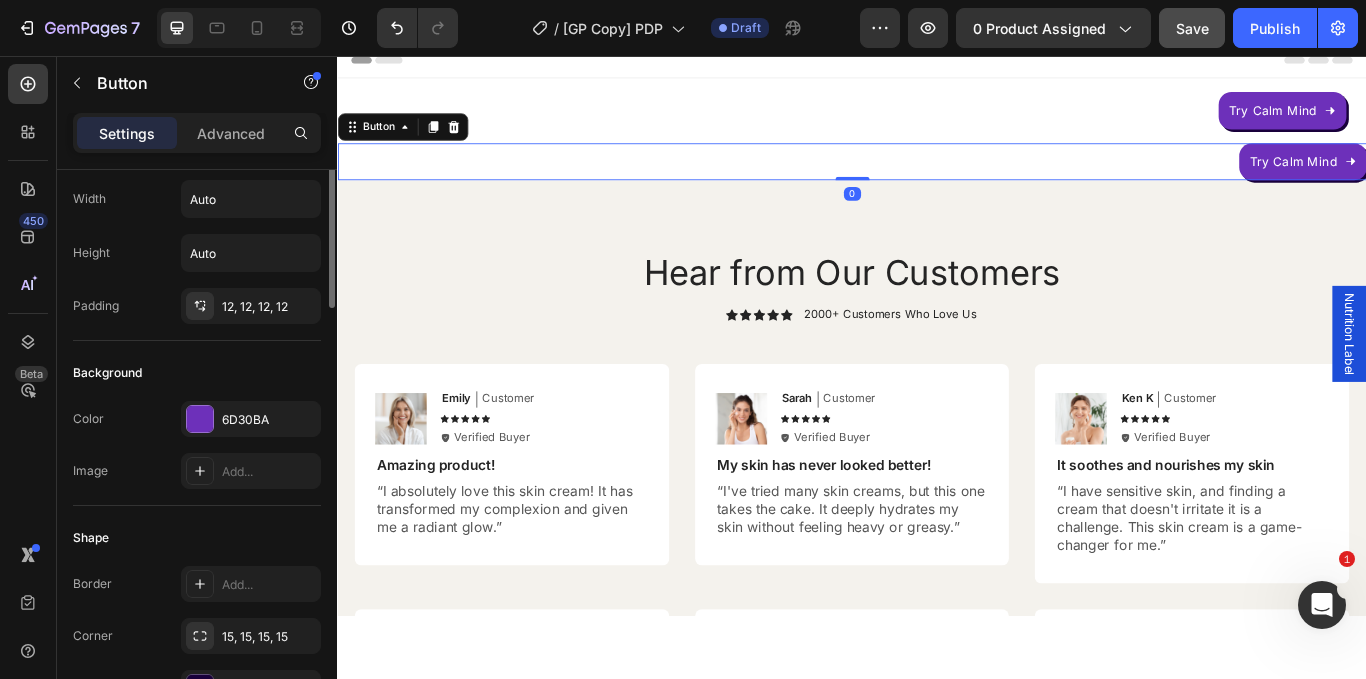 scroll, scrollTop: 0, scrollLeft: 0, axis: both 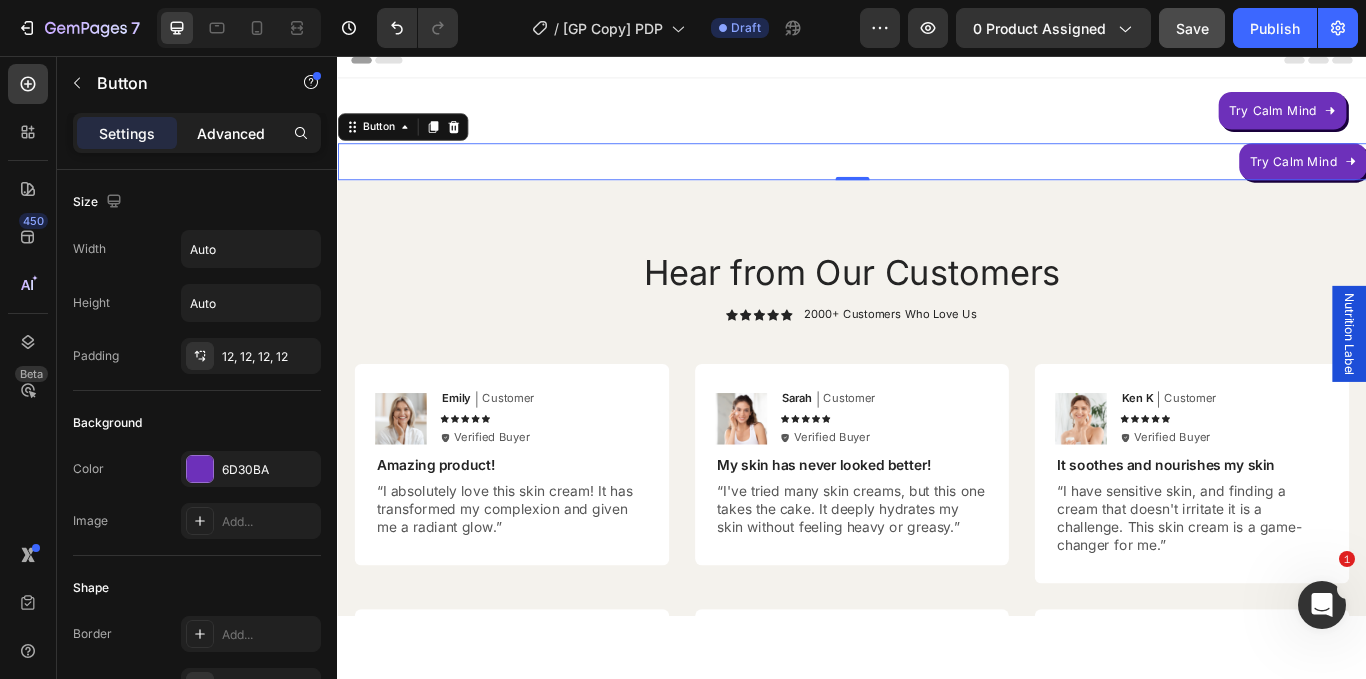 click on "Advanced" 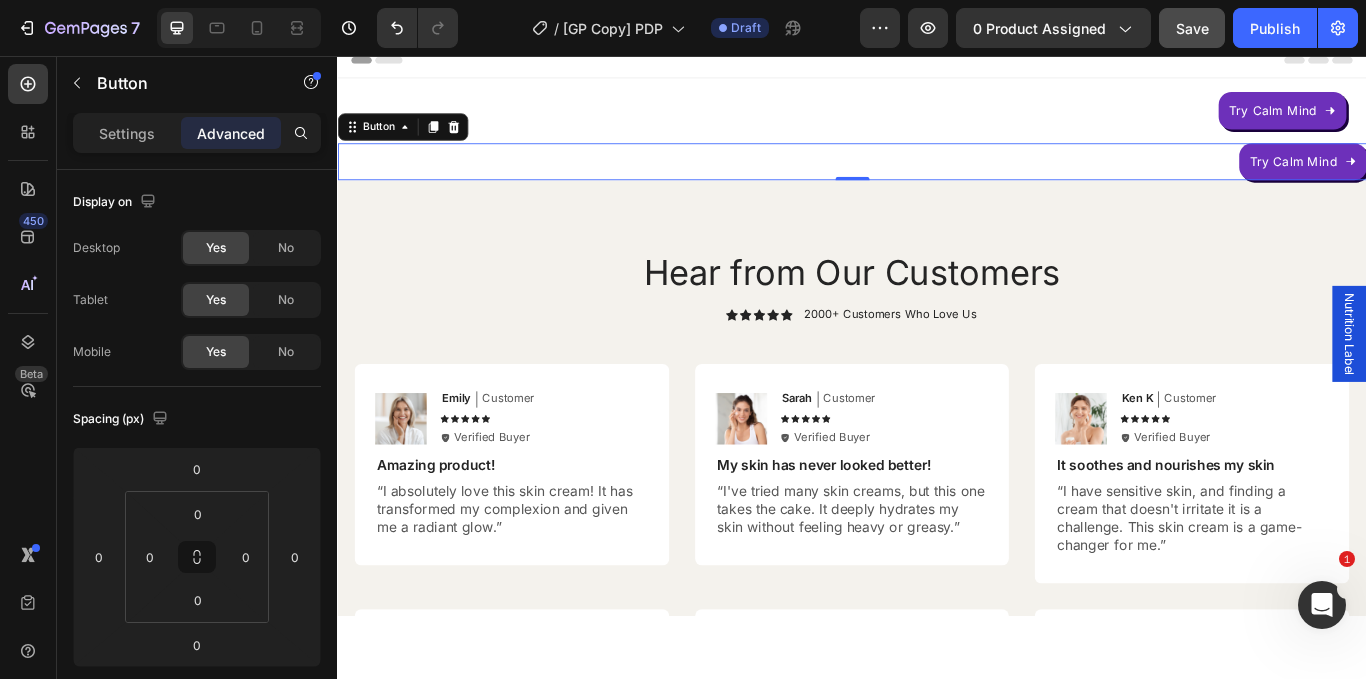 click on "Settings Advanced" at bounding box center (197, 141) 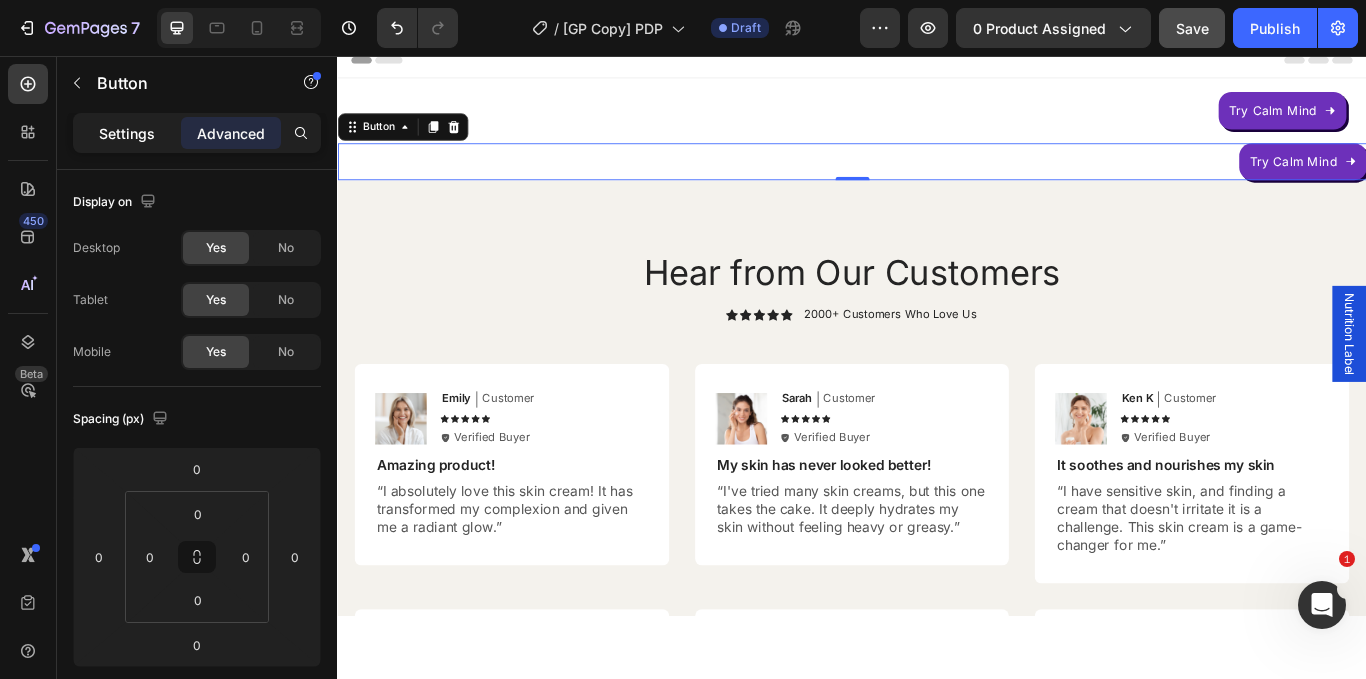 click on "Settings" at bounding box center (127, 133) 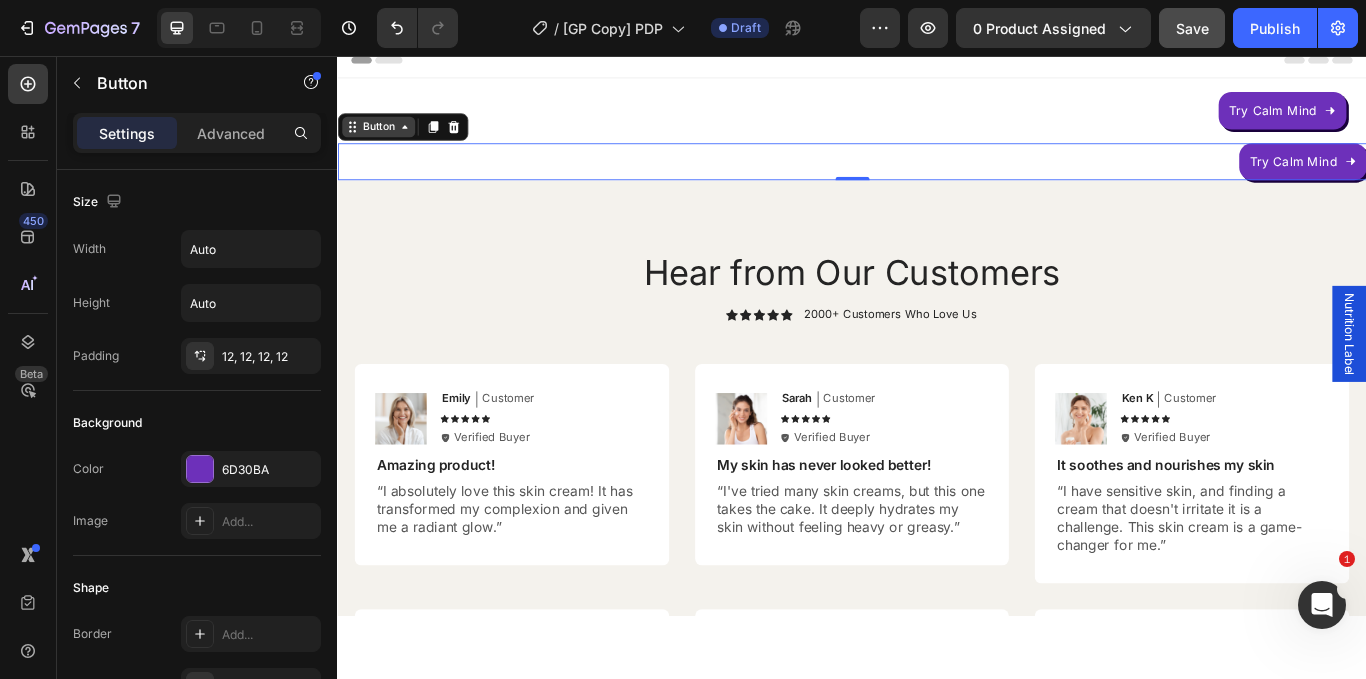 click on "Button" at bounding box center [384, 140] 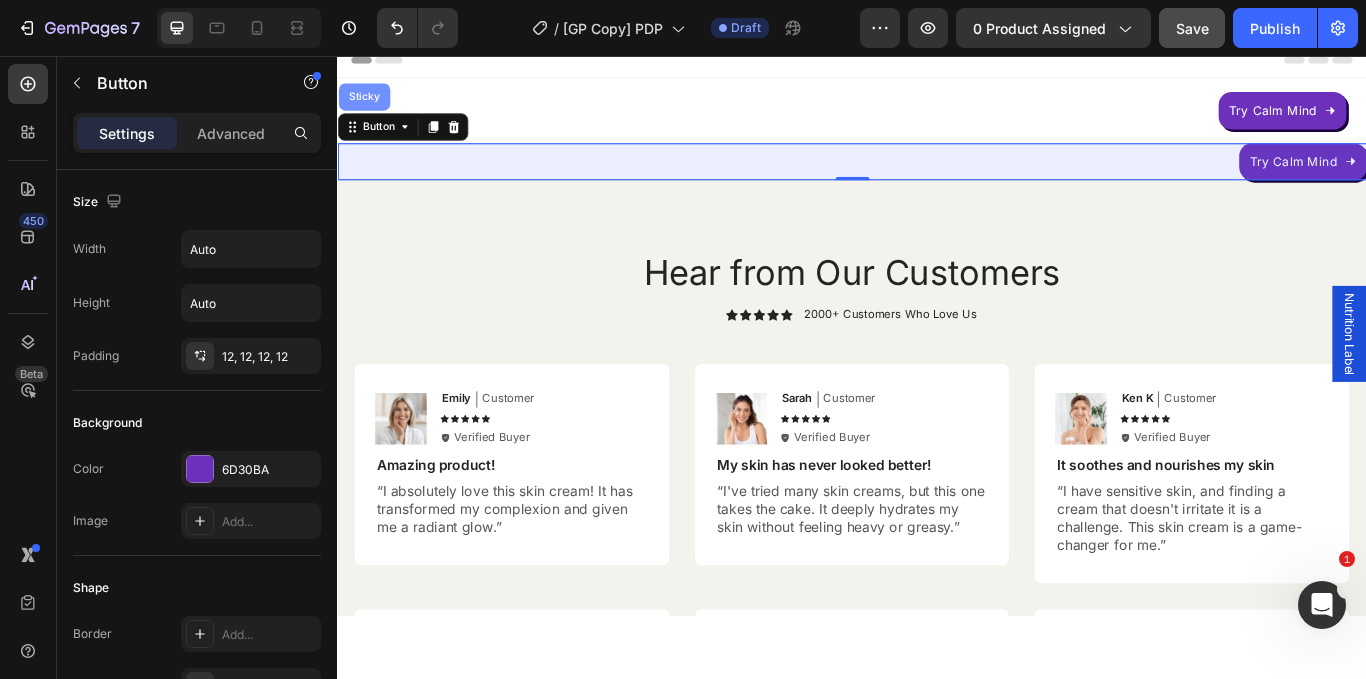 click on "Sticky" at bounding box center (368, 105) 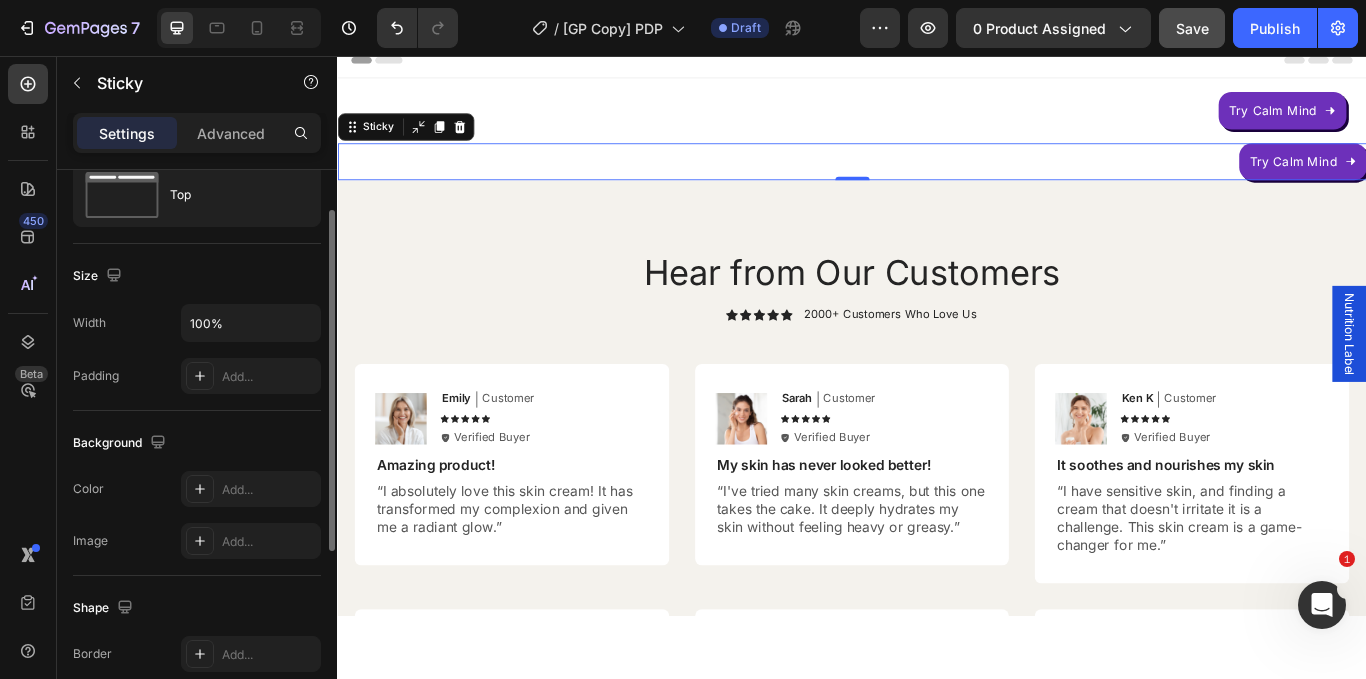 scroll, scrollTop: 68, scrollLeft: 0, axis: vertical 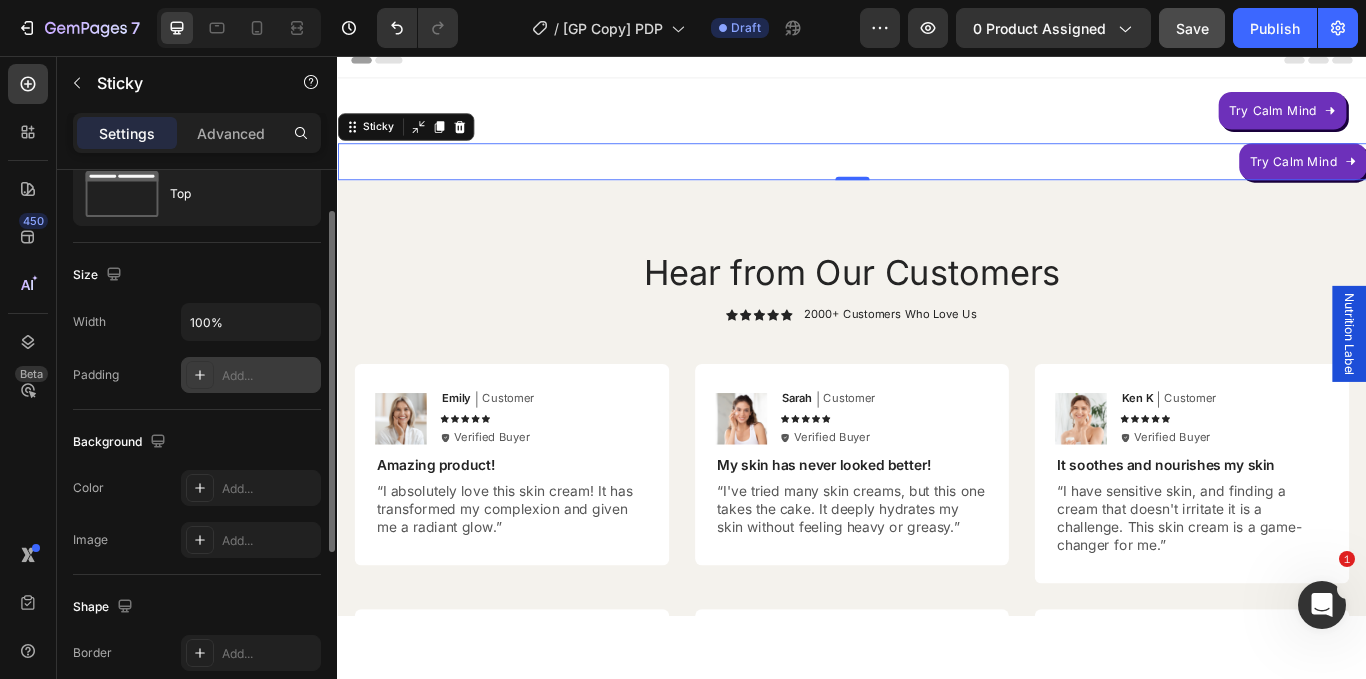 click at bounding box center (200, 375) 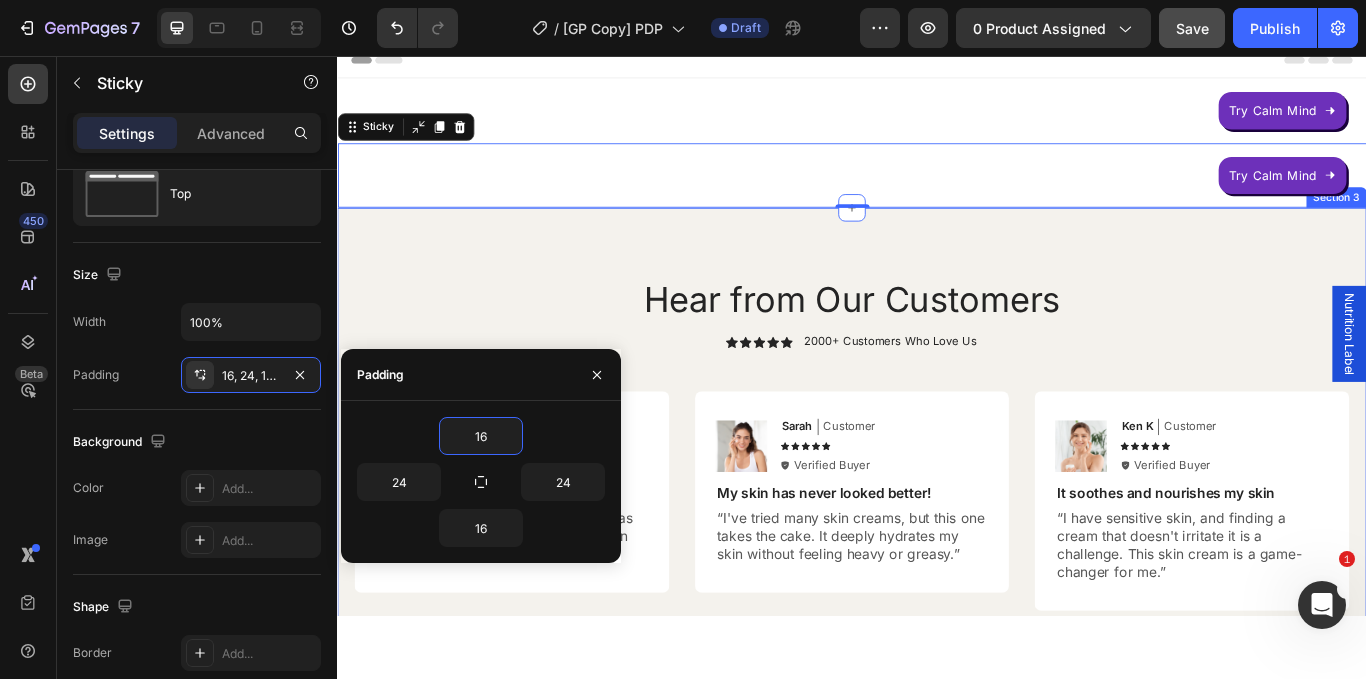 click on "Hear from Our Customers Heading Icon Icon Icon Icon Icon Icon List 2000+ Customers Who Love Us Text Block Row Image Emily Text Block Customer  Text Block Row Icon Icon Icon Icon Icon Icon List
Icon Verified Buyer Text Block Row Row Amazing product! Text Block “I absolutely love this skin cream! It has transformed my complexion and given me a radiant glow.” Text Block Row Image Sarah Text Block Customer  Text Block Row Icon Icon Icon Icon Icon Icon List
Icon Verified Buyer Text Block Row Row My skin has never looked better! Text Block “I've tried many skin creams, but this one takes the cake. It deeply hydrates my skin without feeling heavy or greasy.” Text Block Row Image Ken K Text Block Customer  Text Block Row Icon Icon Icon Icon Icon Icon List
Icon Verified Buyer Text Block Row Row It soothes and nourishes my skin Text Block Text Block Row Row Image Michael Text Block Customer  Text Block Row Icon Icon Icon Icon Icon Icon List" at bounding box center [937, 651] 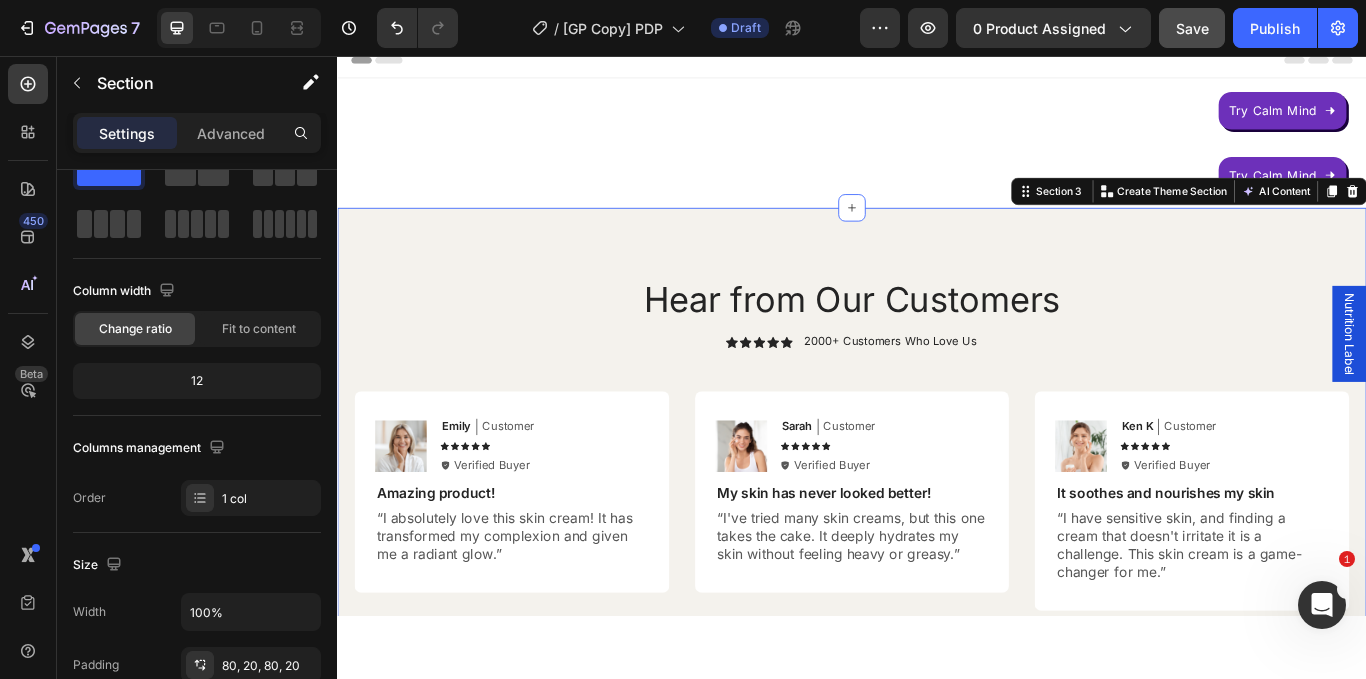 scroll, scrollTop: 0, scrollLeft: 0, axis: both 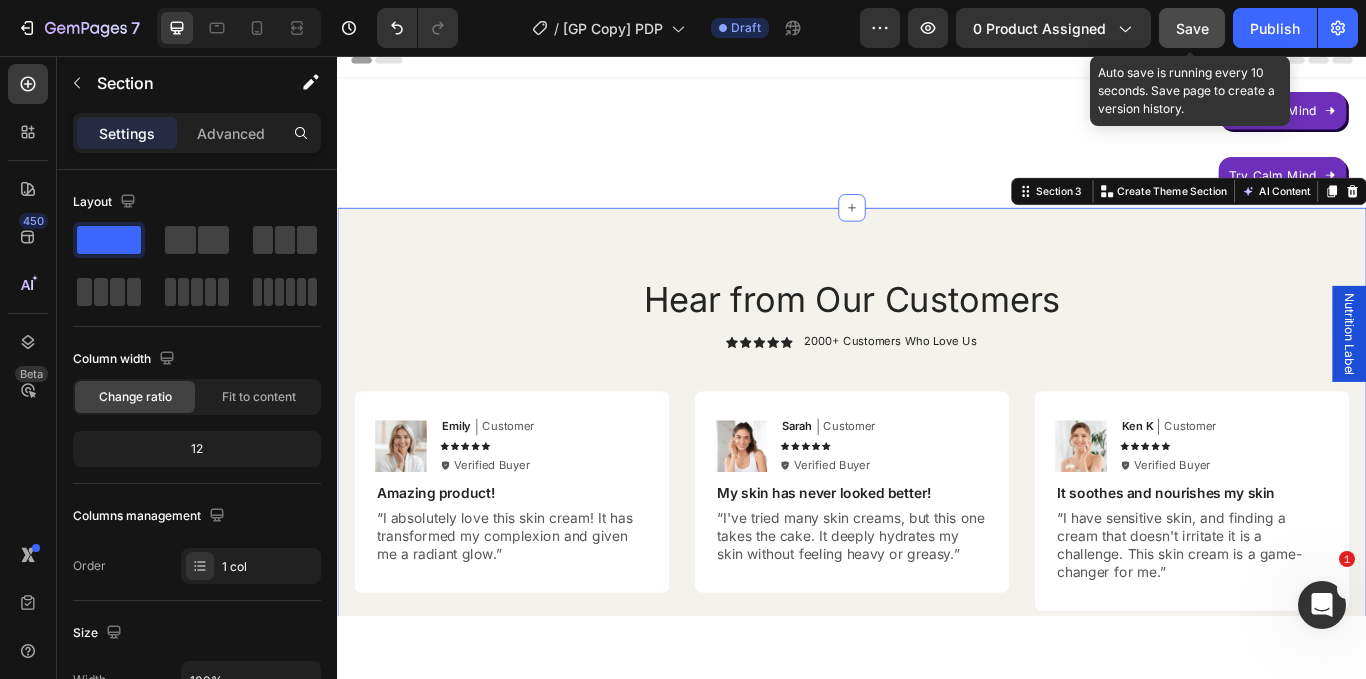 click on "Save" at bounding box center [1192, 28] 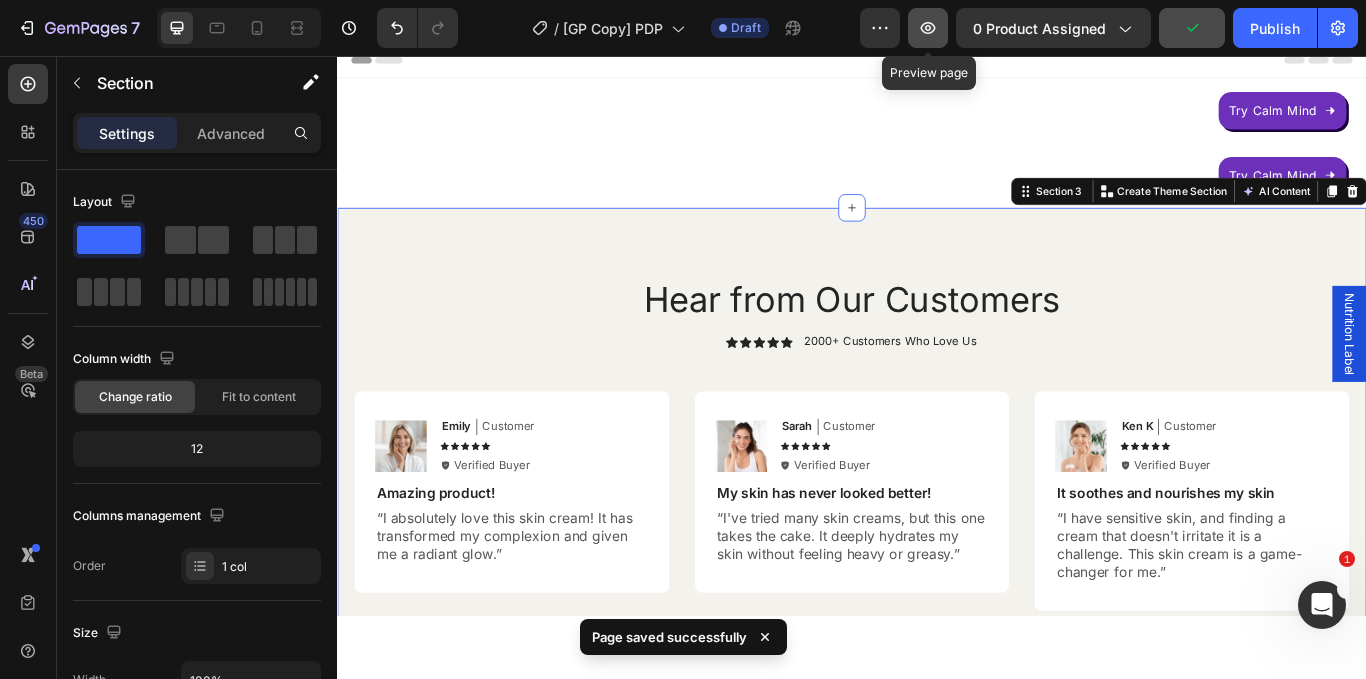 click 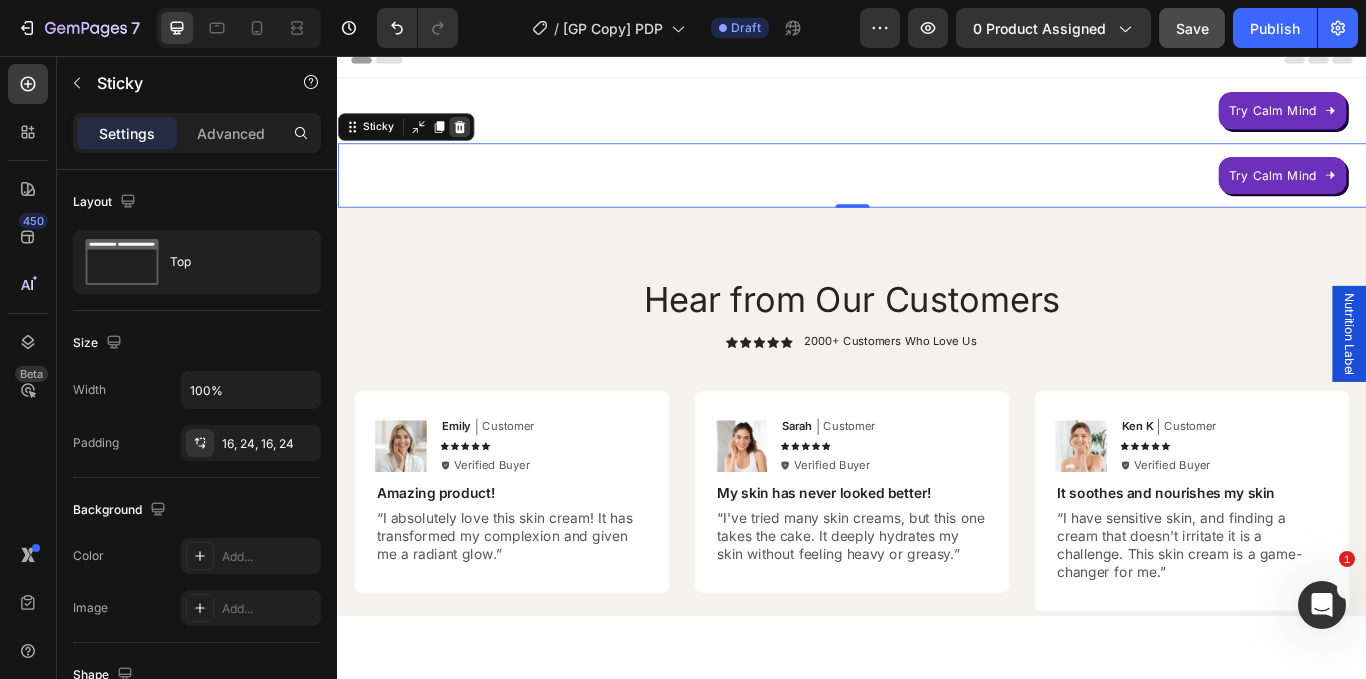 click 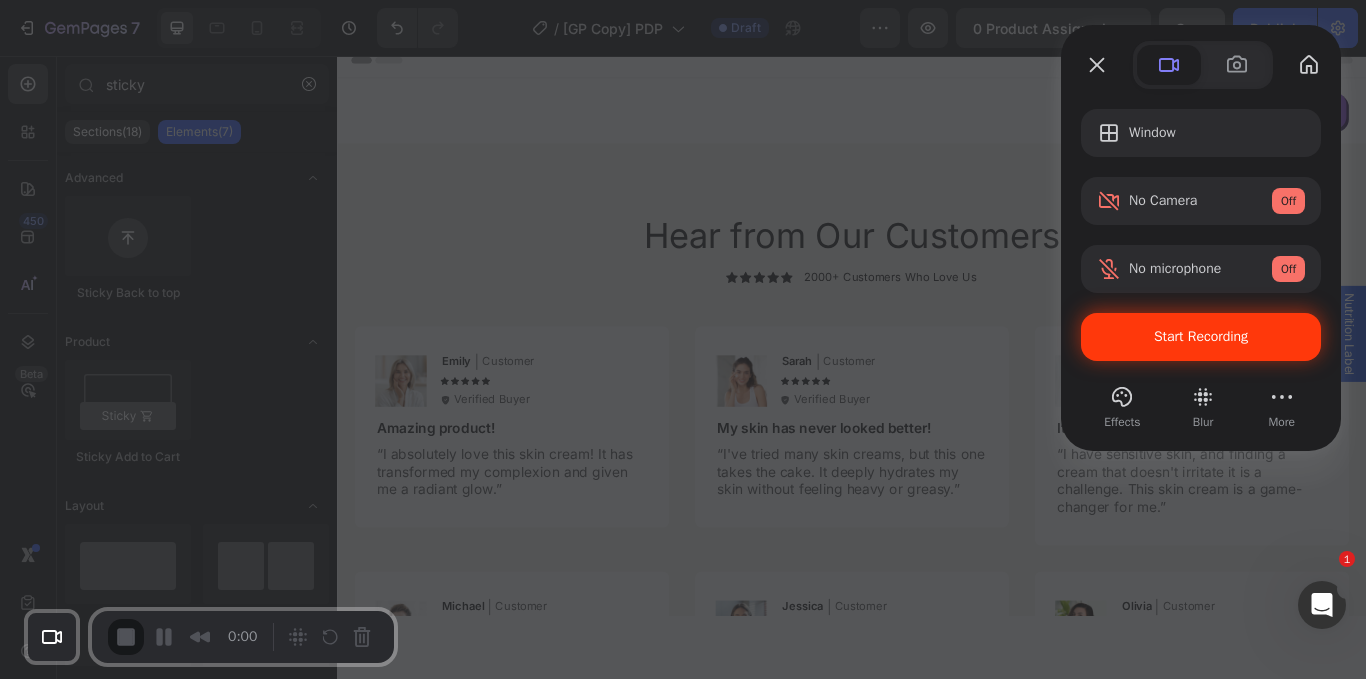 click on "Start Recording" at bounding box center [1201, 337] 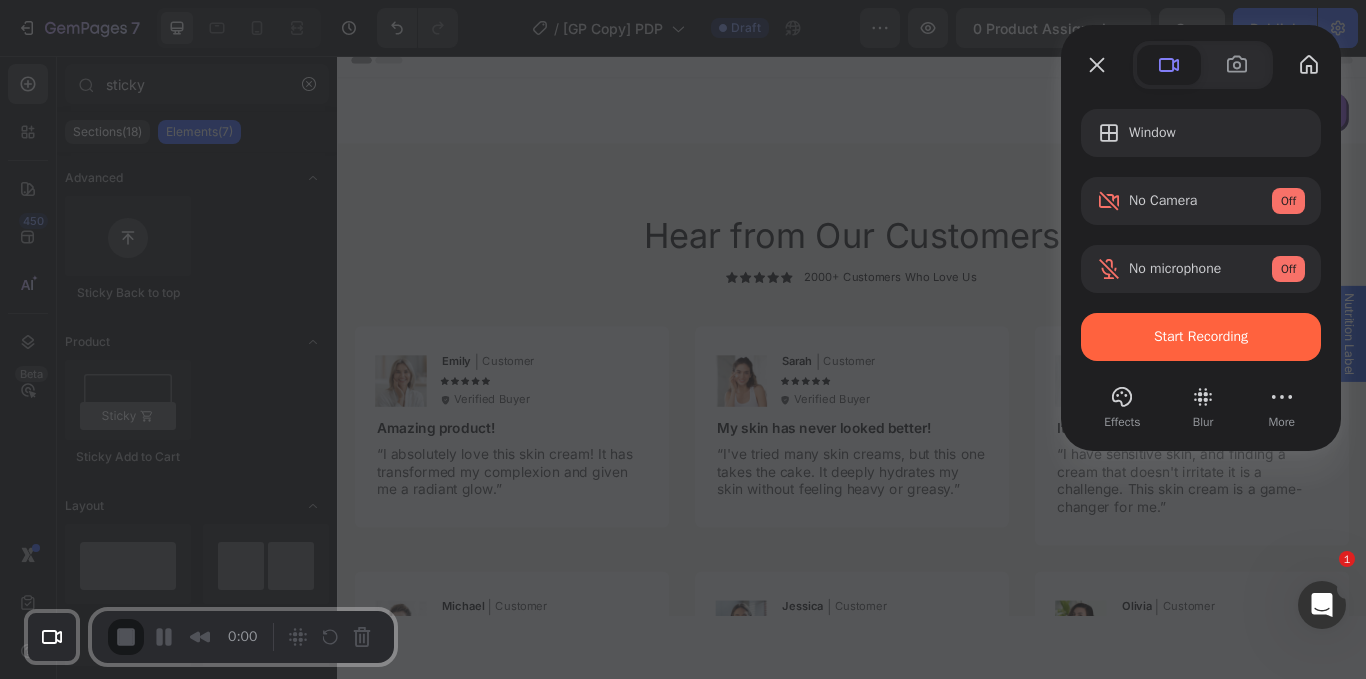 click on "Yes, proceed" at bounding box center [350, 1548] 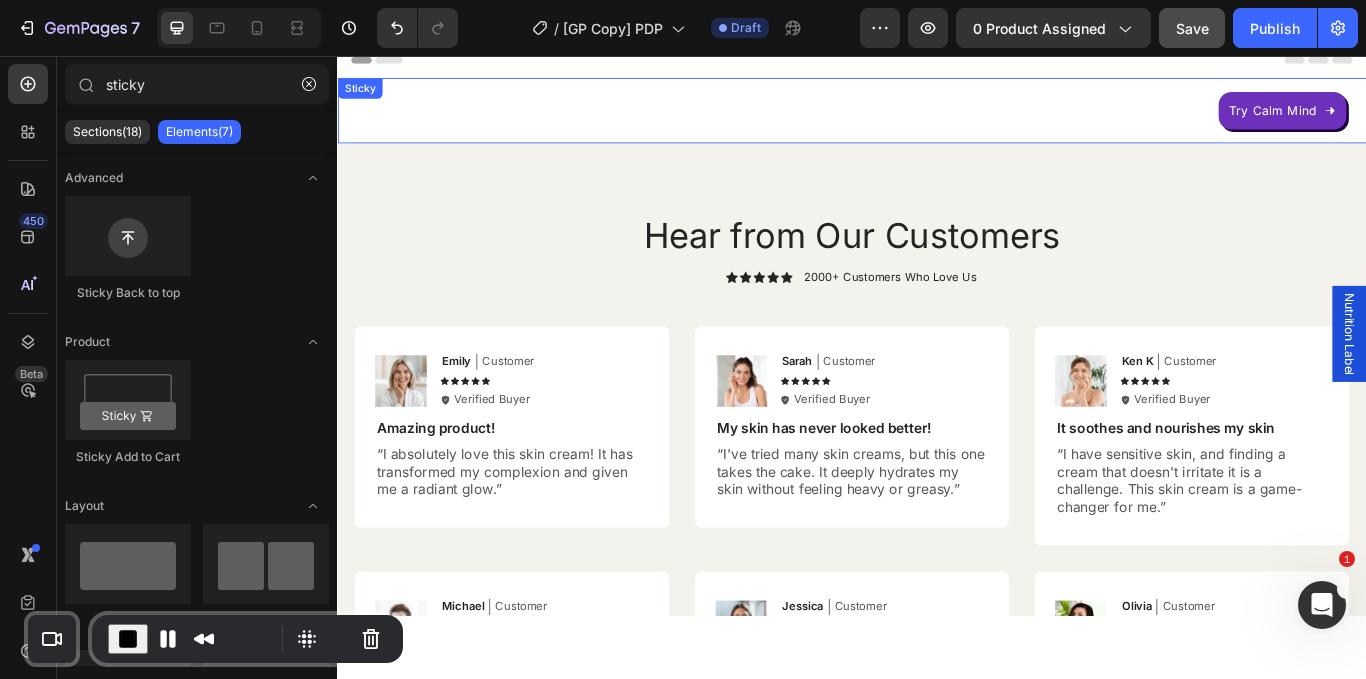 click on "Try Calm Mind Button Sticky" at bounding box center [937, 121] 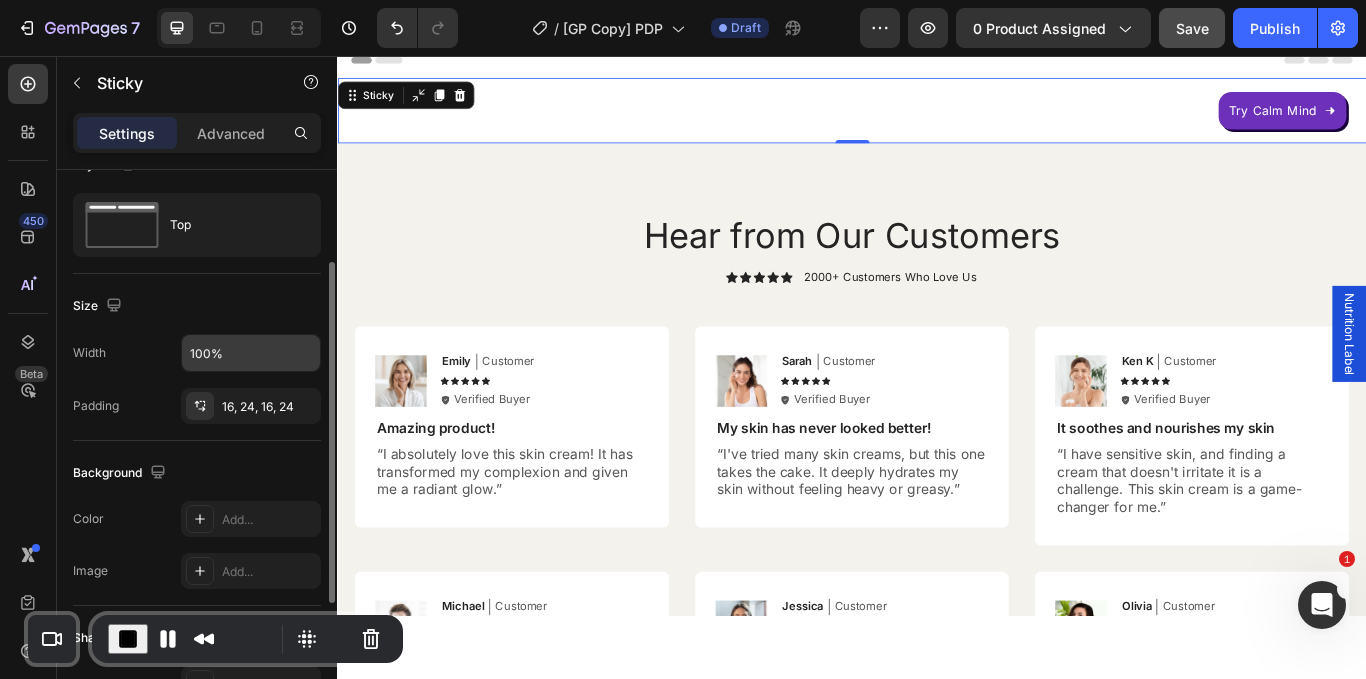 scroll, scrollTop: 0, scrollLeft: 0, axis: both 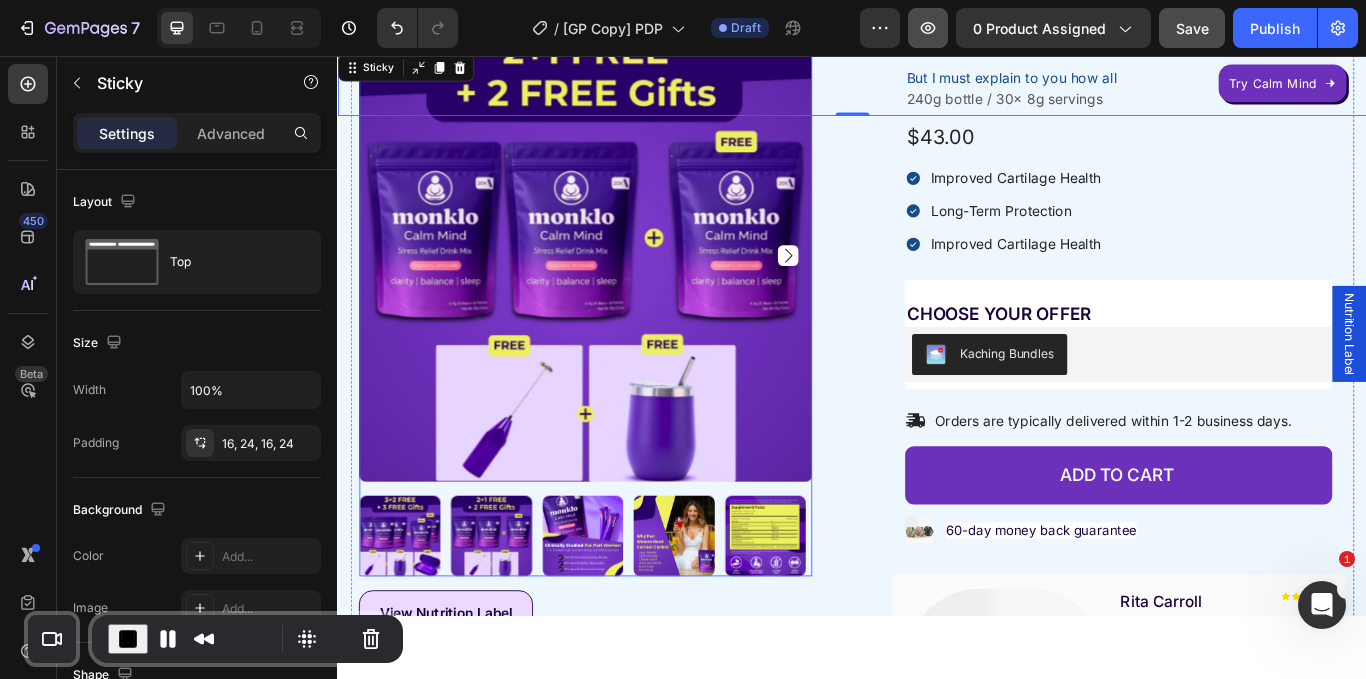 click 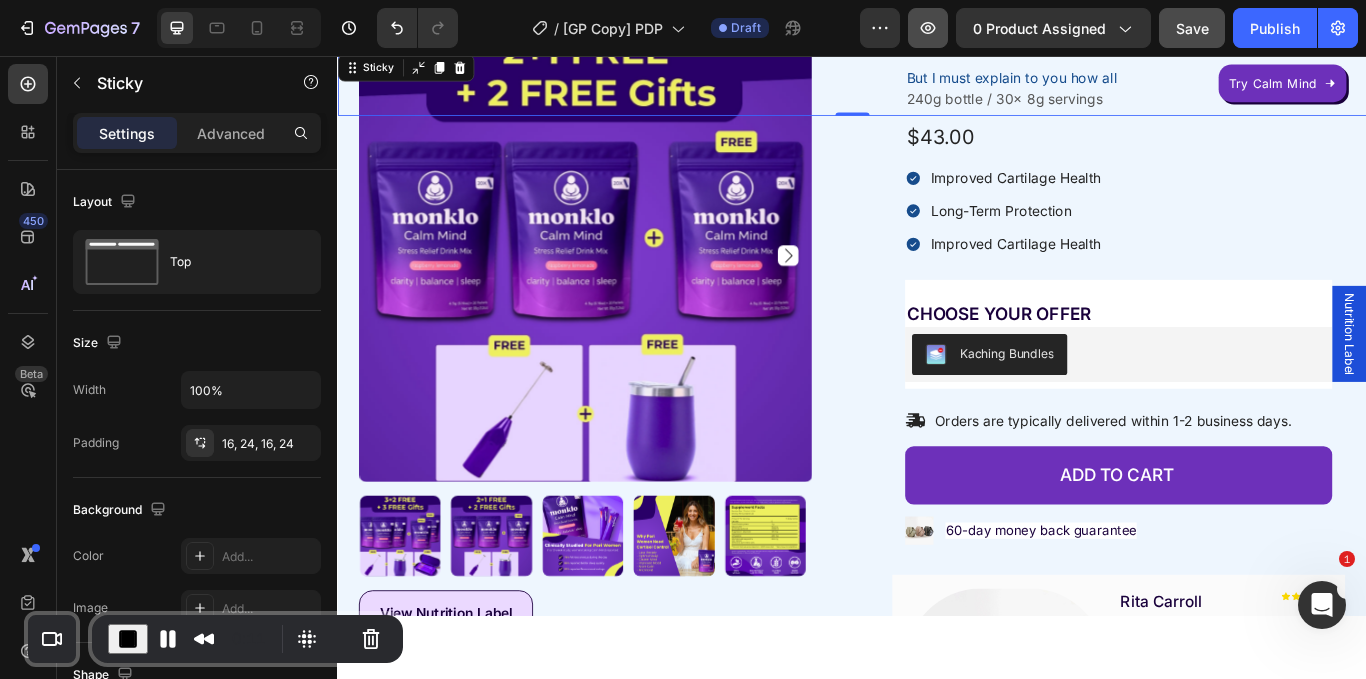 scroll, scrollTop: 733, scrollLeft: 0, axis: vertical 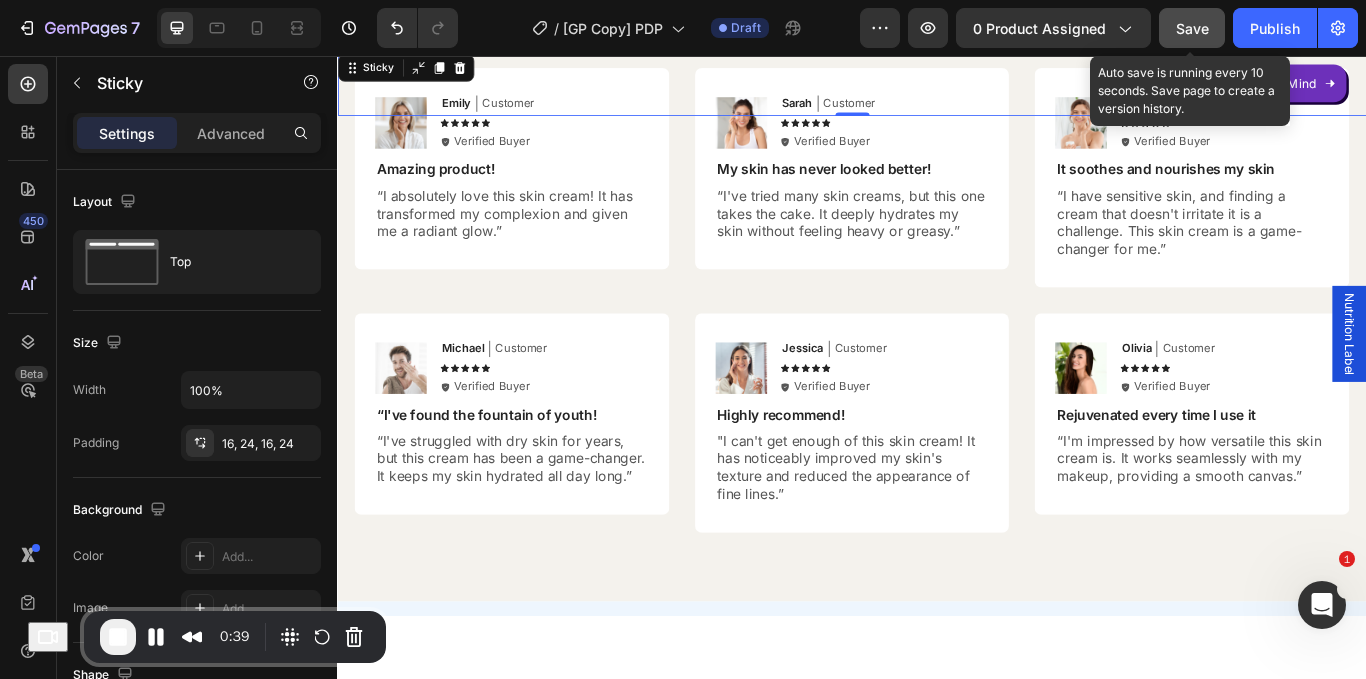 click on "Save" 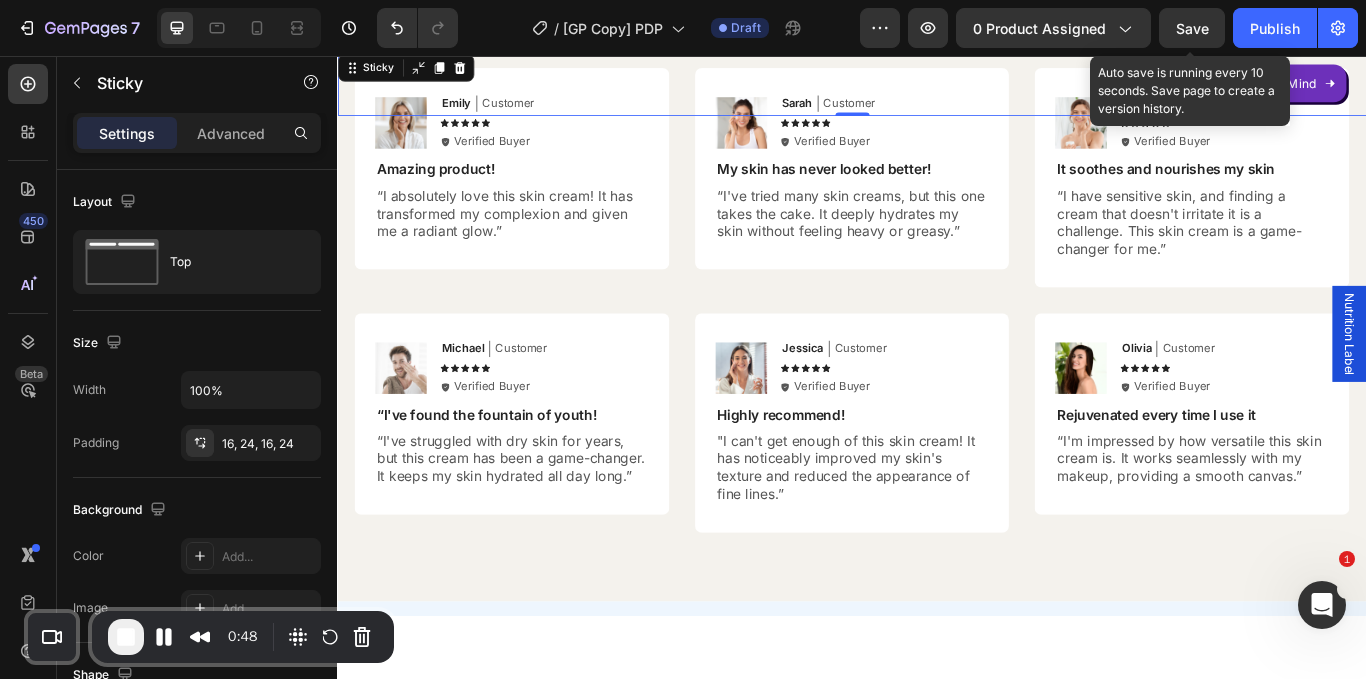 drag, startPoint x: 1182, startPoint y: 14, endPoint x: 1182, endPoint y: 26, distance: 12 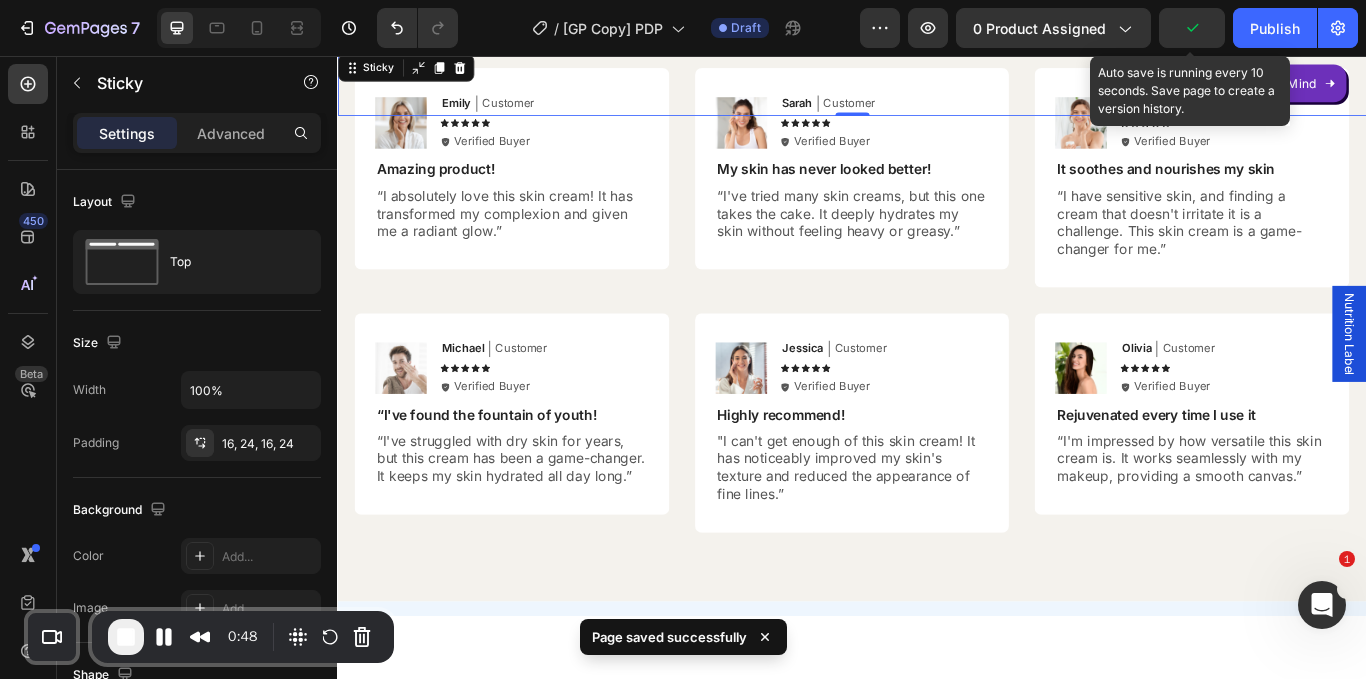 click 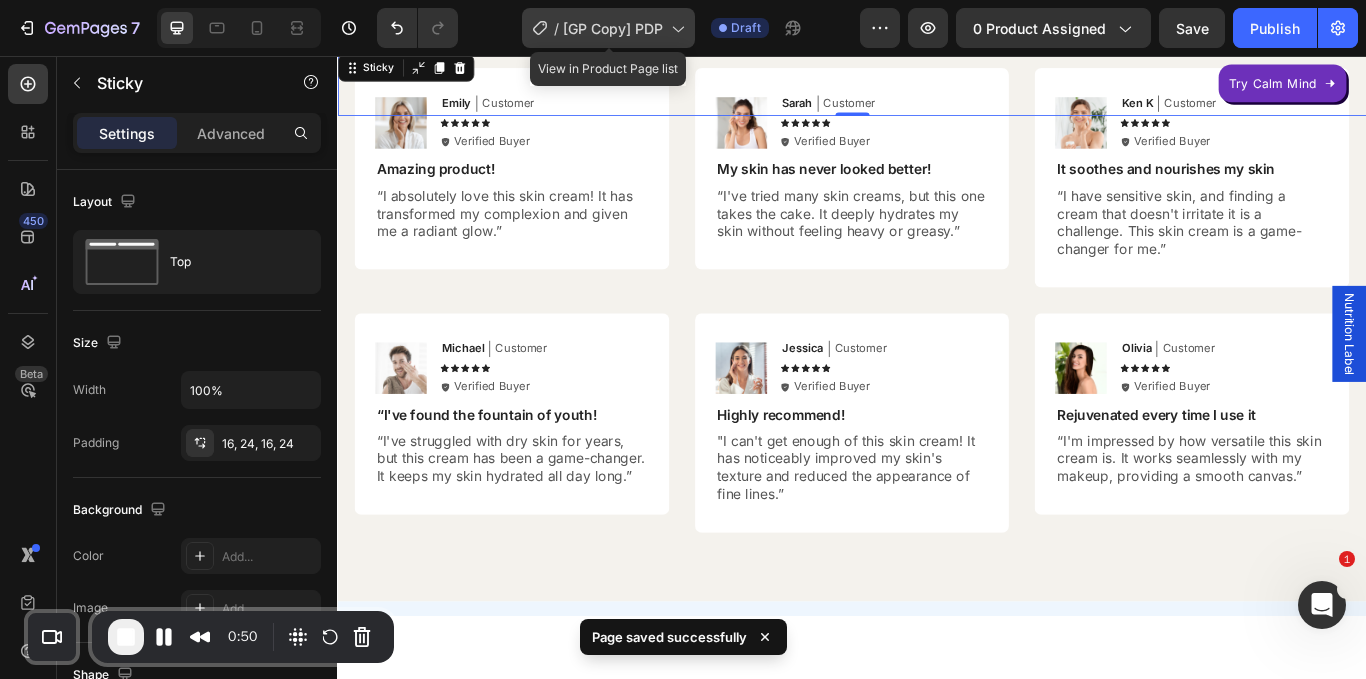 click on "[GP Copy] PDP" at bounding box center (613, 28) 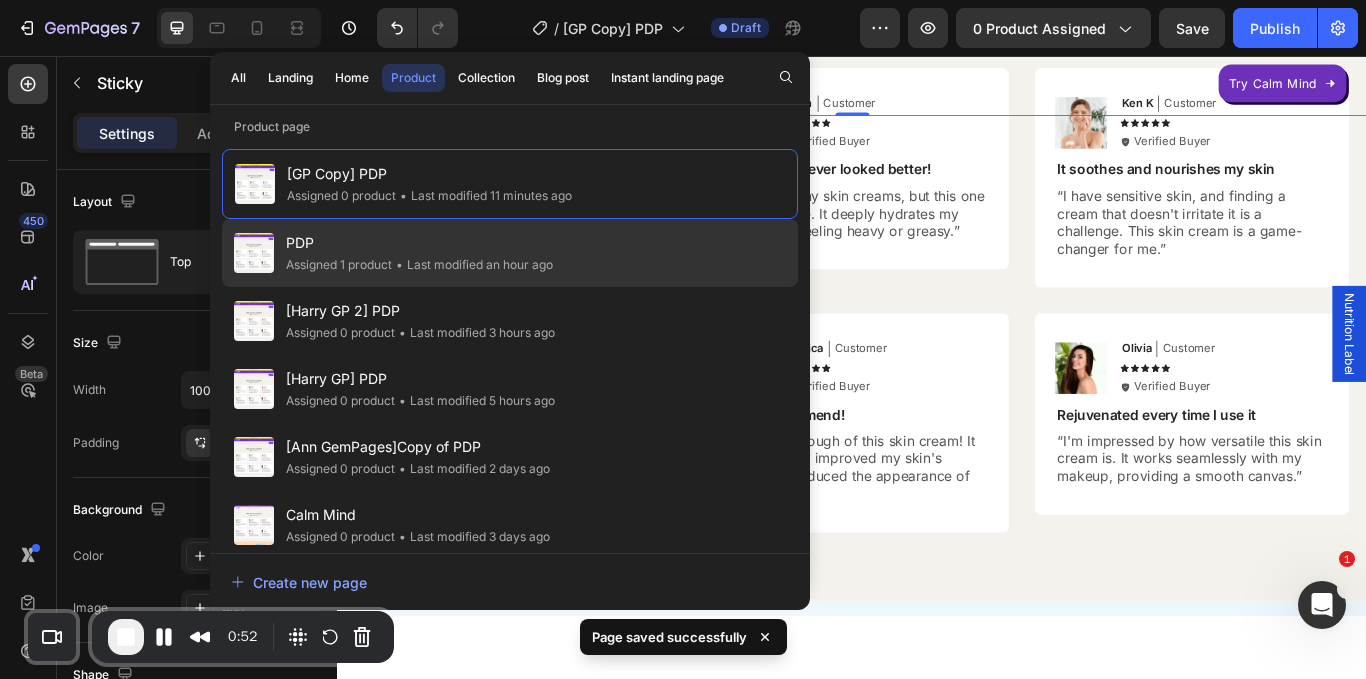 click on "PDP" at bounding box center (419, 243) 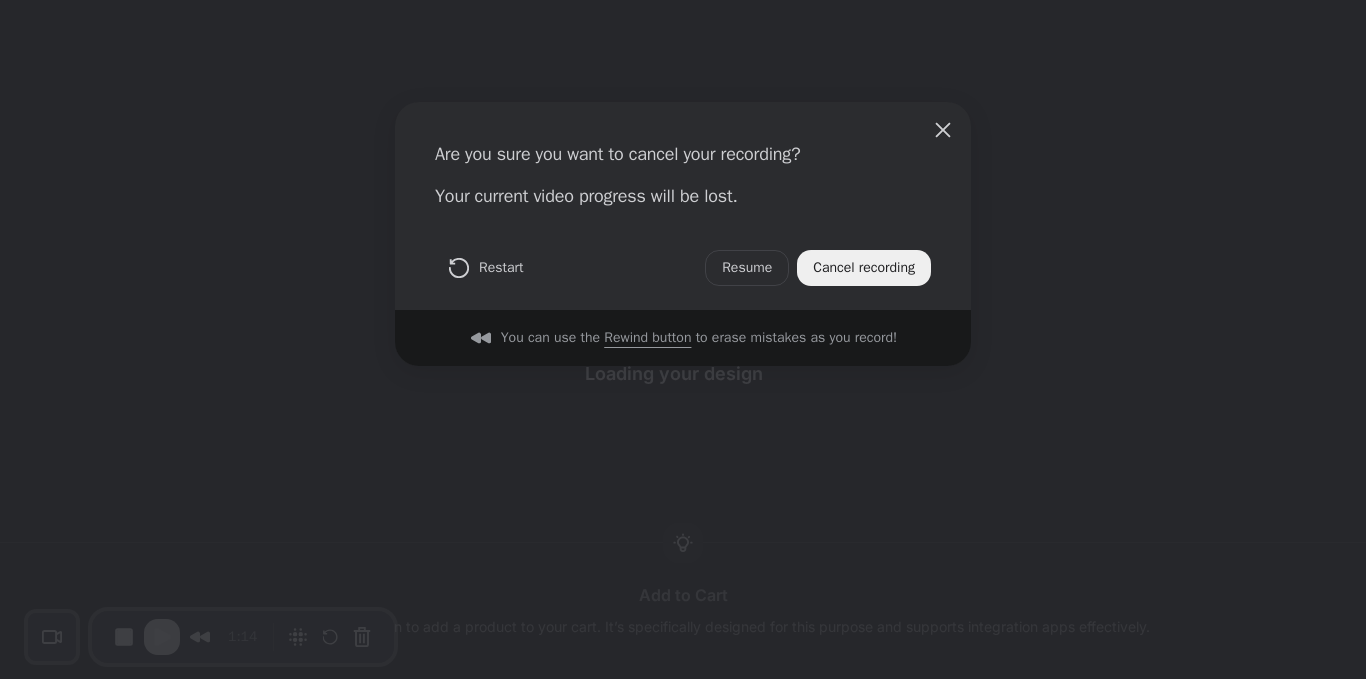 scroll, scrollTop: 0, scrollLeft: 0, axis: both 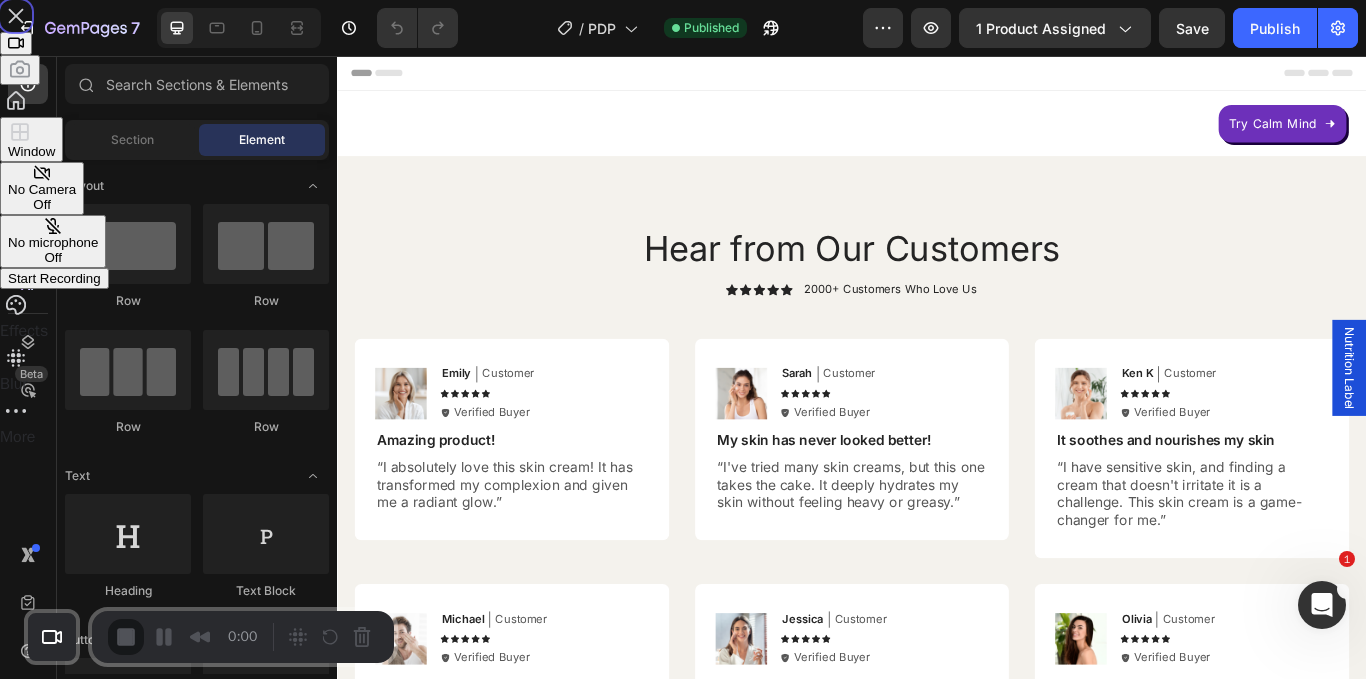click on "Start Recording" at bounding box center [54, 278] 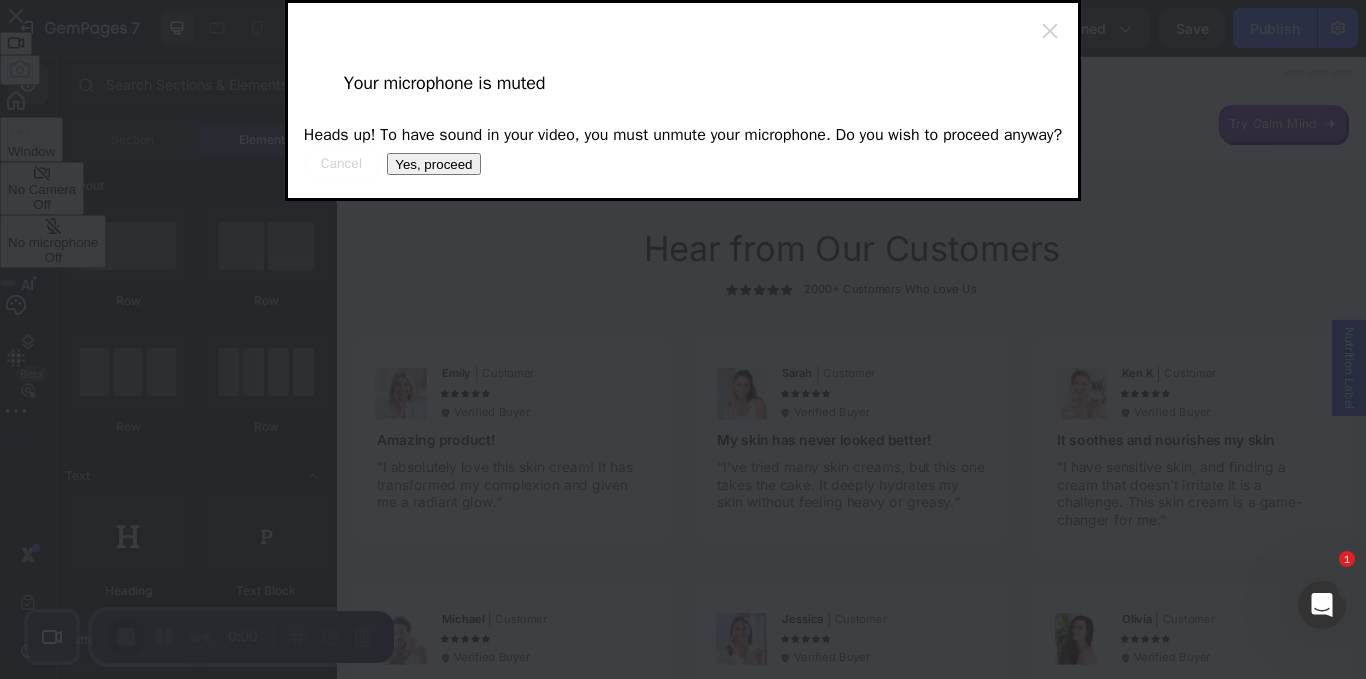 click on "Yes, proceed" at bounding box center [433, 164] 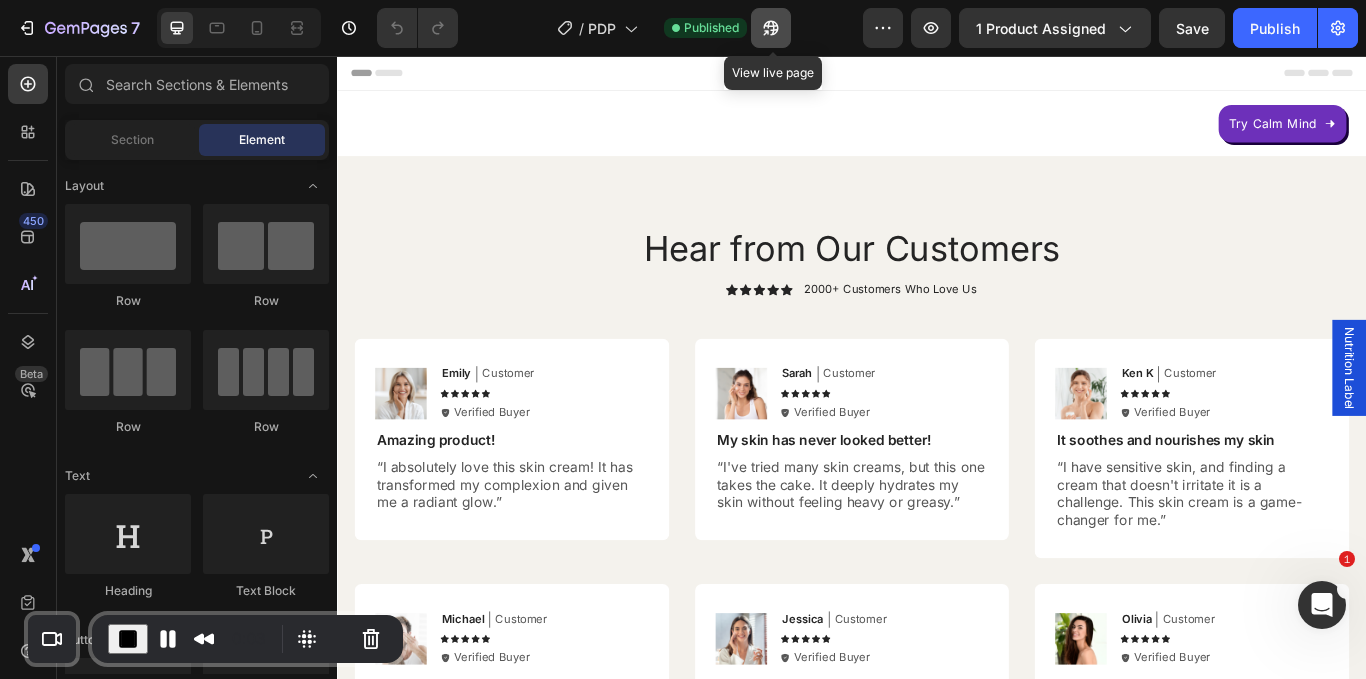 click 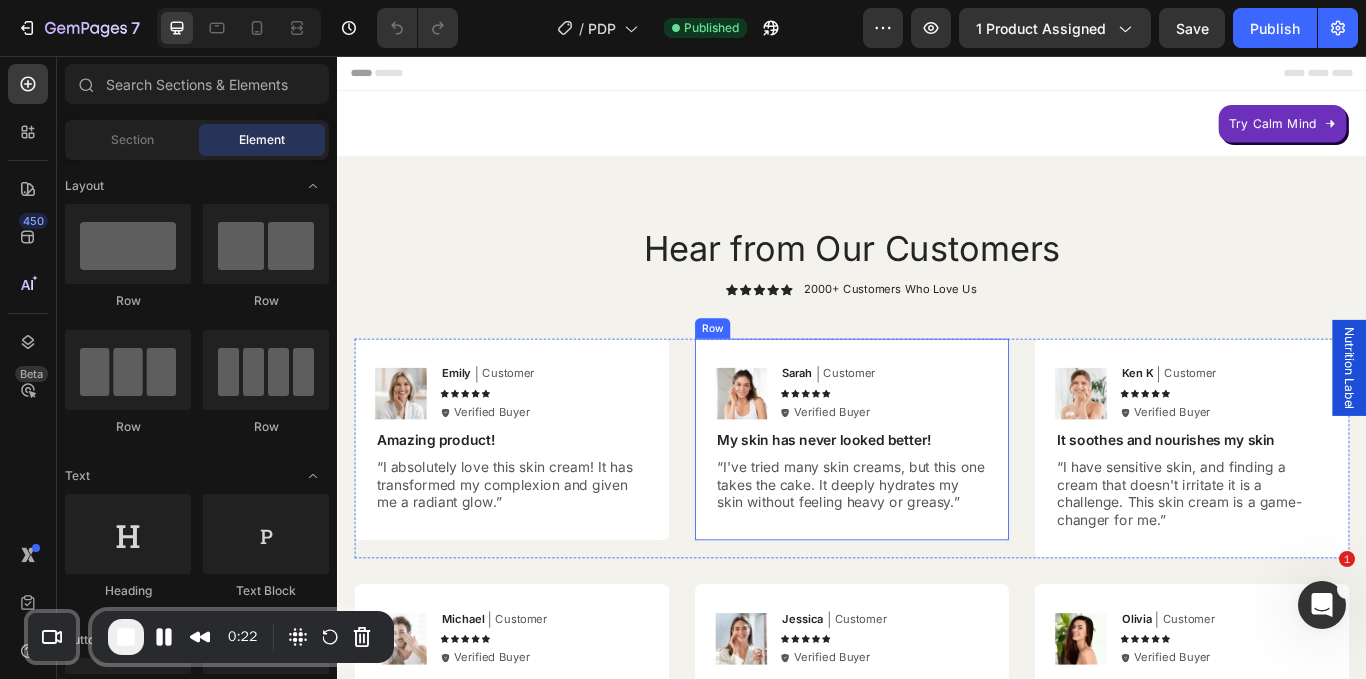 scroll, scrollTop: 1000, scrollLeft: 0, axis: vertical 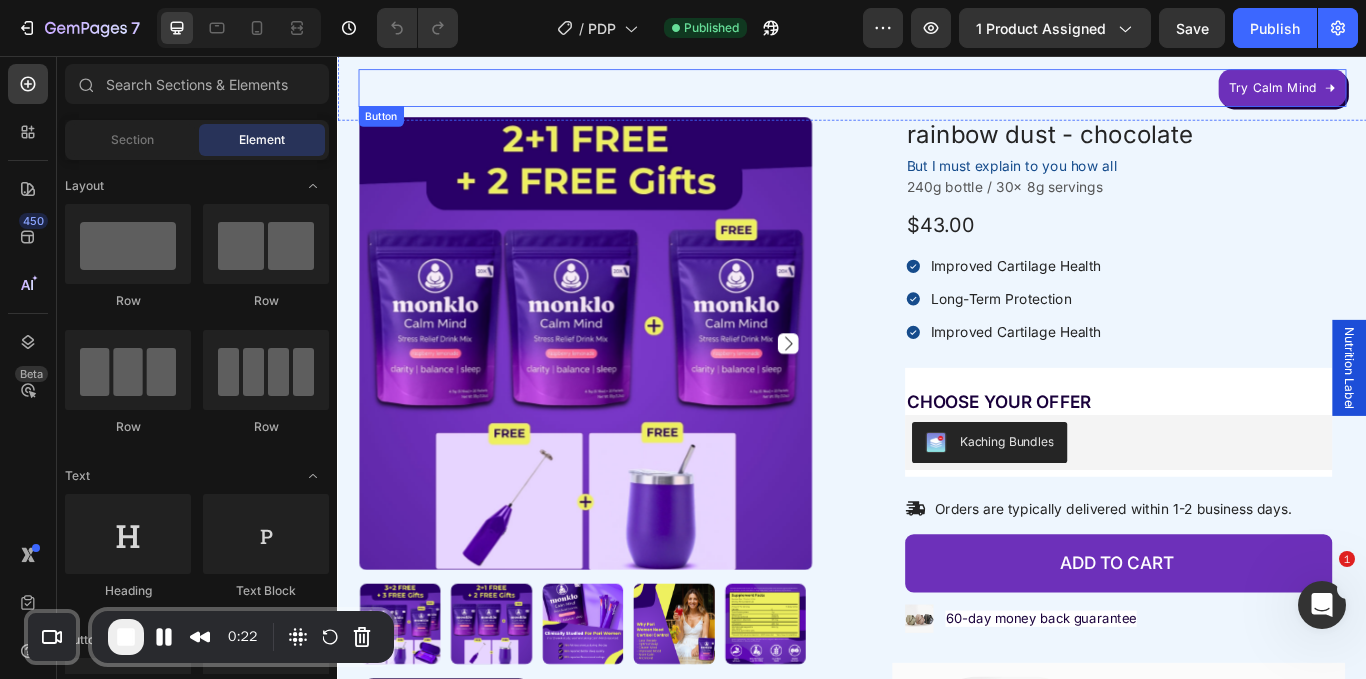 click on "Try Calm Mind" at bounding box center (1438, 94) 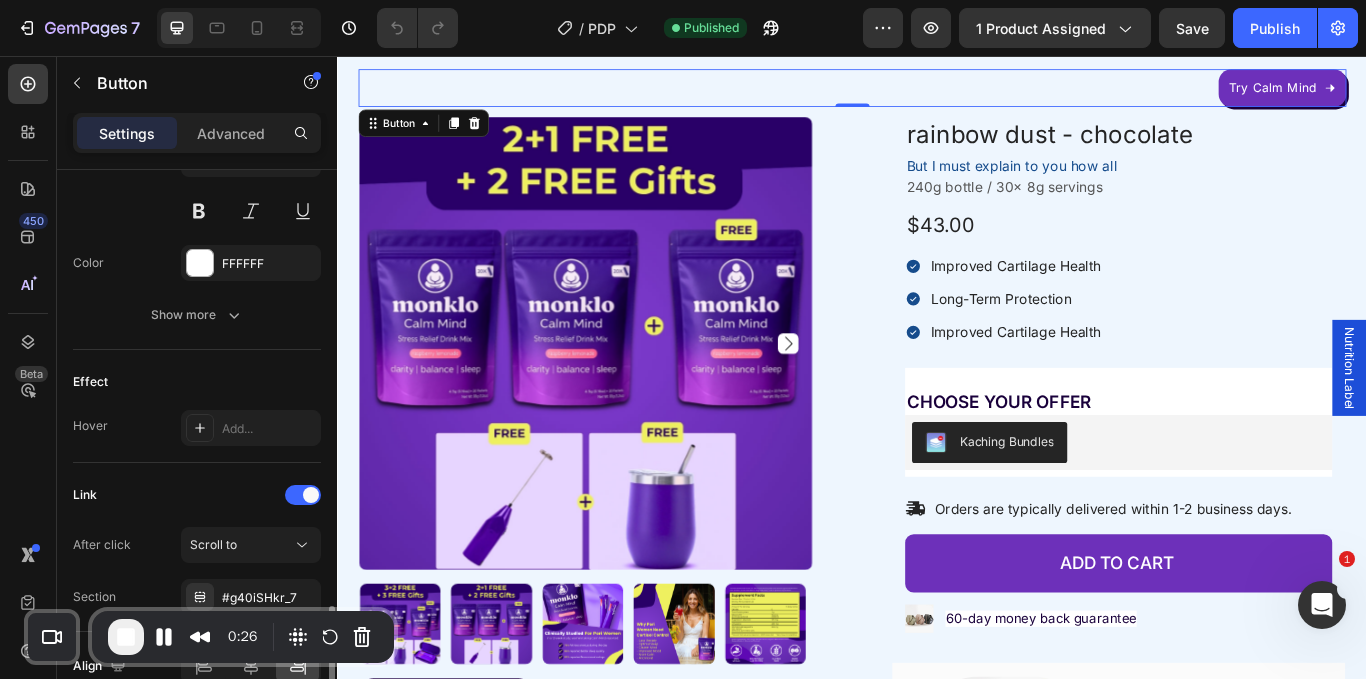 scroll, scrollTop: 1130, scrollLeft: 0, axis: vertical 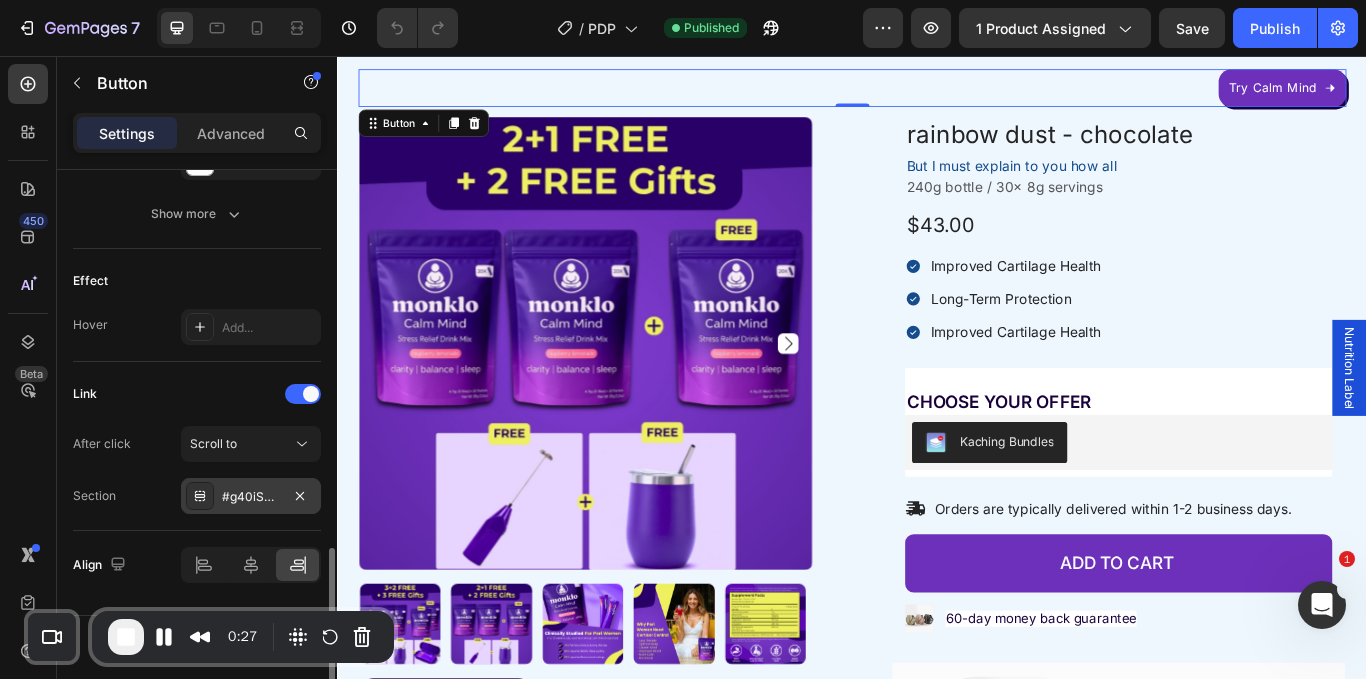 click on "#g40iSHkr_7" at bounding box center [251, 497] 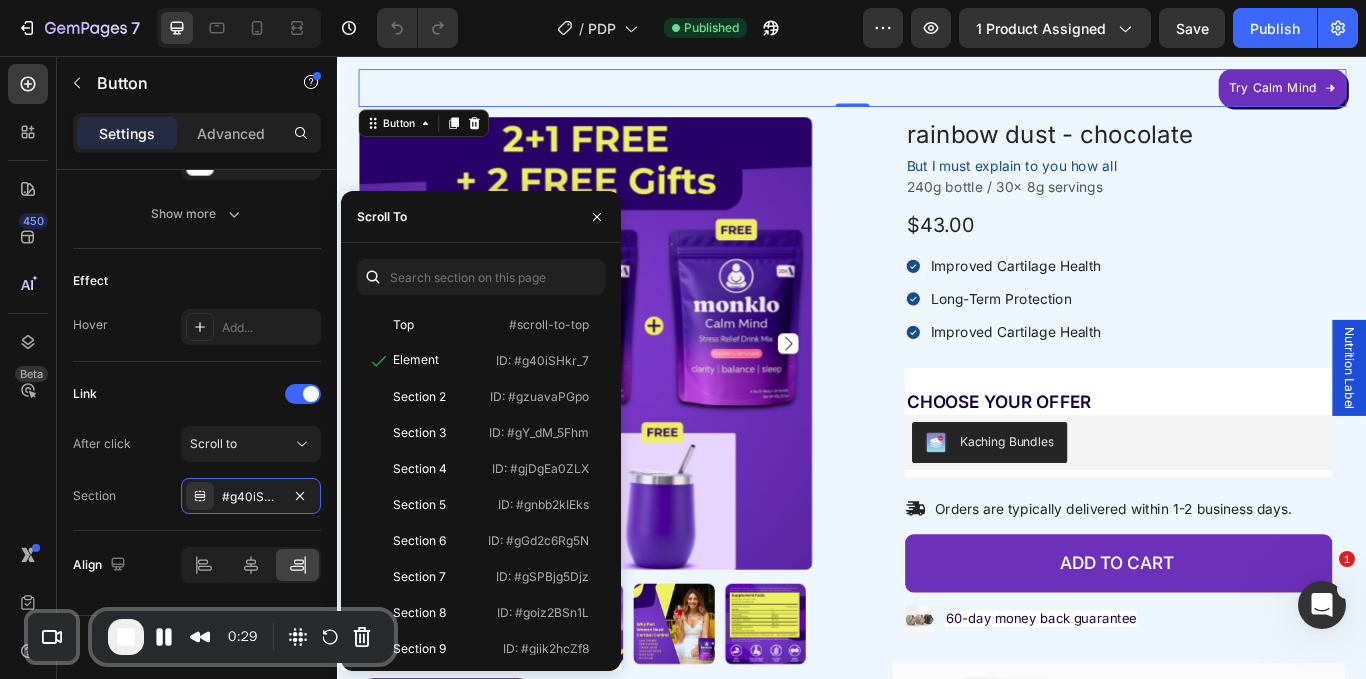 click on "Try Calm Mind Button   0" at bounding box center [937, 94] 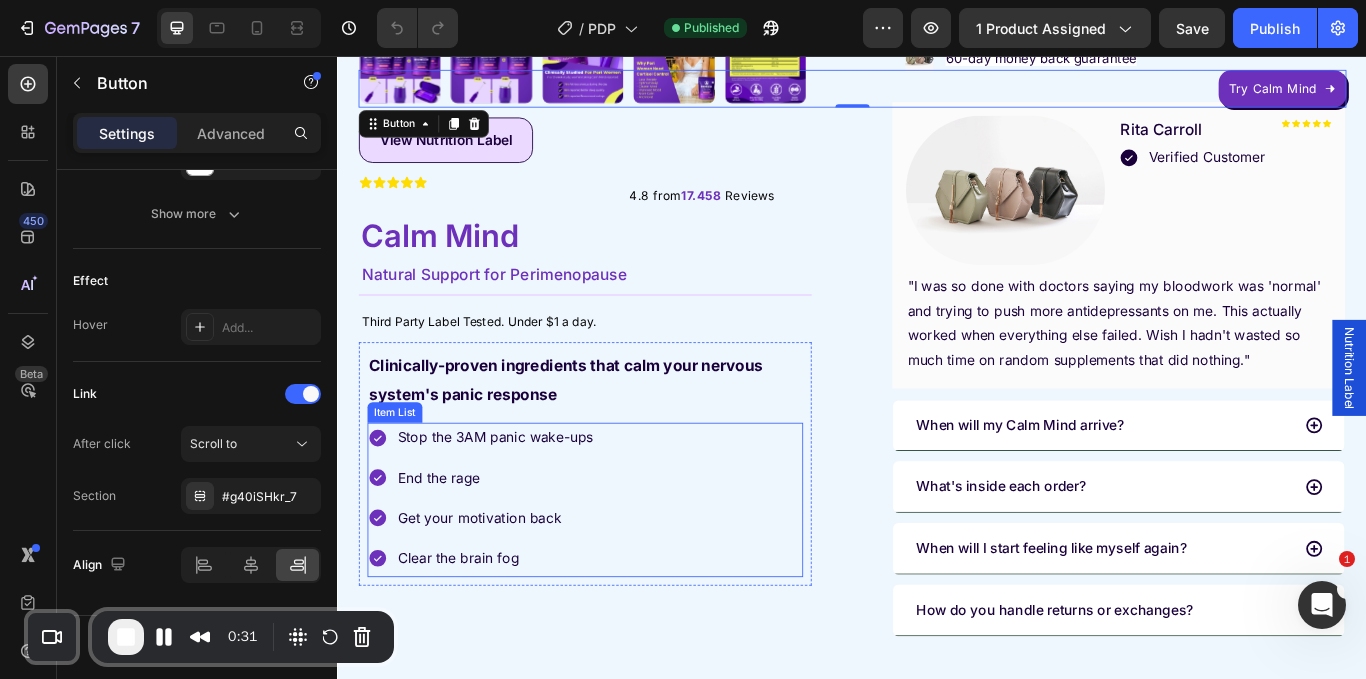 scroll, scrollTop: 1792, scrollLeft: 0, axis: vertical 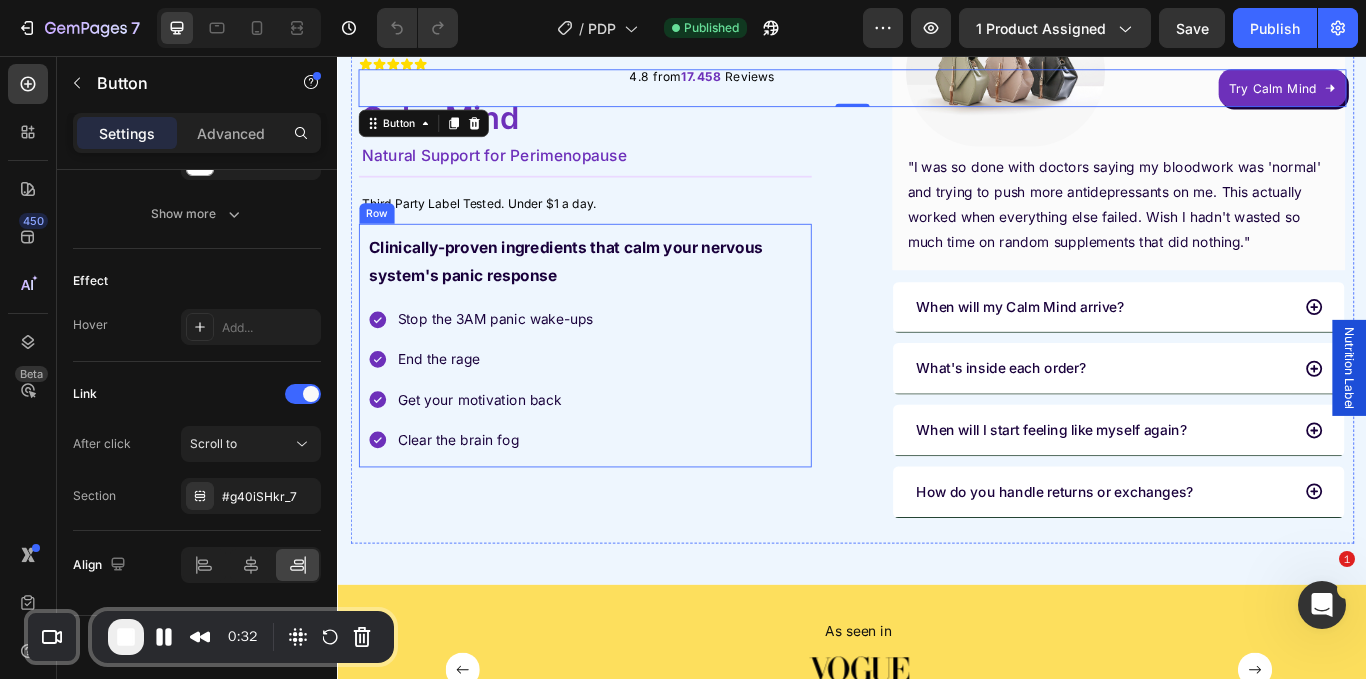 click on "Clinically-proven ingredients that calm your nervous system's panic response Text Block Stop the 3AM panic wake-ups End the rage Get your motivation back Clear the brain fog Item List Row" at bounding box center (626, 394) 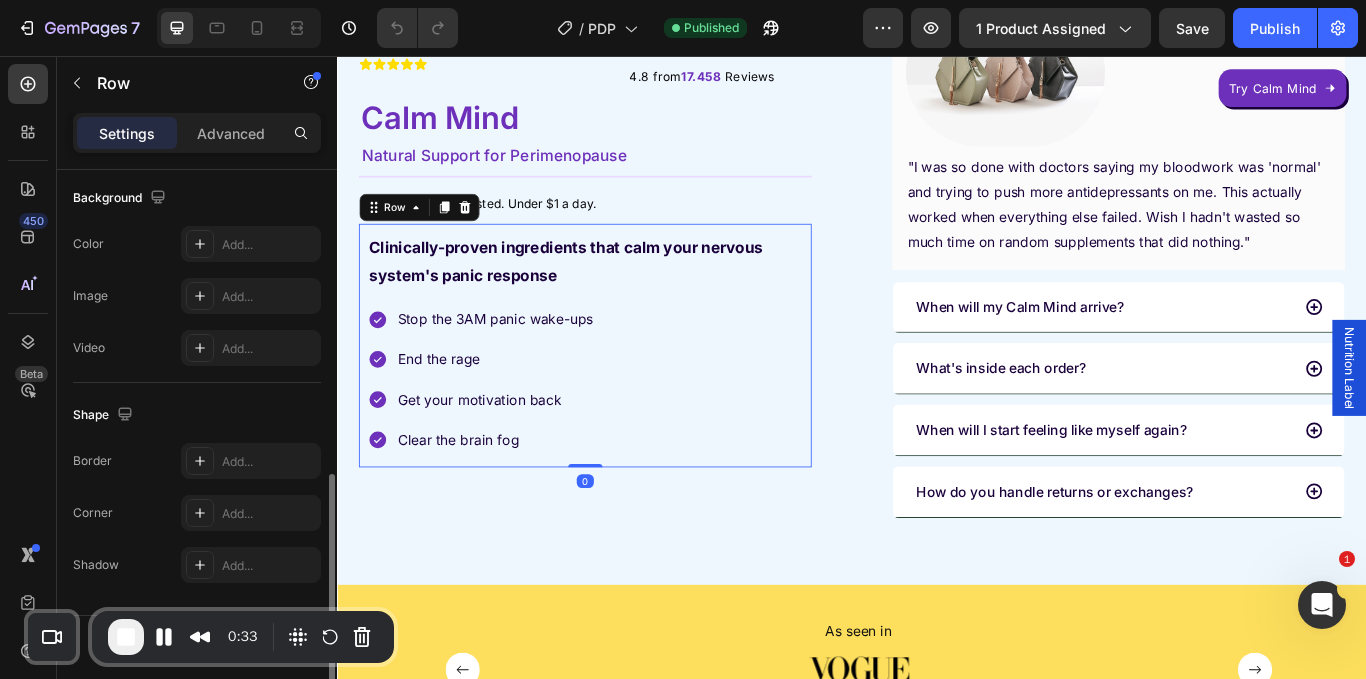scroll, scrollTop: 0, scrollLeft: 0, axis: both 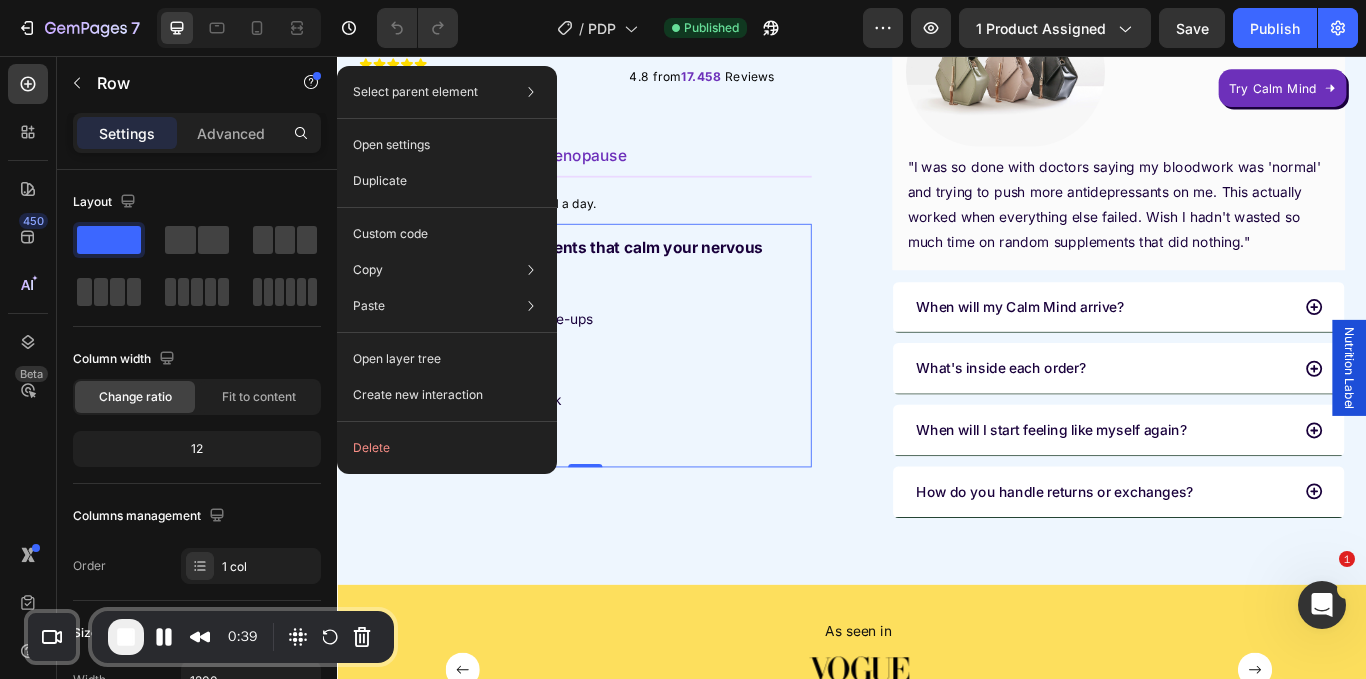 click on "/  PDP Published" 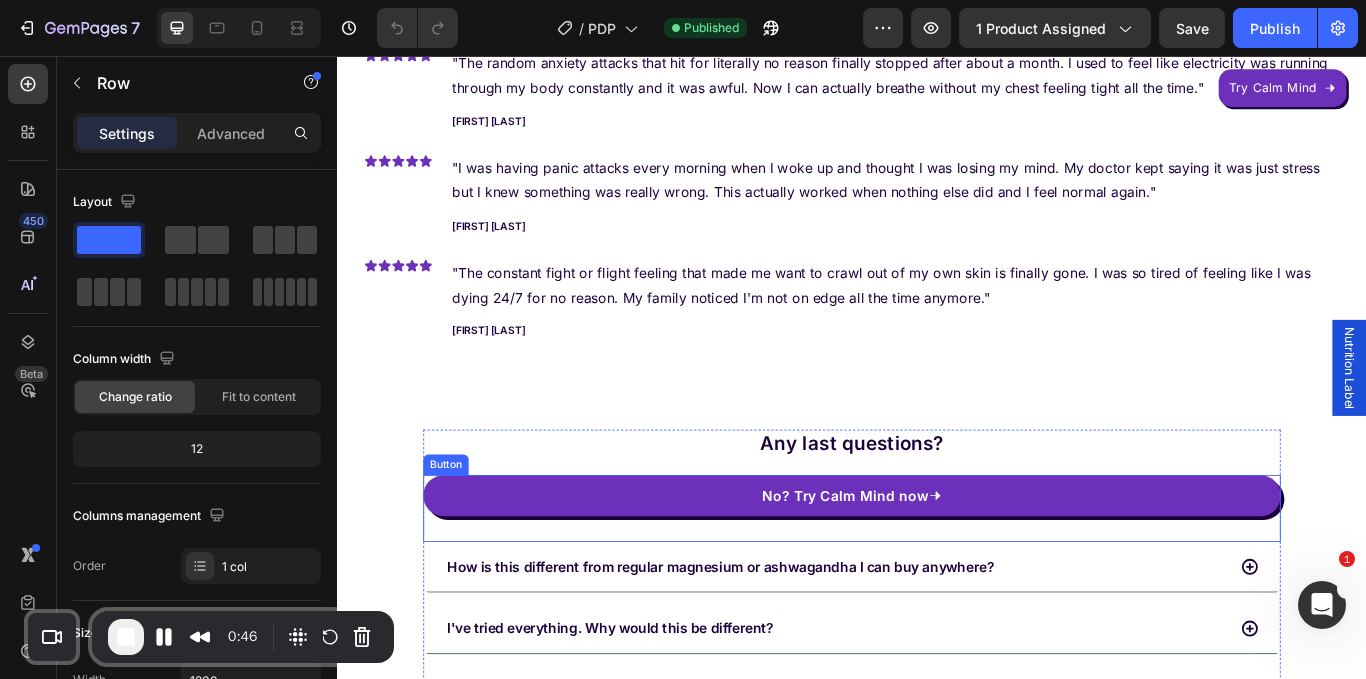 scroll, scrollTop: 7598, scrollLeft: 0, axis: vertical 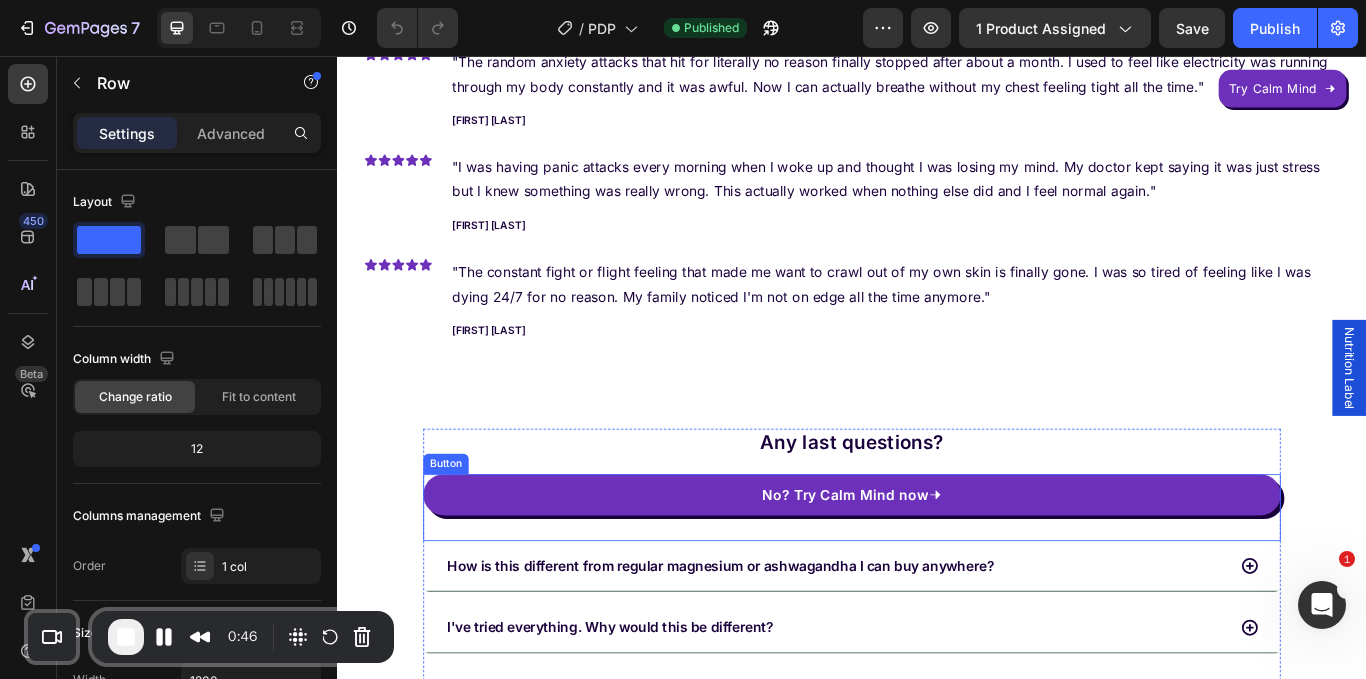 click on "No? Try Calm Mind now" at bounding box center [937, 568] 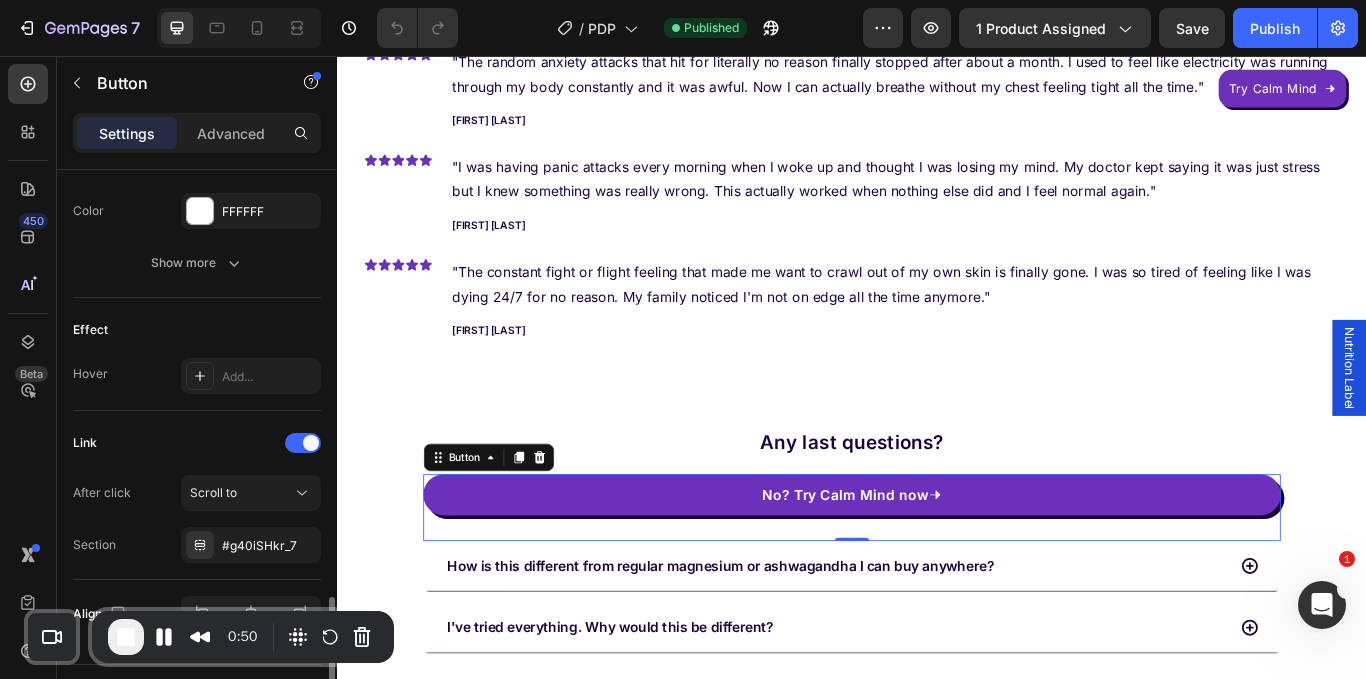 scroll, scrollTop: 1130, scrollLeft: 0, axis: vertical 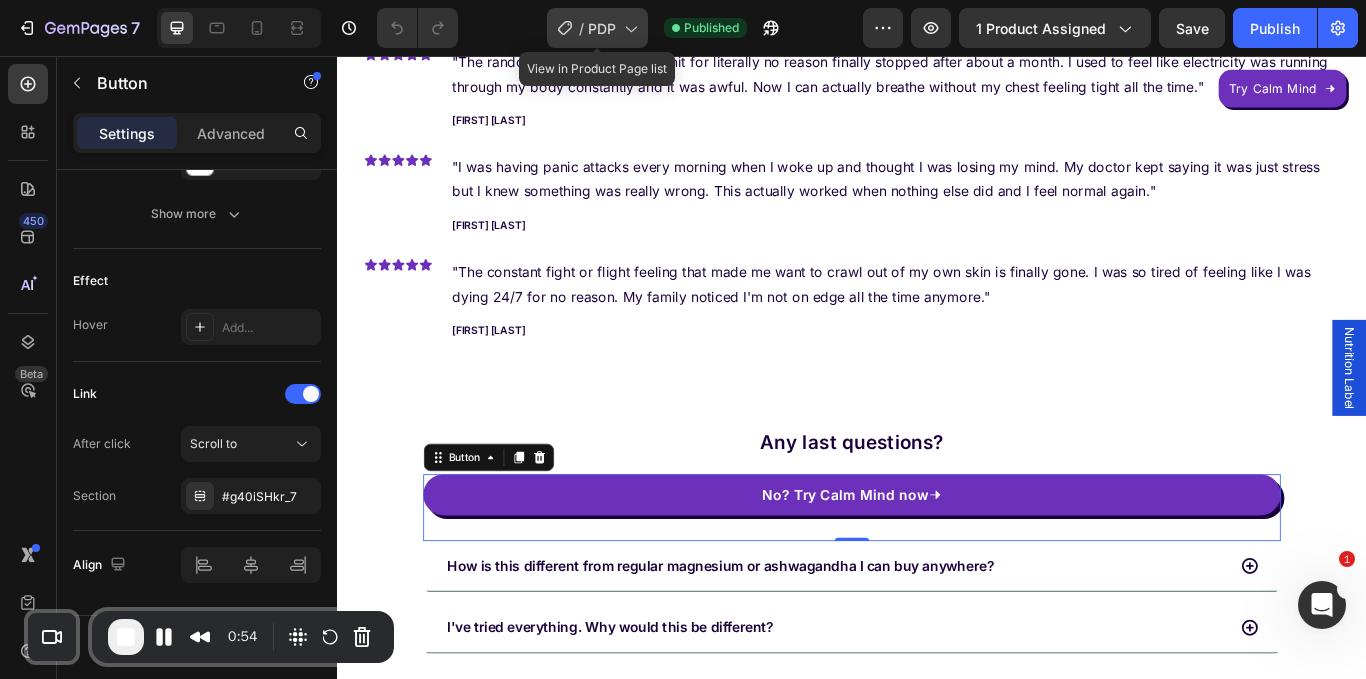 click on "PDP" at bounding box center [602, 28] 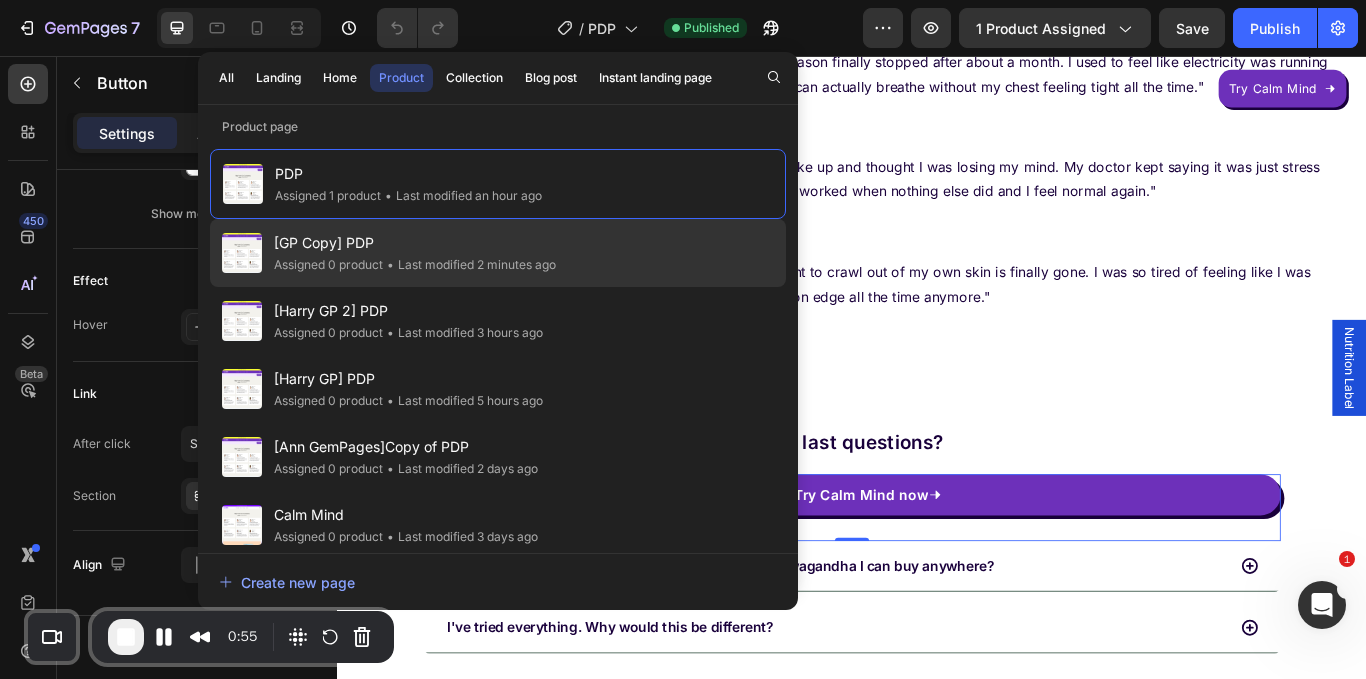click on "[GP Copy] PDP" at bounding box center (415, 243) 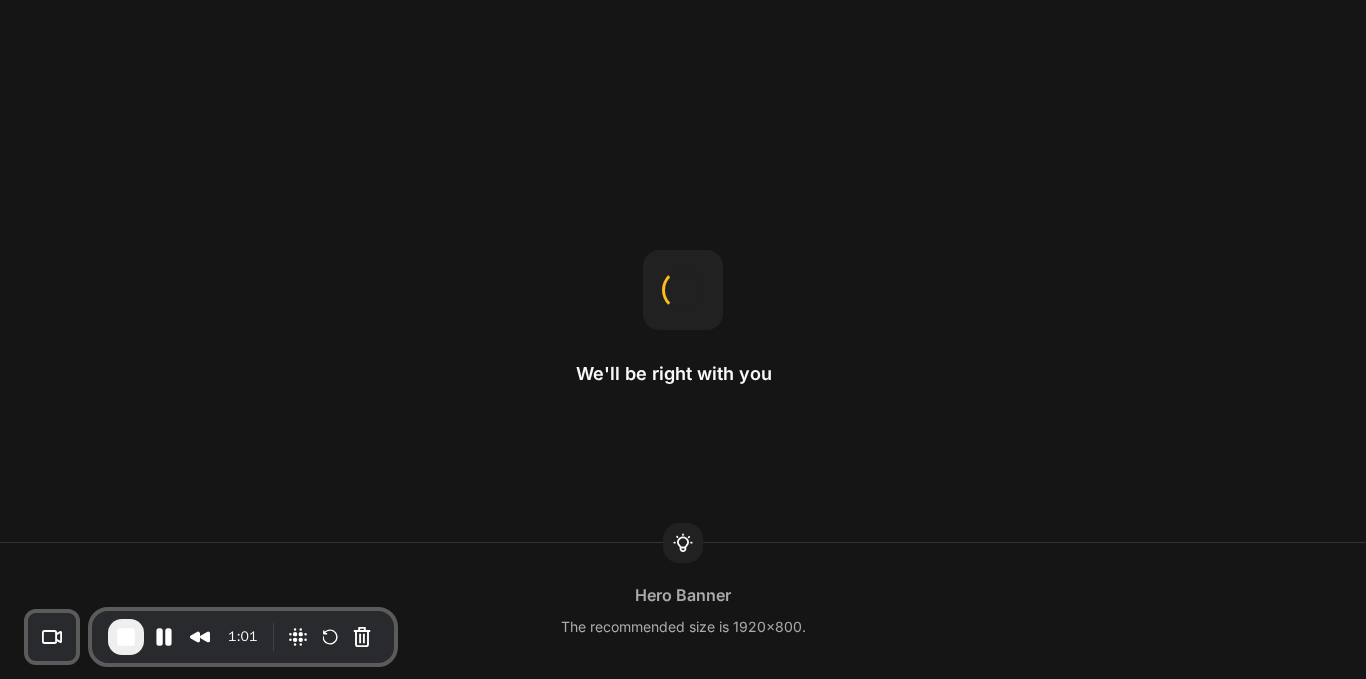 scroll, scrollTop: 0, scrollLeft: 0, axis: both 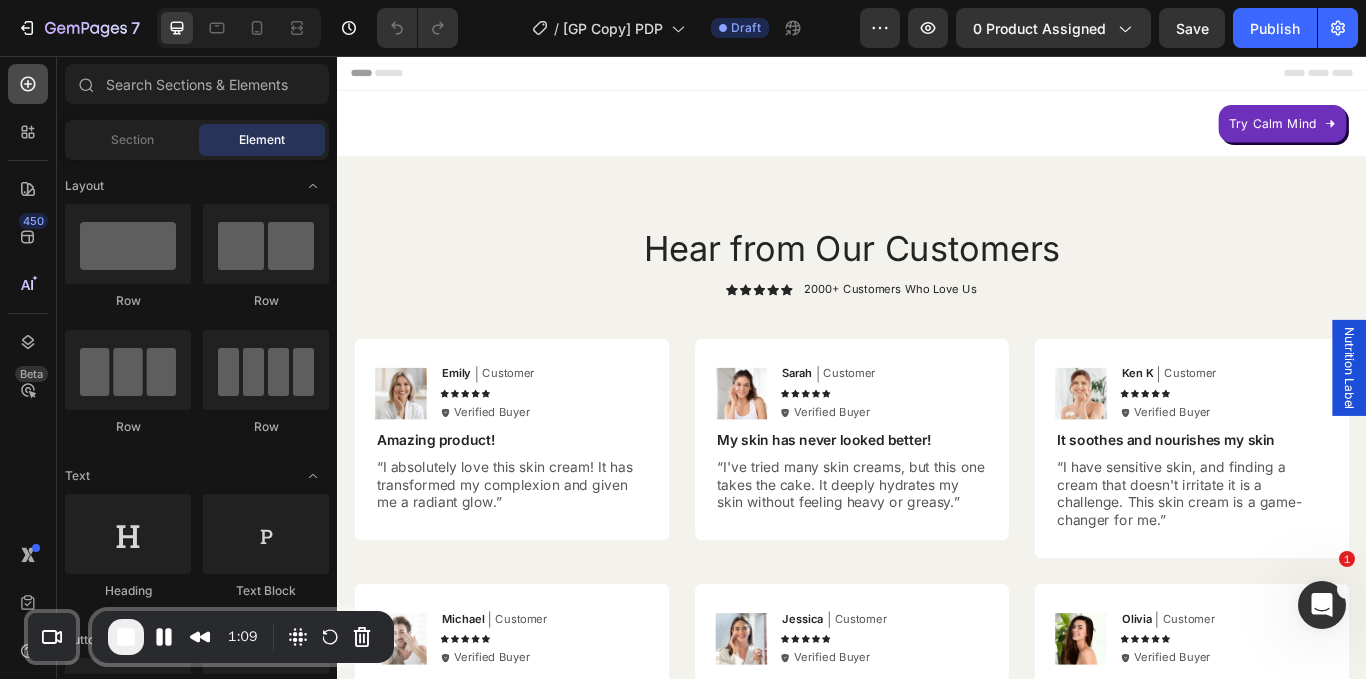 click 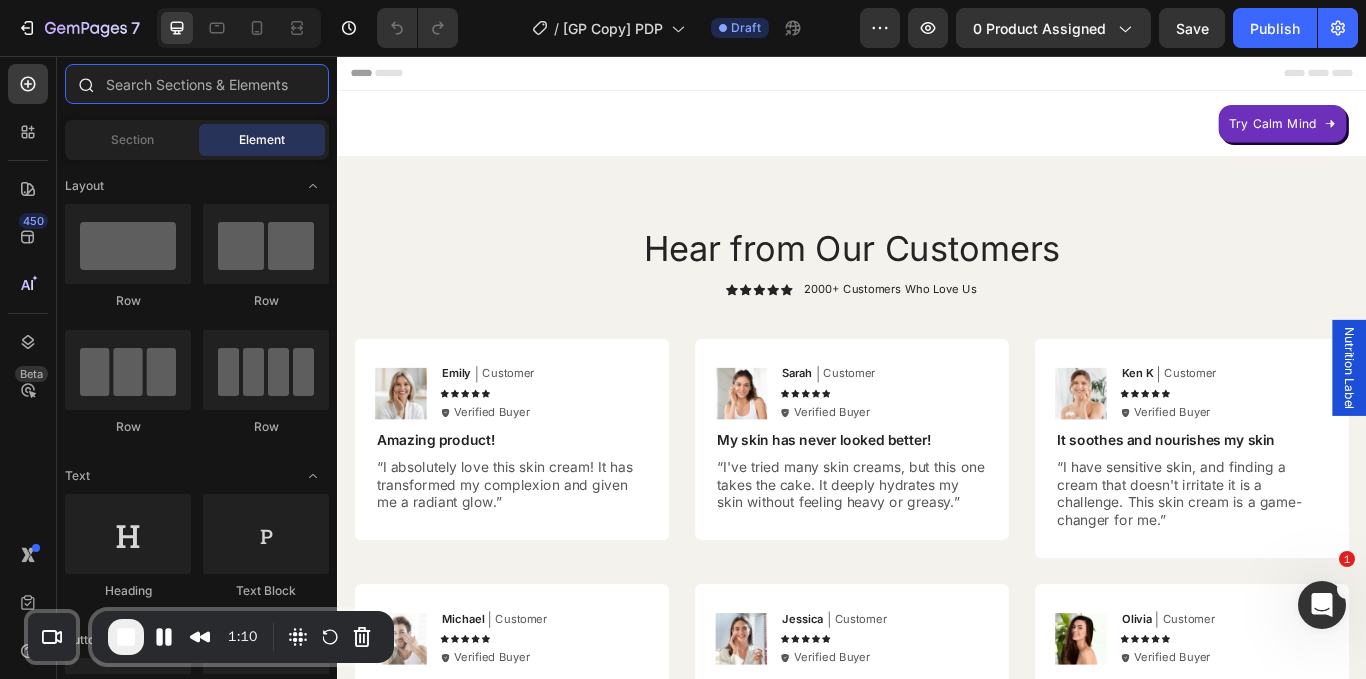 click at bounding box center (197, 84) 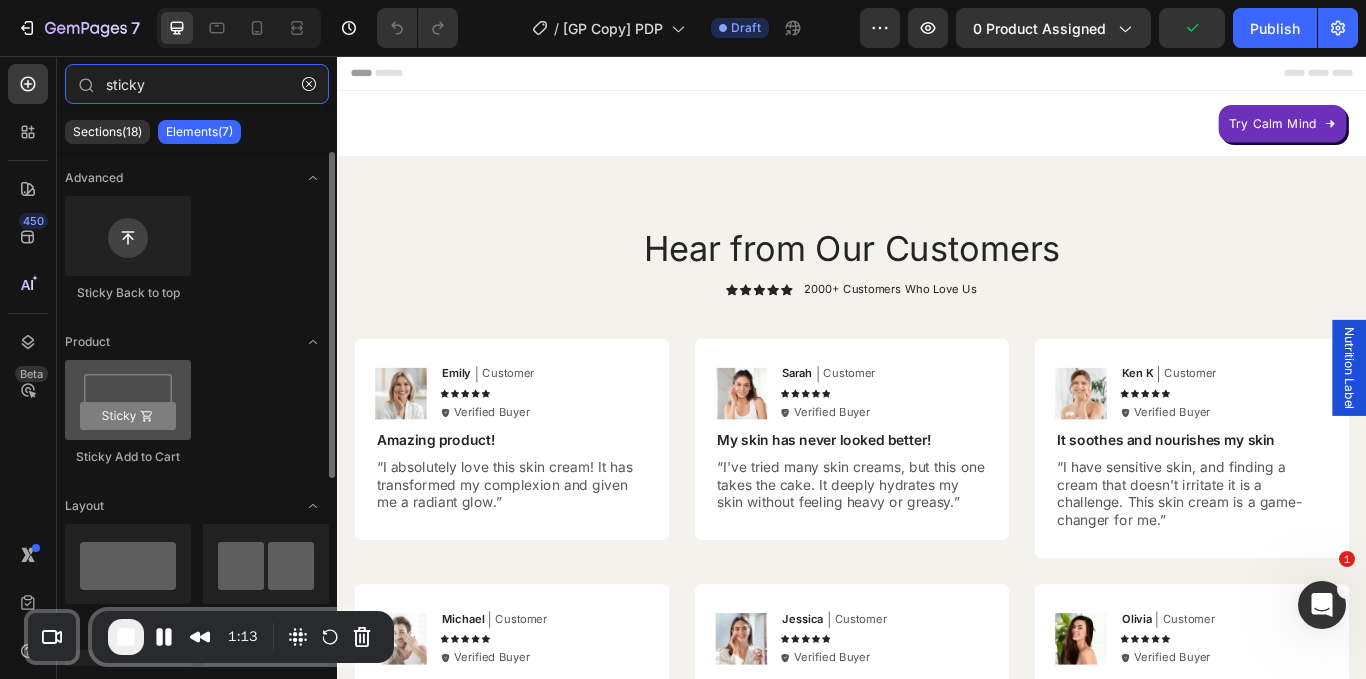 type on "sticky" 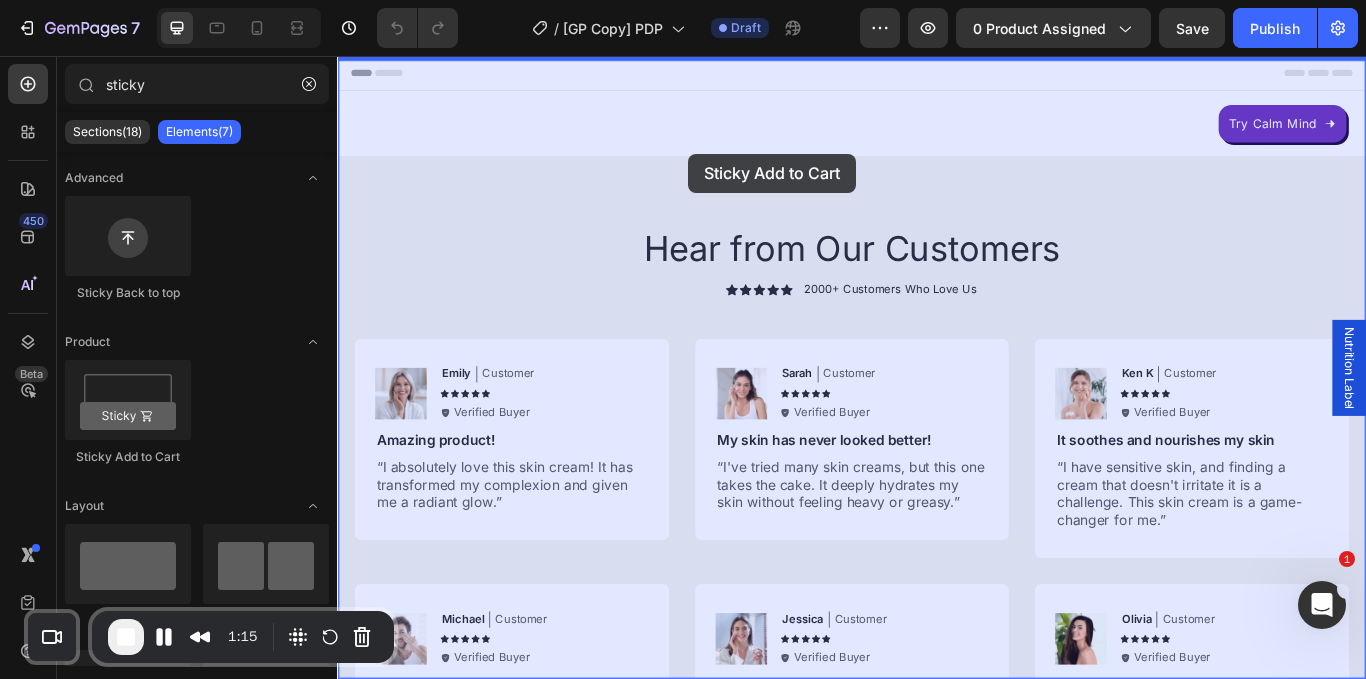 drag, startPoint x: 451, startPoint y: 451, endPoint x: 746, endPoint y: 170, distance: 407.4138 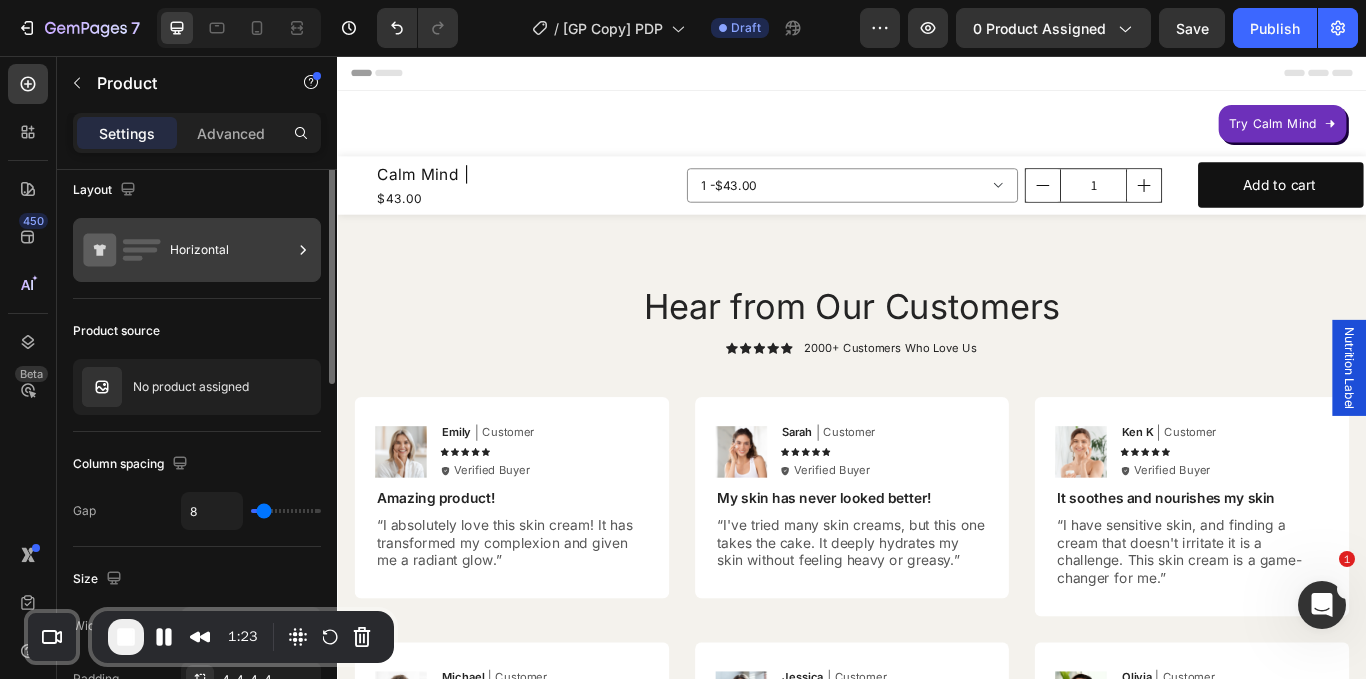 scroll, scrollTop: 0, scrollLeft: 0, axis: both 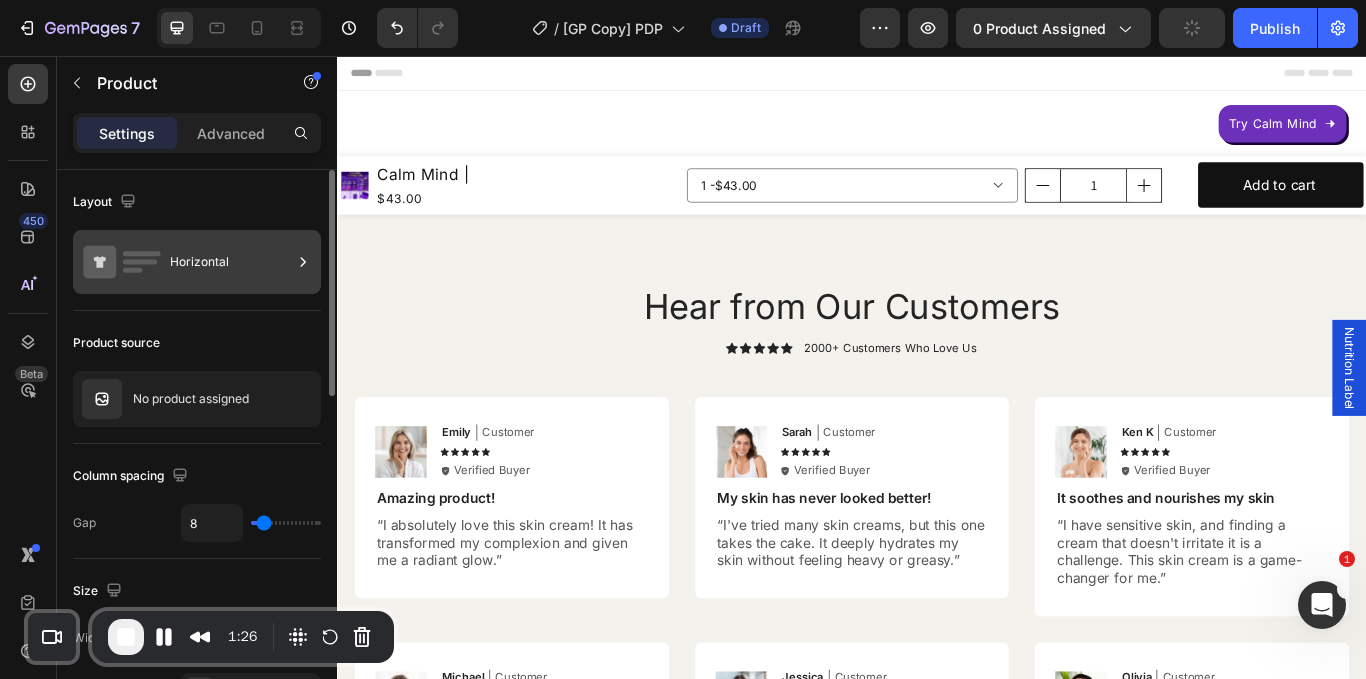 click on "Horizontal" at bounding box center [231, 262] 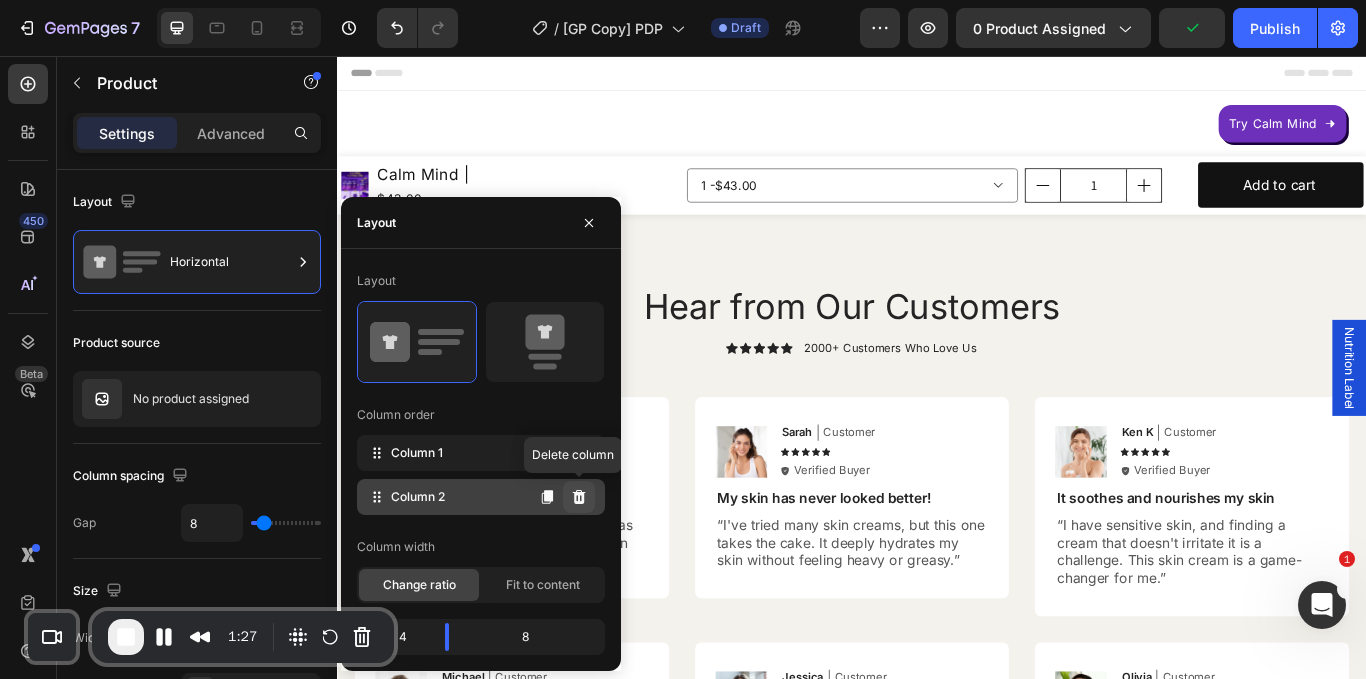 click 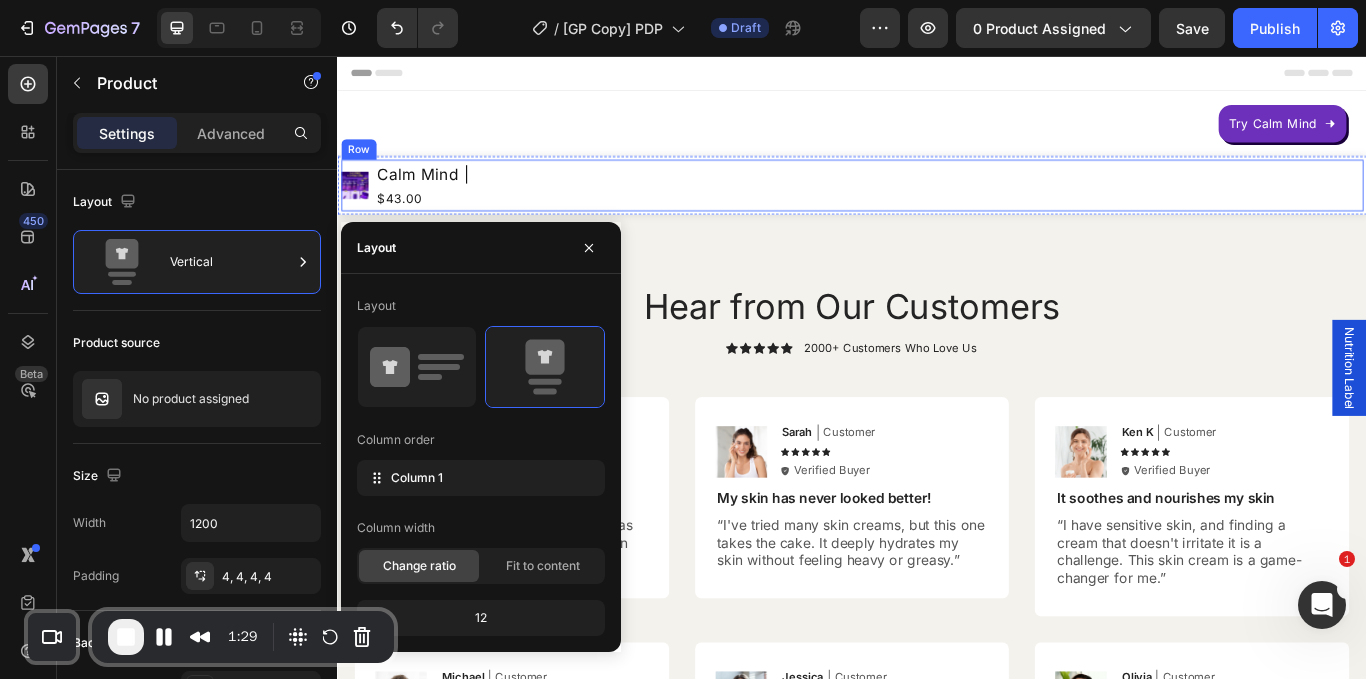click on "Product Images Calm Mind | Product Title $43.00 Product Price Product Price Row" at bounding box center (937, 207) 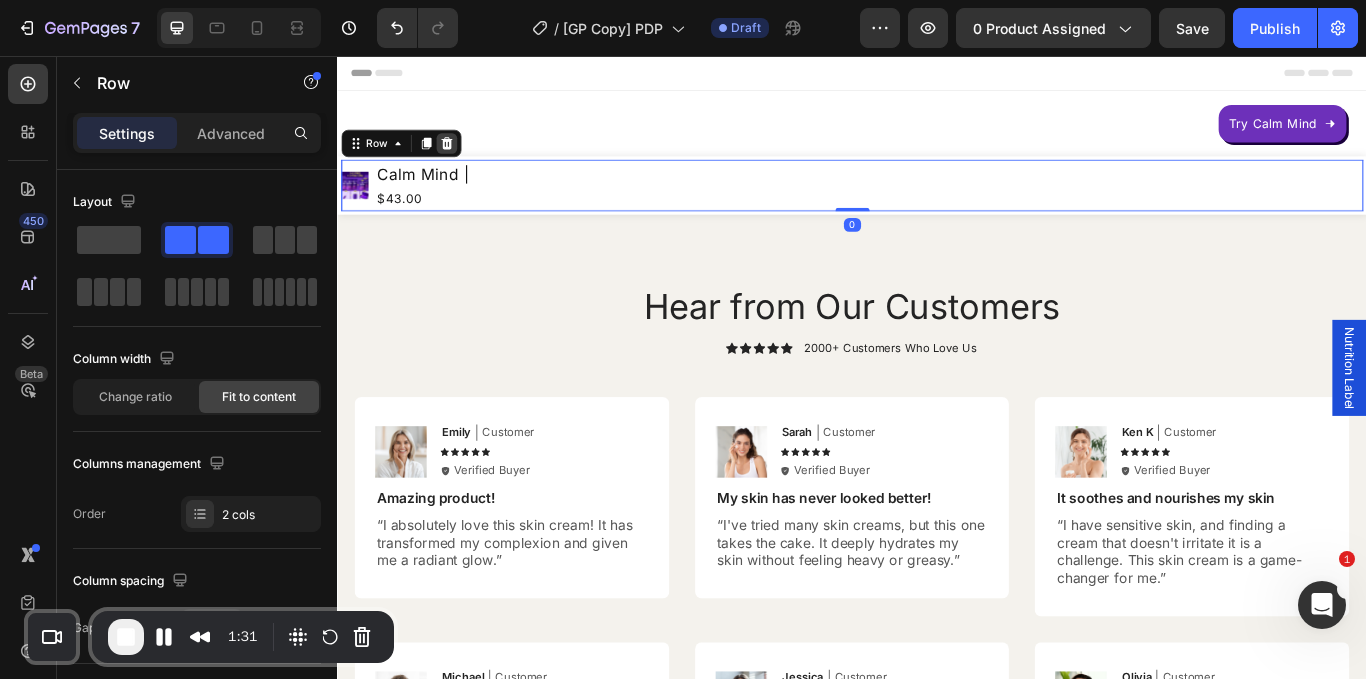 click 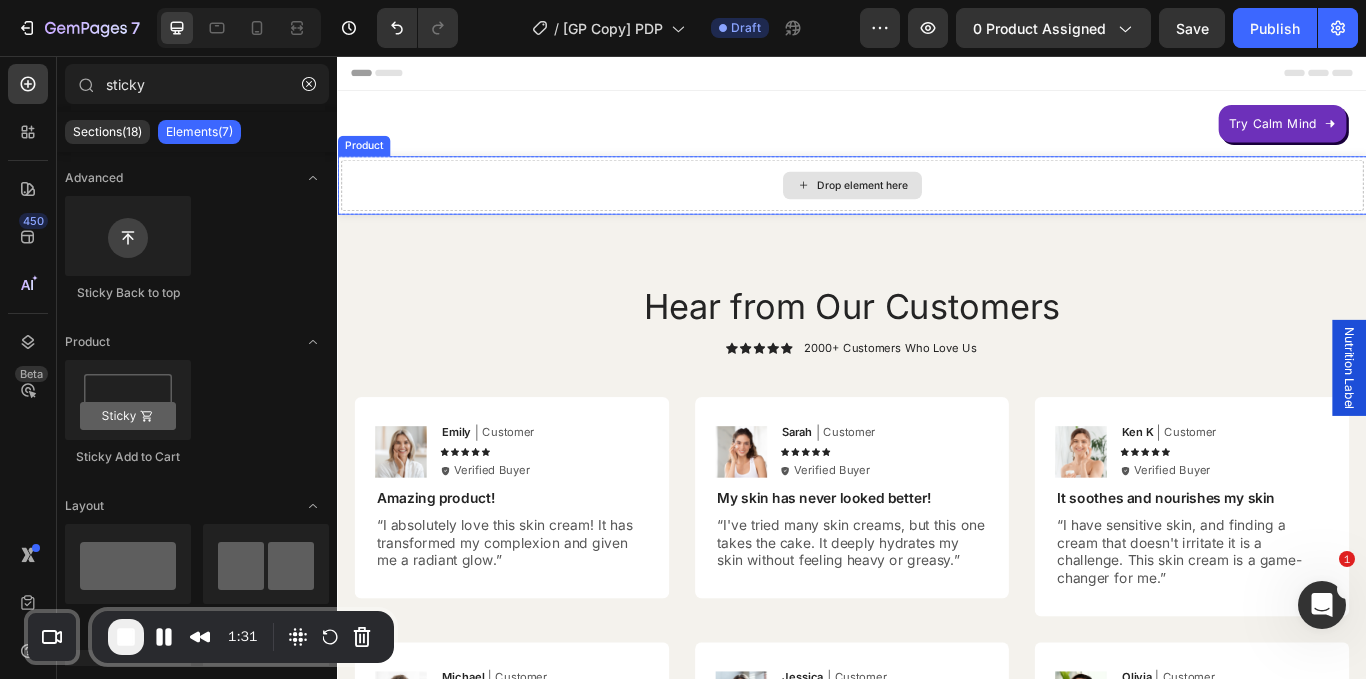 click on "Drop element here" at bounding box center (937, 207) 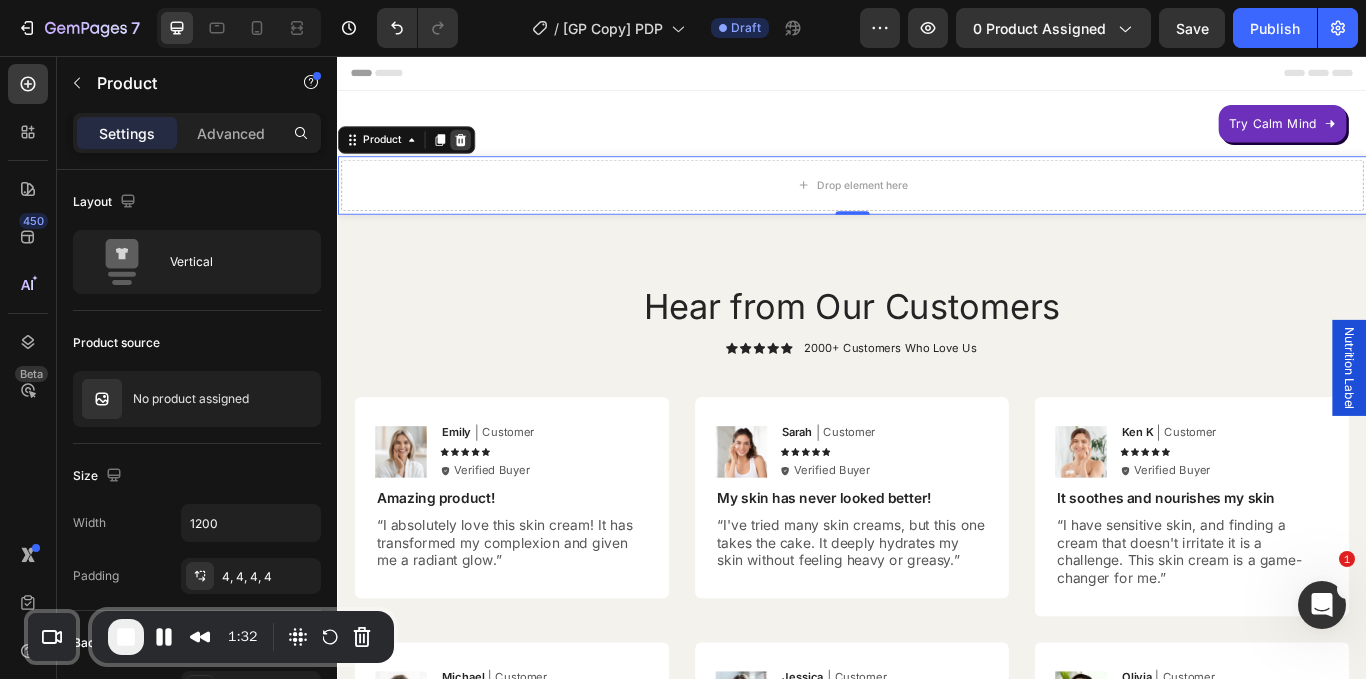 click 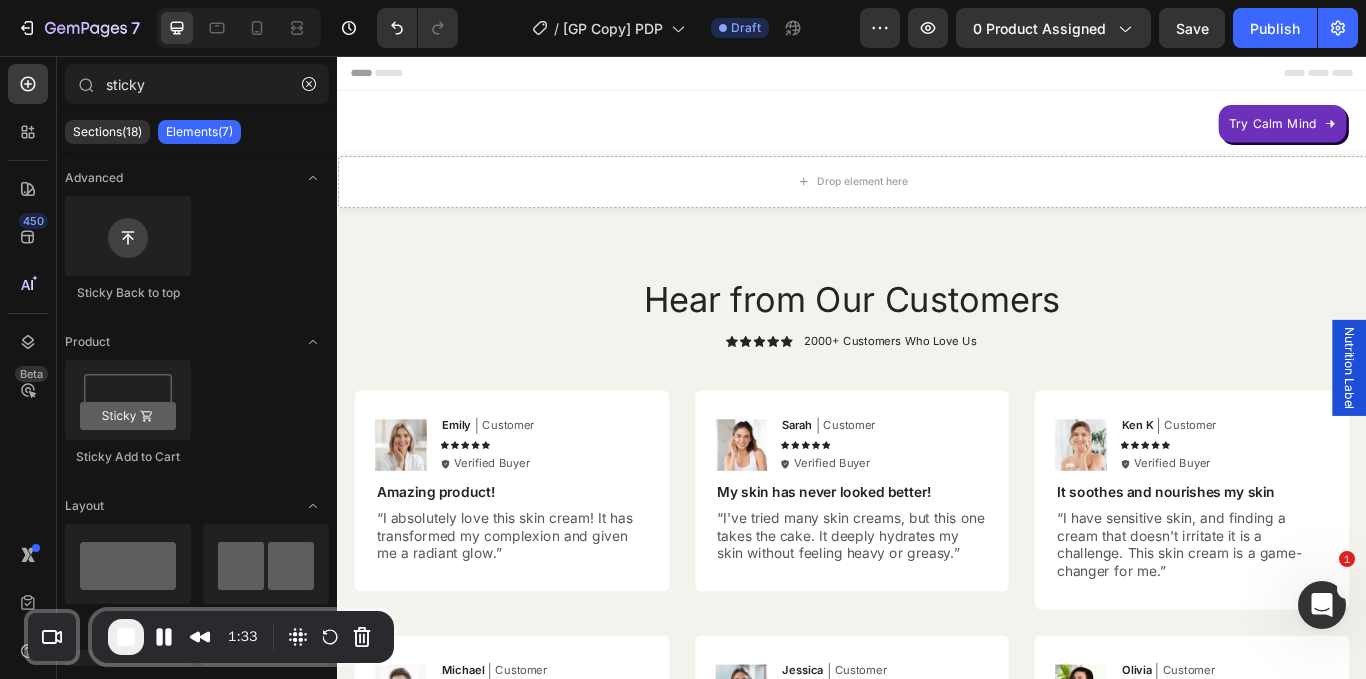 click on "Drop element here" at bounding box center (937, 203) 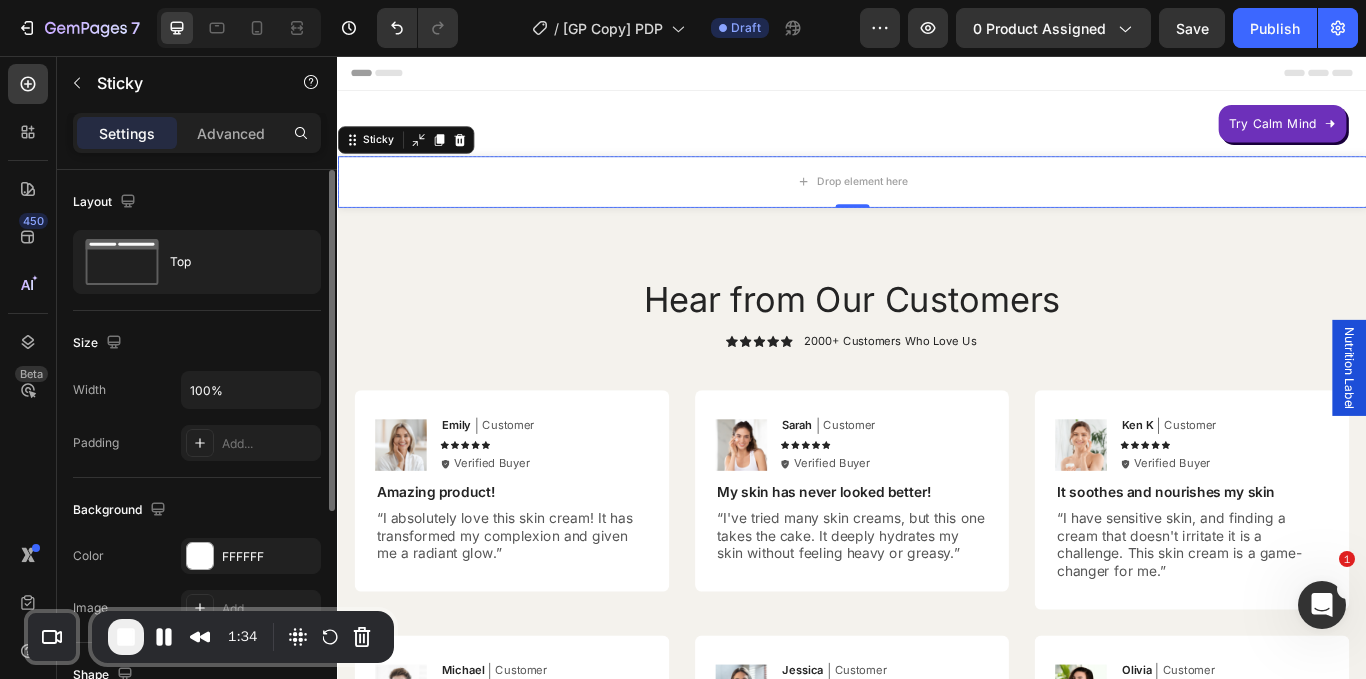 scroll, scrollTop: 232, scrollLeft: 0, axis: vertical 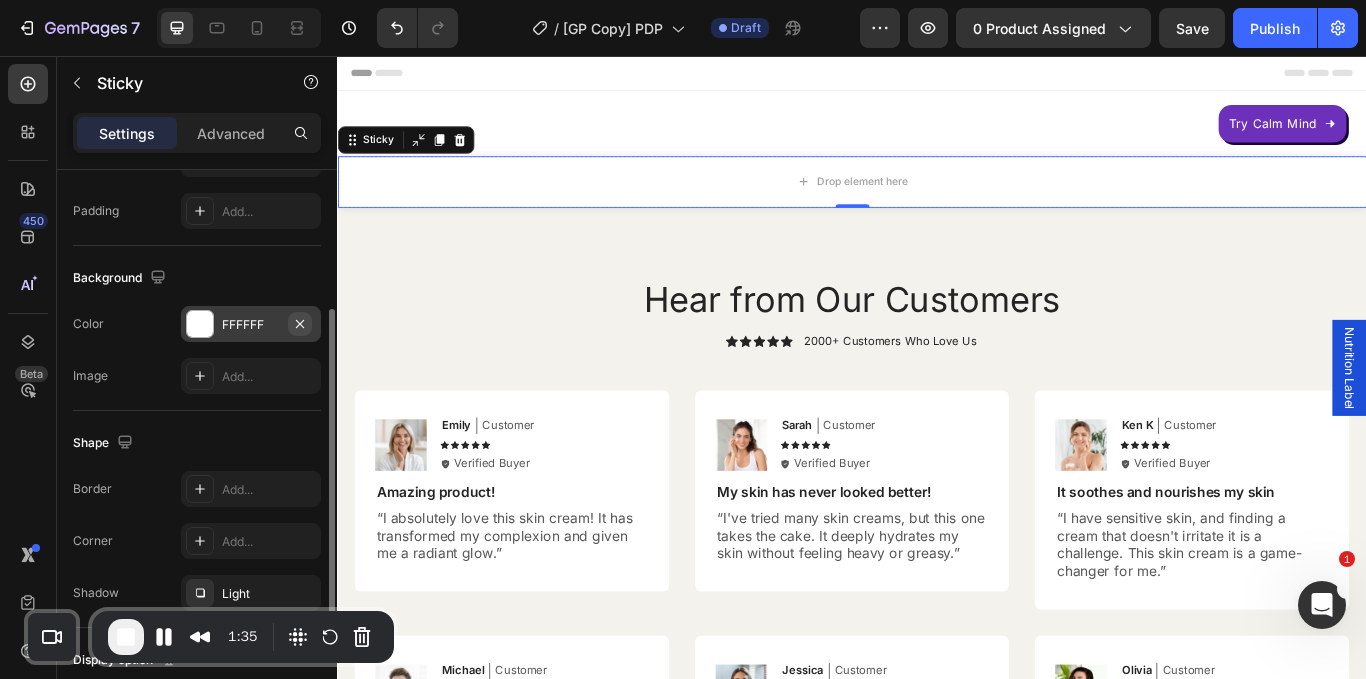 click 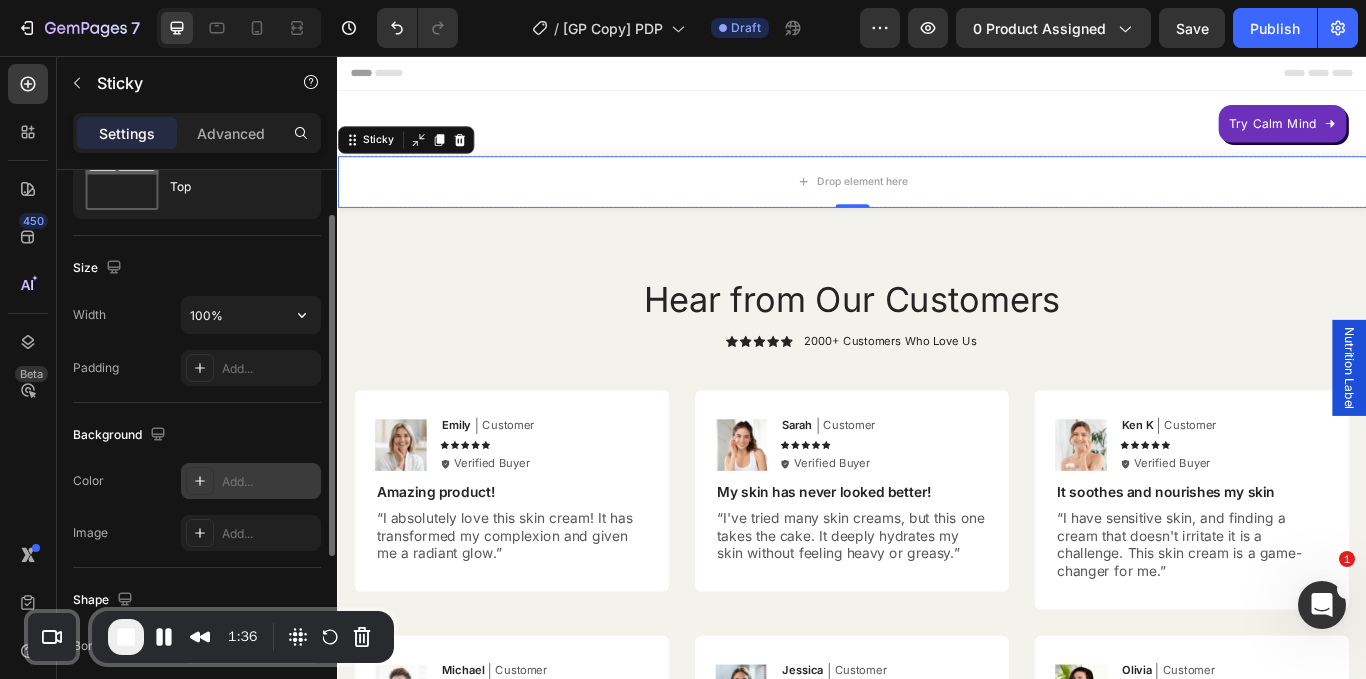 scroll, scrollTop: 74, scrollLeft: 0, axis: vertical 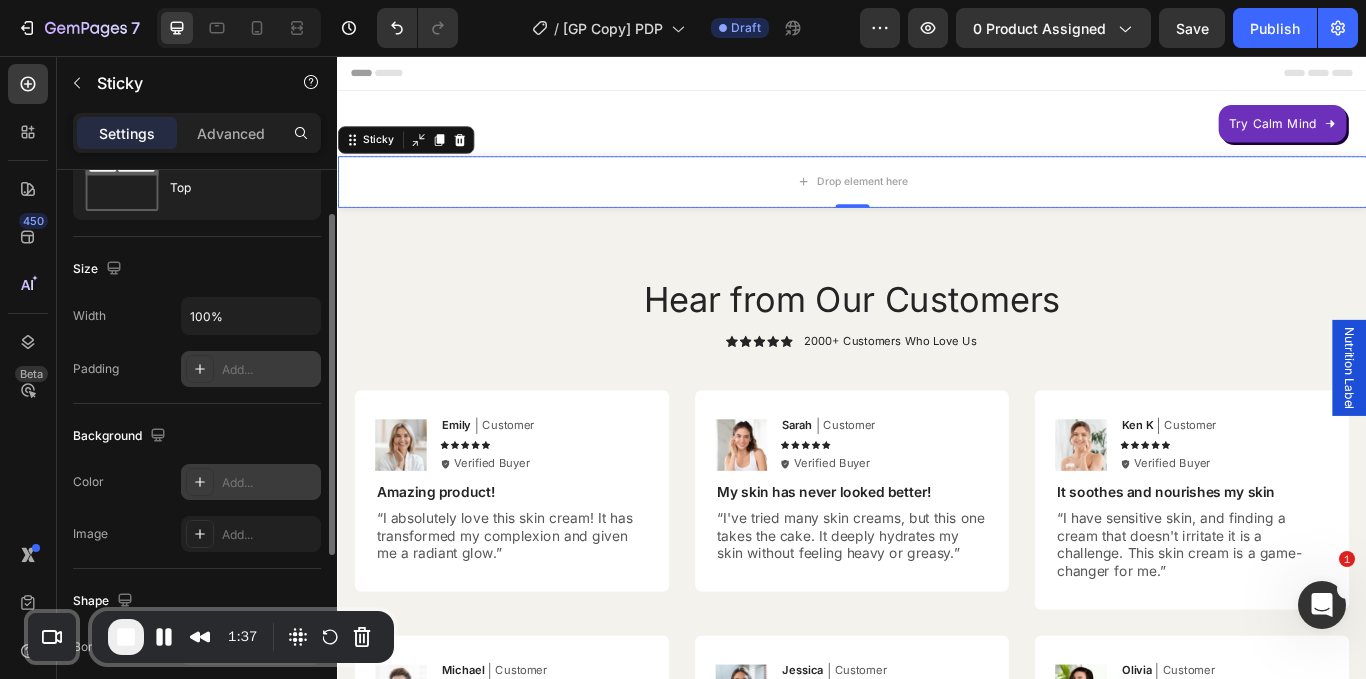 click at bounding box center [200, 369] 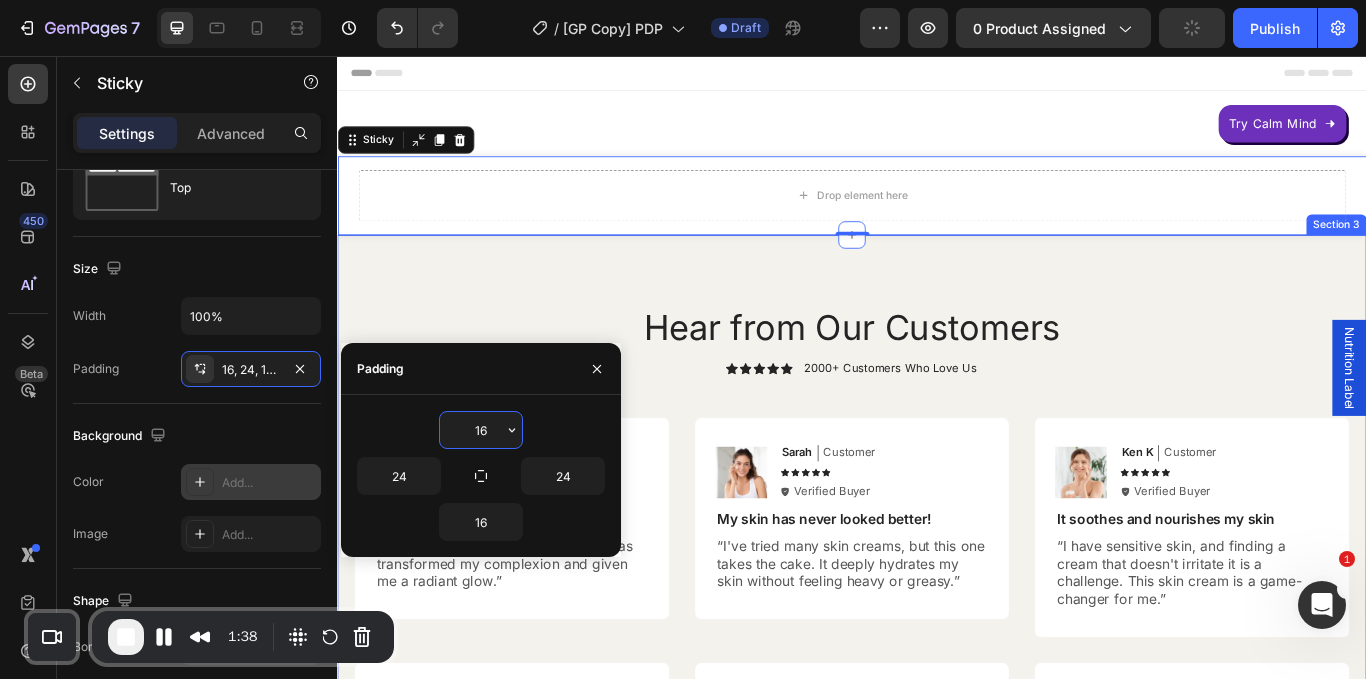 click on "Hear from Our Customers Heading Icon Icon Icon Icon Icon Icon List 2000+ Customers Who Love Us Text Block Row Image Emily Text Block Customer  Text Block Row Icon Icon Icon Icon Icon Icon List
Icon Verified Buyer Text Block Row Row Amazing product! Text Block “I absolutely love this skin cream! It has transformed my complexion and given me a radiant glow.” Text Block Row Image Sarah Text Block Customer  Text Block Row Icon Icon Icon Icon Icon Icon List
Icon Verified Buyer Text Block Row Row My skin has never looked better! Text Block “I've tried many skin creams, but this one takes the cake. It deeply hydrates my skin without feeling heavy or greasy.” Text Block Row Image Ken K Text Block Customer  Text Block Row Icon Icon Icon Icon Icon Icon List
Icon Verified Buyer Text Block Row Row It soothes and nourishes my skin Text Block Text Block Row Row Image Michael Text Block Customer  Text Block Row Icon Icon Icon Icon Icon Icon List" at bounding box center (937, 682) 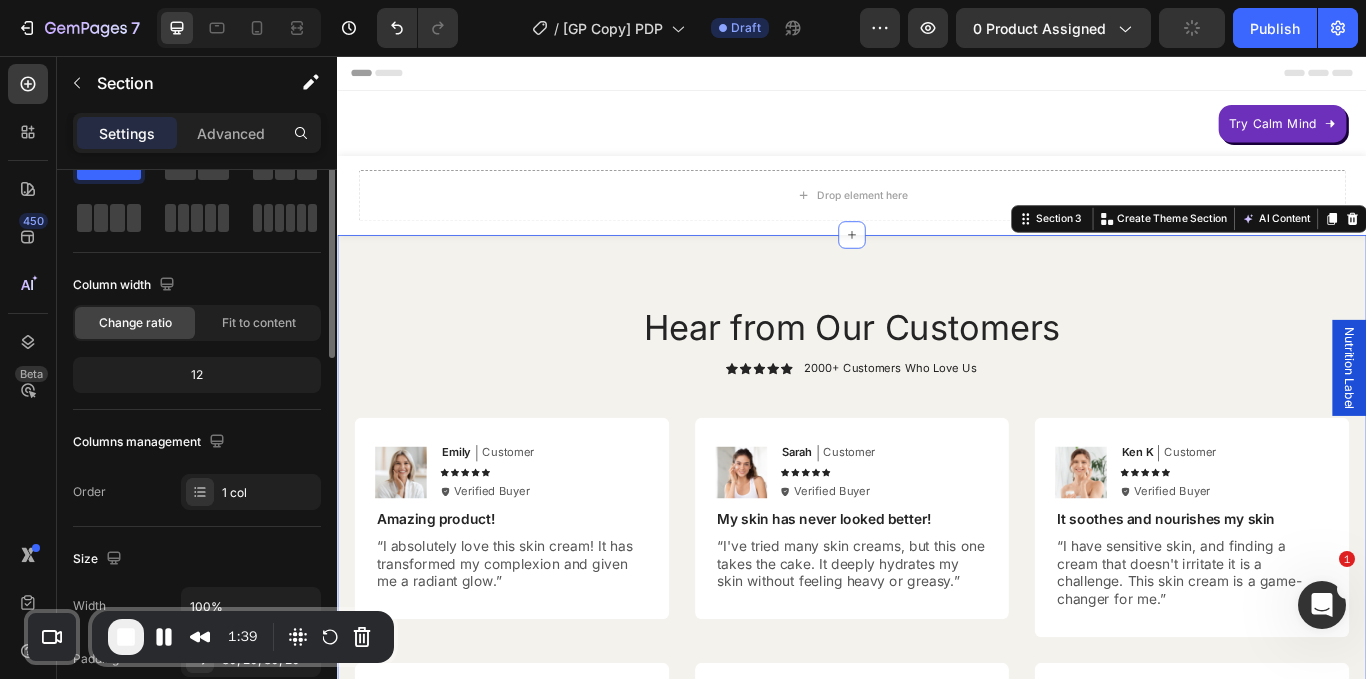 scroll, scrollTop: 0, scrollLeft: 0, axis: both 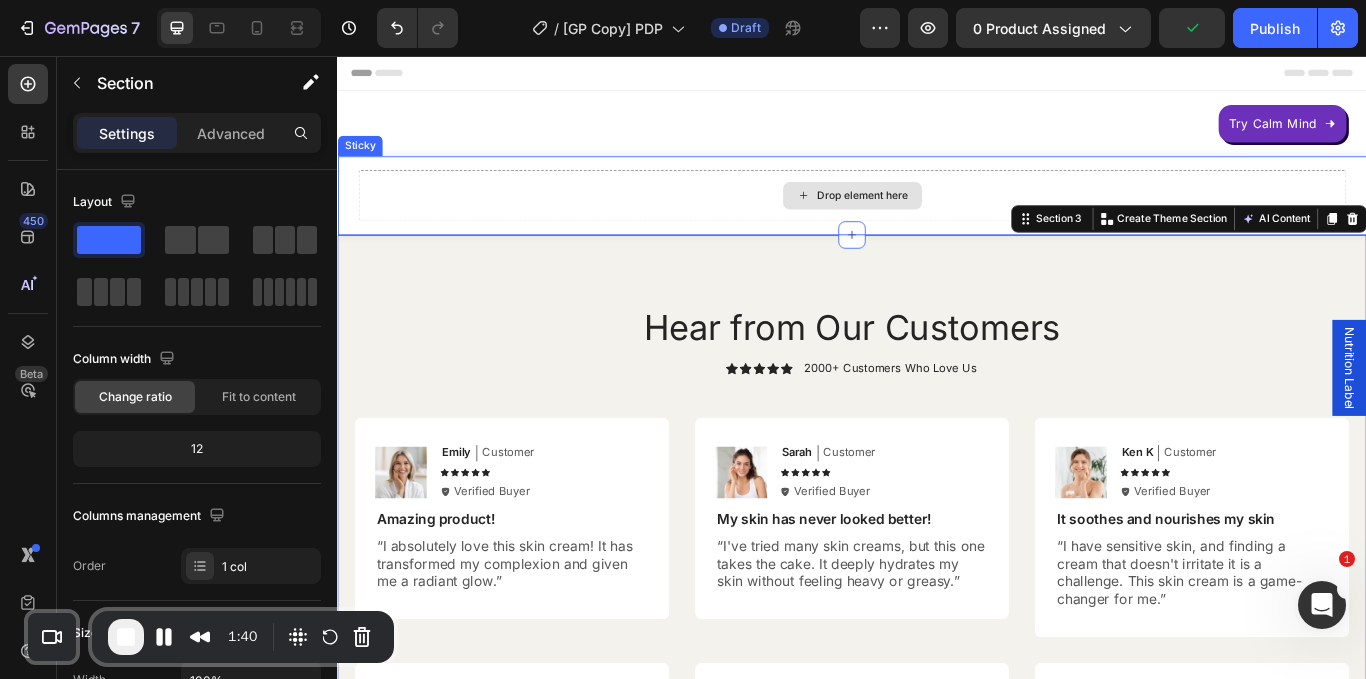 click on "Drop element here" at bounding box center (937, 219) 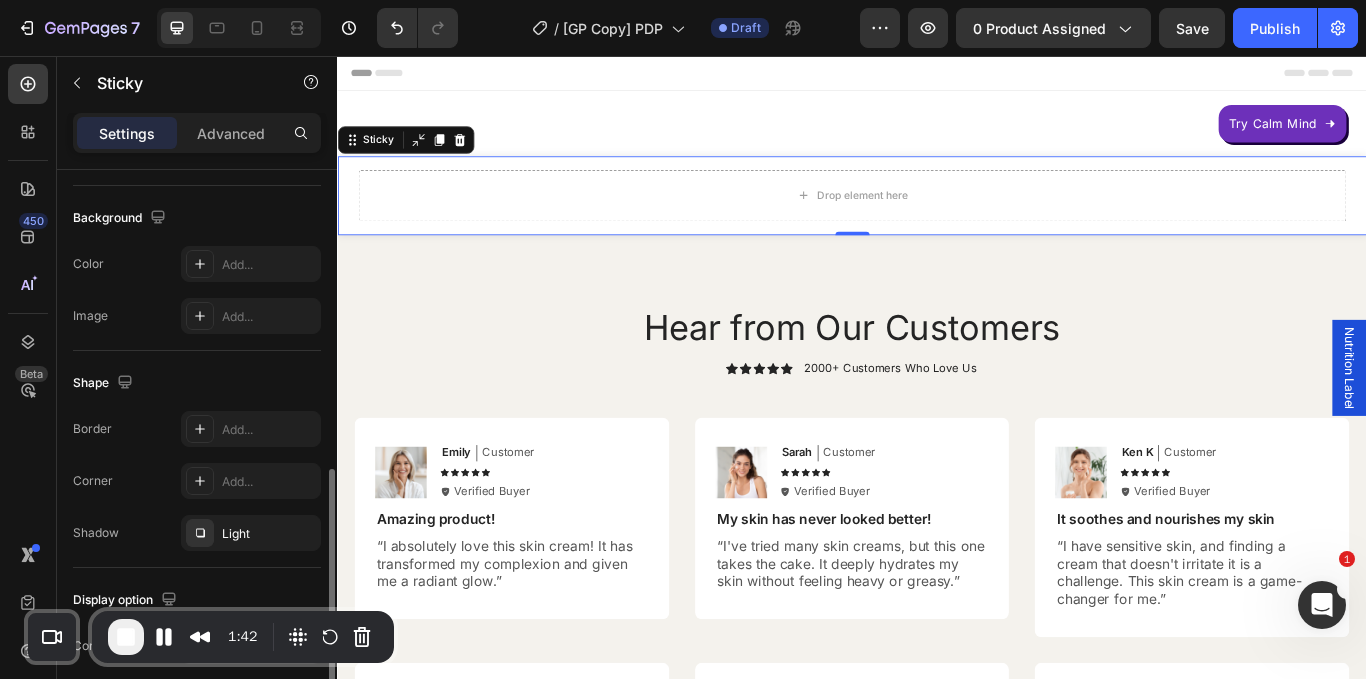 scroll, scrollTop: 373, scrollLeft: 0, axis: vertical 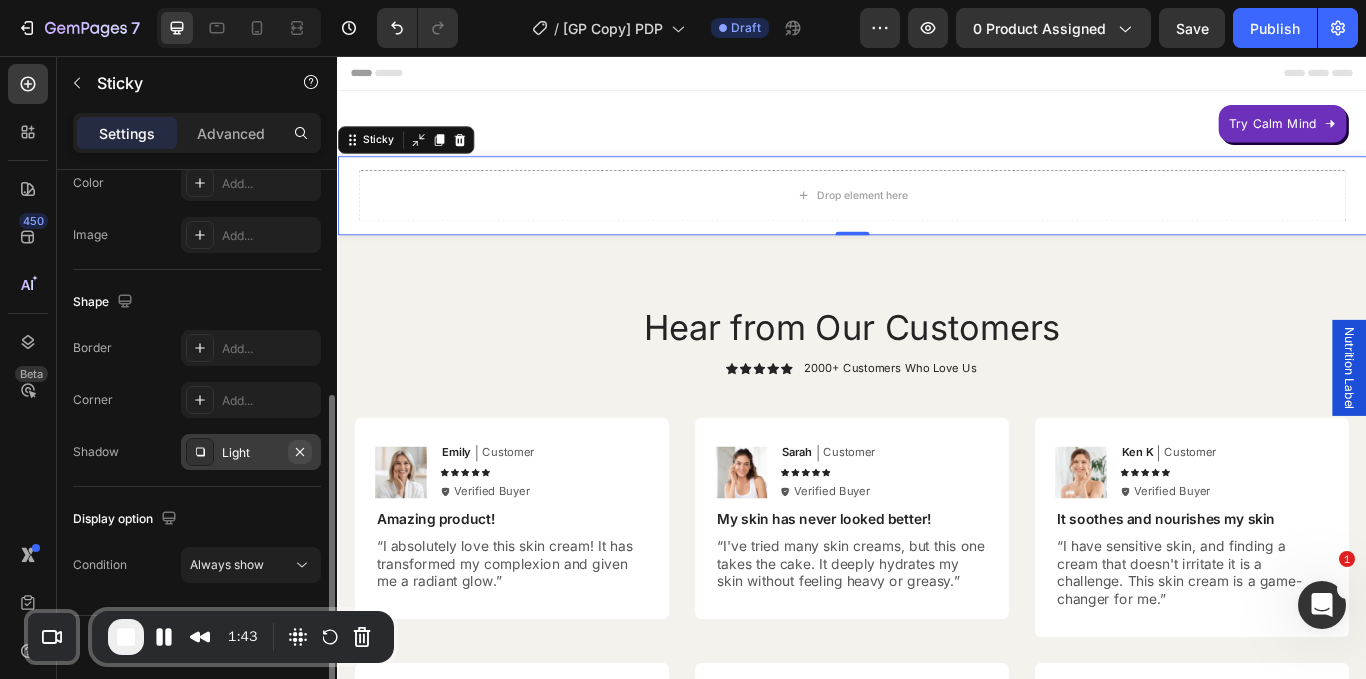 click 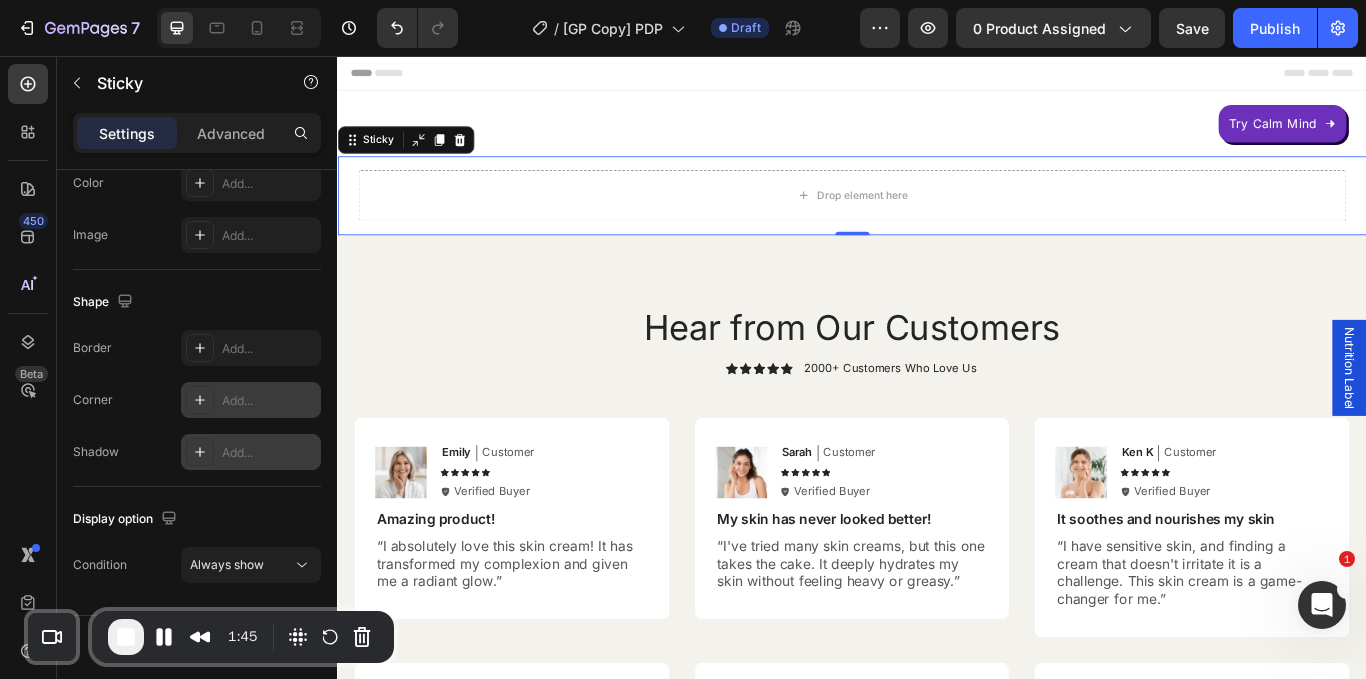 scroll, scrollTop: 0, scrollLeft: 0, axis: both 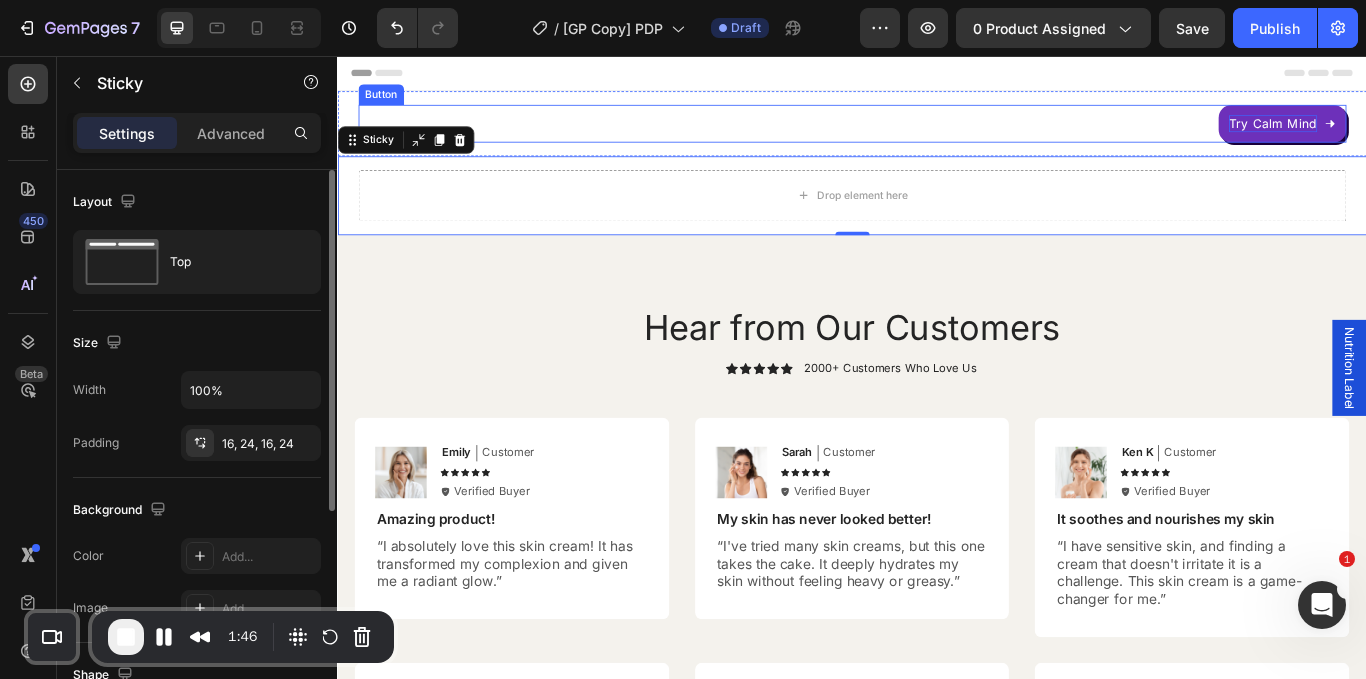 click on "Try Calm Mind" at bounding box center (1427, 135) 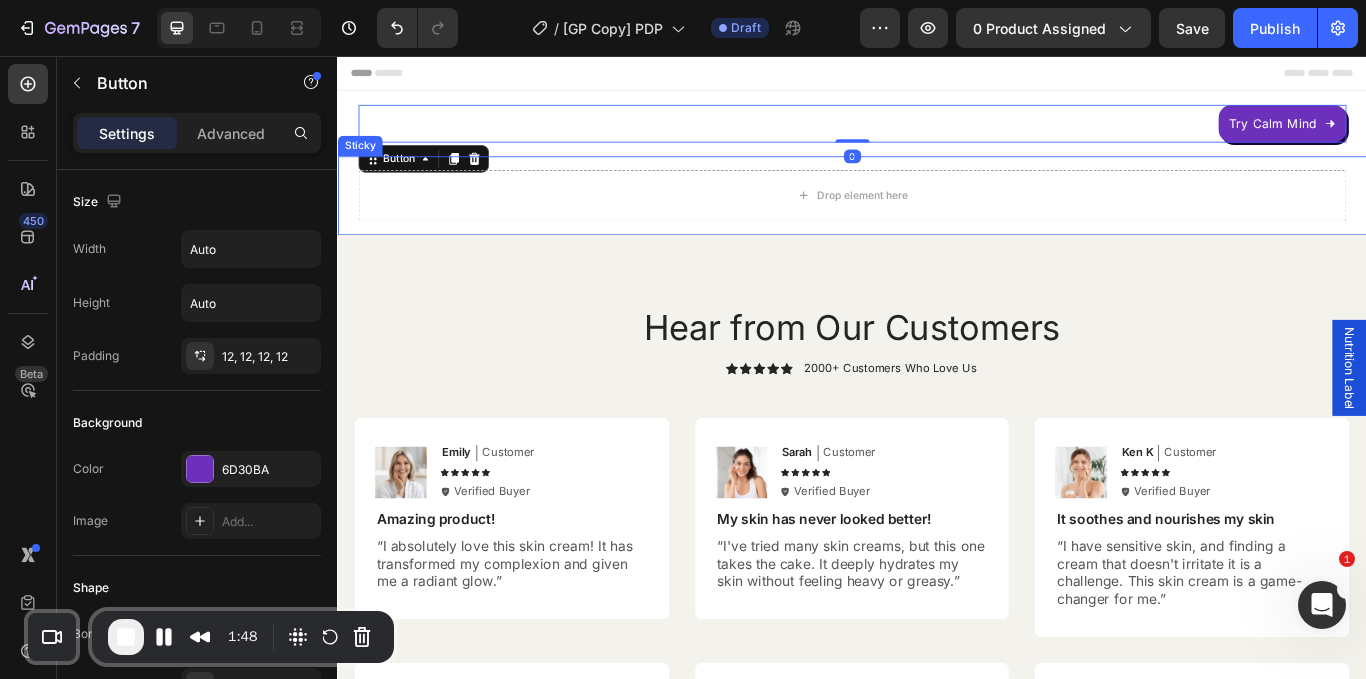 click on "Drop element here Sticky" at bounding box center [937, 219] 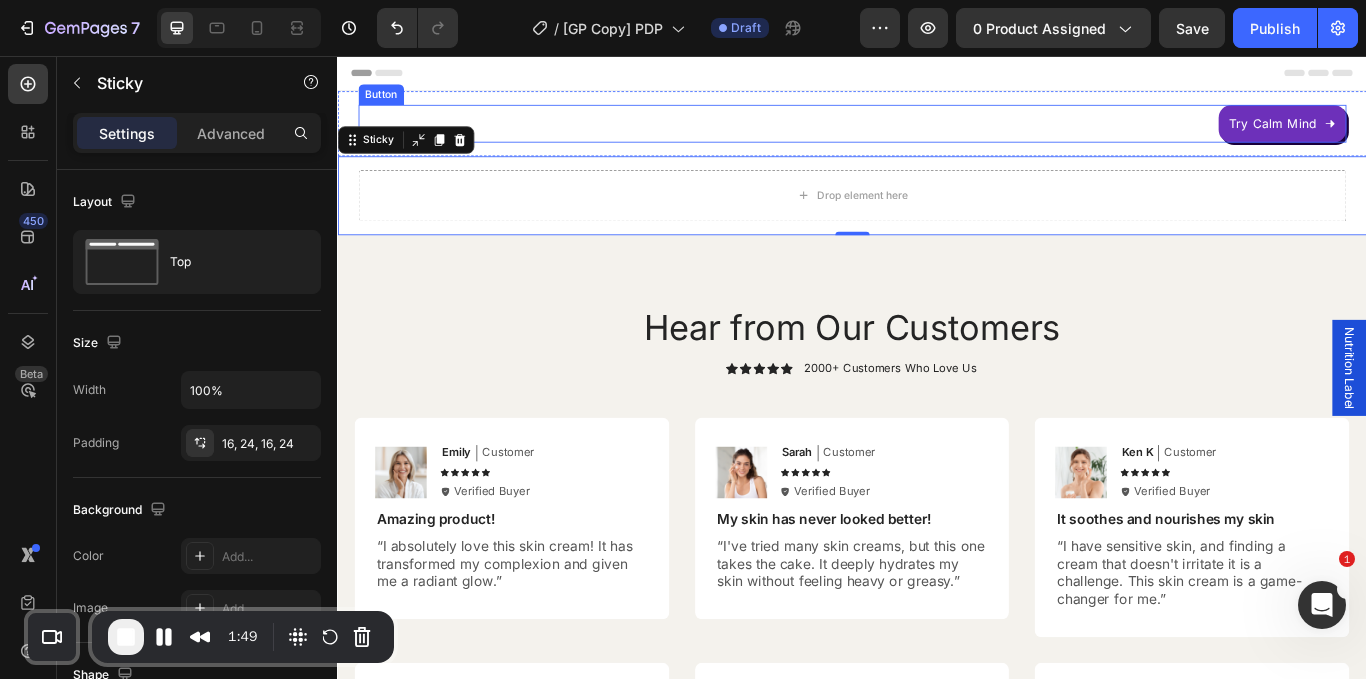 click on "Try Calm Mind Button" at bounding box center [937, 135] 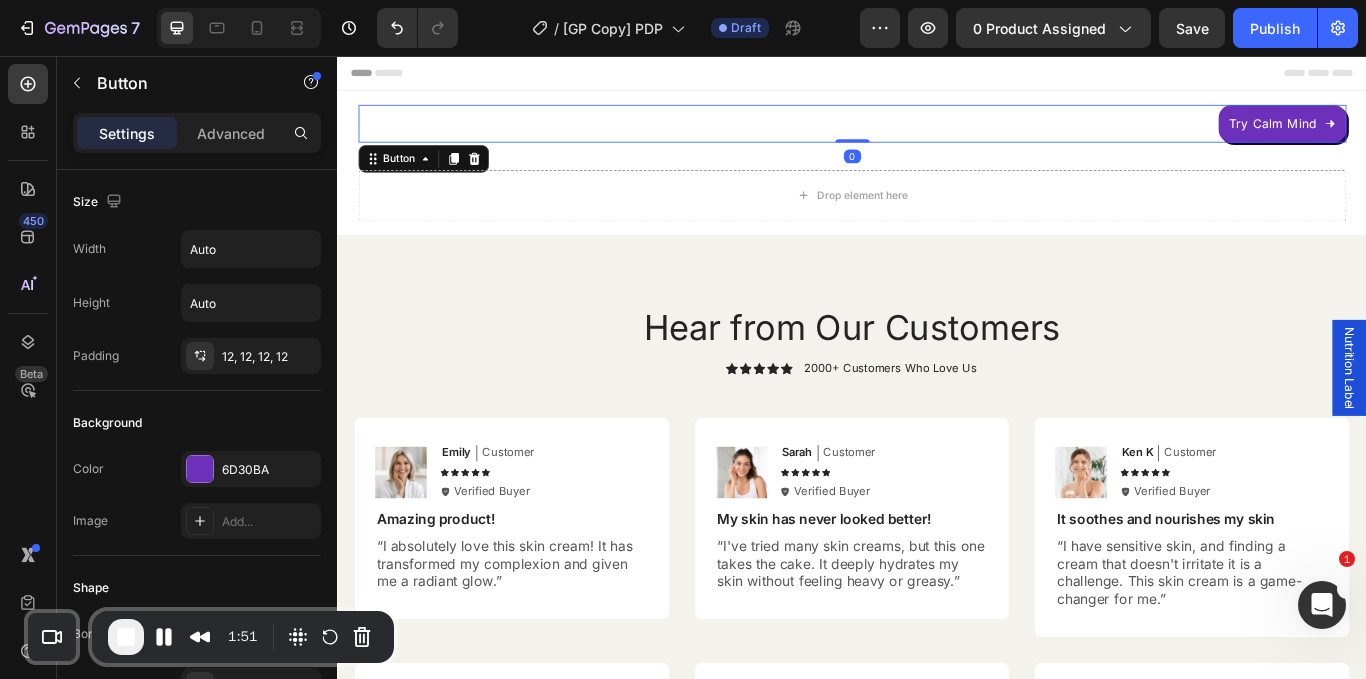 drag, startPoint x: 475, startPoint y: 164, endPoint x: 727, endPoint y: 118, distance: 256.164 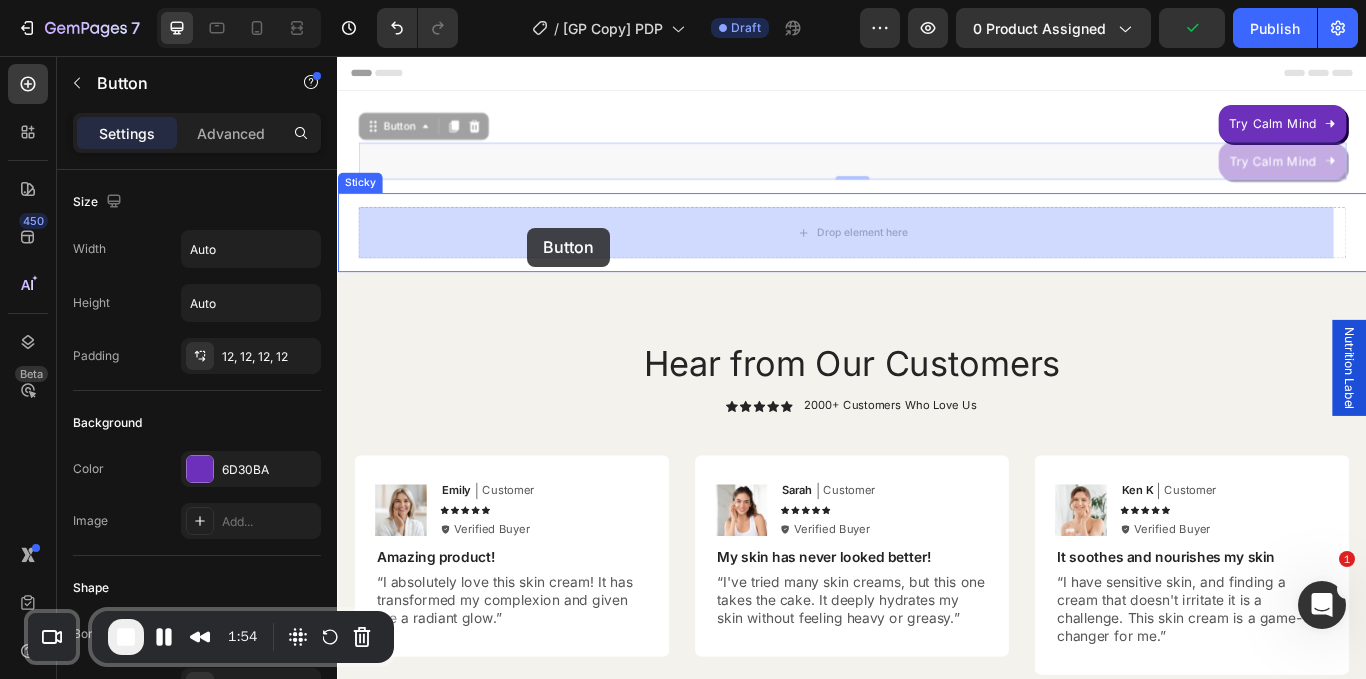 drag, startPoint x: 398, startPoint y: 144, endPoint x: 557, endPoint y: 256, distance: 194.4865 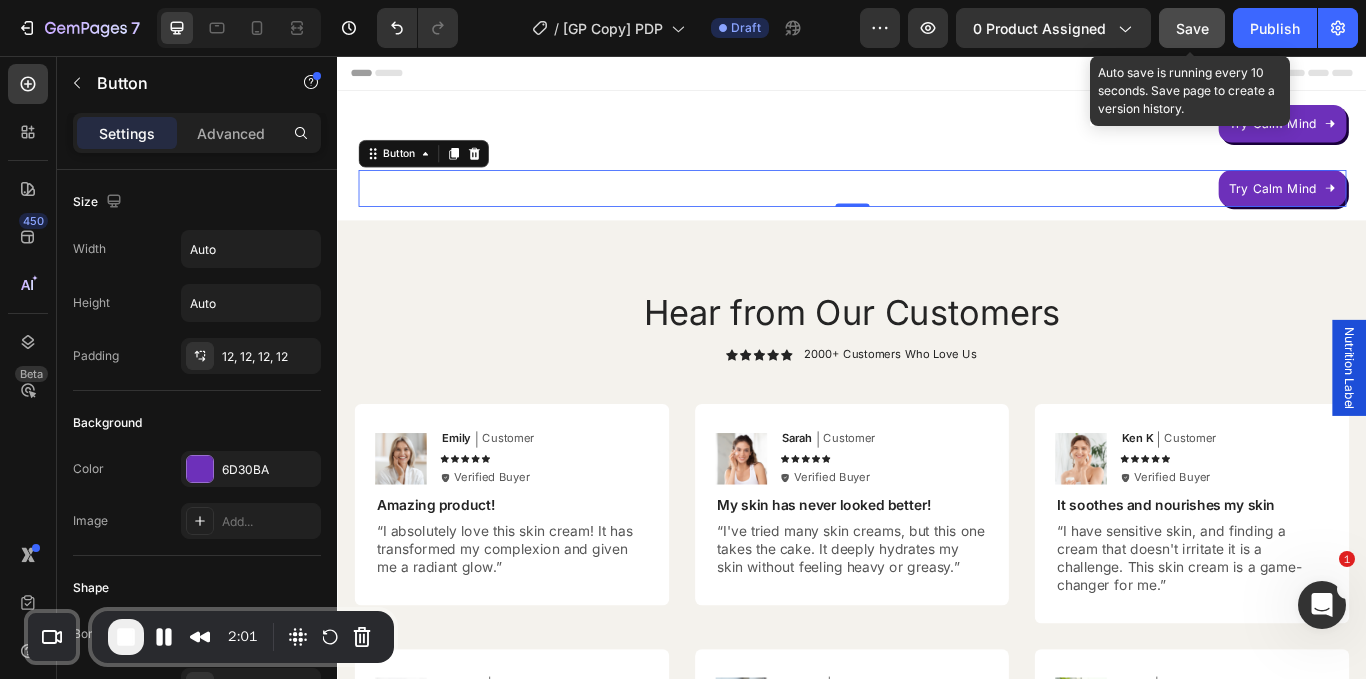 click on "Save" 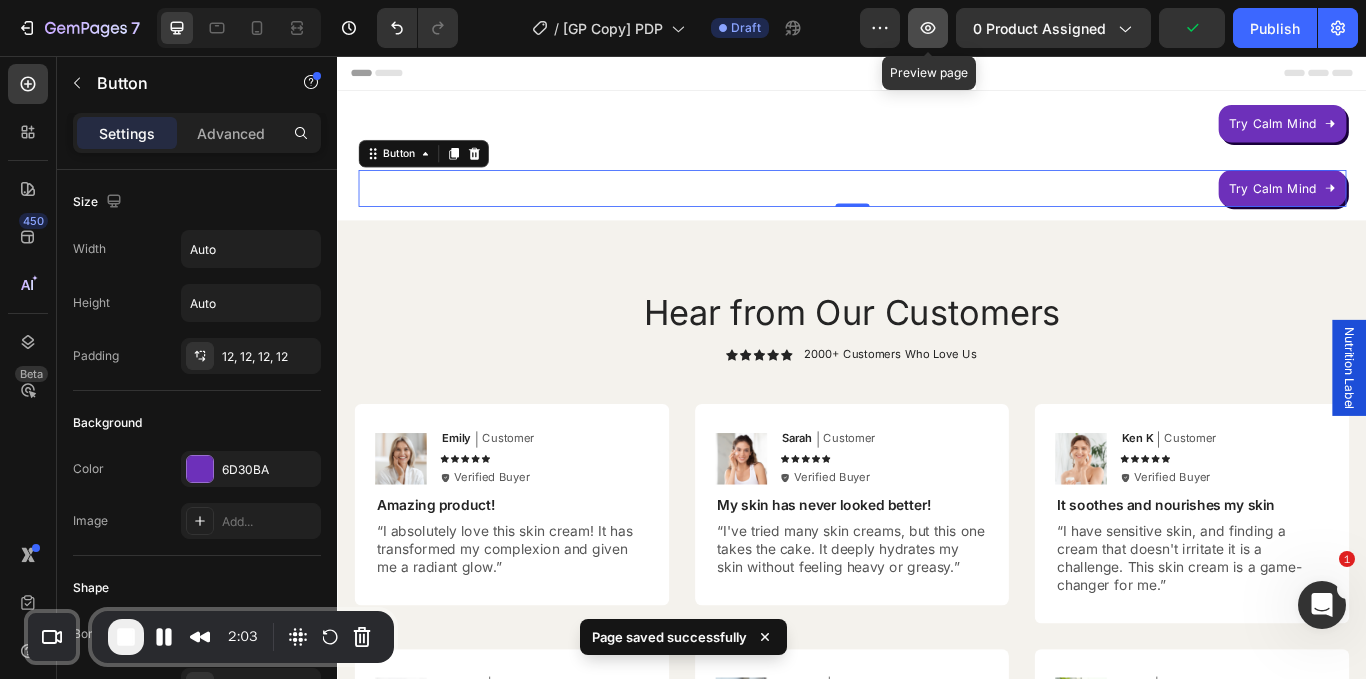 click 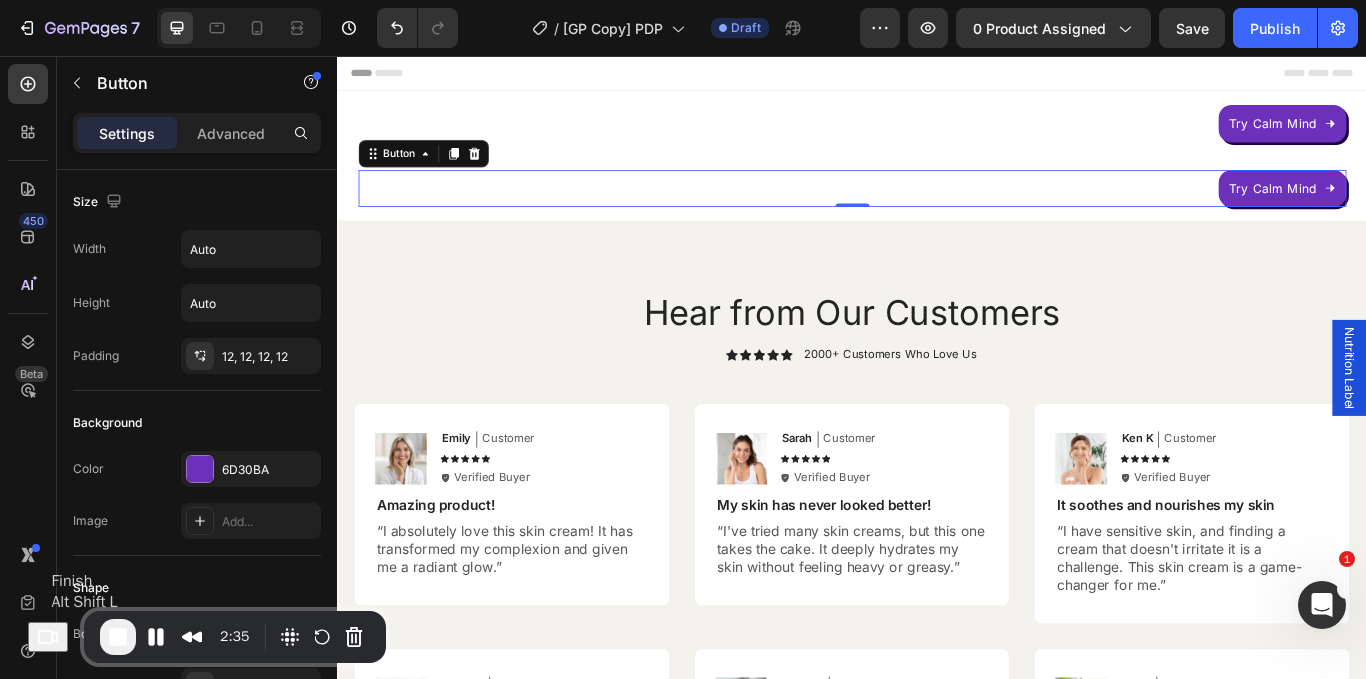 click at bounding box center (118, 637) 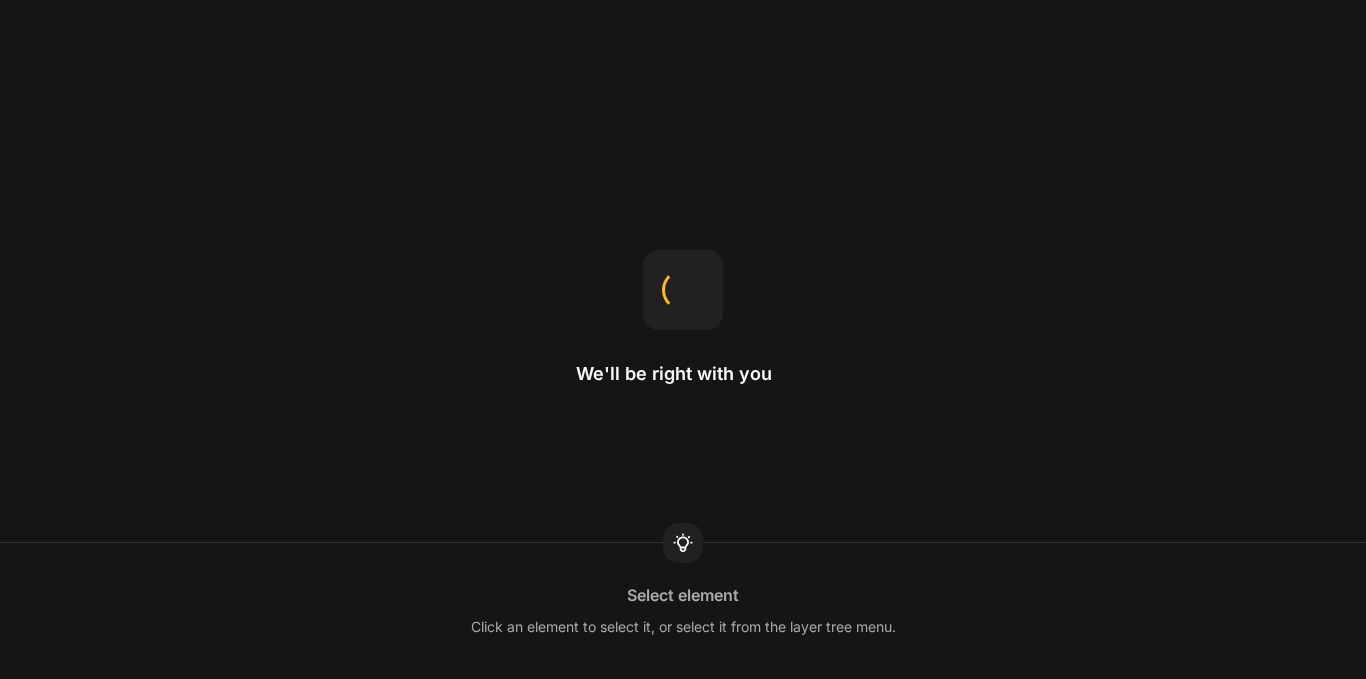 scroll, scrollTop: 0, scrollLeft: 0, axis: both 